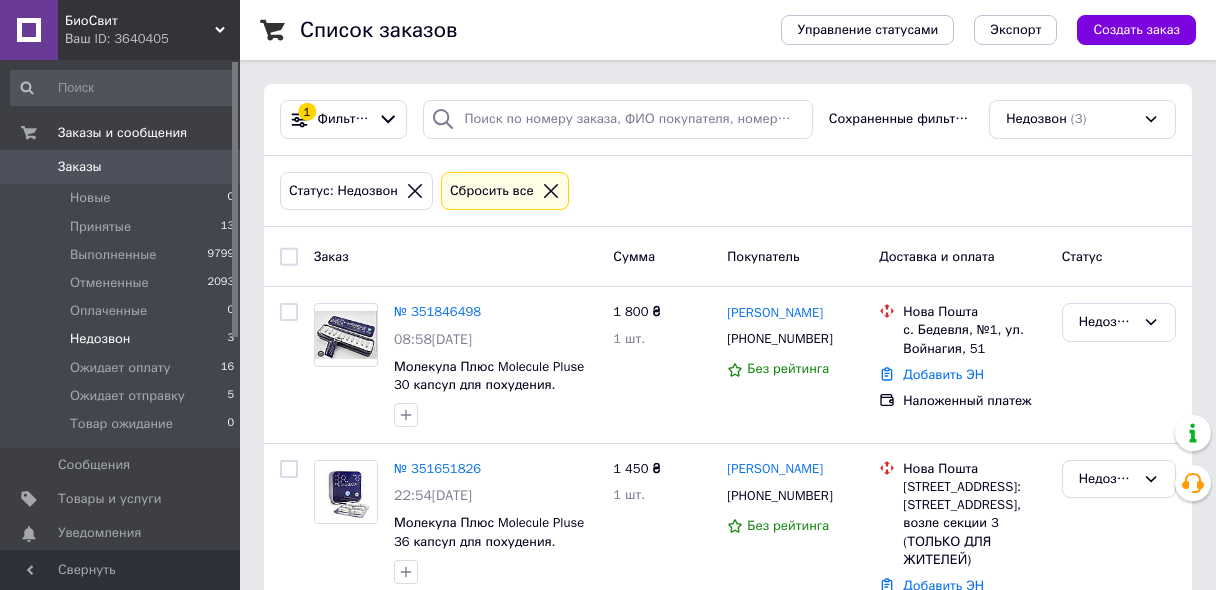 scroll, scrollTop: 240, scrollLeft: 0, axis: vertical 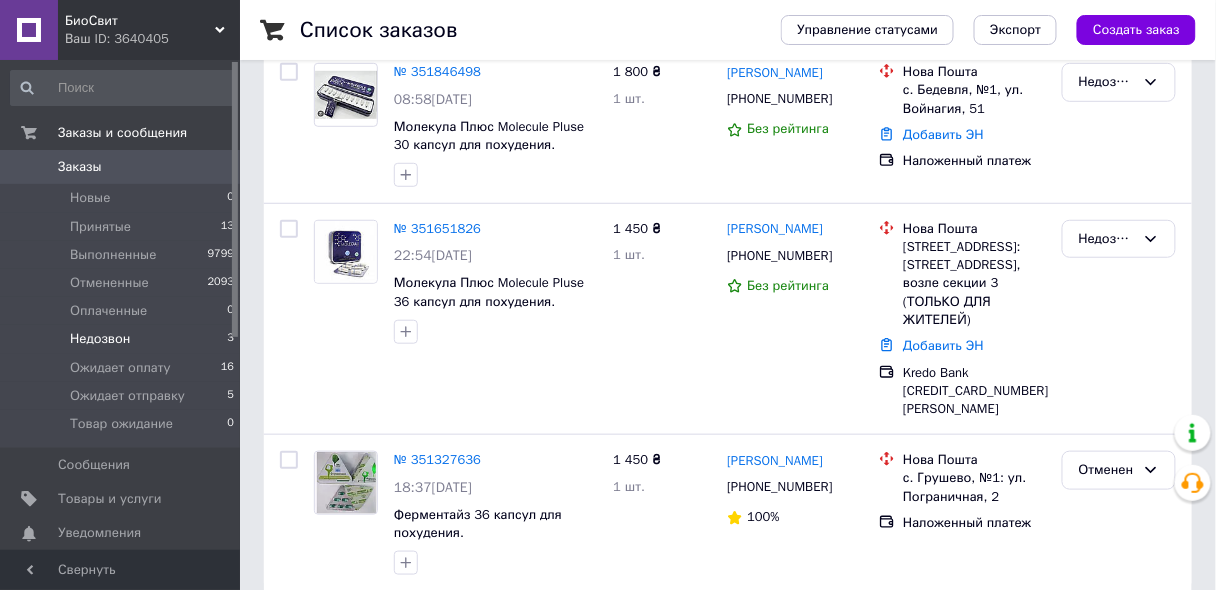 click on "Заказы" at bounding box center (121, 167) 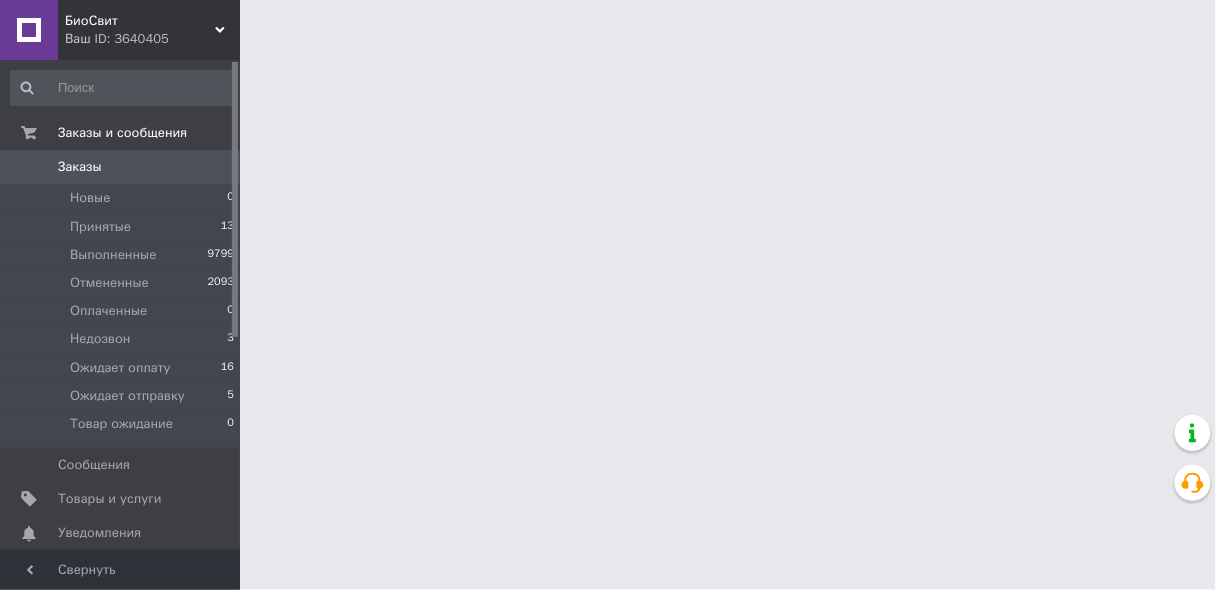 scroll, scrollTop: 0, scrollLeft: 0, axis: both 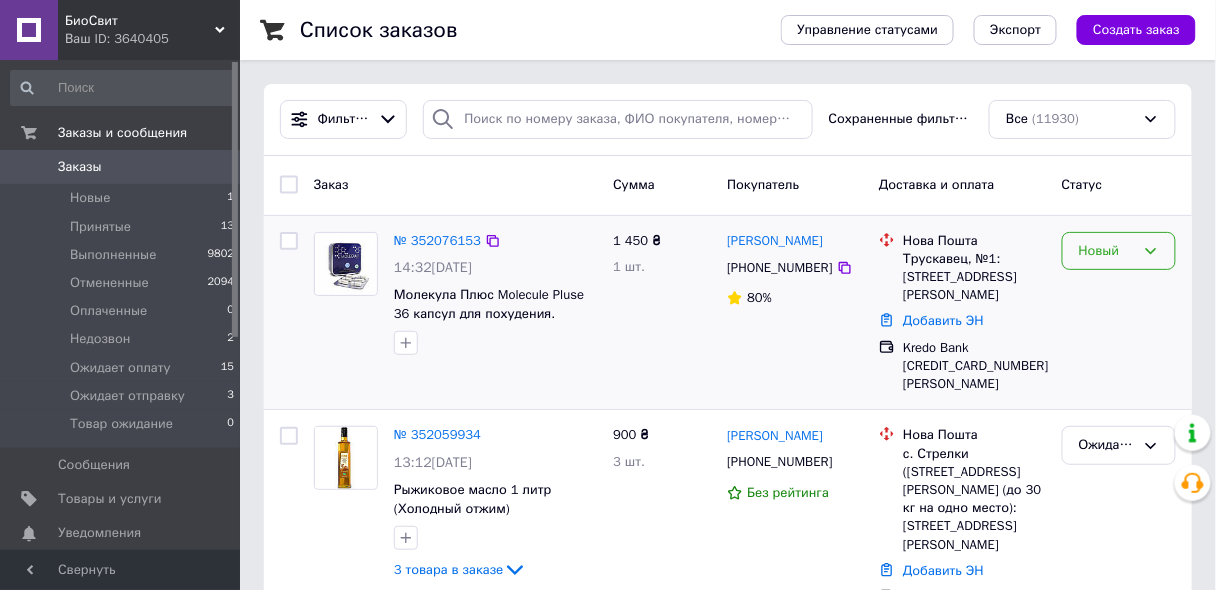 click on "Новый" at bounding box center [1107, 251] 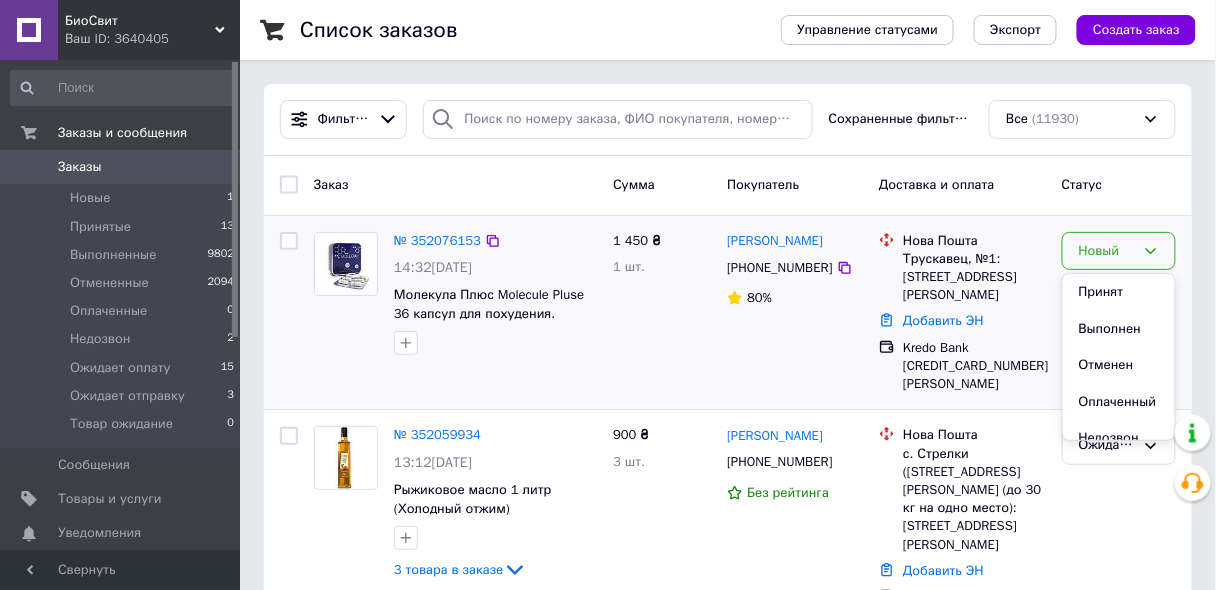 click on "Принят" at bounding box center [1119, 292] 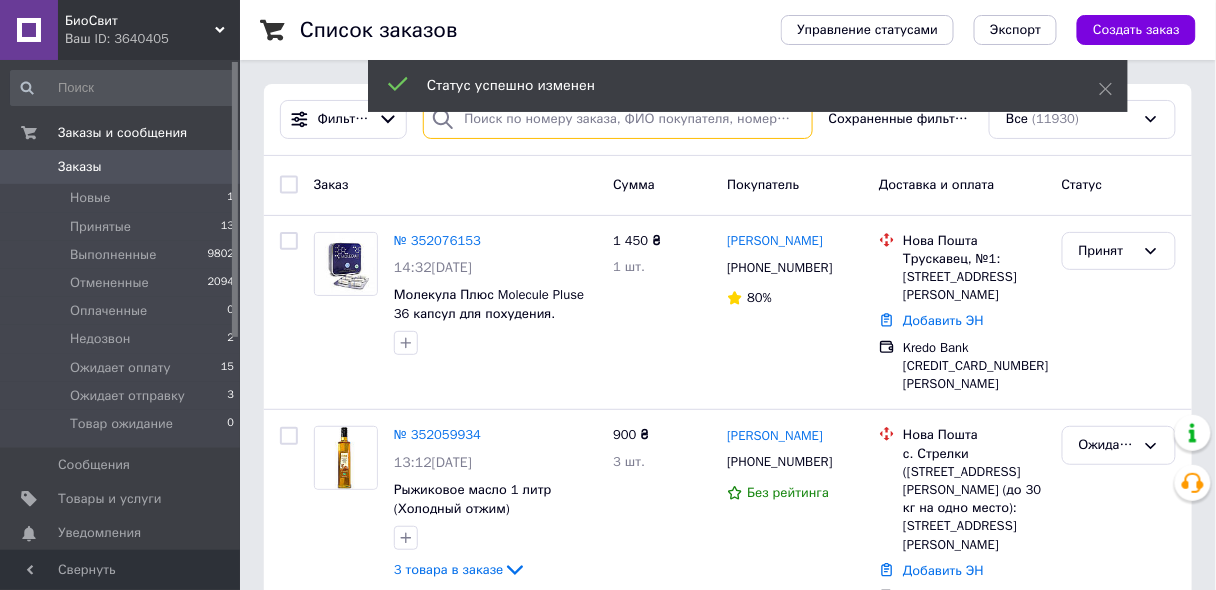 click at bounding box center (617, 119) 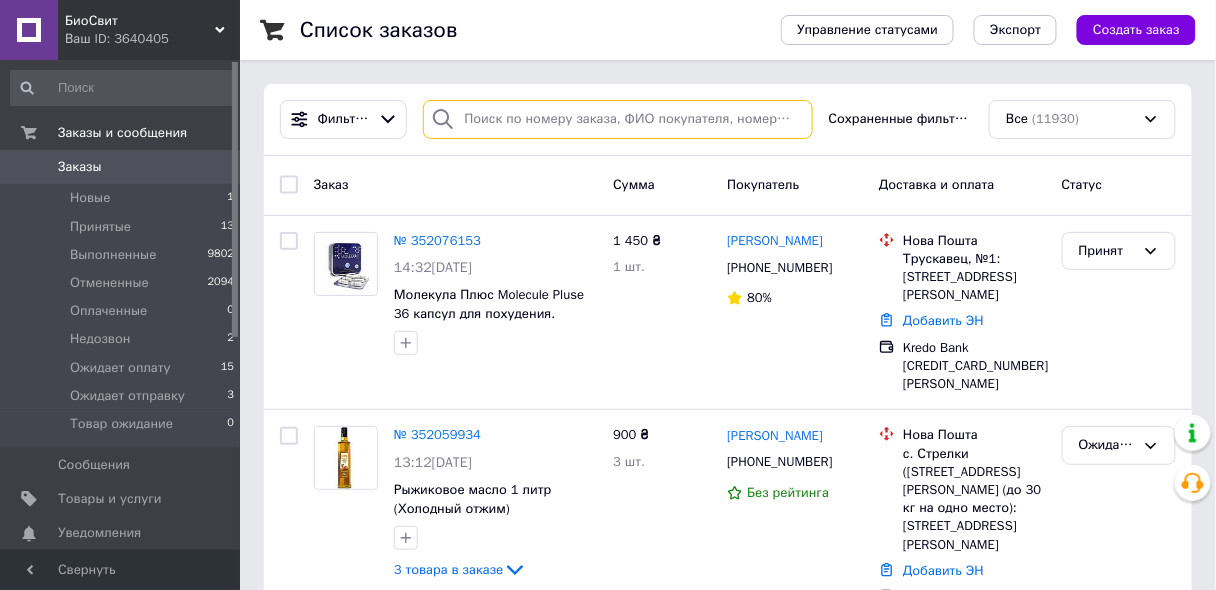 paste on "[PHONE_NUMBER]" 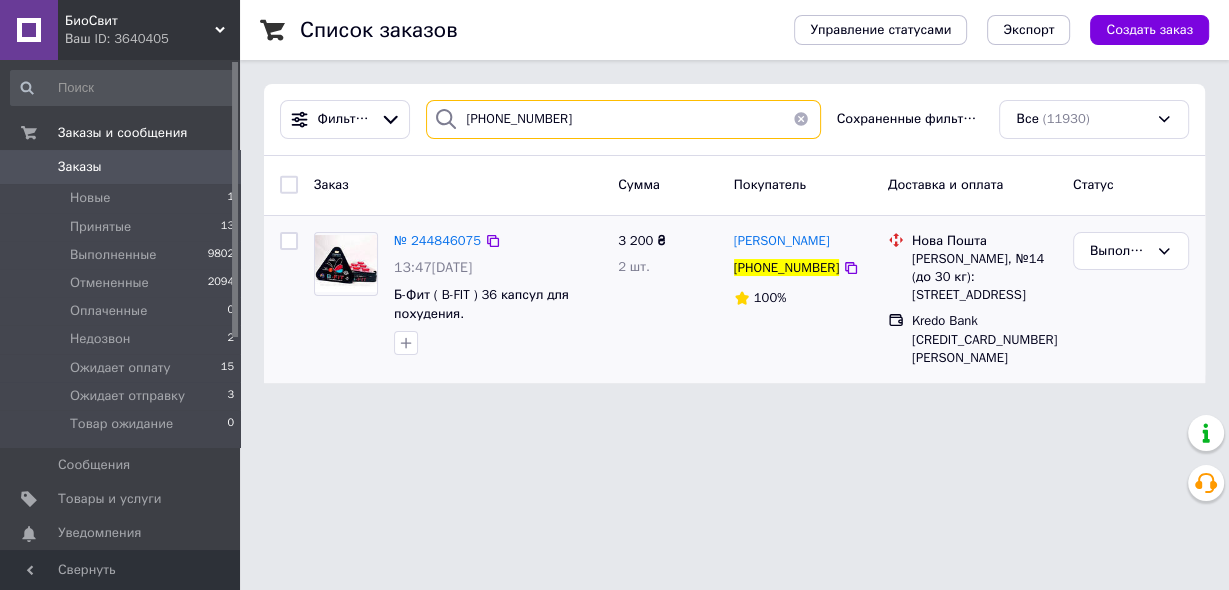 type on "[PHONE_NUMBER]" 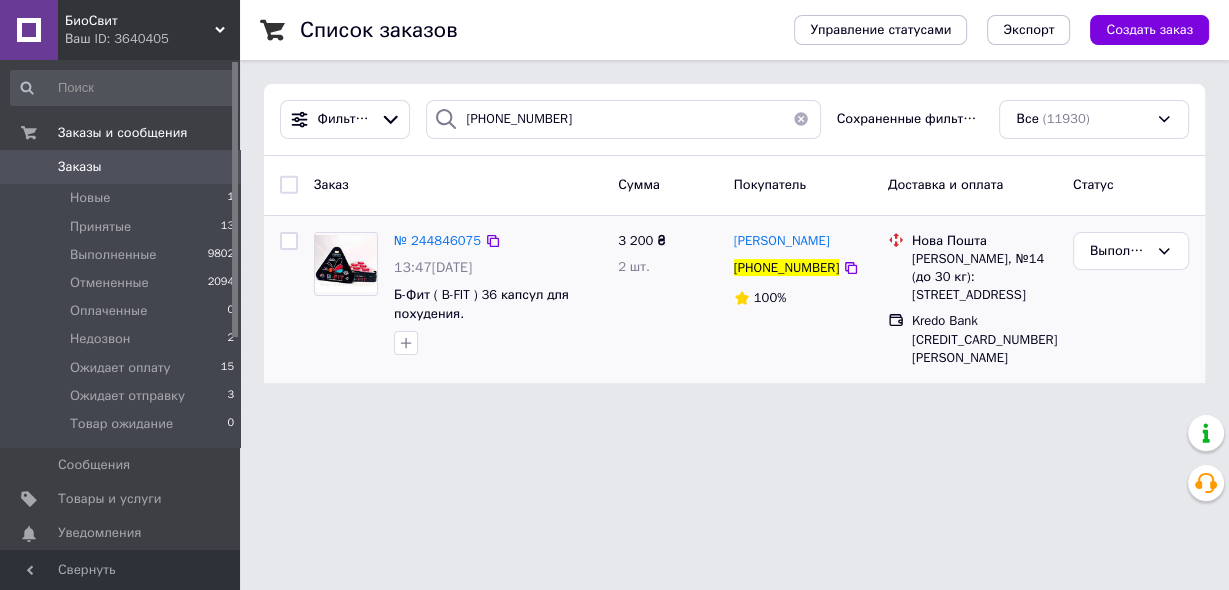 click on "№ 244846075" at bounding box center (437, 241) 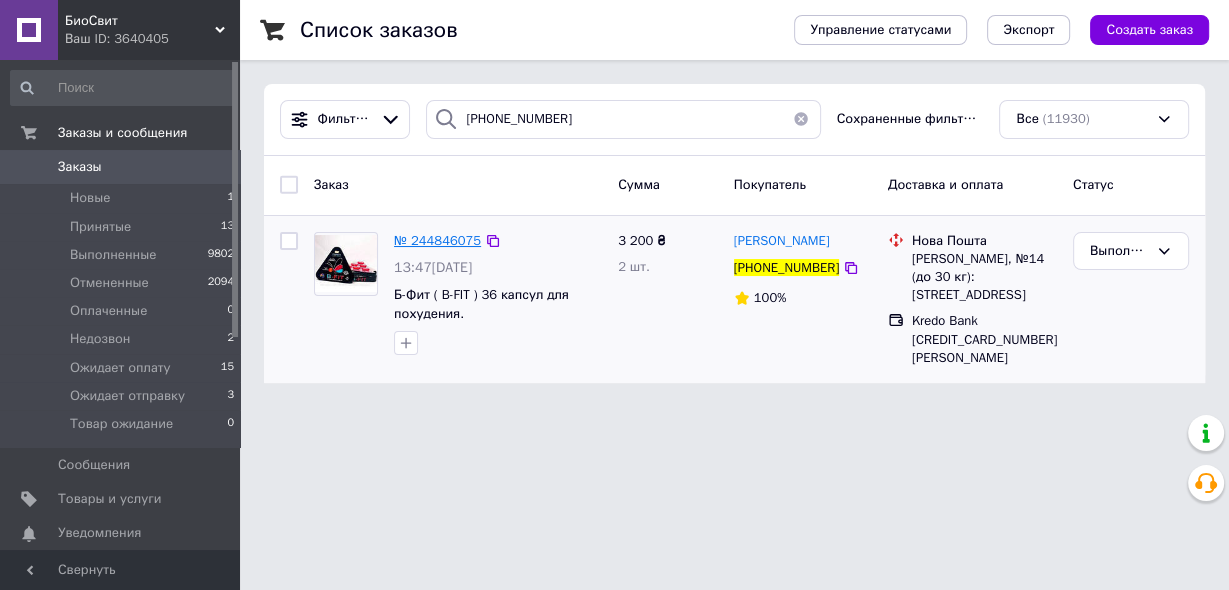click on "№ 244846075" at bounding box center (437, 240) 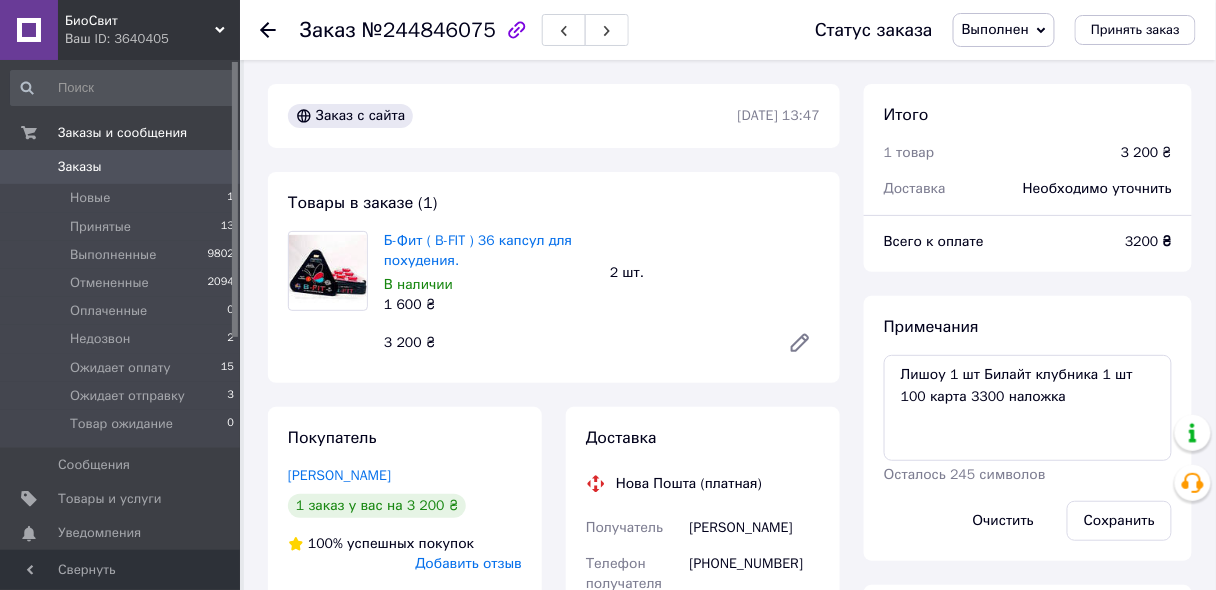 scroll, scrollTop: 797, scrollLeft: 0, axis: vertical 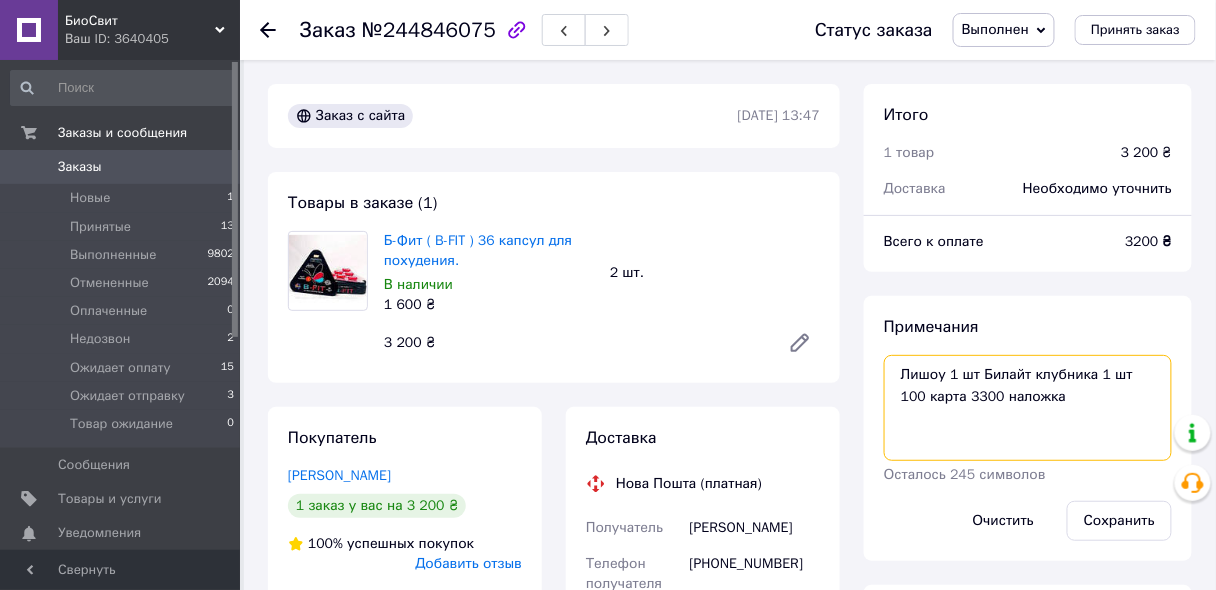 click on "Лишоу 1 шт Билайт клубника 1 шт  100 карта 3300 наложка" at bounding box center (1028, 408) 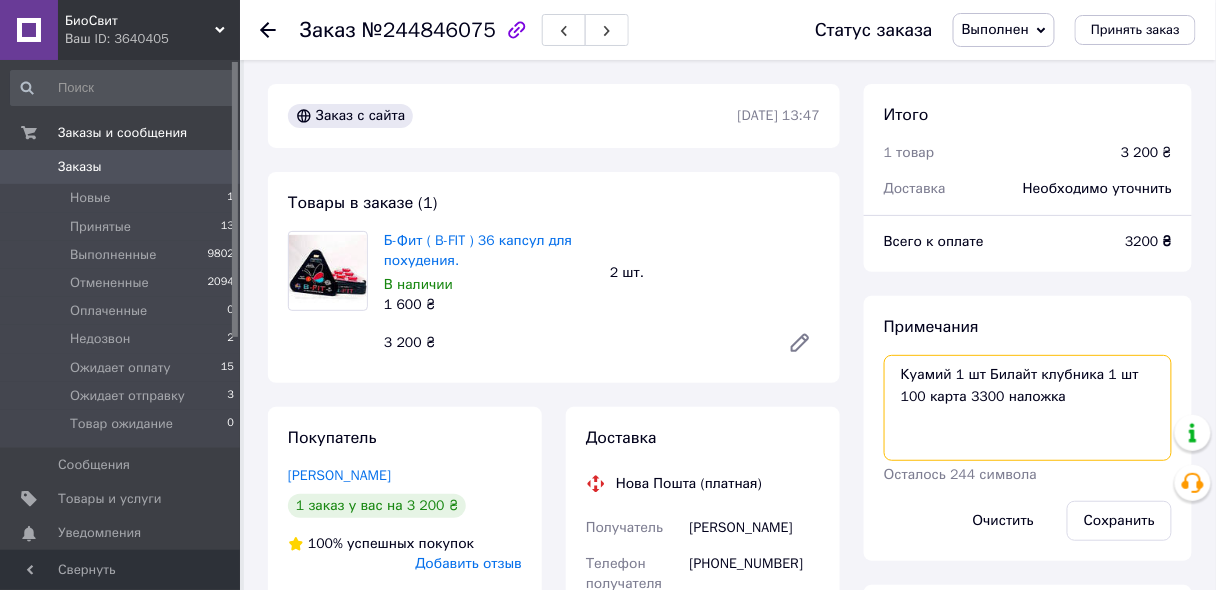 drag, startPoint x: 984, startPoint y: 374, endPoint x: 1036, endPoint y: 396, distance: 56.462376 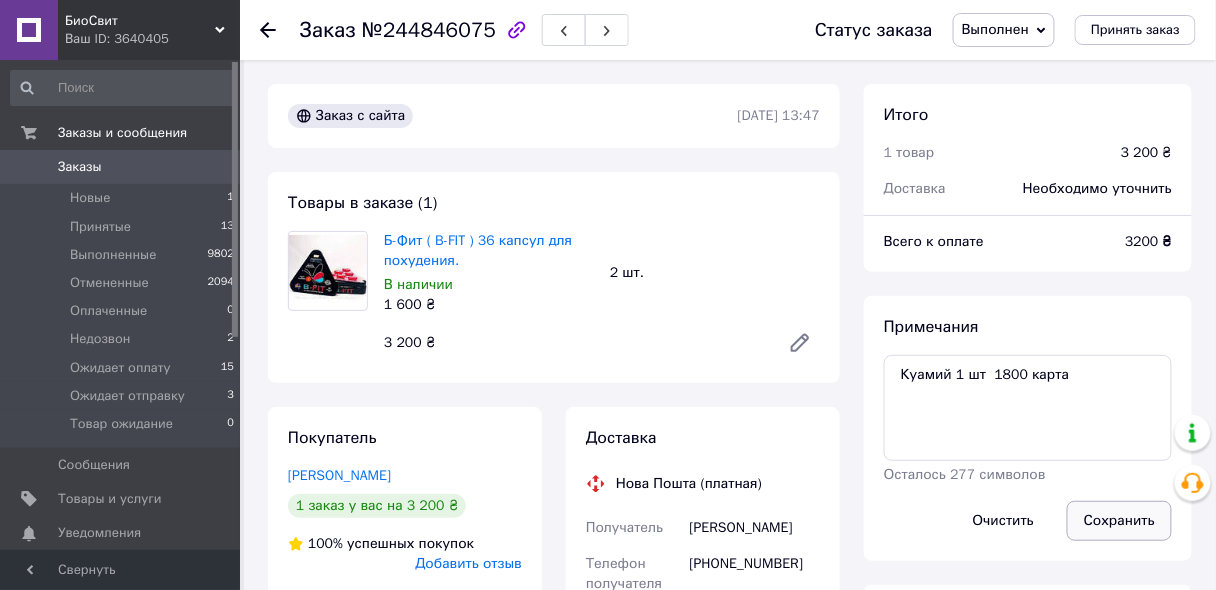 click on "Сохранить" at bounding box center (1119, 521) 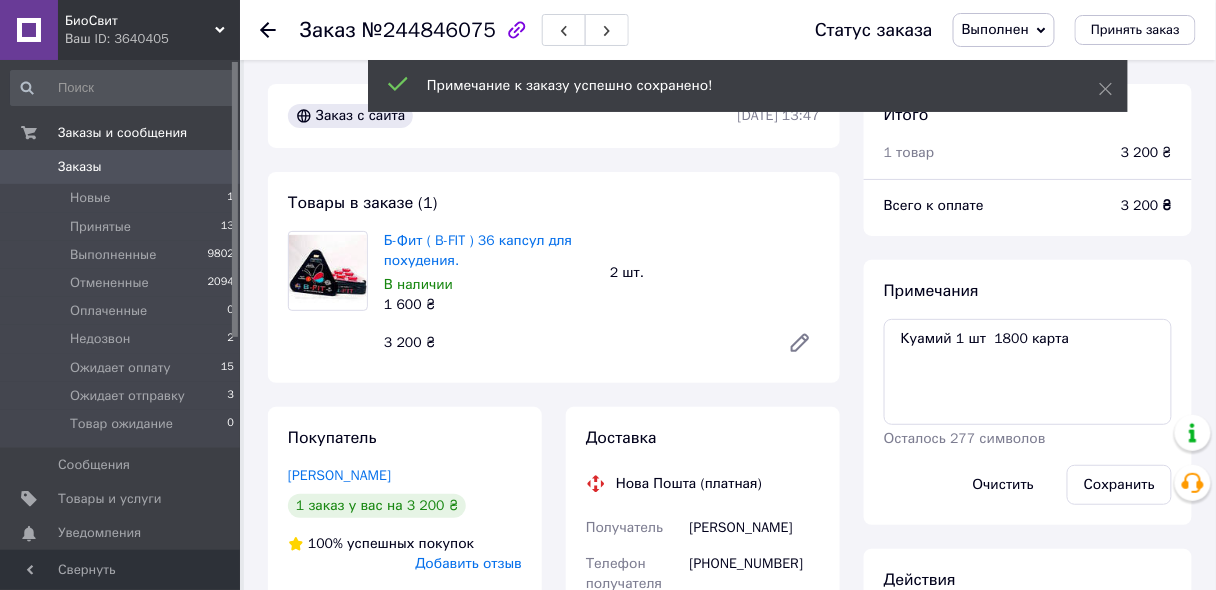 scroll, scrollTop: 846, scrollLeft: 0, axis: vertical 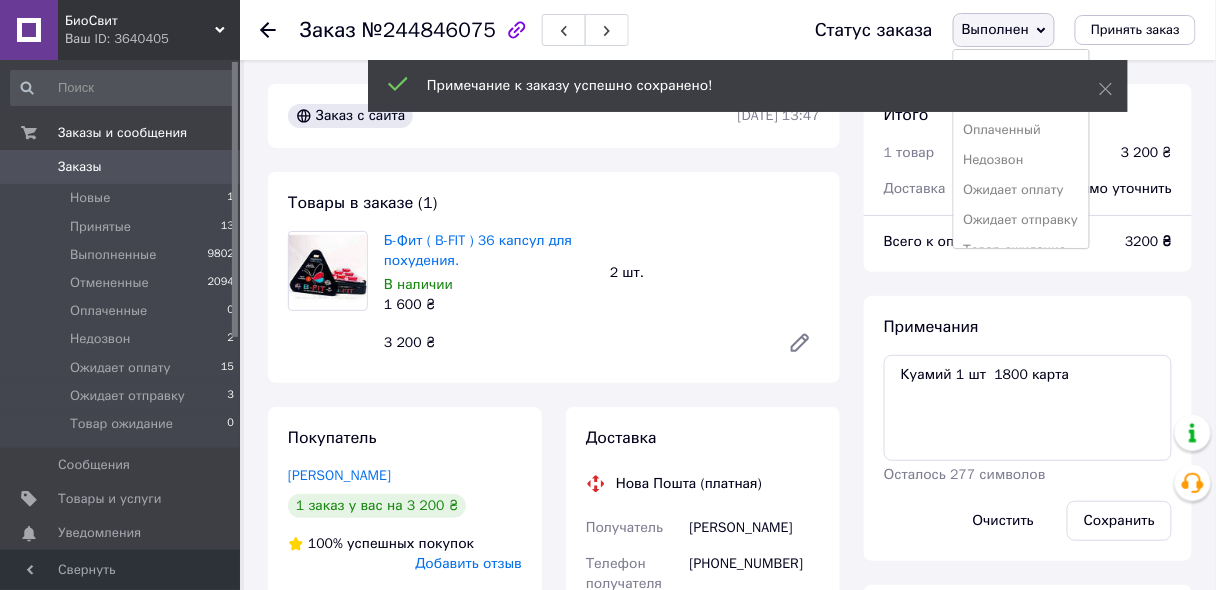 click on "Ожидает оплату" at bounding box center (1021, 190) 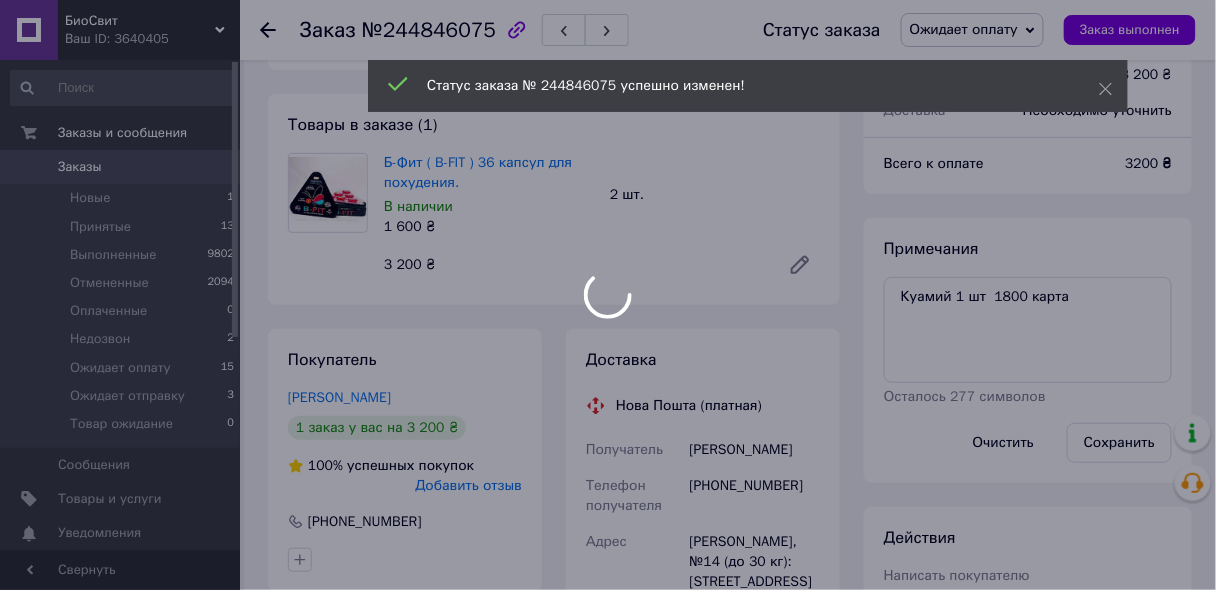 scroll, scrollTop: 240, scrollLeft: 0, axis: vertical 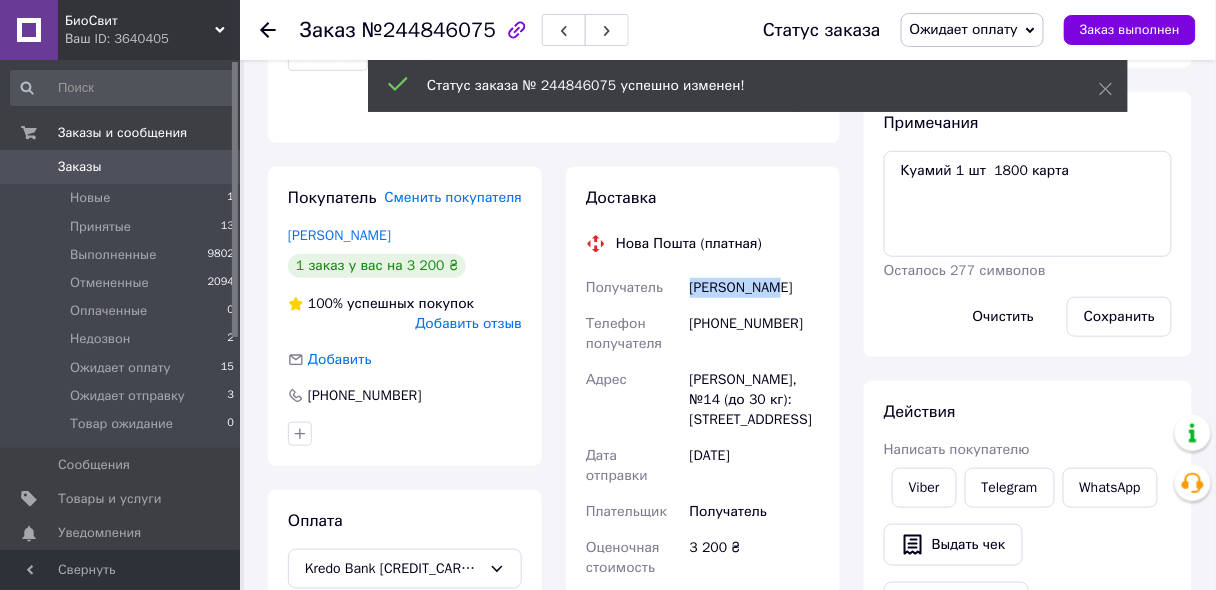 drag, startPoint x: 689, startPoint y: 290, endPoint x: 808, endPoint y: 295, distance: 119.104996 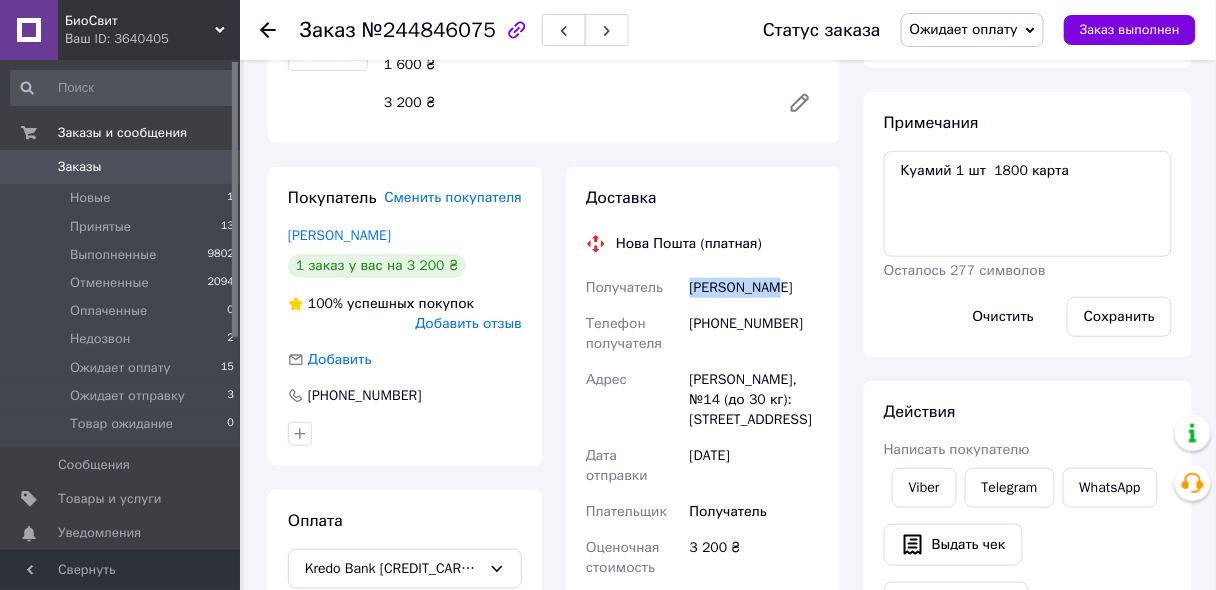 copy on "[PERSON_NAME]" 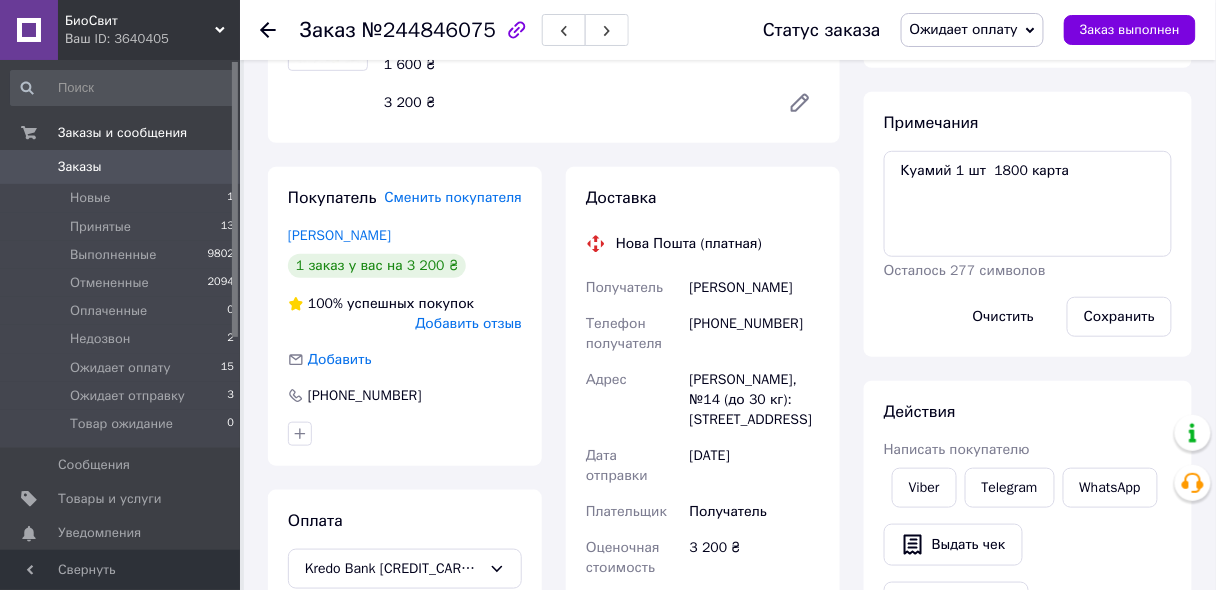click on "Доставка Нова Пошта (платная) Получатель [PERSON_NAME] Телефон получателя [PHONE_NUMBER] Адрес [PERSON_NAME][STREET_ADDRESS] (до 30 кг): [STREET_ADDRESS] Дата отправки [DATE] Плательщик Получатель Оценочная стоимость 3 200 ₴ Плательщик Получатель Отправитель Фамилия получателя [PERSON_NAME] Имя получателя [PERSON_NAME] Отчество получателя Телефон получателя [PHONE_NUMBER] Тип доставки В отделении Курьером В почтомате Город -- Не выбрано -- Отделение №14 (до 30 кг): [STREET_ADDRESS] Место отправки м. [GEOGRAPHIC_DATA] ([GEOGRAPHIC_DATA].): №66: вул. [STREET_ADDRESS] (група нежитл. приміщ. №1 та №2 в літ. Ж, Ж’) Тип посылки < >" at bounding box center (703, 394) 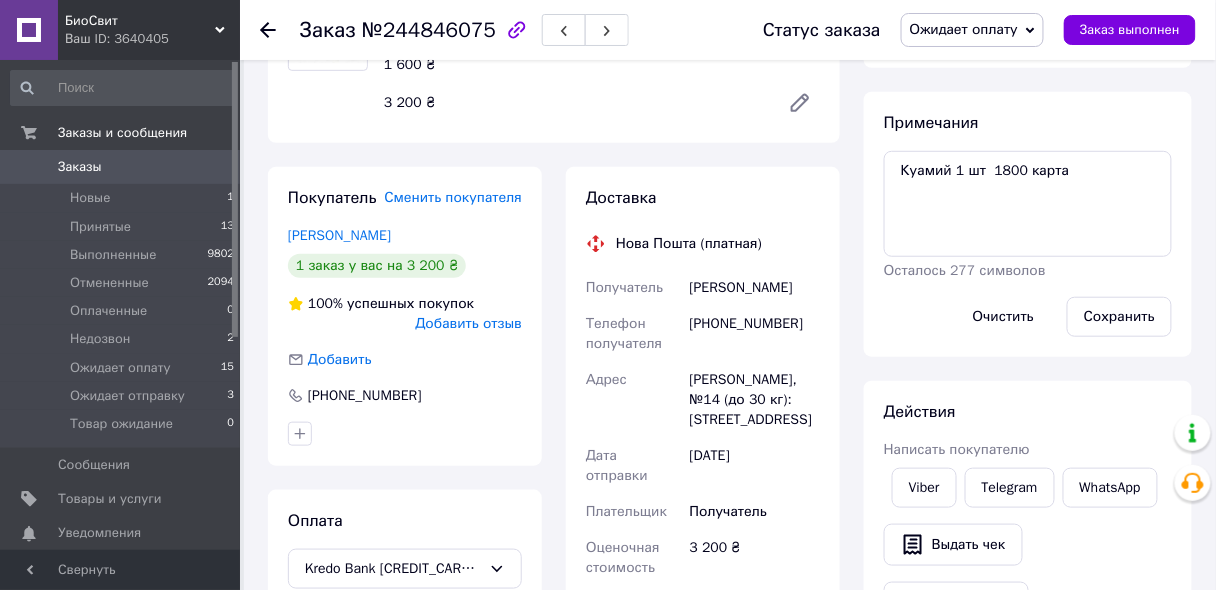 drag, startPoint x: 693, startPoint y: 380, endPoint x: 814, endPoint y: 418, distance: 126.82665 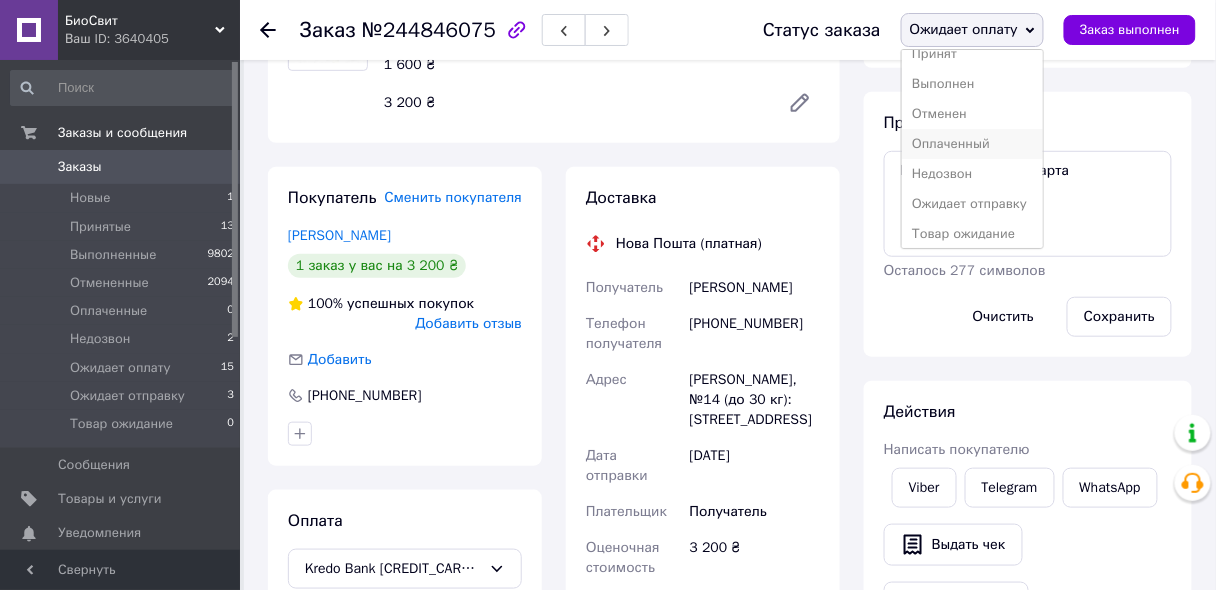 scroll, scrollTop: 21, scrollLeft: 0, axis: vertical 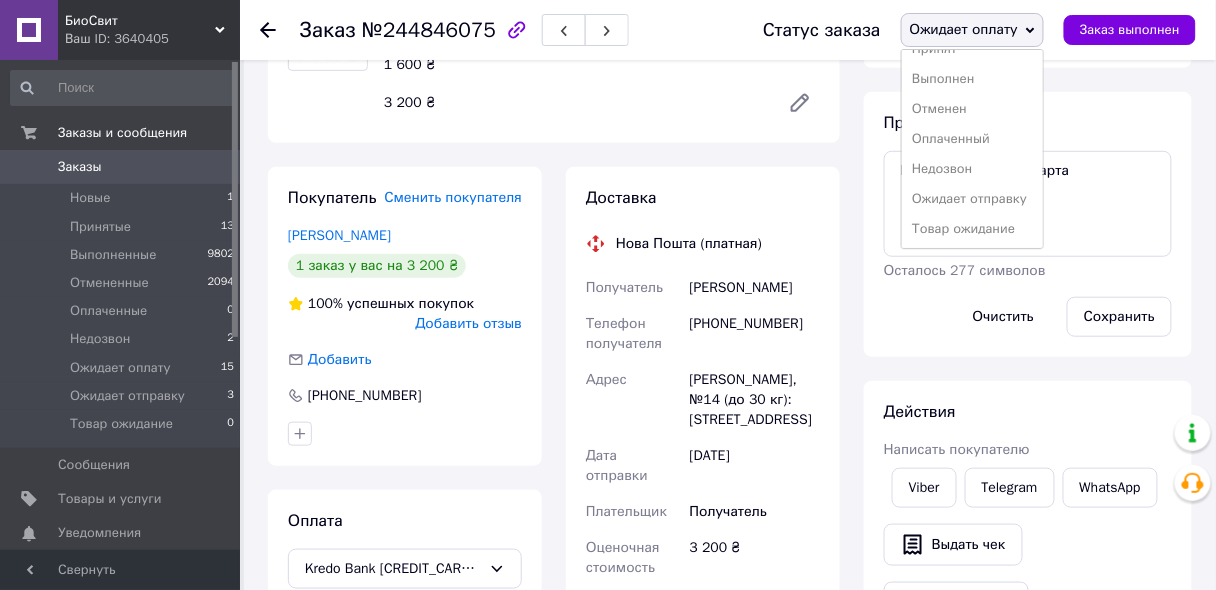 click on "Ожидает отправку" at bounding box center (972, 199) 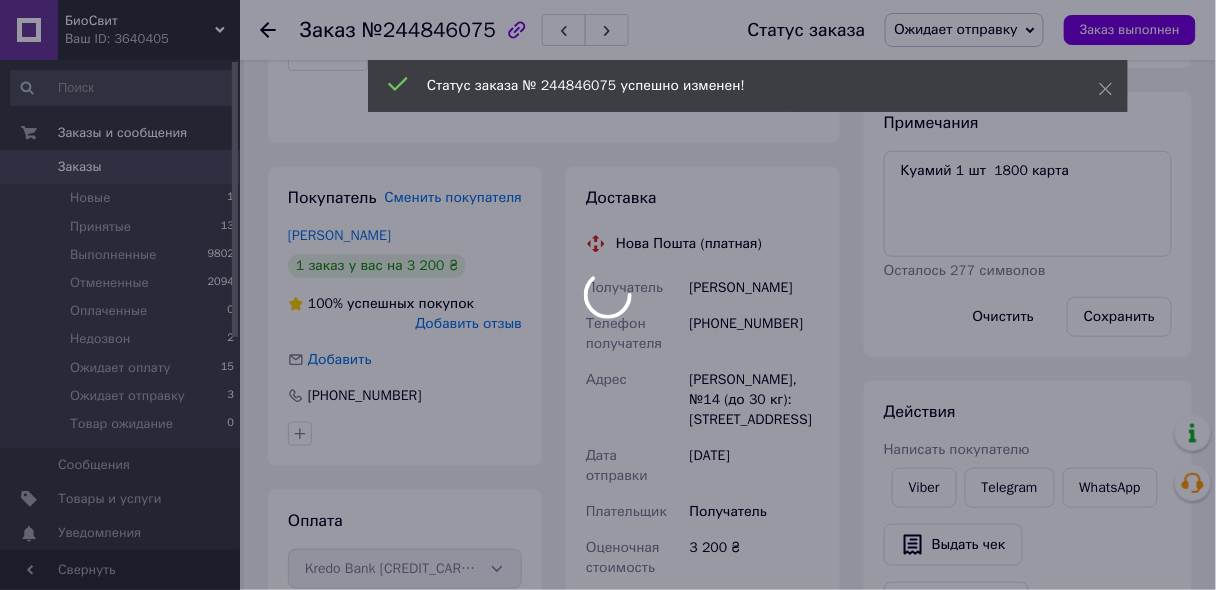 scroll, scrollTop: 894, scrollLeft: 0, axis: vertical 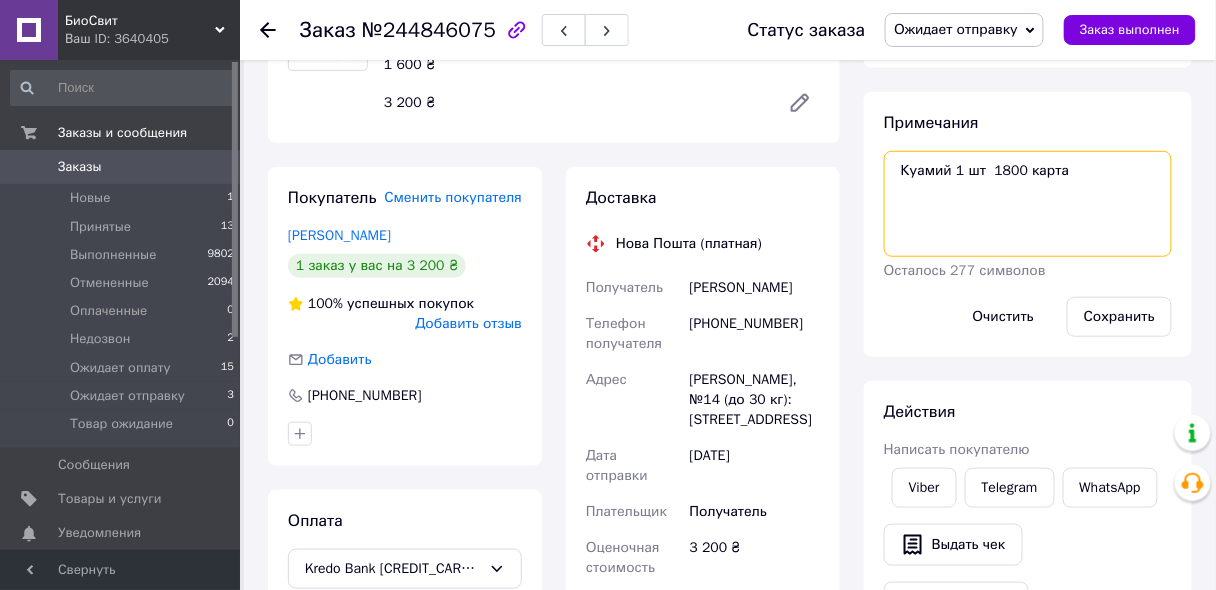 click on "Куамий 1 шт  1800 карта" at bounding box center [1028, 204] 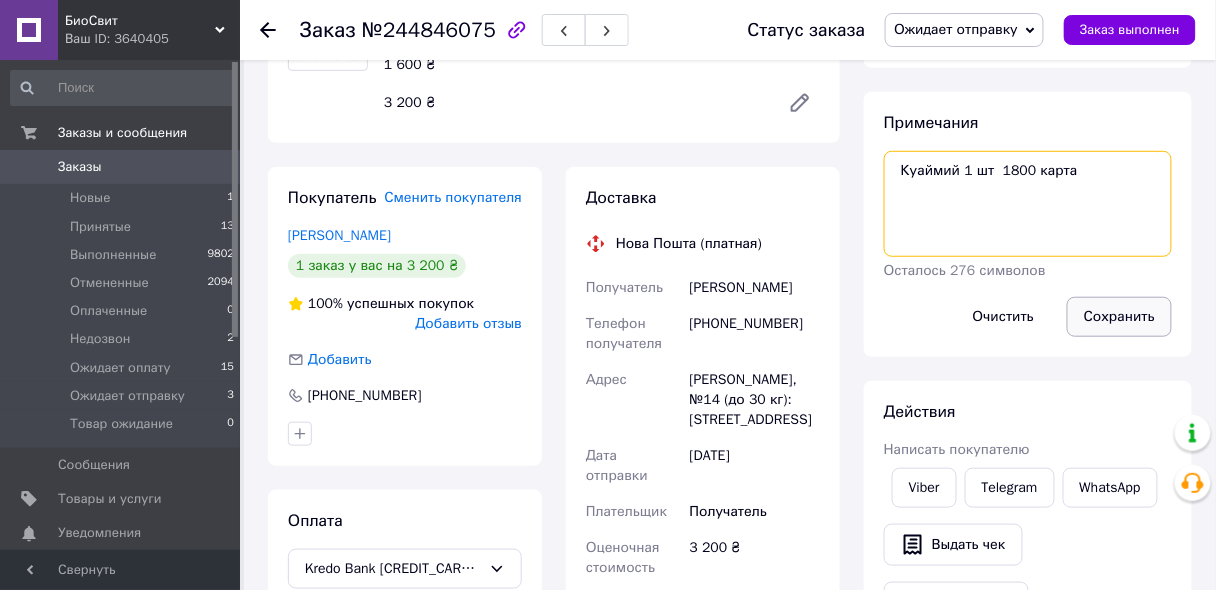 type on "Куаймий 1 шт  1800 карта" 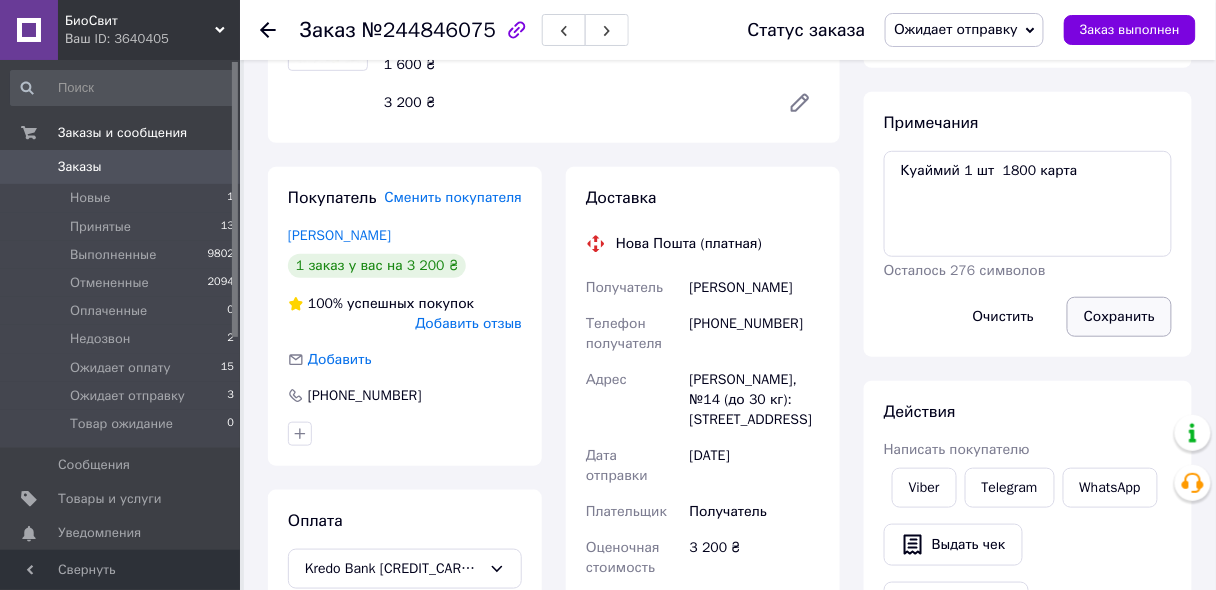 click on "Сохранить" at bounding box center (1119, 317) 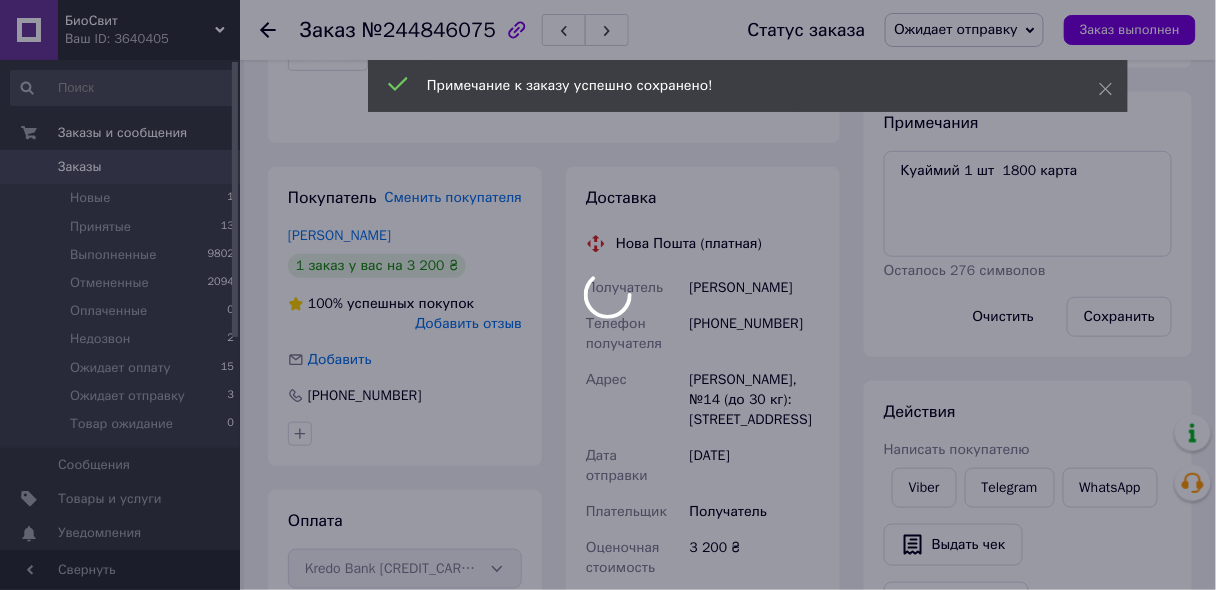 scroll, scrollTop: 942, scrollLeft: 0, axis: vertical 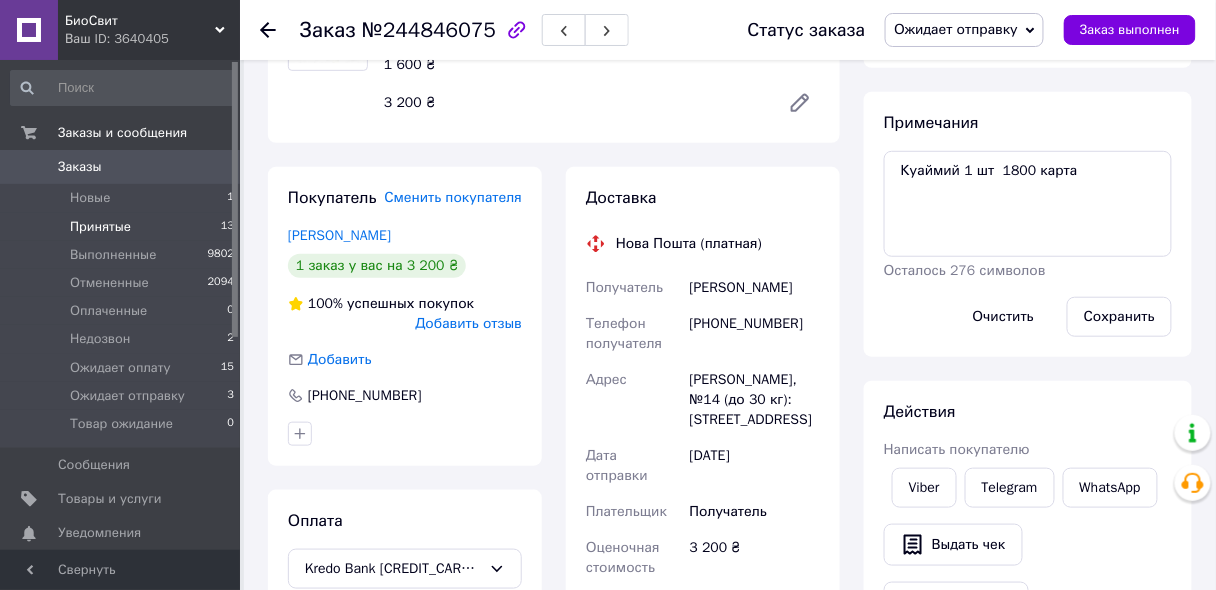 click on "Принятые" at bounding box center (100, 227) 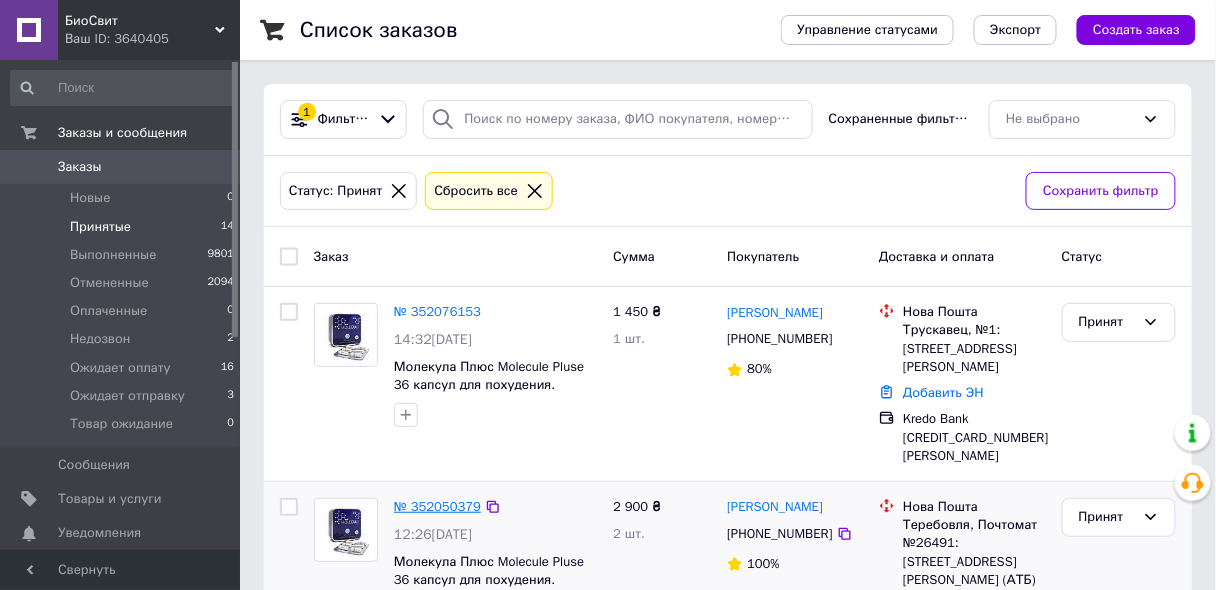 click on "№ 352050379" at bounding box center (437, 506) 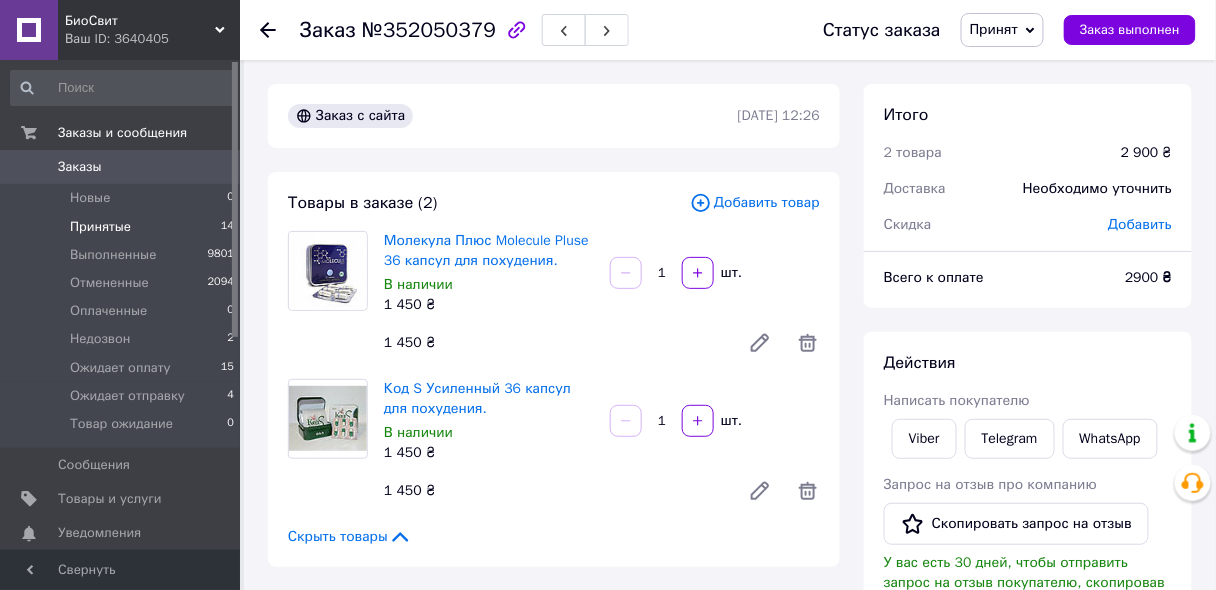 click on "Принятые" at bounding box center [100, 227] 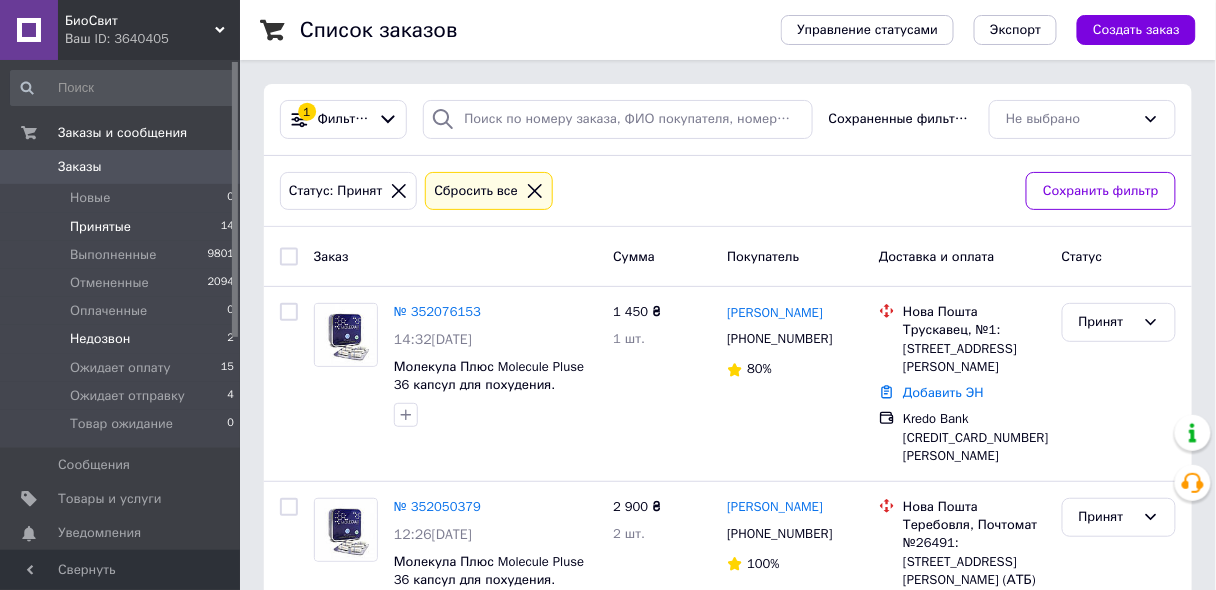 click on "Недозвон" at bounding box center (100, 339) 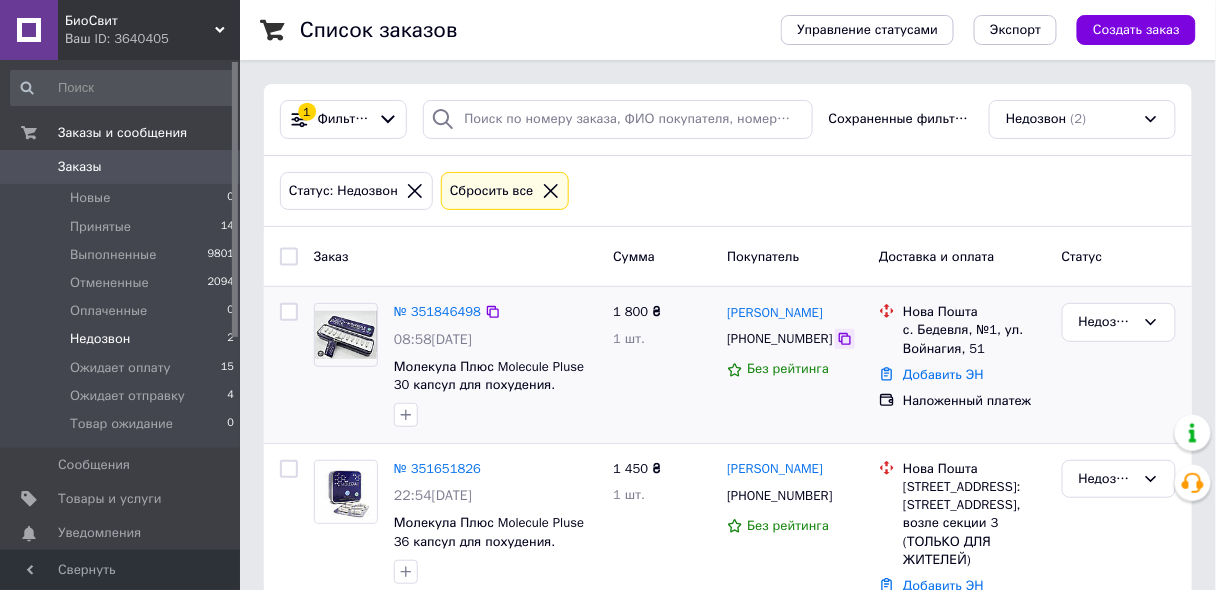 click 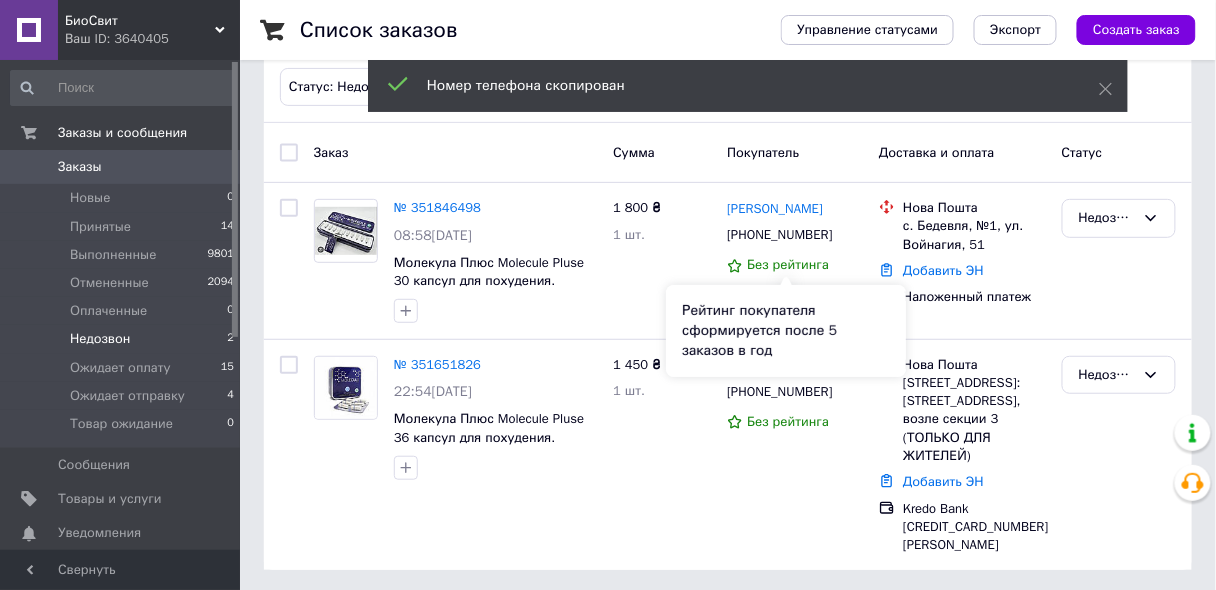 scroll, scrollTop: 106, scrollLeft: 0, axis: vertical 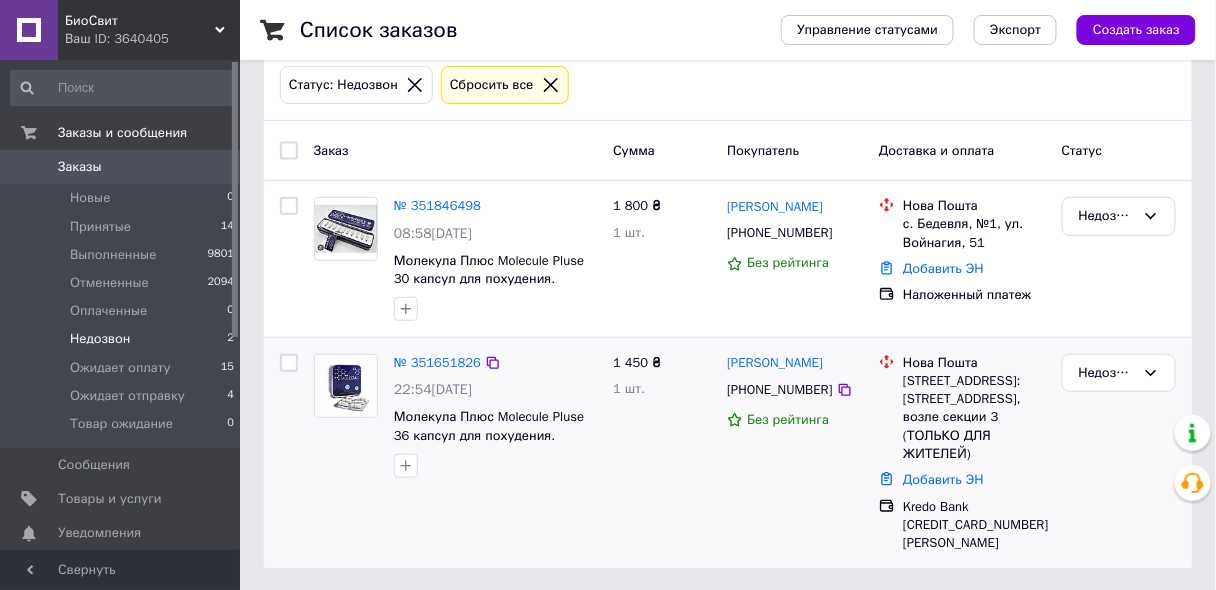 click on "№ 351651826 22:54[DATE] Молекула Плюс Molecule Pluse 36 капсул для похудения." at bounding box center (455, 453) 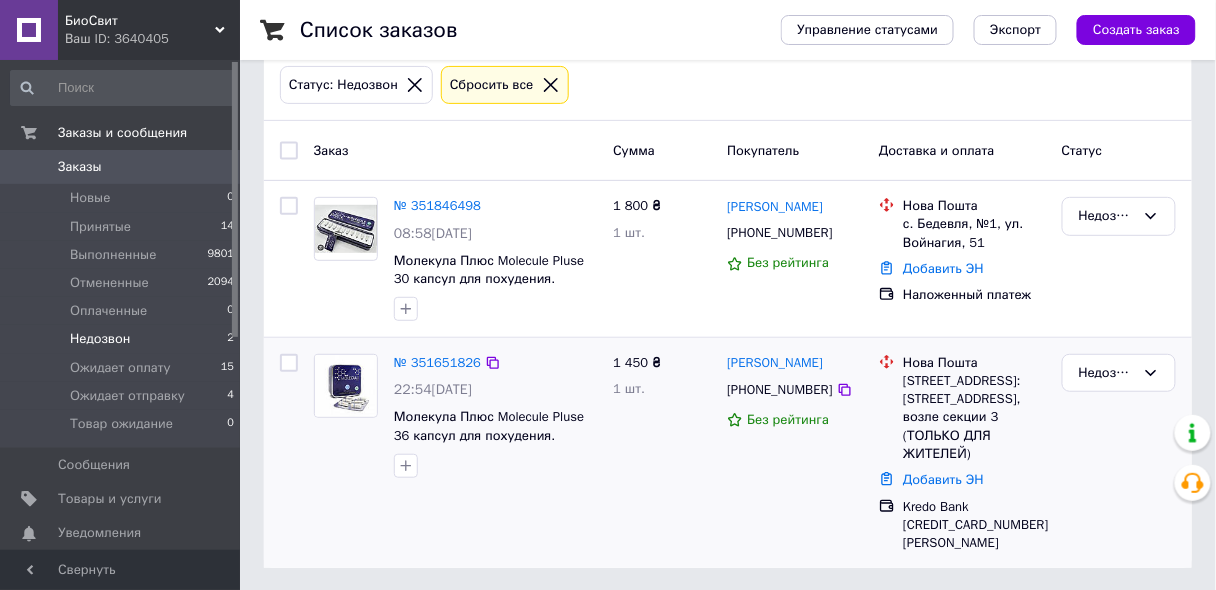 click on "№ 351651826 22:54[DATE] Молекула Плюс Molecule Pluse 36 капсул для похудения." at bounding box center (455, 453) 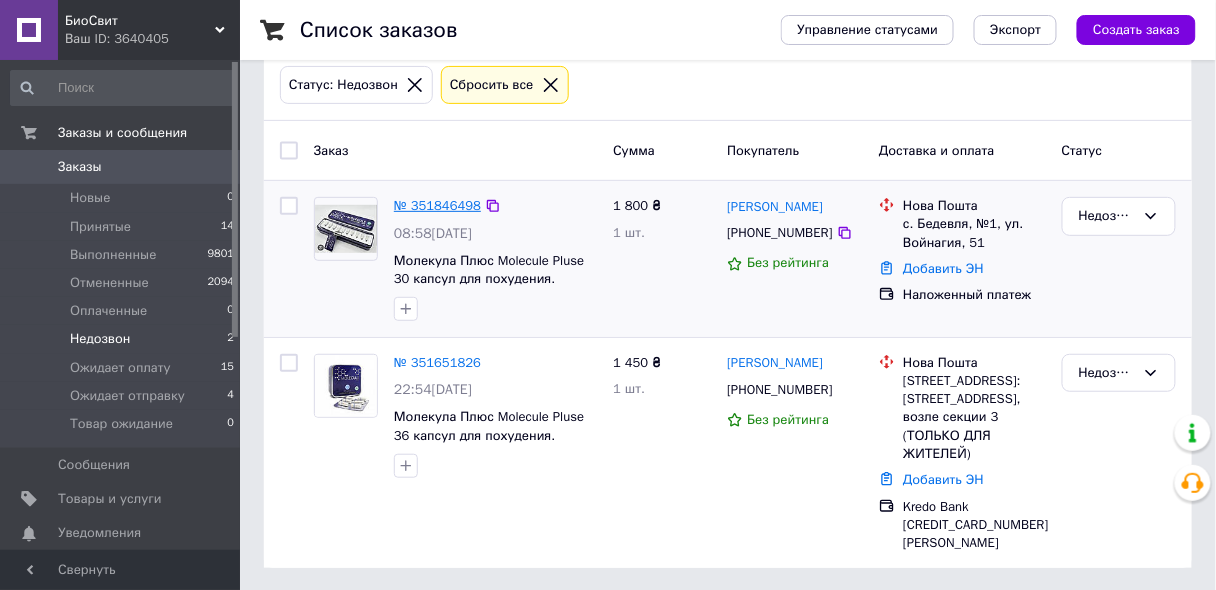 click on "№ 351846498" at bounding box center (437, 205) 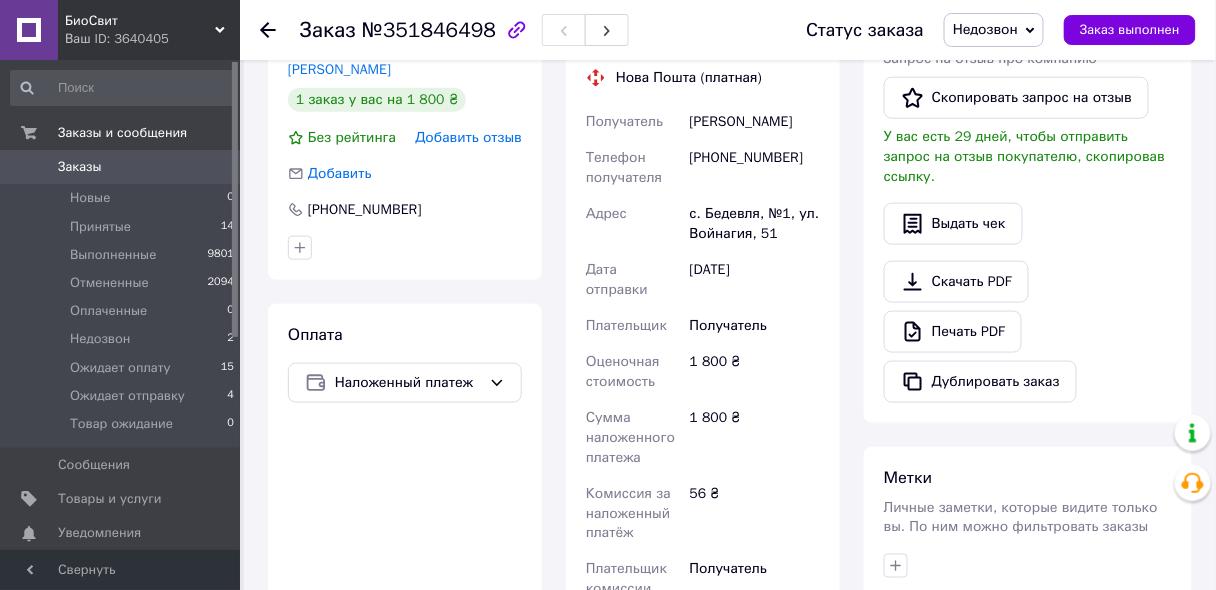 scroll, scrollTop: 666, scrollLeft: 0, axis: vertical 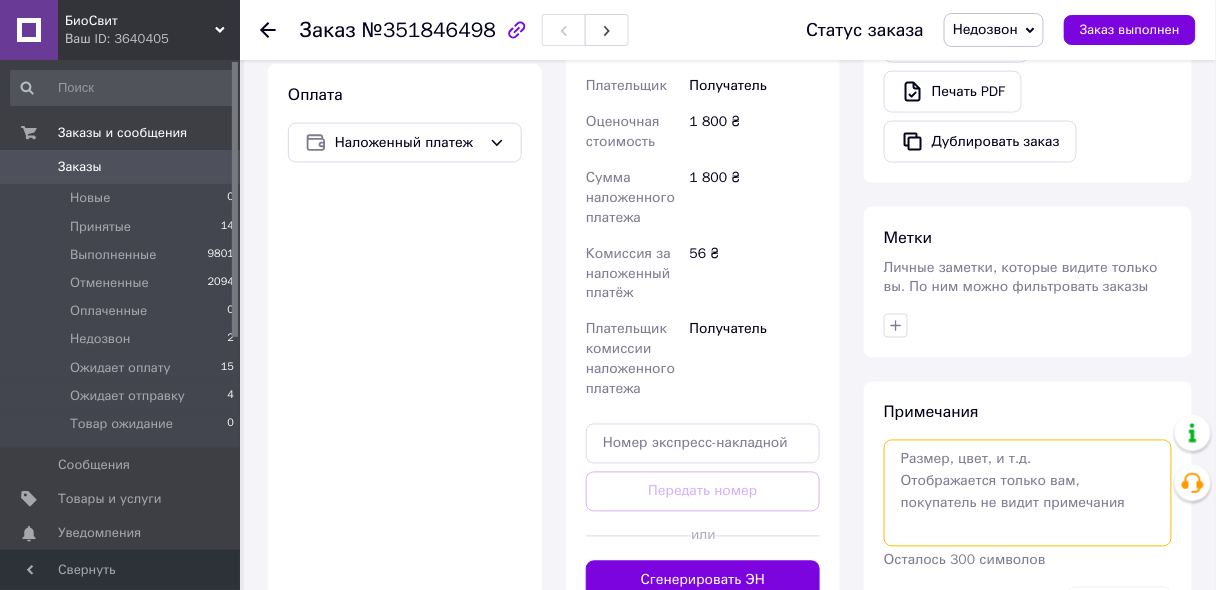 click at bounding box center (1028, 493) 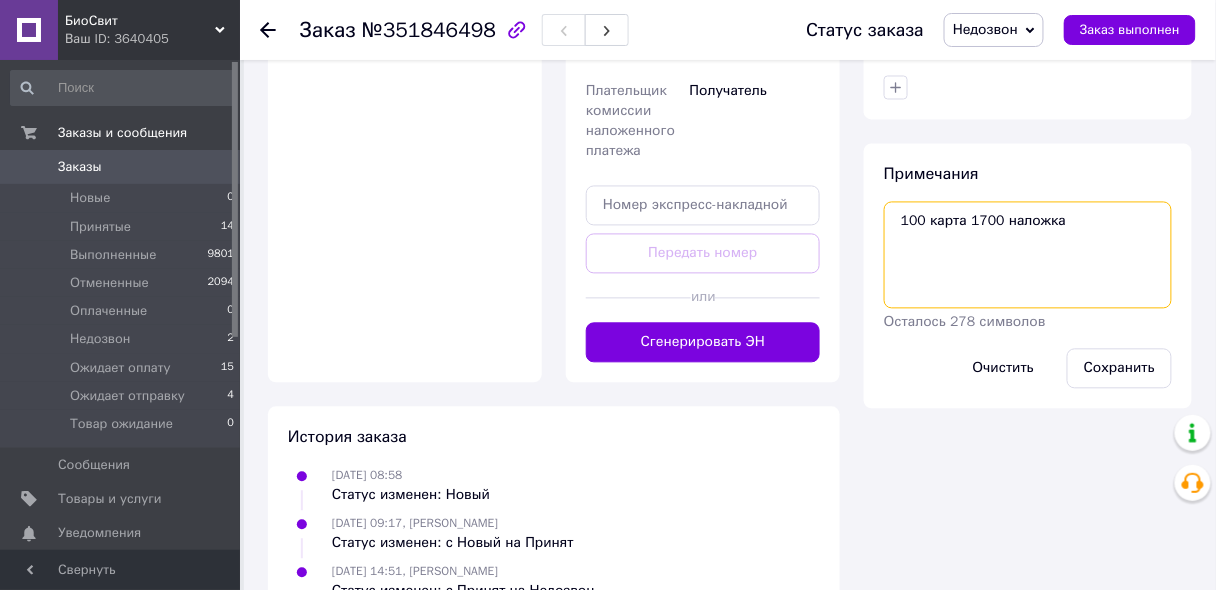 scroll, scrollTop: 906, scrollLeft: 0, axis: vertical 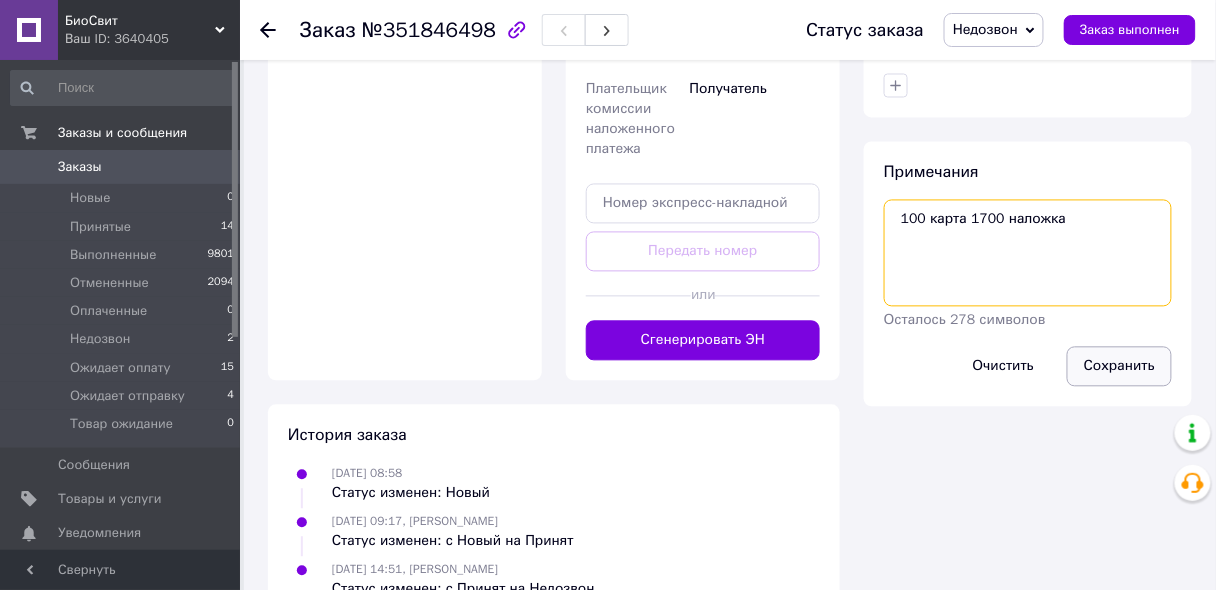 type on "100 карта 1700 наложка" 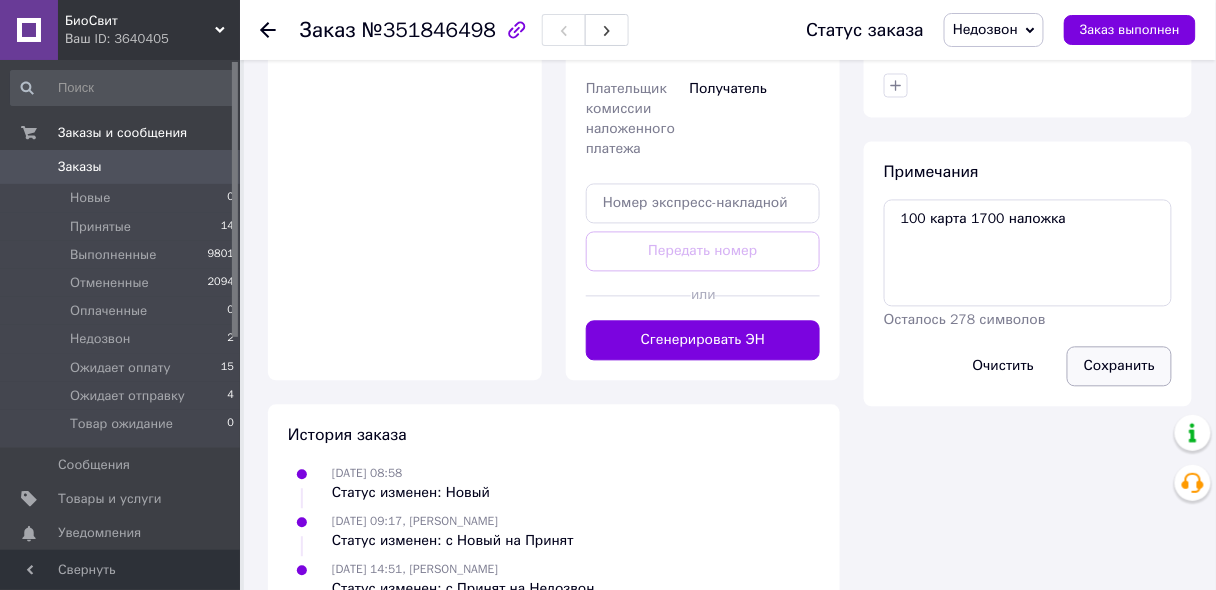 click on "Сохранить" at bounding box center (1119, 367) 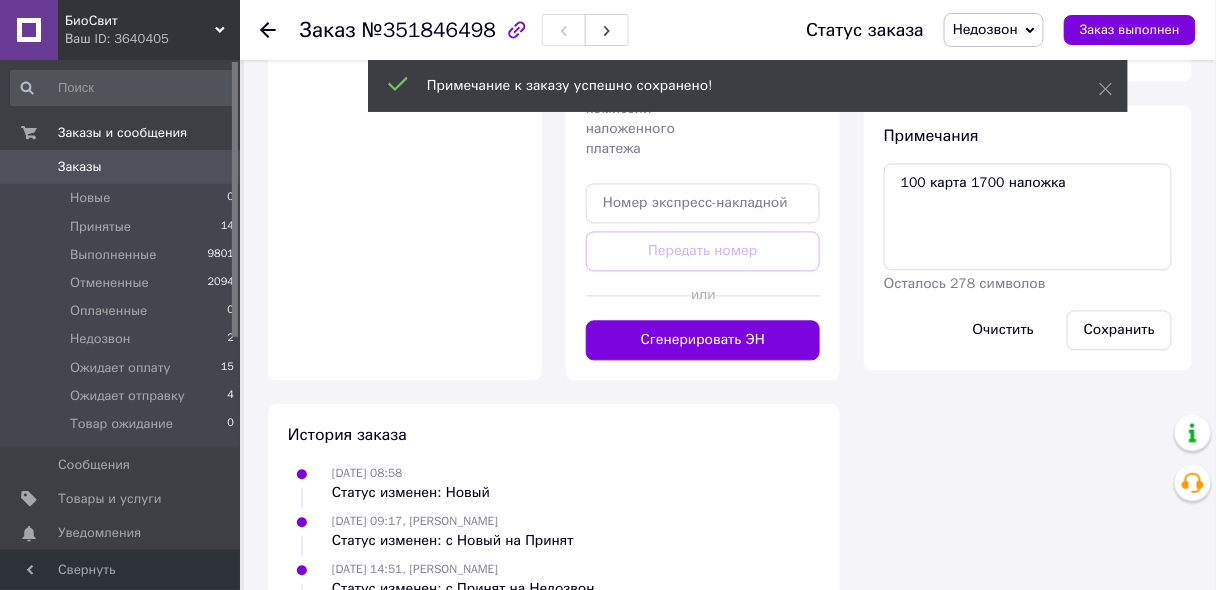 click on "Недозвон" at bounding box center (985, 29) 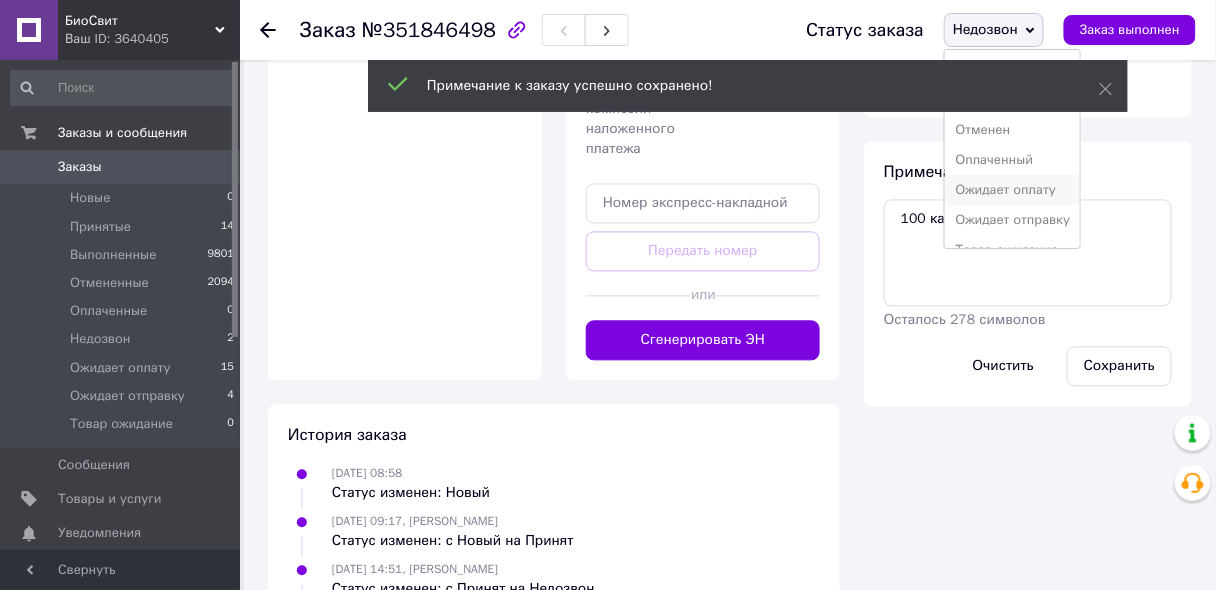 click on "Ожидает оплату" at bounding box center [1012, 190] 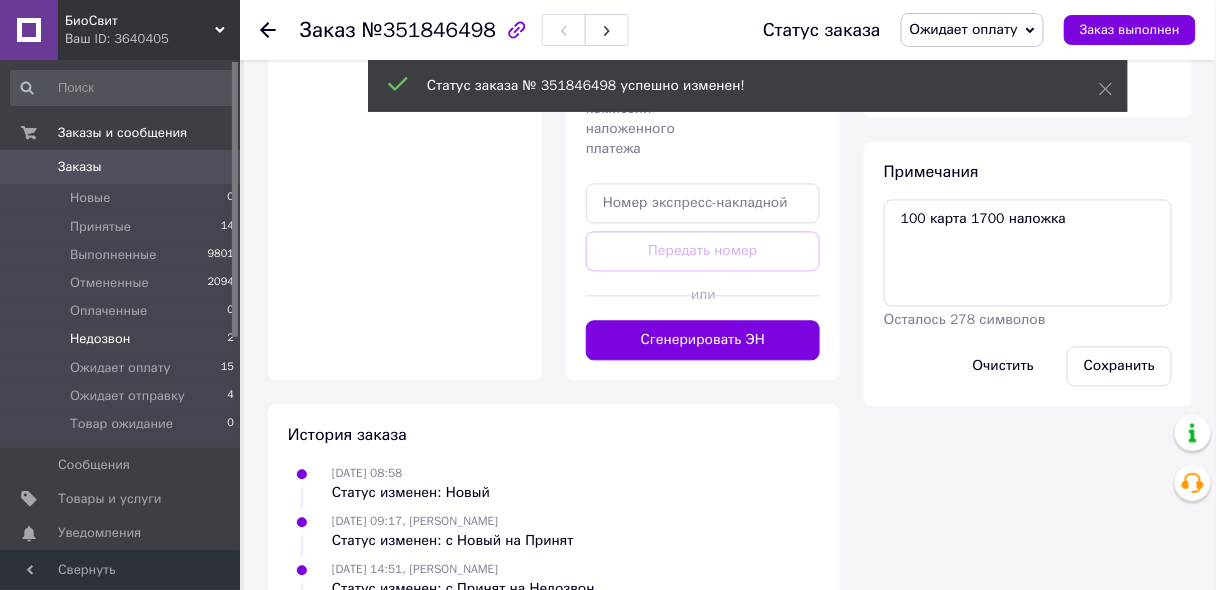 click on "Недозвон" at bounding box center [100, 339] 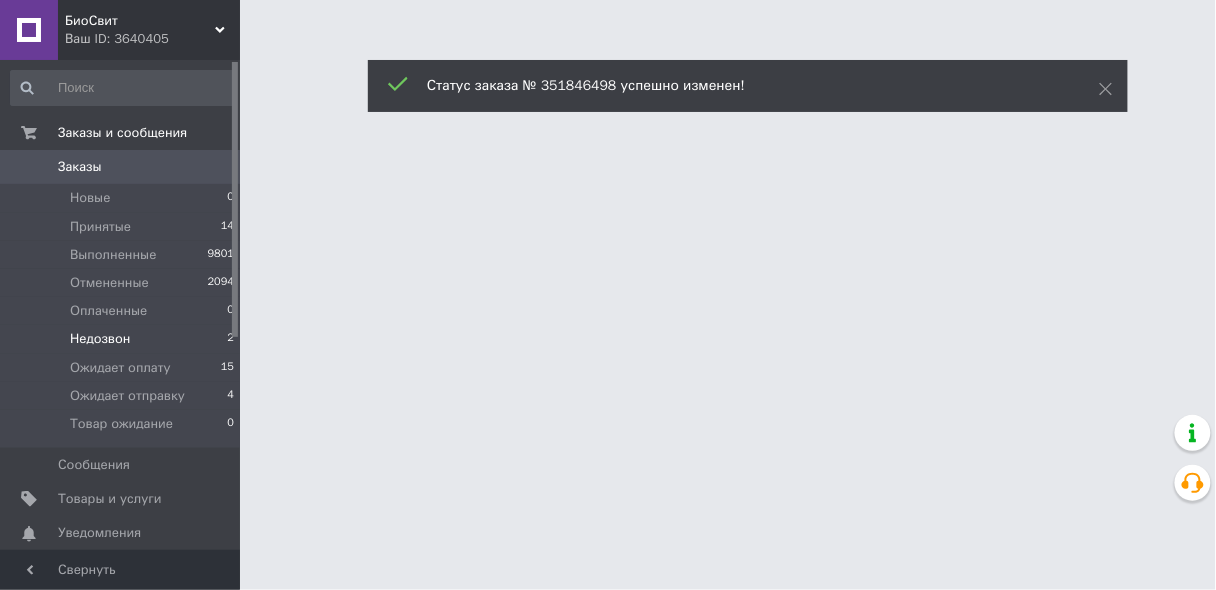 scroll, scrollTop: 0, scrollLeft: 0, axis: both 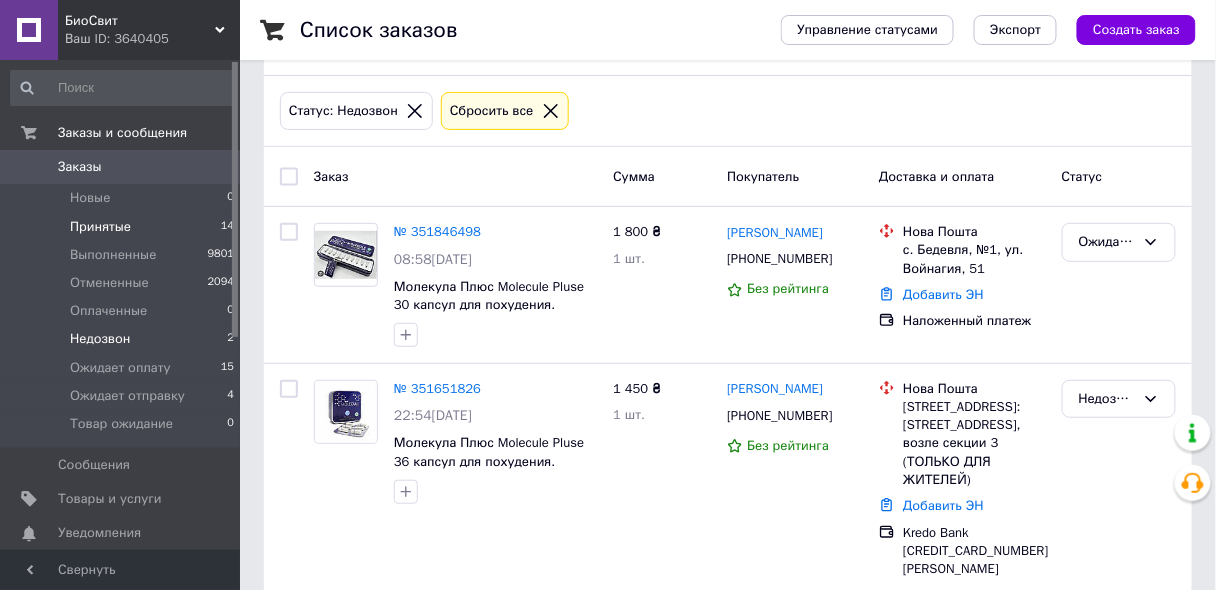 click on "Принятые" at bounding box center (100, 227) 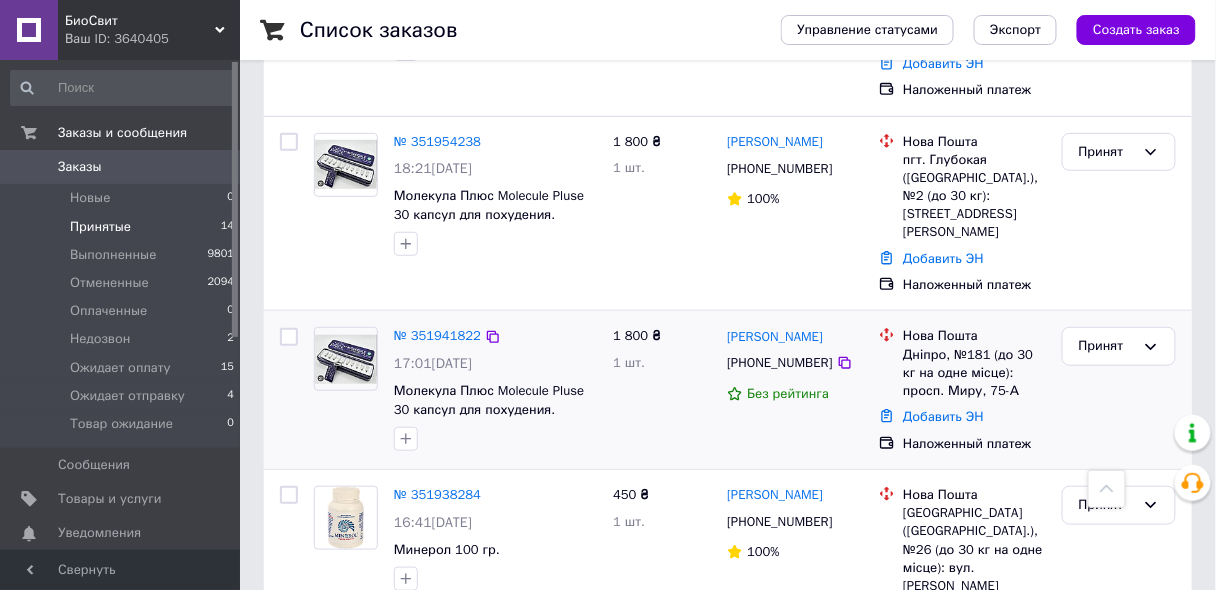 scroll, scrollTop: 2091, scrollLeft: 0, axis: vertical 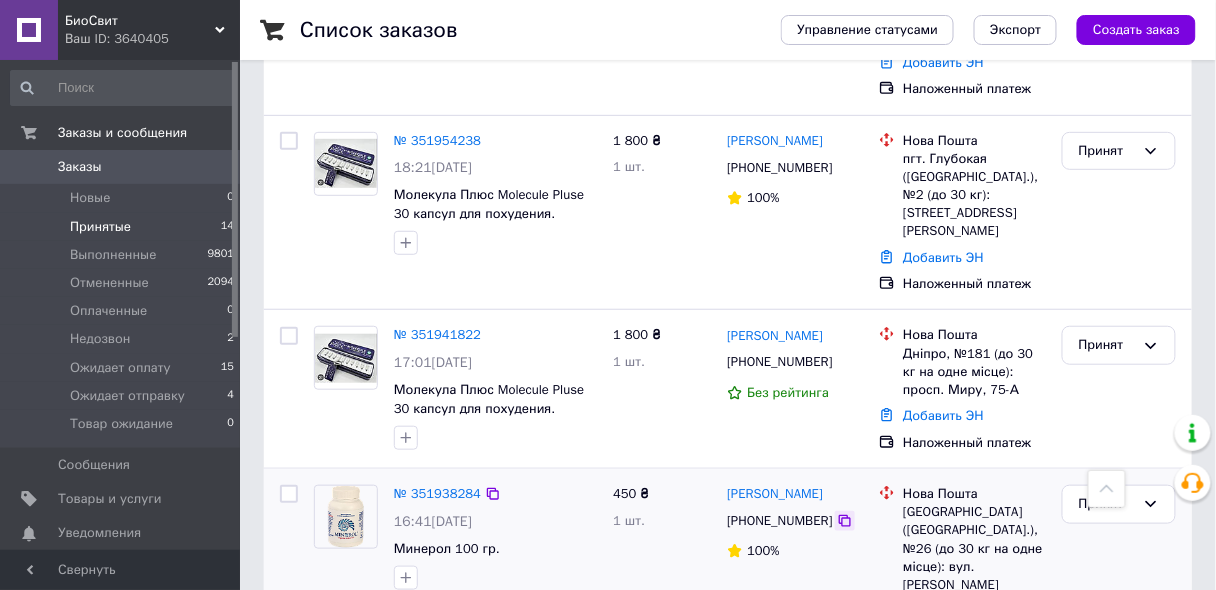 click 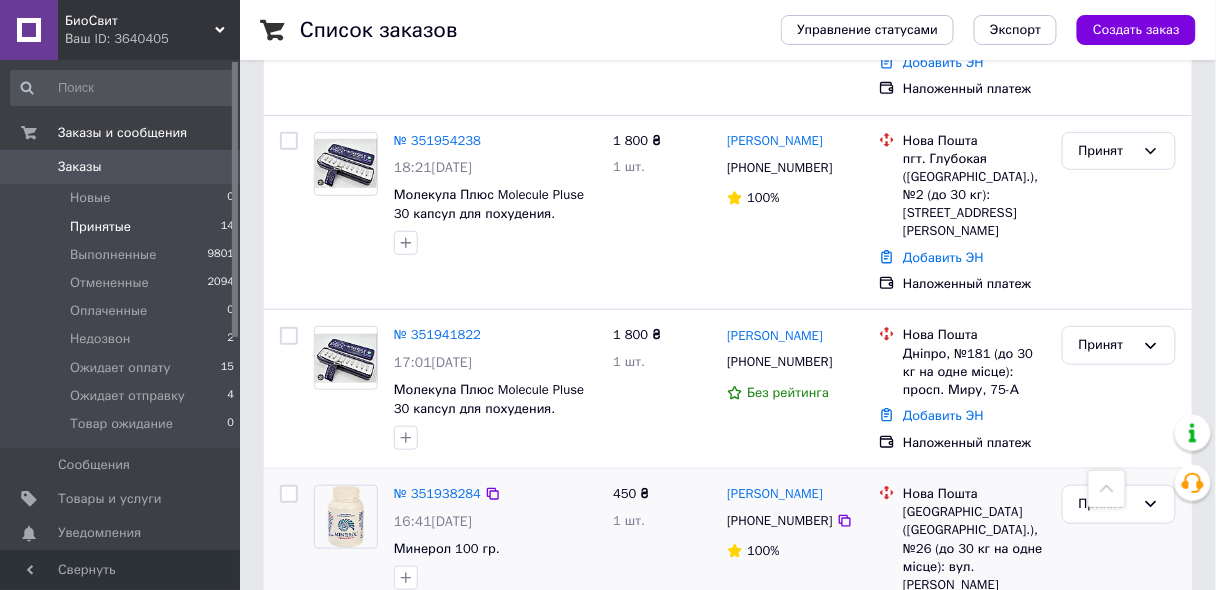 click on "450 ₴ 1 шт." at bounding box center [662, 575] 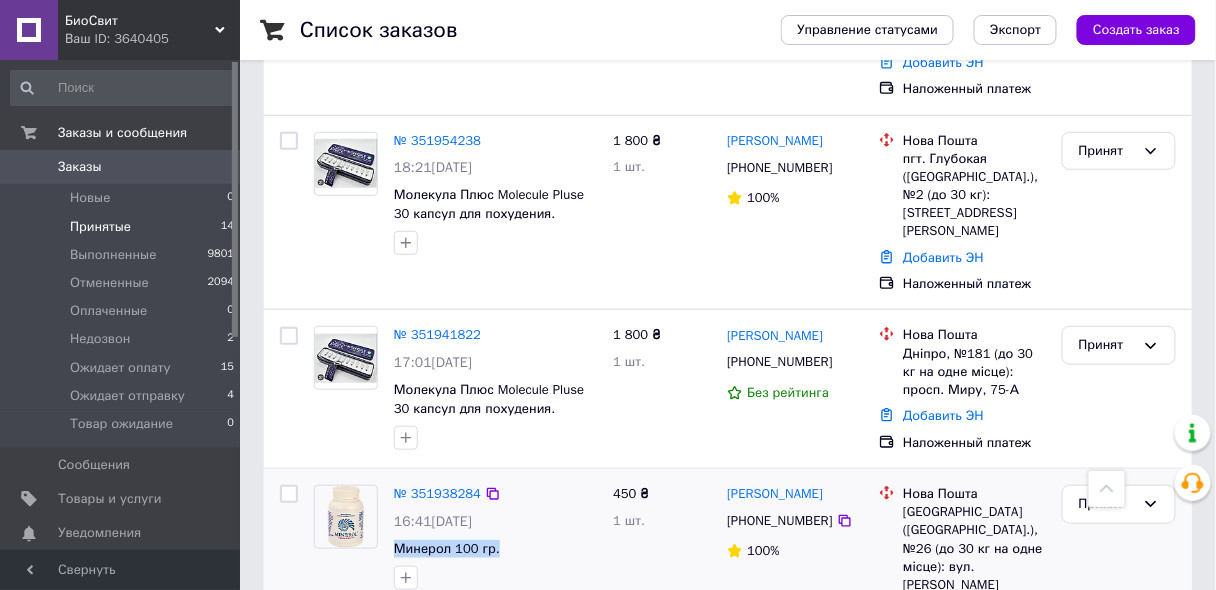 drag, startPoint x: 388, startPoint y: 487, endPoint x: 497, endPoint y: 486, distance: 109.004585 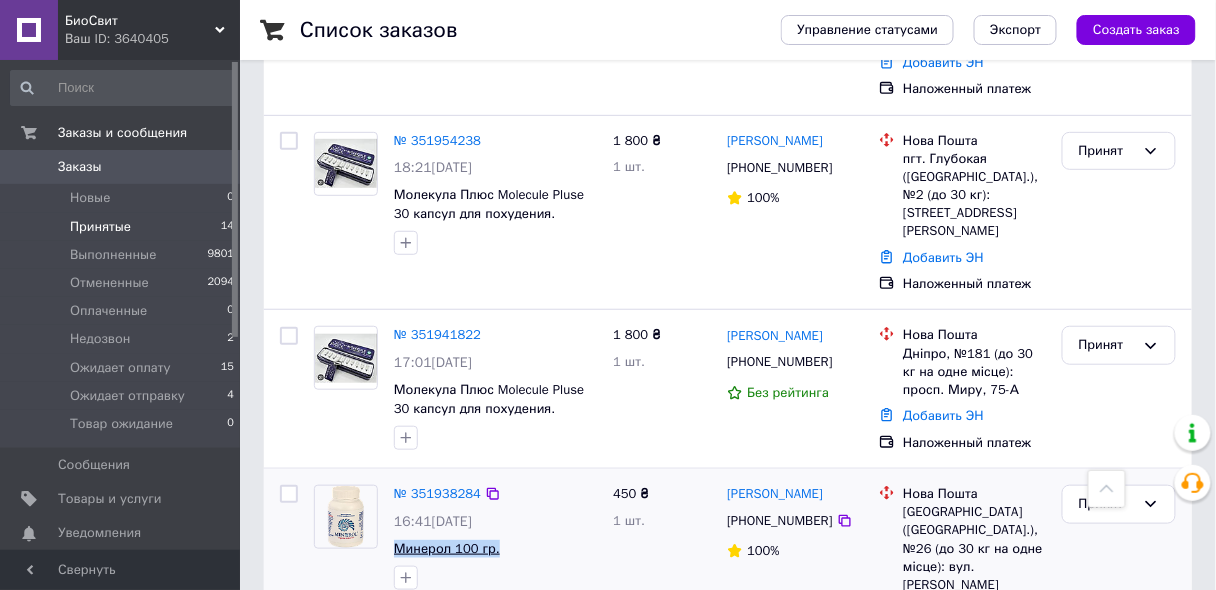 copy on "Минерол 100 гр." 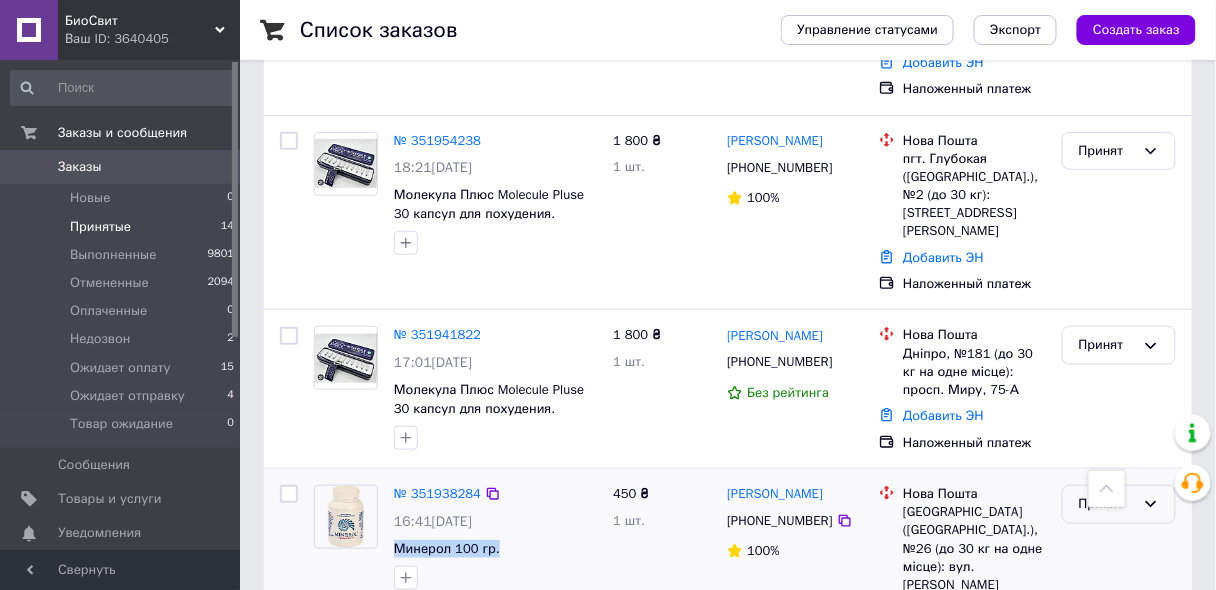 click on "Принят" at bounding box center [1107, 504] 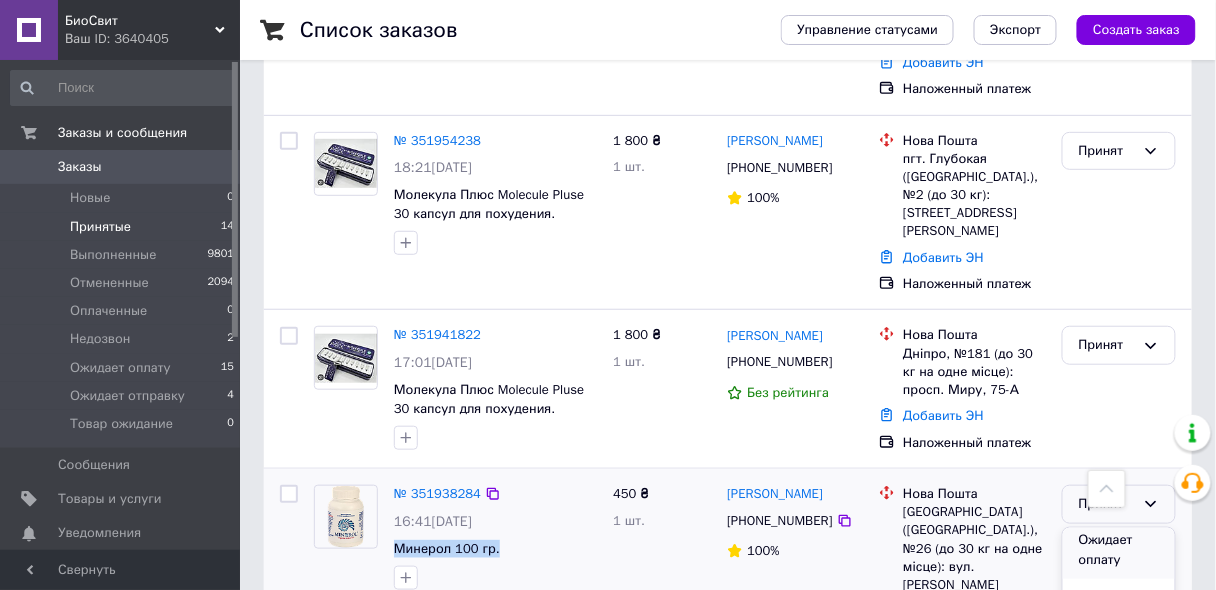 scroll, scrollTop: 80, scrollLeft: 0, axis: vertical 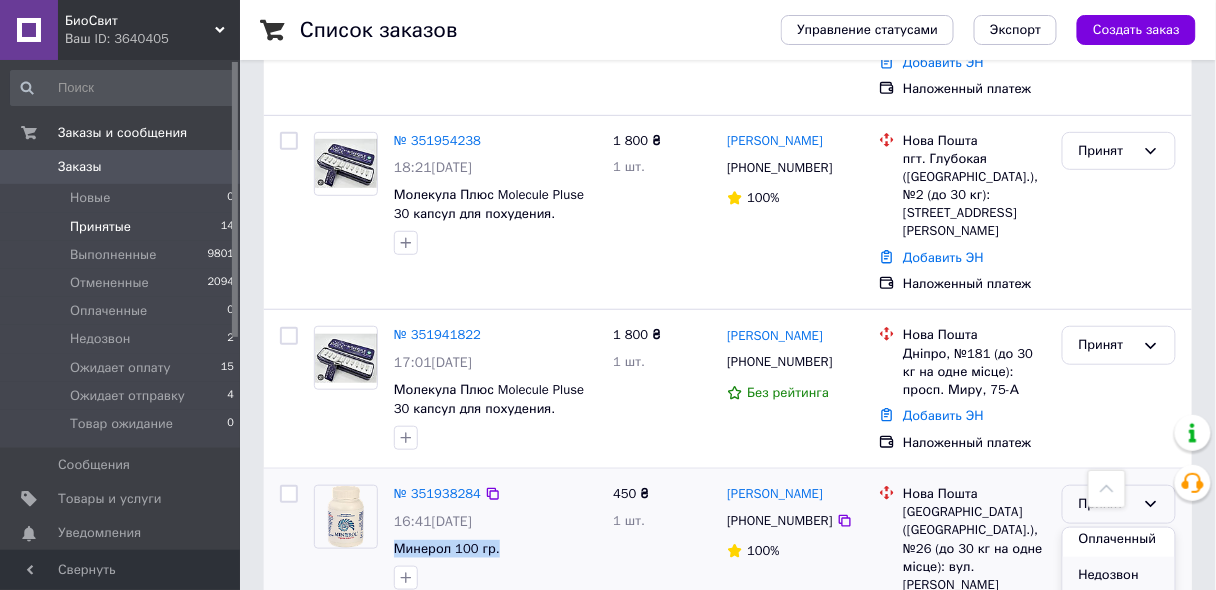 click on "Недозвон" at bounding box center [1119, 575] 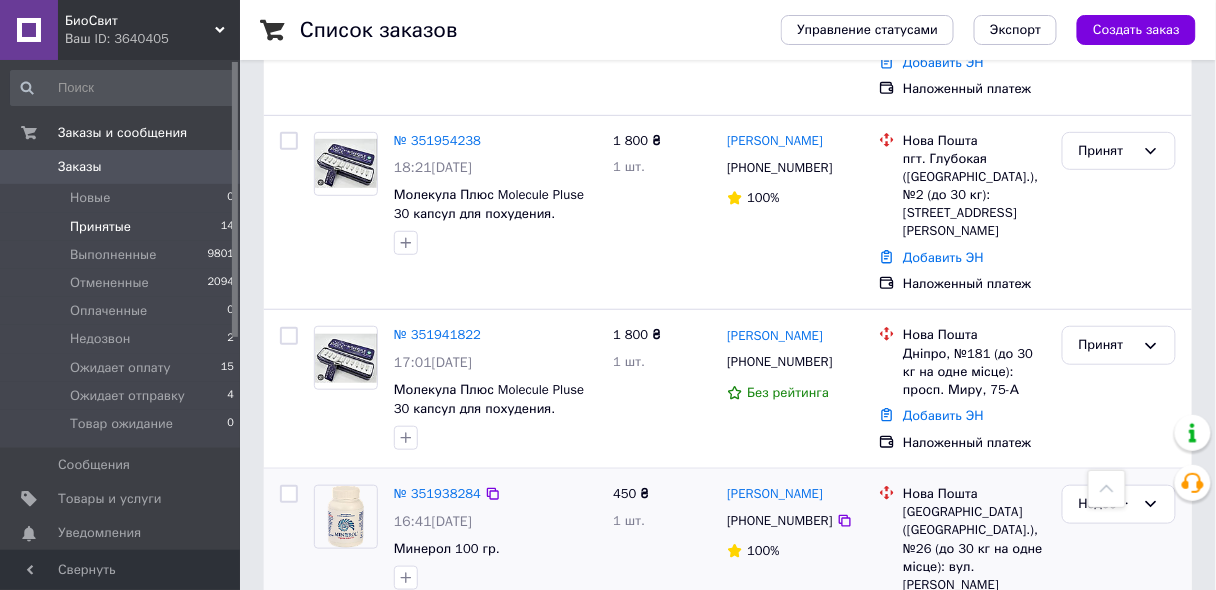 click on "450 ₴ 1 шт." at bounding box center (662, 575) 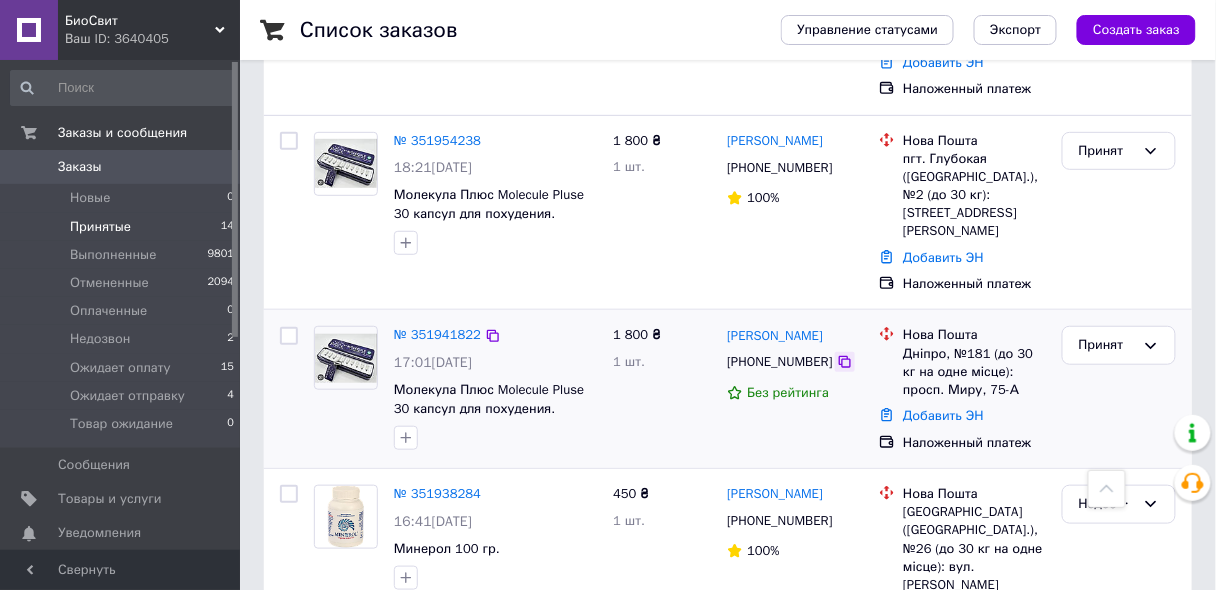 click 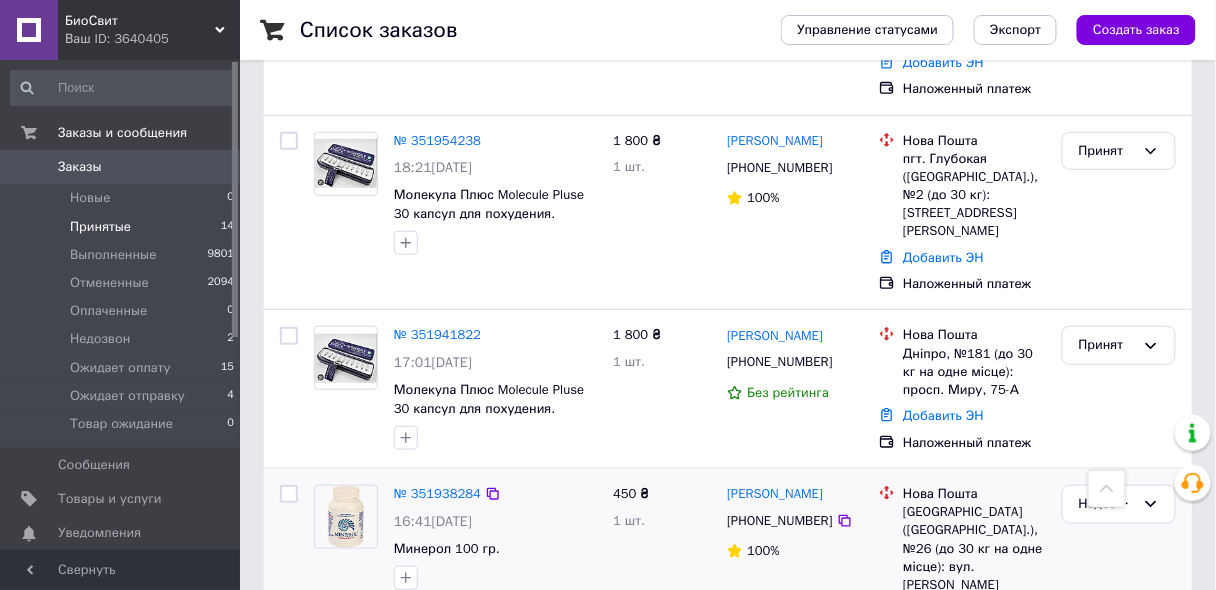 click at bounding box center (495, 578) 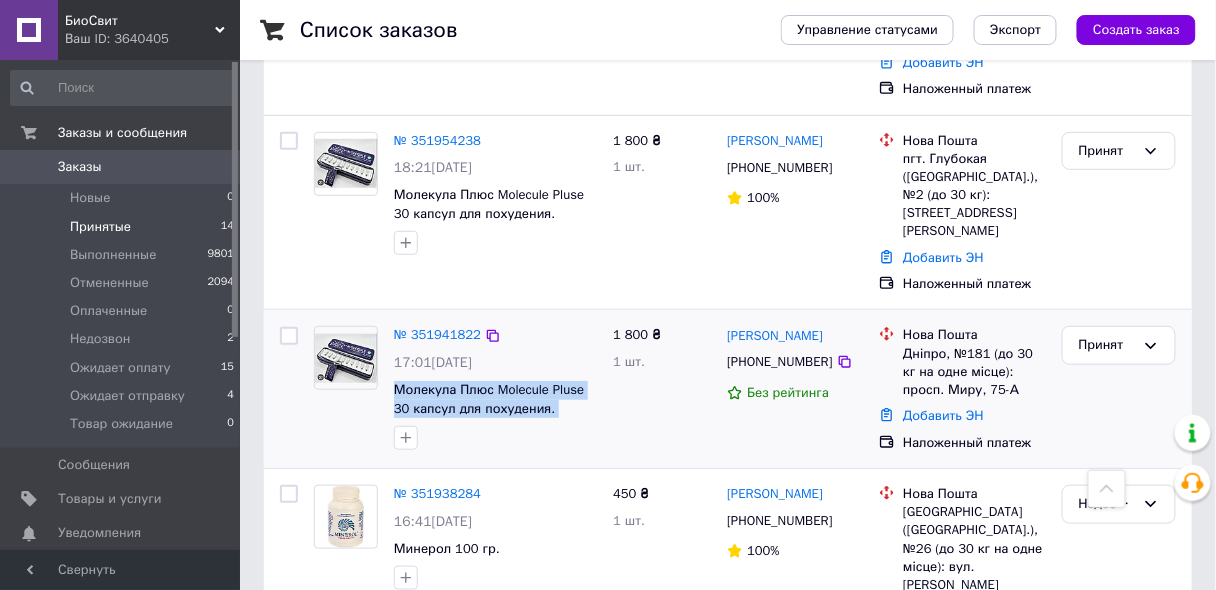 drag, startPoint x: 390, startPoint y: 331, endPoint x: 590, endPoint y: 364, distance: 202.70422 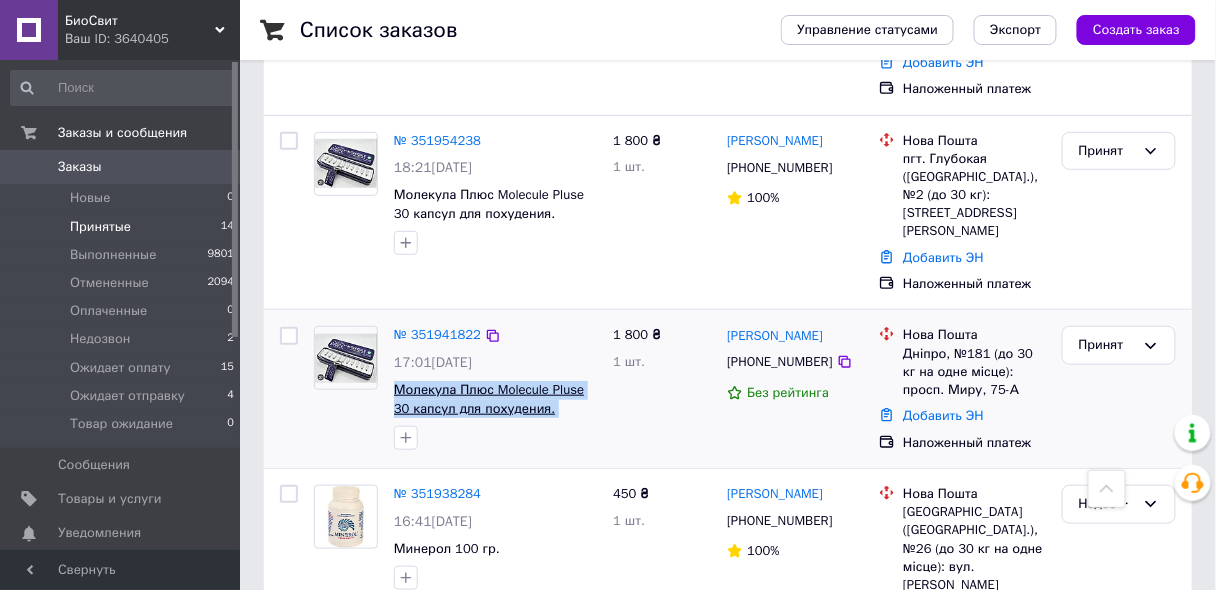 copy on "Молекула Плюс Molecule Pluse 30 капсул для похудения. Усиленная" 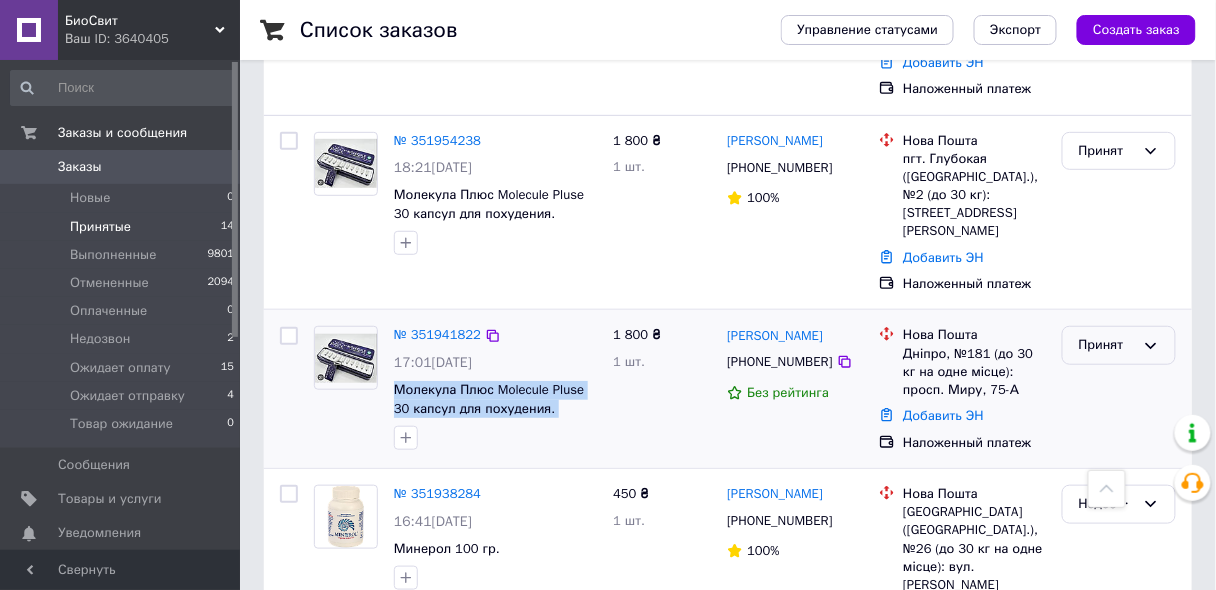 click on "Принят" at bounding box center [1107, 345] 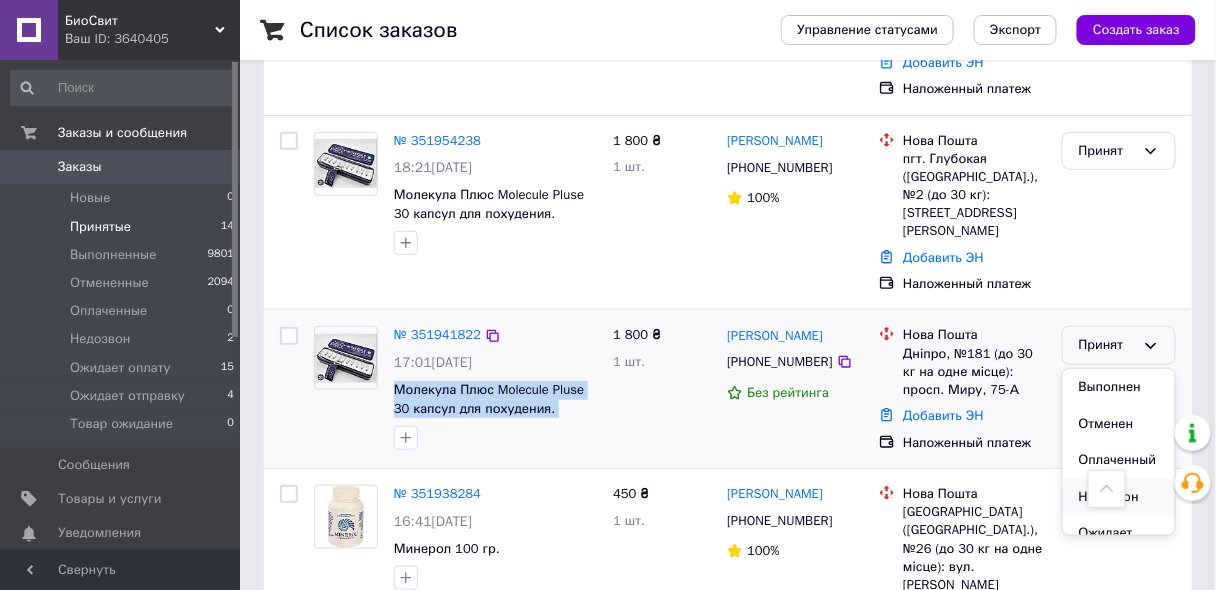 click on "Недозвон" at bounding box center [1119, 497] 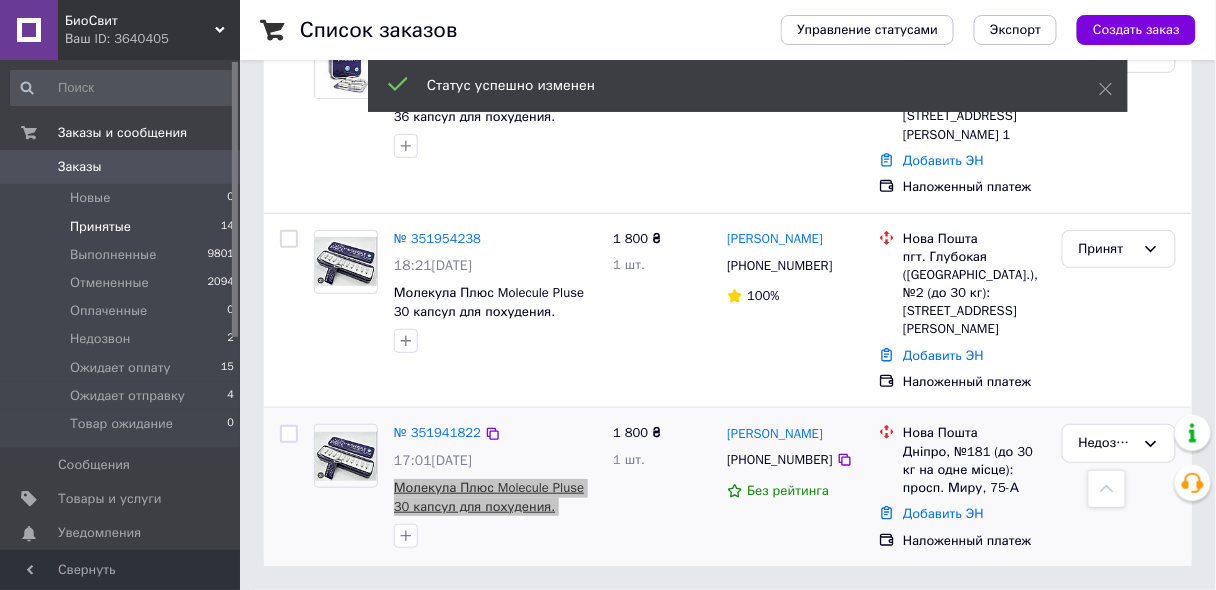 scroll, scrollTop: 1932, scrollLeft: 0, axis: vertical 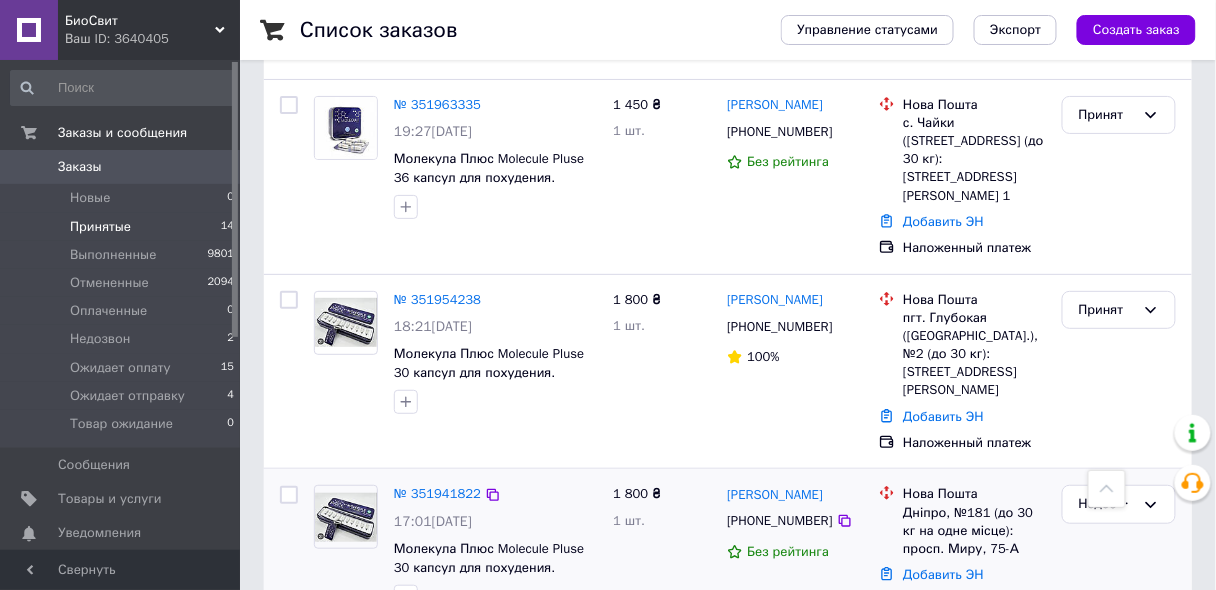 click on "[PERSON_NAME]  [PHONE_NUMBER] Без рейтинга" at bounding box center [795, 548] 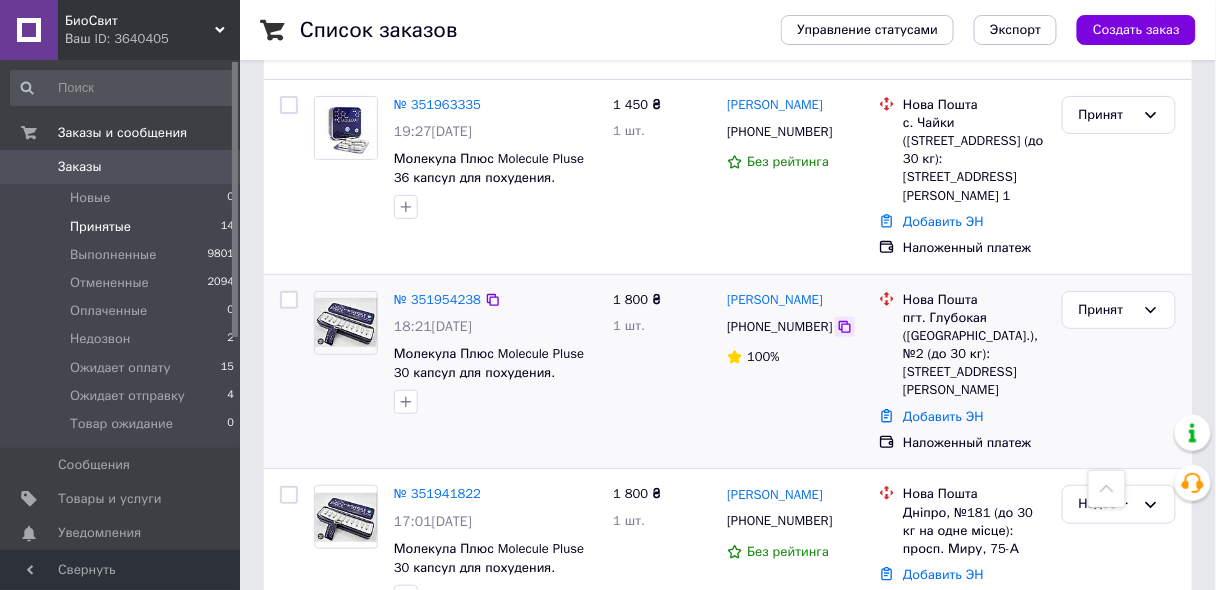 click 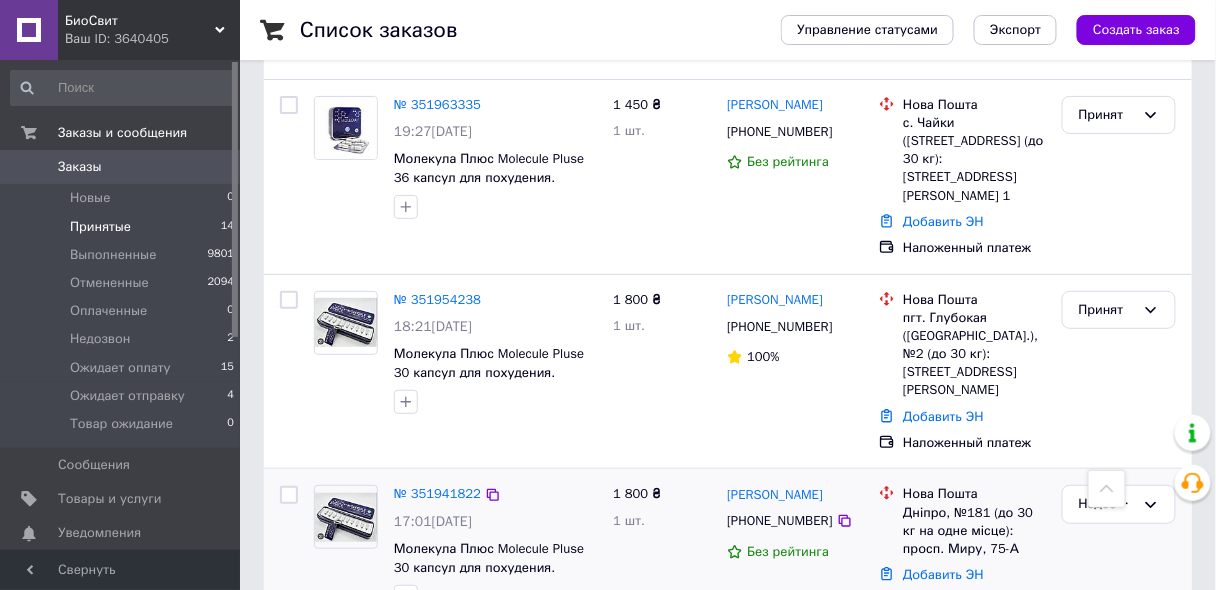 click on "[PERSON_NAME]  [PHONE_NUMBER] Без рейтинга" at bounding box center (795, 548) 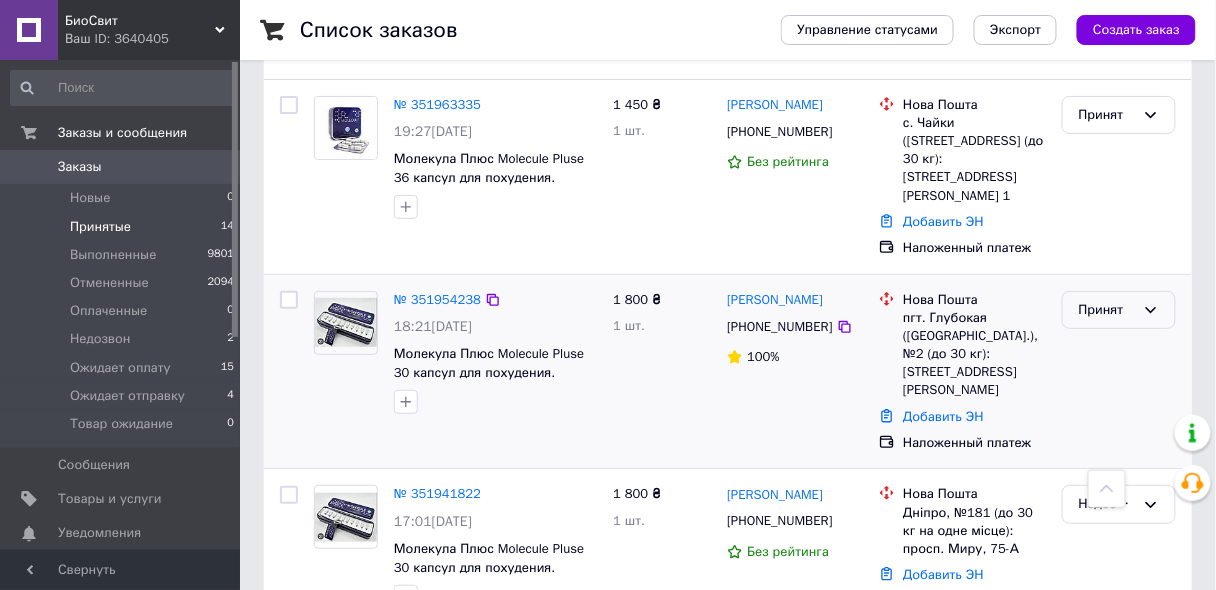 click on "Принят" at bounding box center (1119, 310) 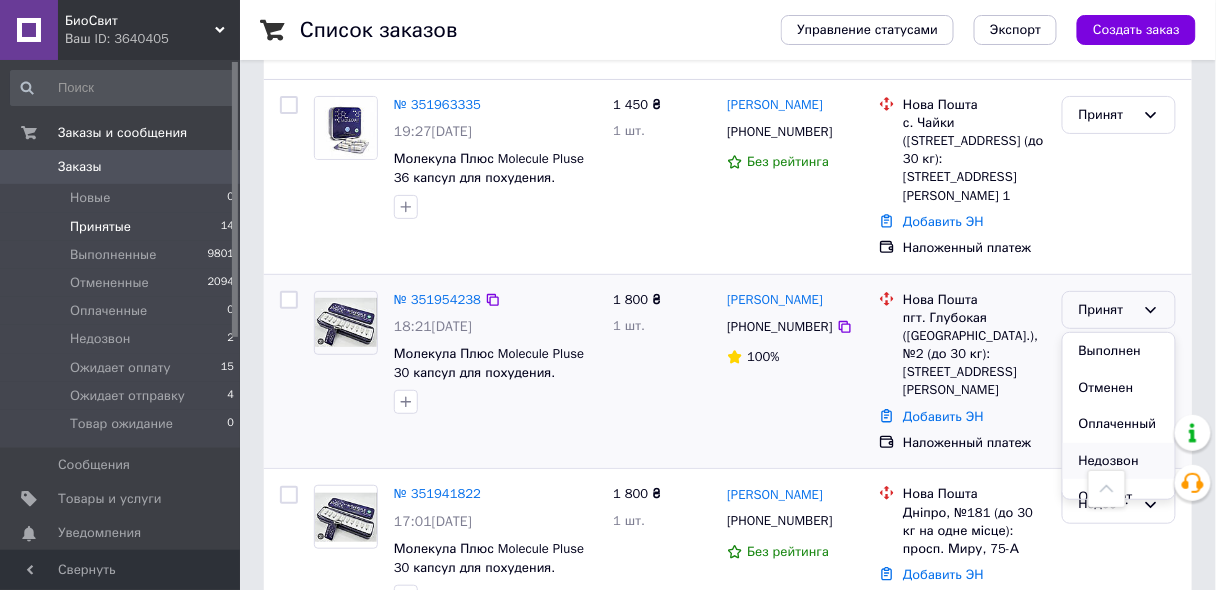 click on "Недозвон" at bounding box center [1119, 461] 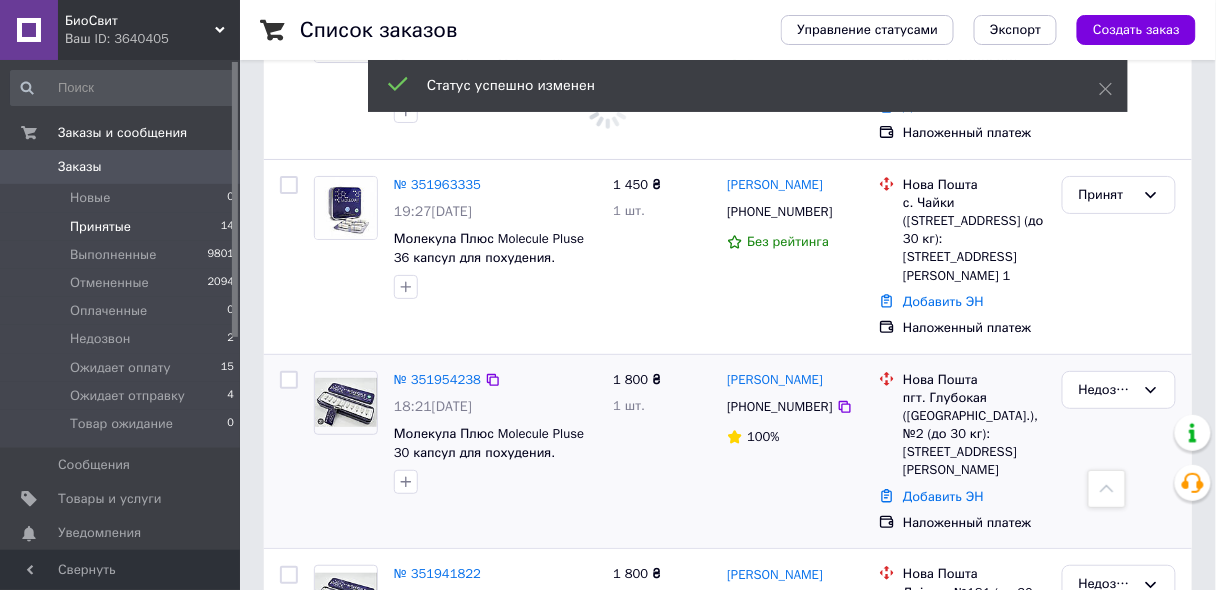 scroll, scrollTop: 1772, scrollLeft: 0, axis: vertical 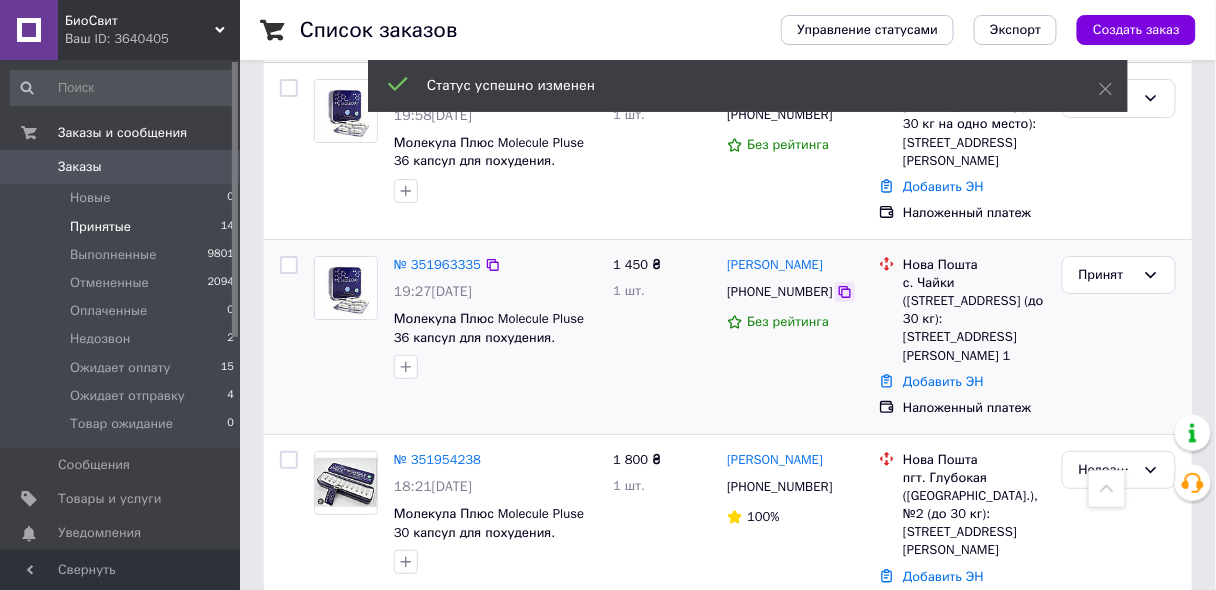 click 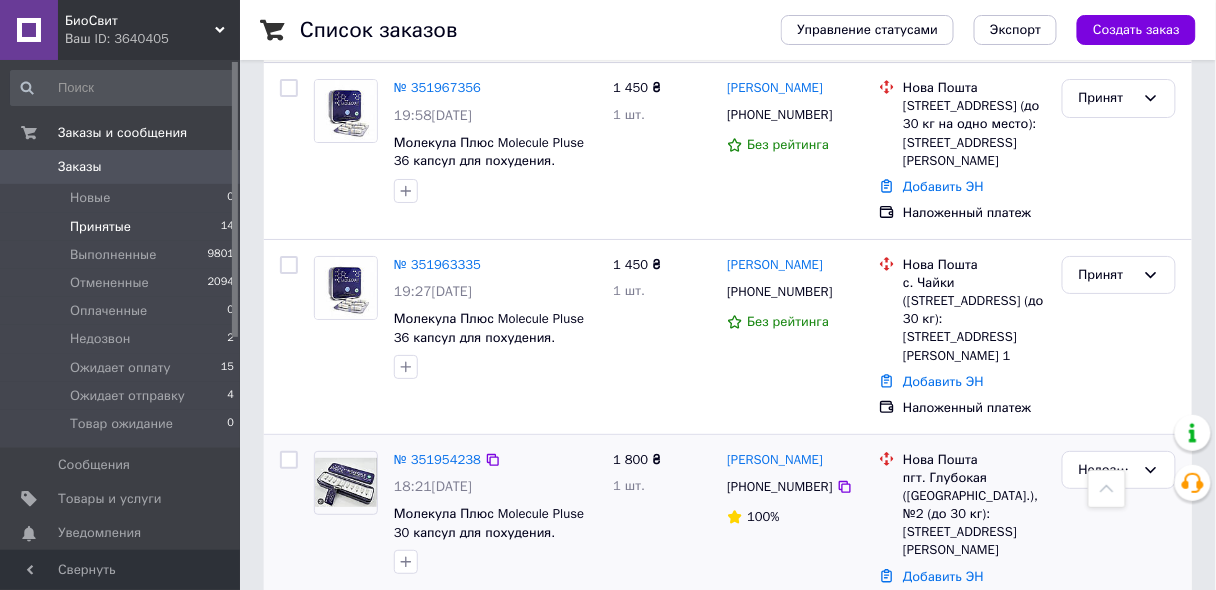 click on "1 800 ₴ 1 шт." at bounding box center [662, 532] 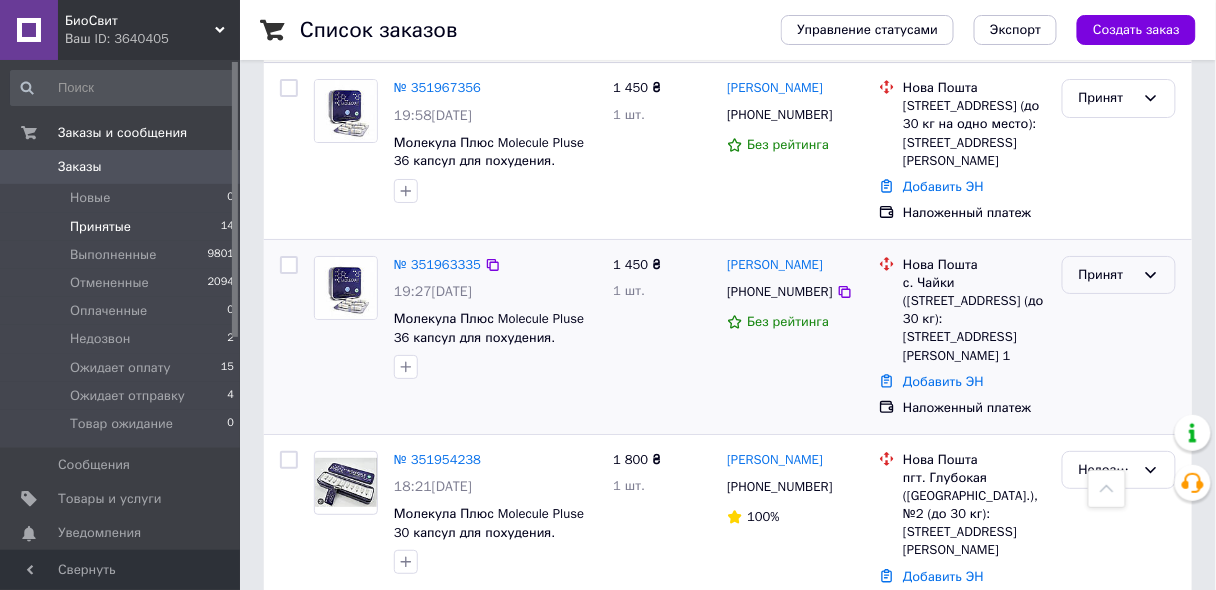 click on "Принят" at bounding box center [1107, 275] 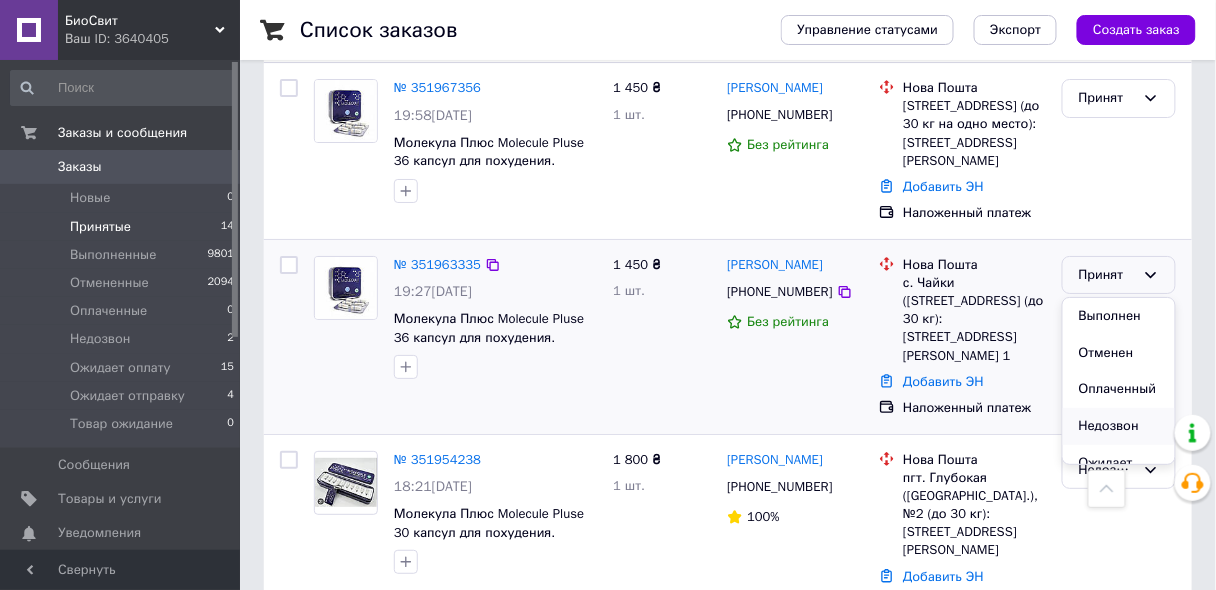 click on "Недозвон" at bounding box center (1119, 426) 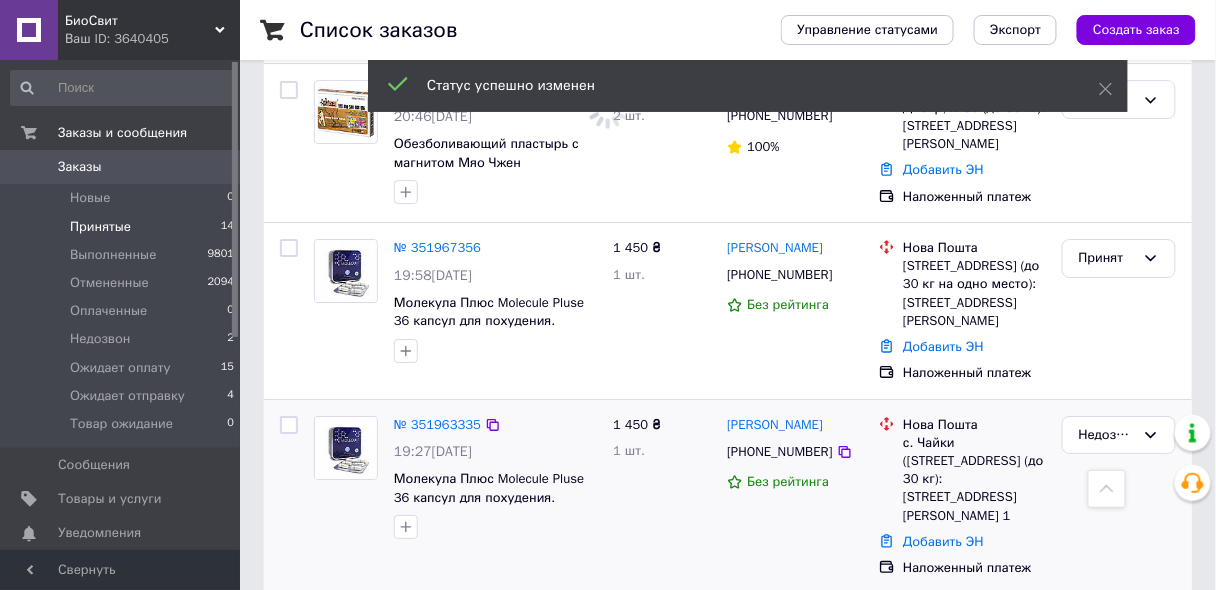 scroll, scrollTop: 1532, scrollLeft: 0, axis: vertical 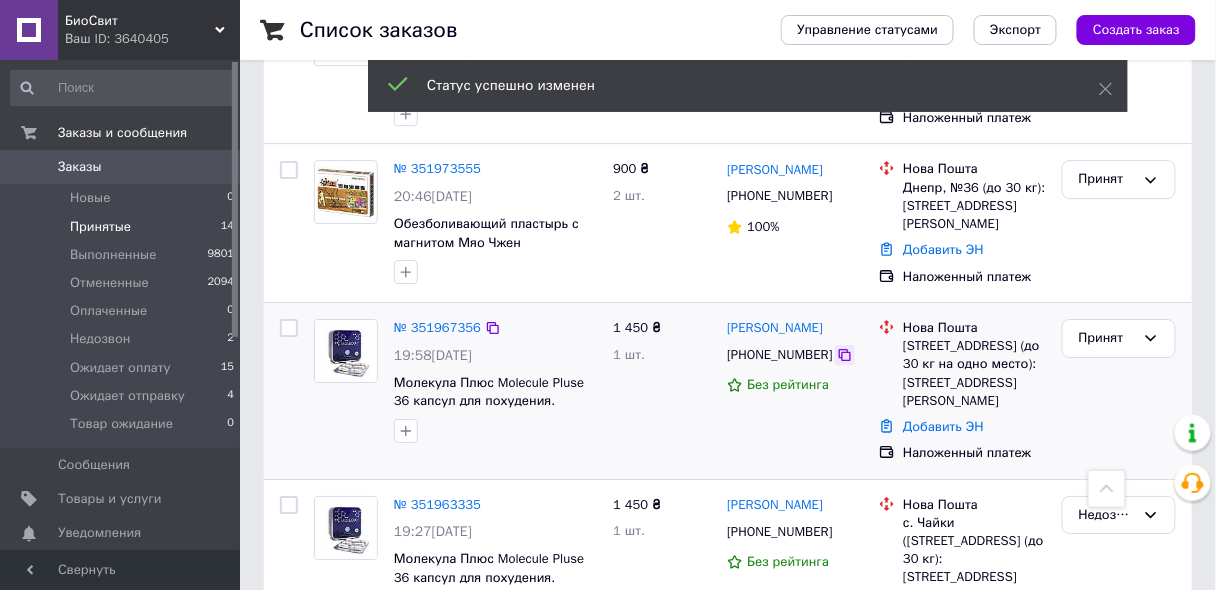 click 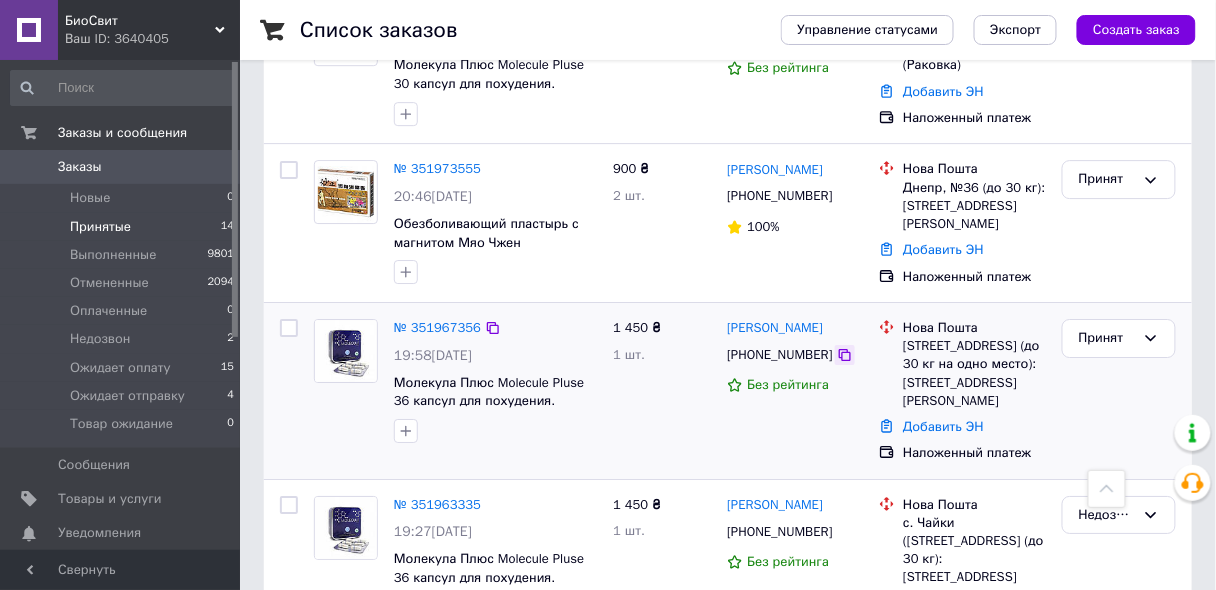 click 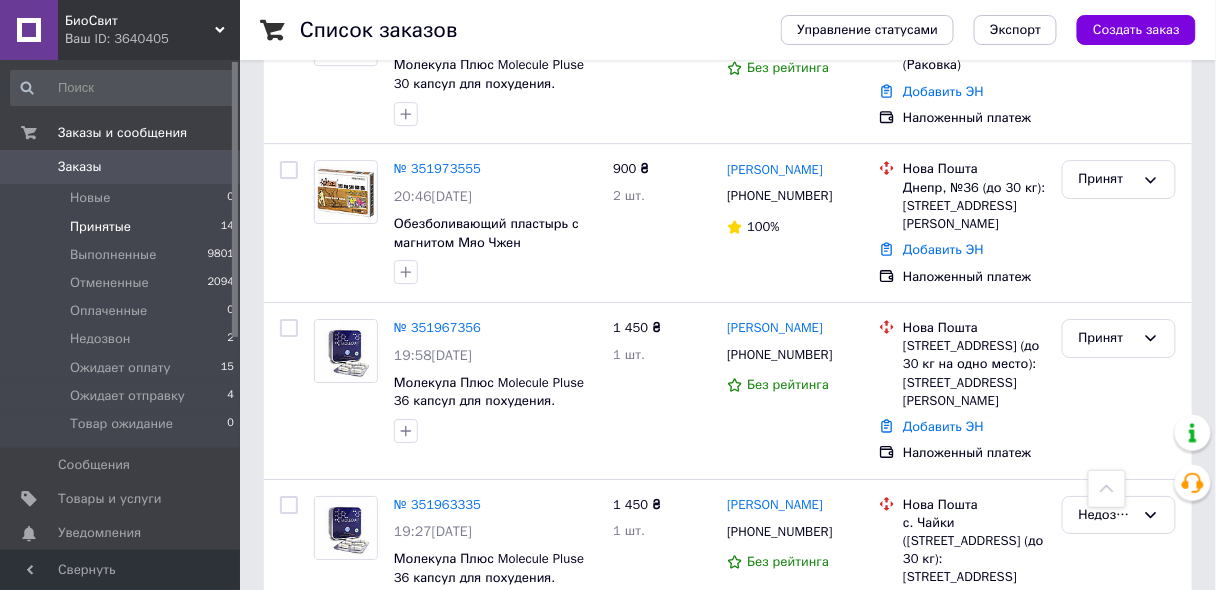 click on "Молекула Плюс Molecule Pluse 36 капсул для похудения." at bounding box center [495, 568] 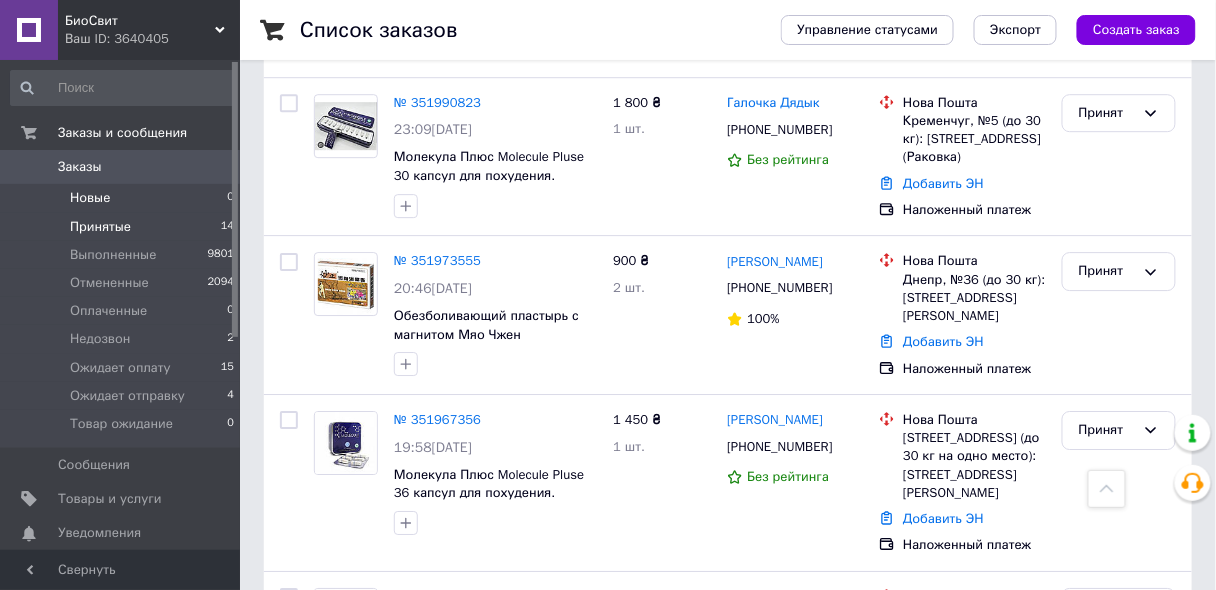 scroll, scrollTop: 1292, scrollLeft: 0, axis: vertical 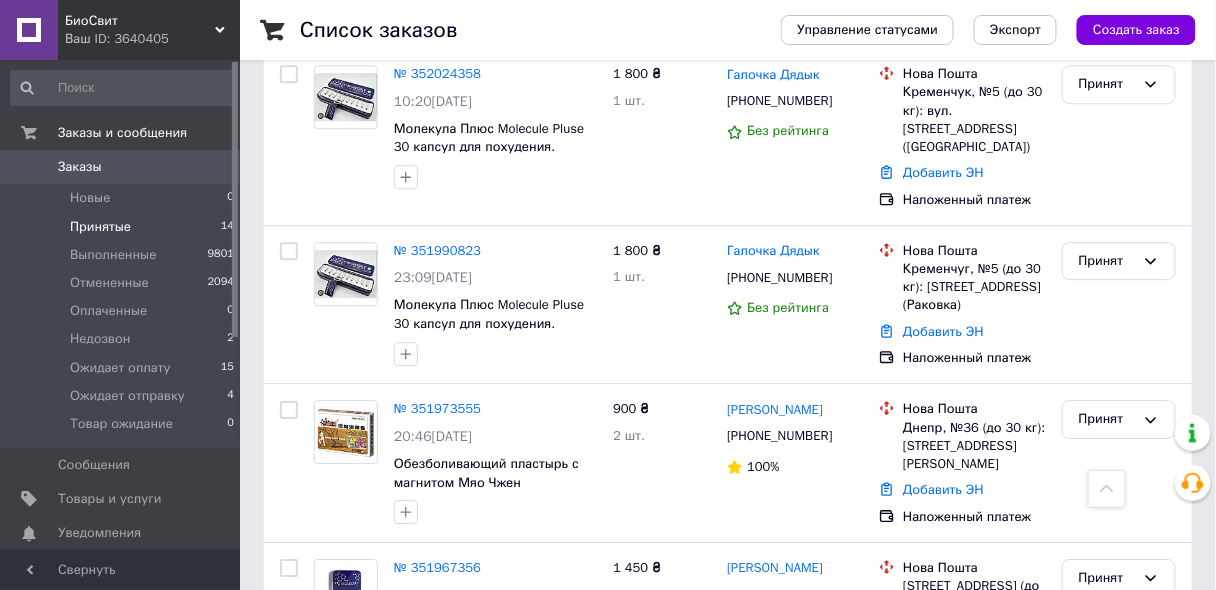 click on "0" at bounding box center [212, 167] 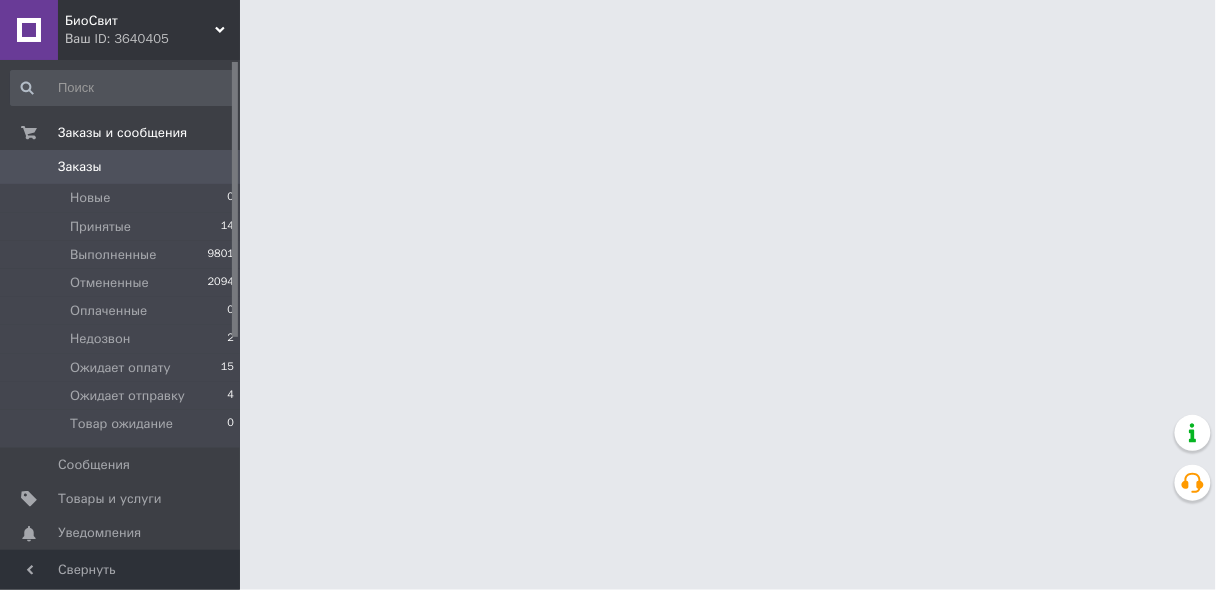scroll, scrollTop: 0, scrollLeft: 0, axis: both 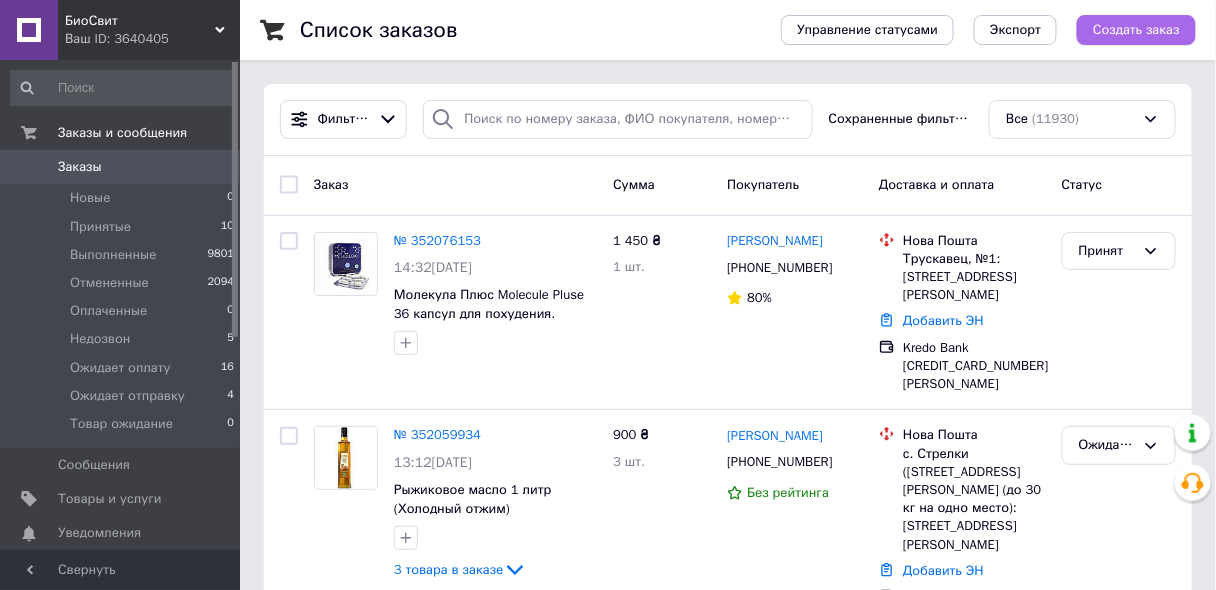 click on "Создать заказ" at bounding box center (1136, 30) 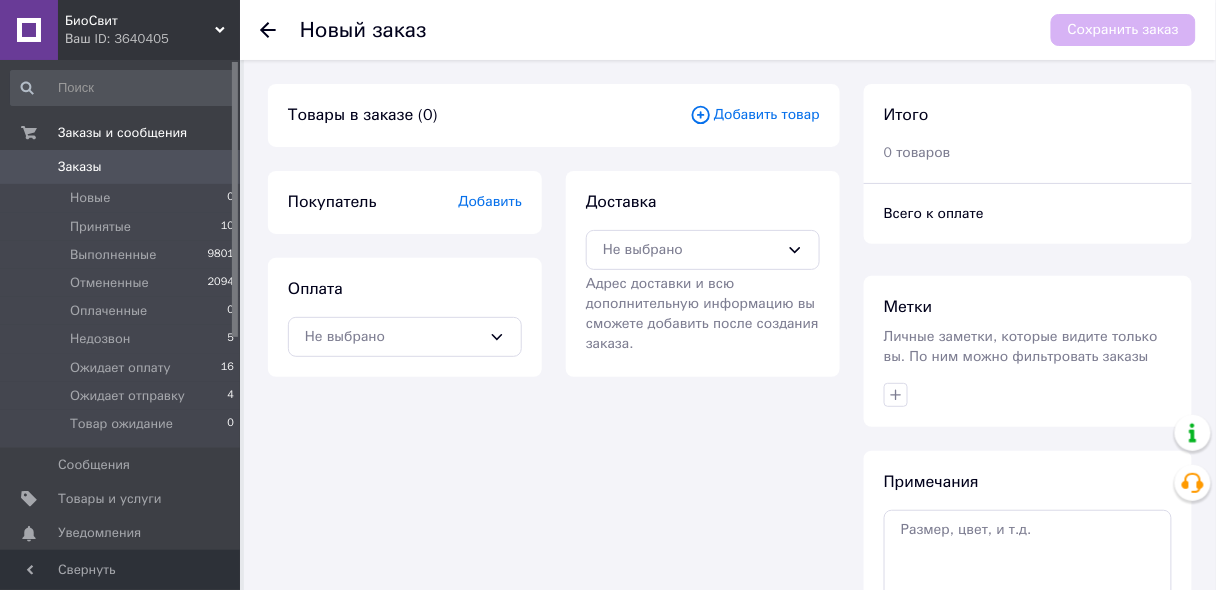click on "Добавить товар" at bounding box center (755, 115) 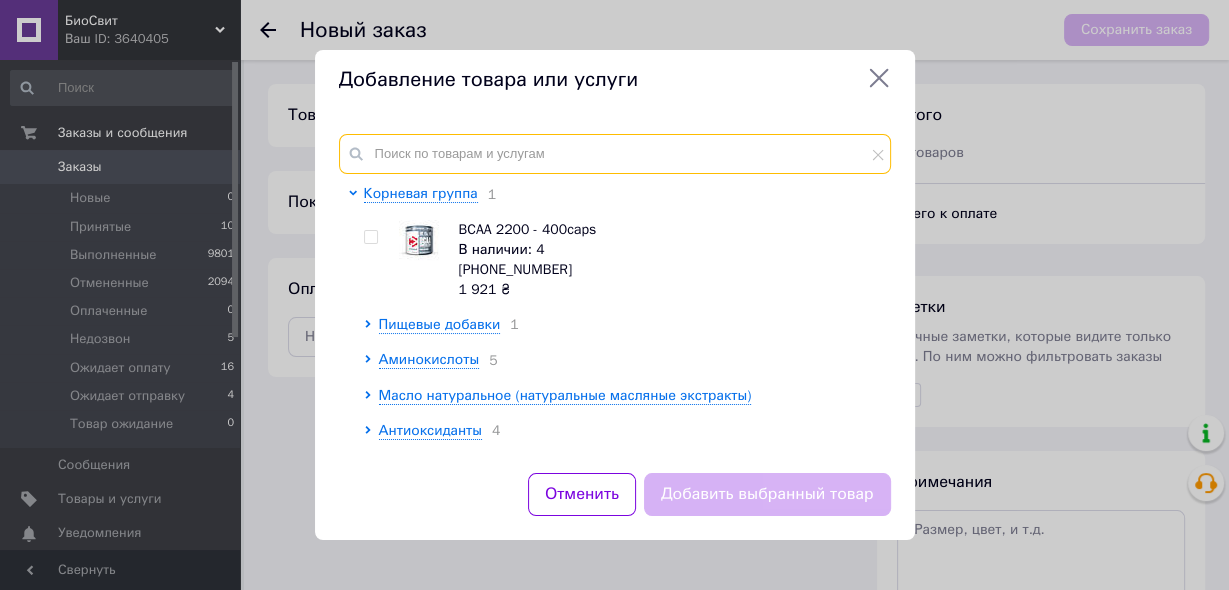 click at bounding box center (615, 154) 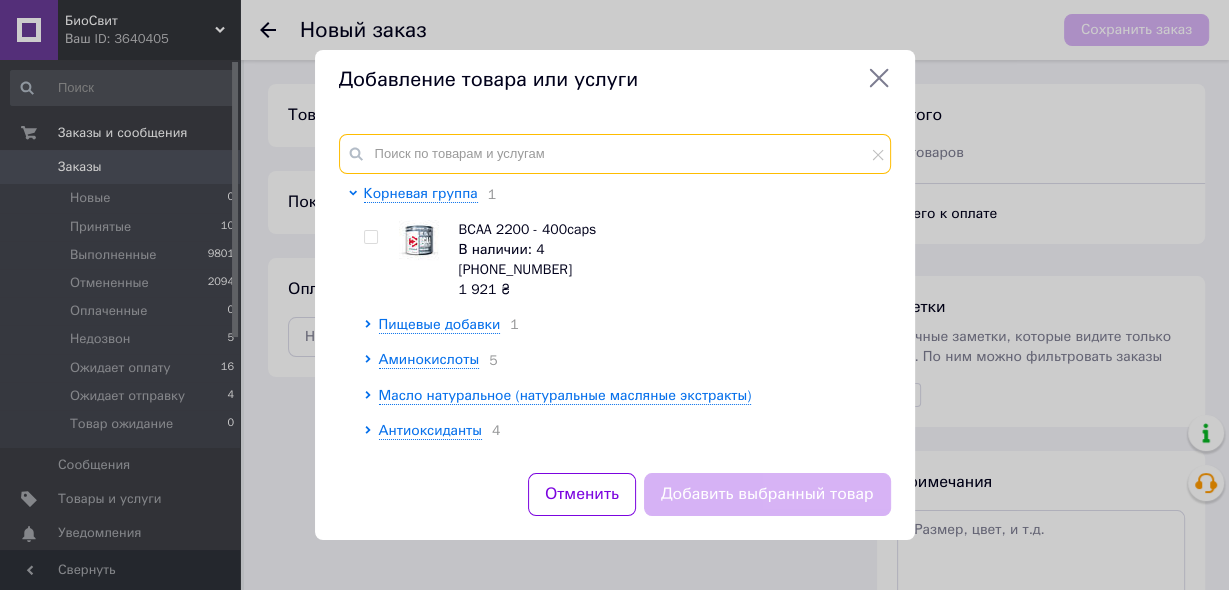 paste on "Вимакс (Vimax) 60 капсул для потенции" 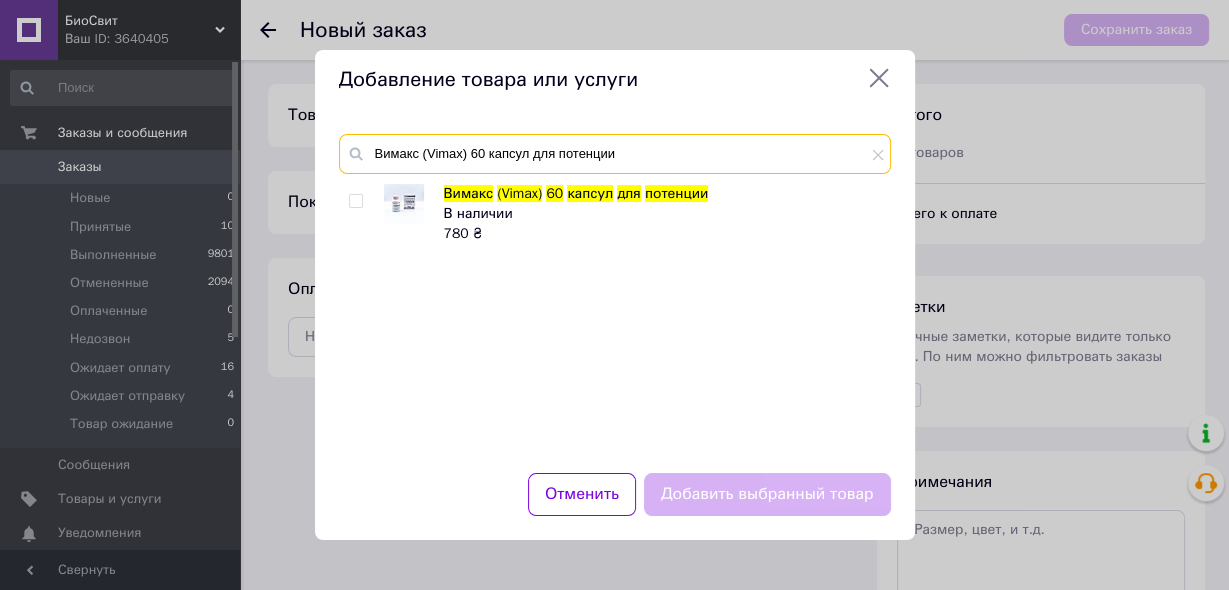 type on "Вимакс (Vimax) 60 капсул для потенции" 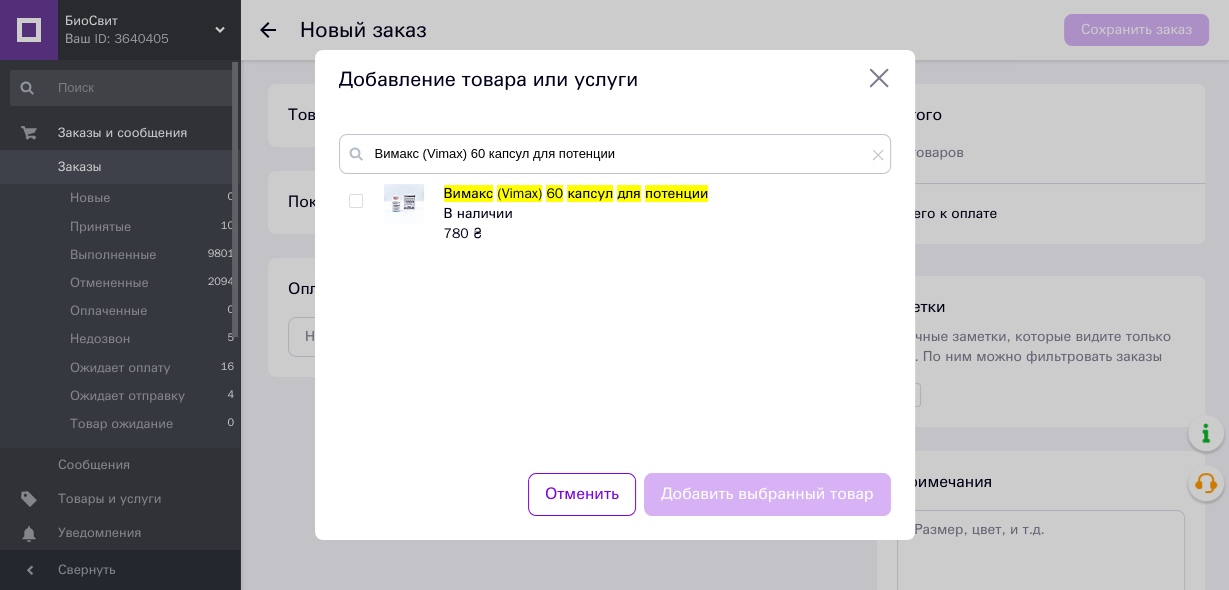click at bounding box center (355, 201) 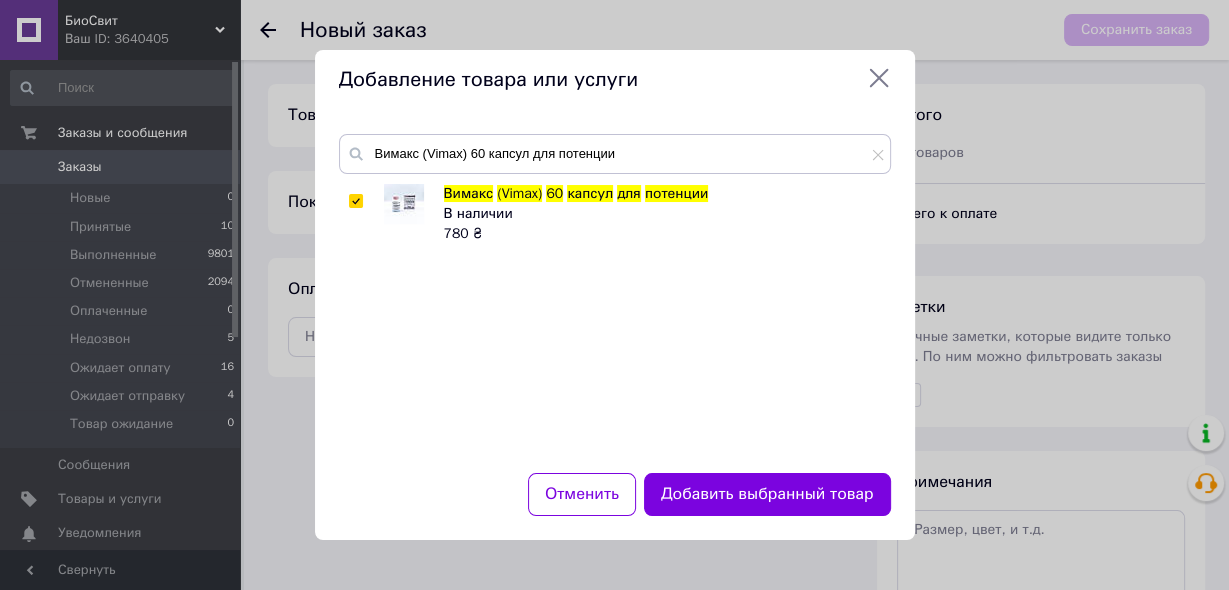 click on "Добавить выбранный товар" at bounding box center (767, 494) 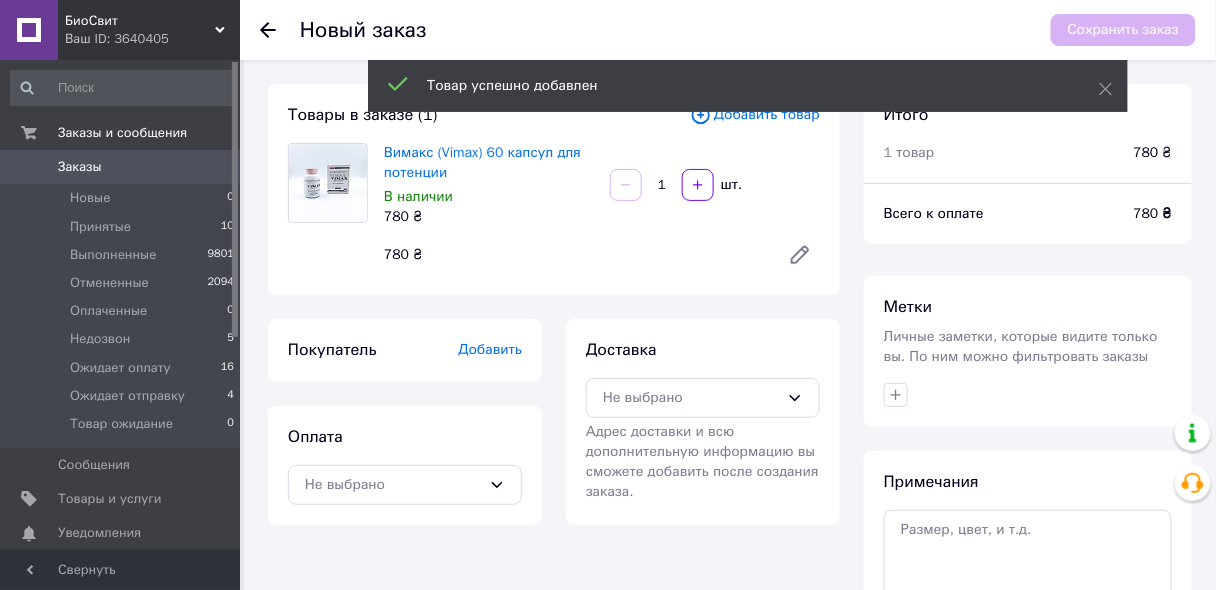 click on "Добавить" at bounding box center [490, 349] 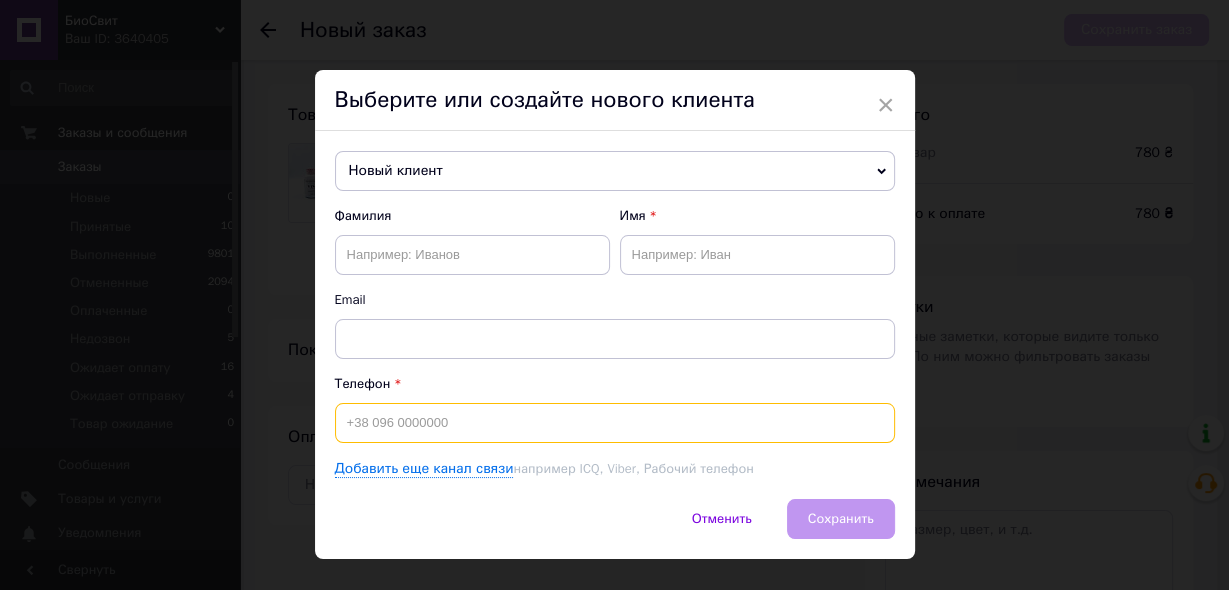 click at bounding box center [615, 423] 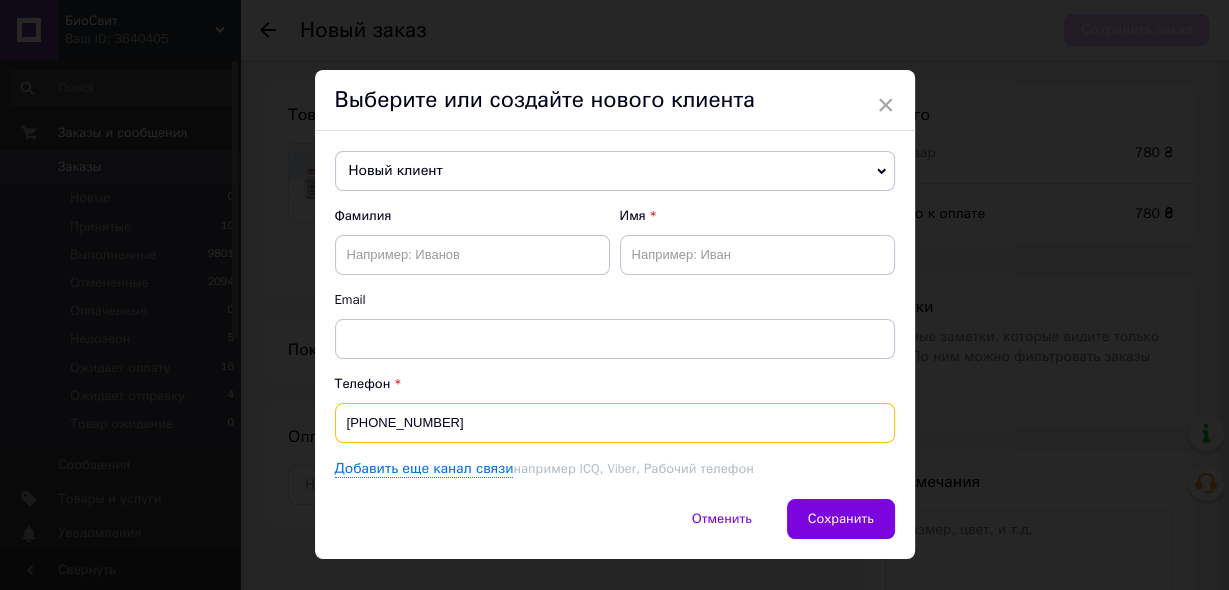 type on "[PHONE_NUMBER]" 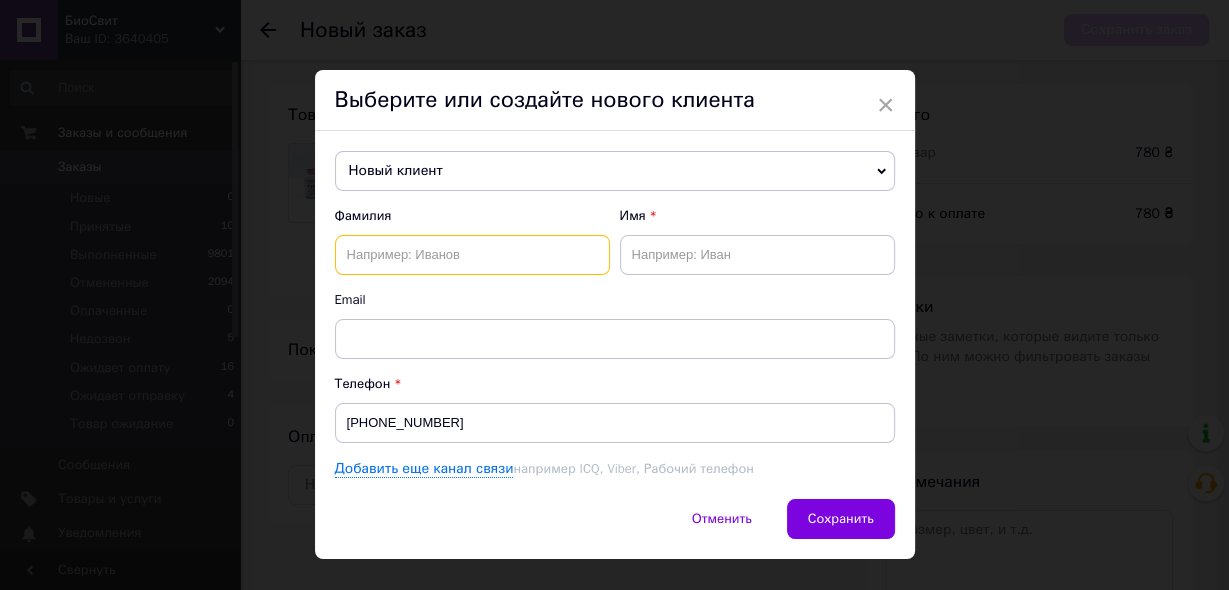 click at bounding box center (472, 255) 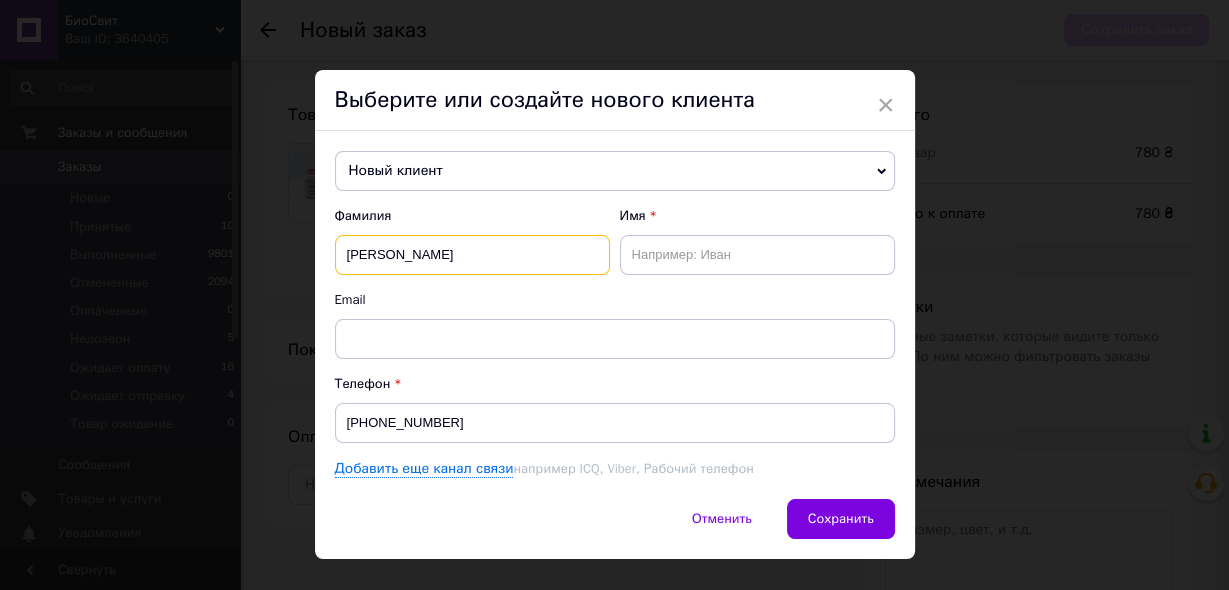 type on "[PERSON_NAME]" 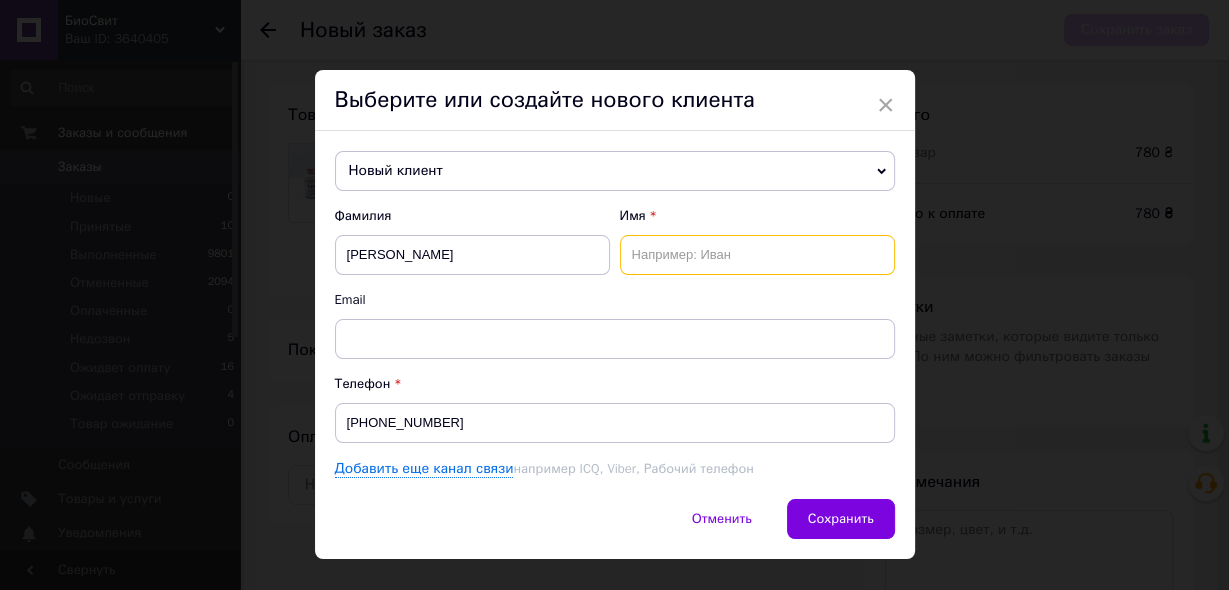 click at bounding box center (757, 255) 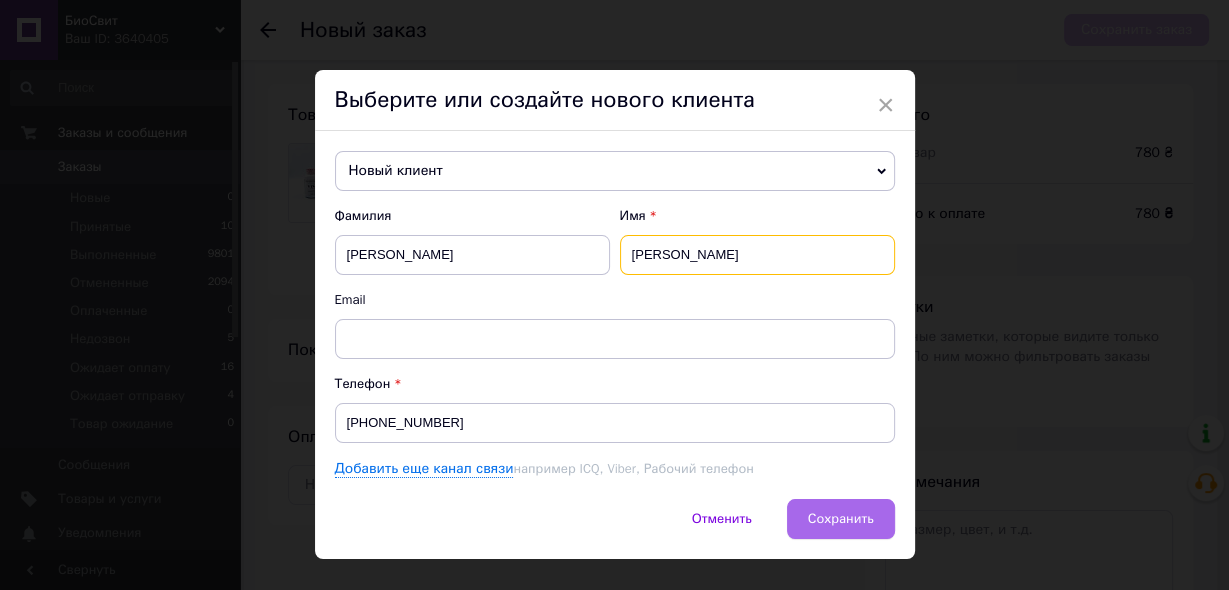 type on "[PERSON_NAME]" 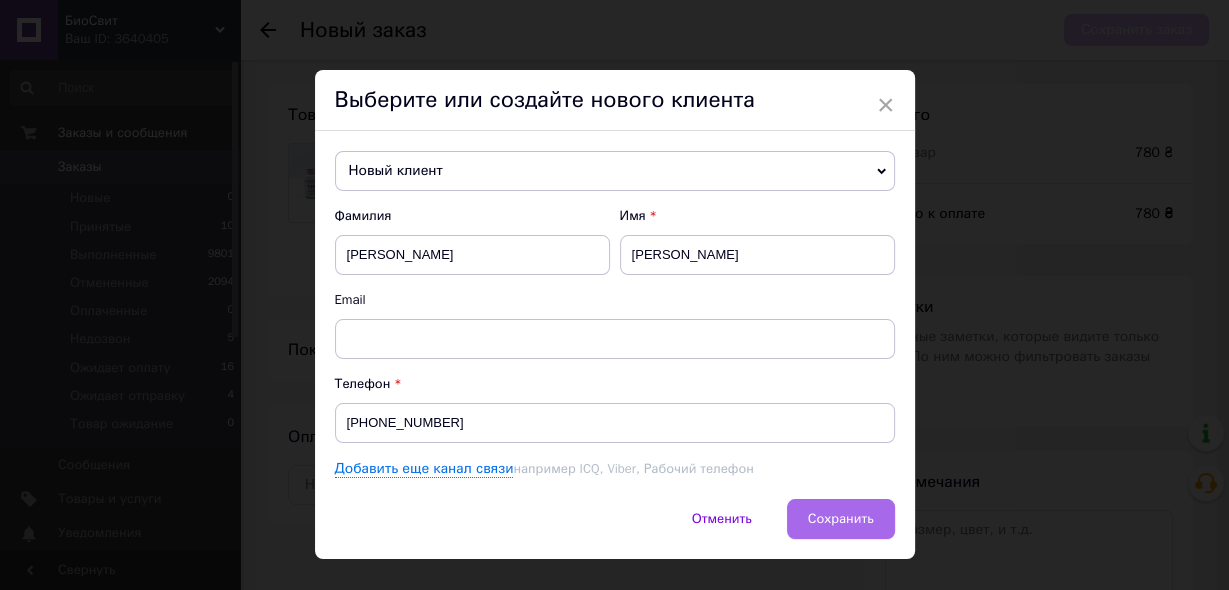 click on "Сохранить" at bounding box center (841, 518) 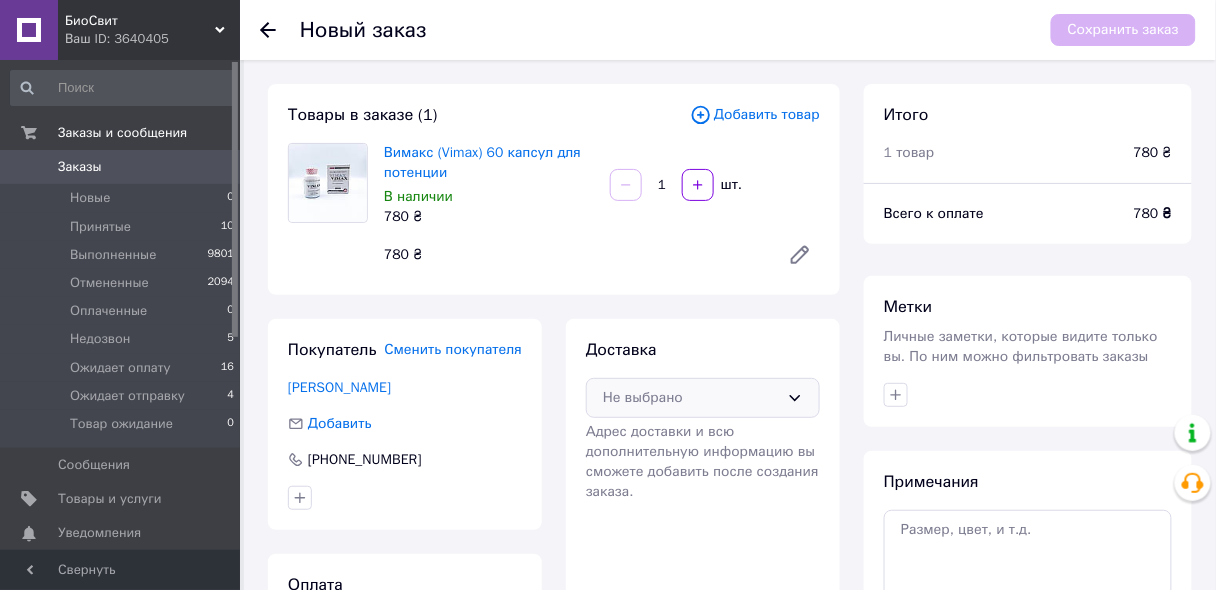 click on "Не выбрано" at bounding box center [691, 398] 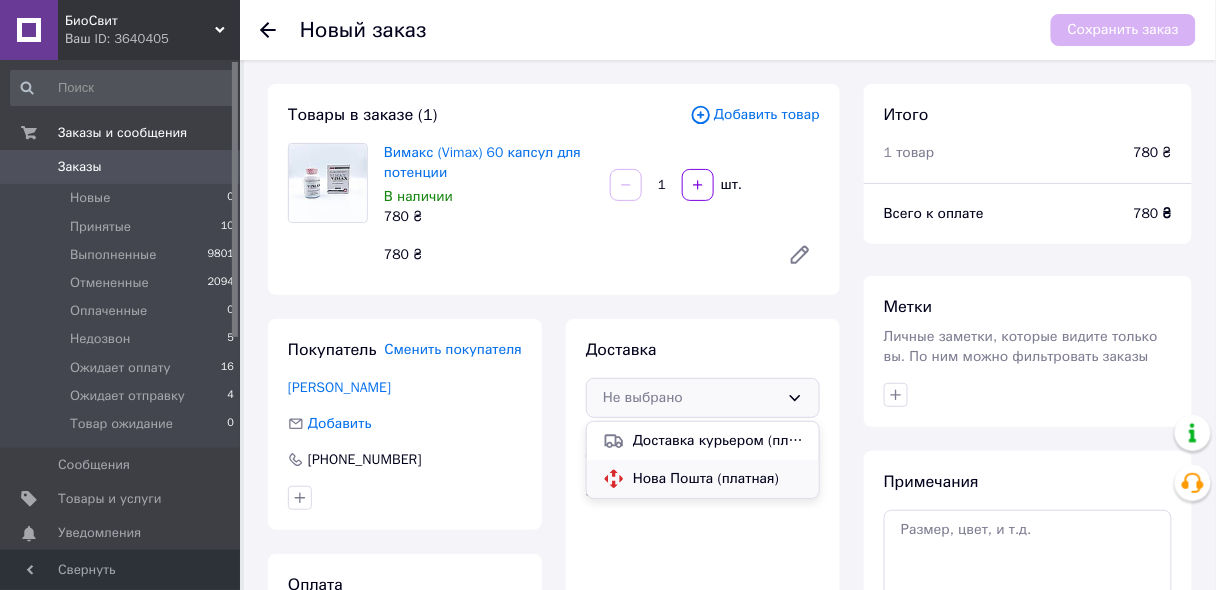 click on "Нова Пошта (платная)" at bounding box center (718, 479) 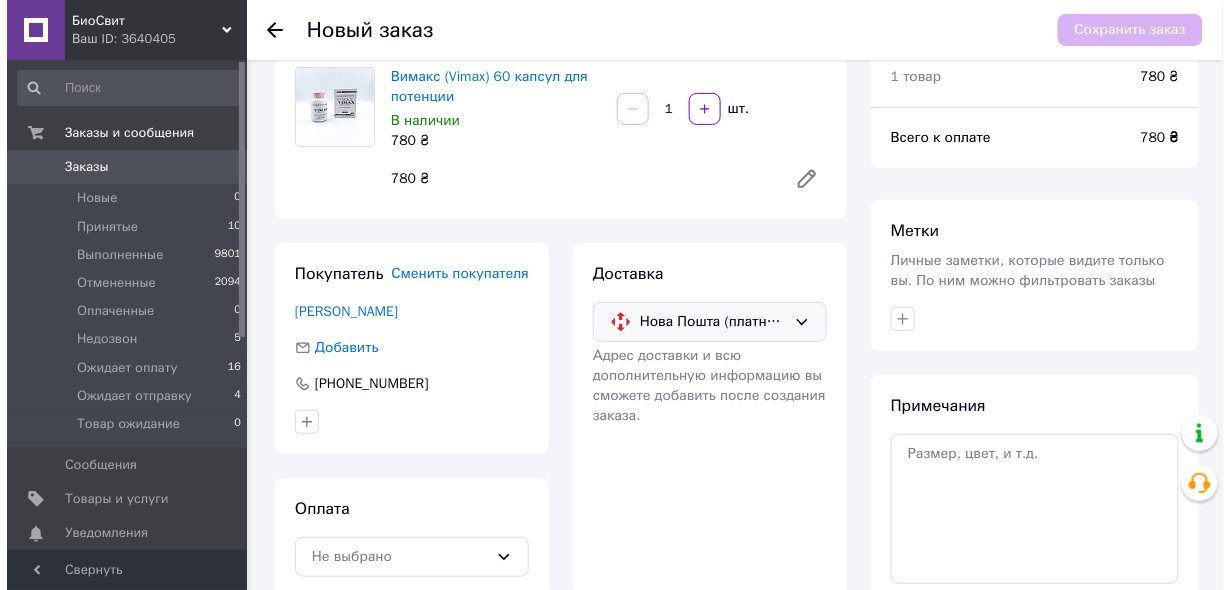 scroll, scrollTop: 160, scrollLeft: 0, axis: vertical 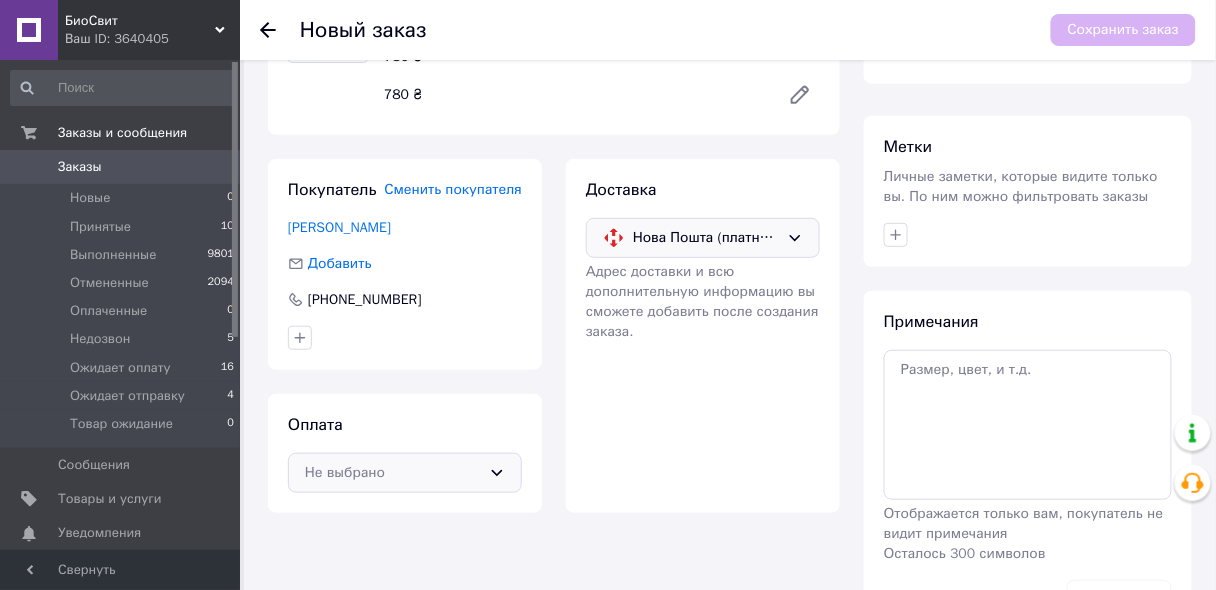 click 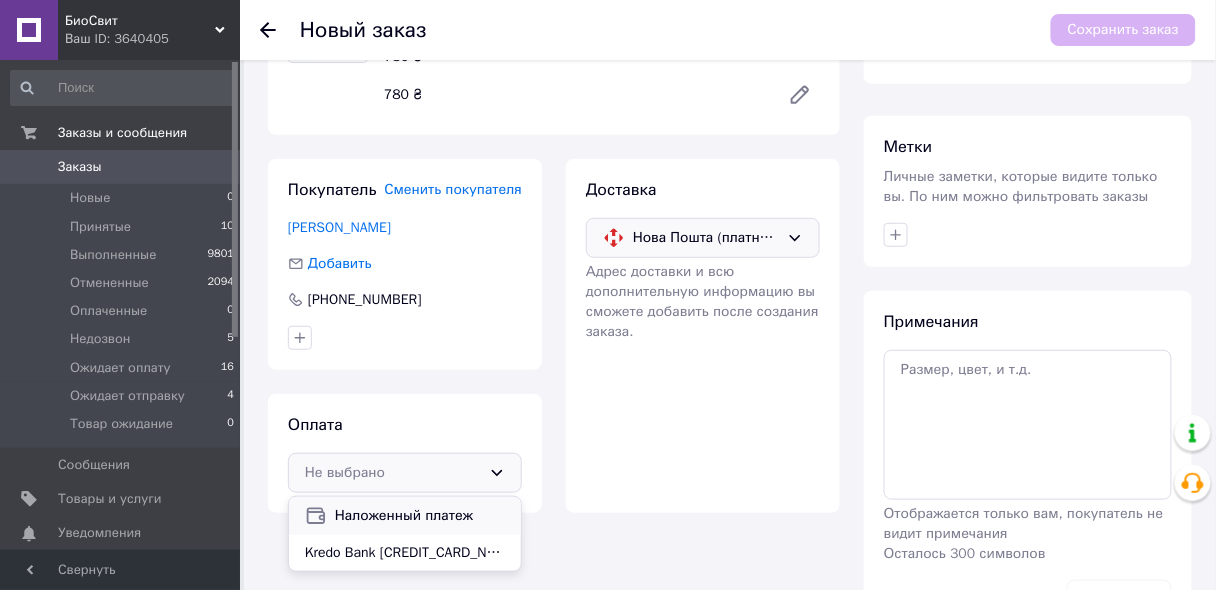 click on "Наложенный платеж" at bounding box center (420, 516) 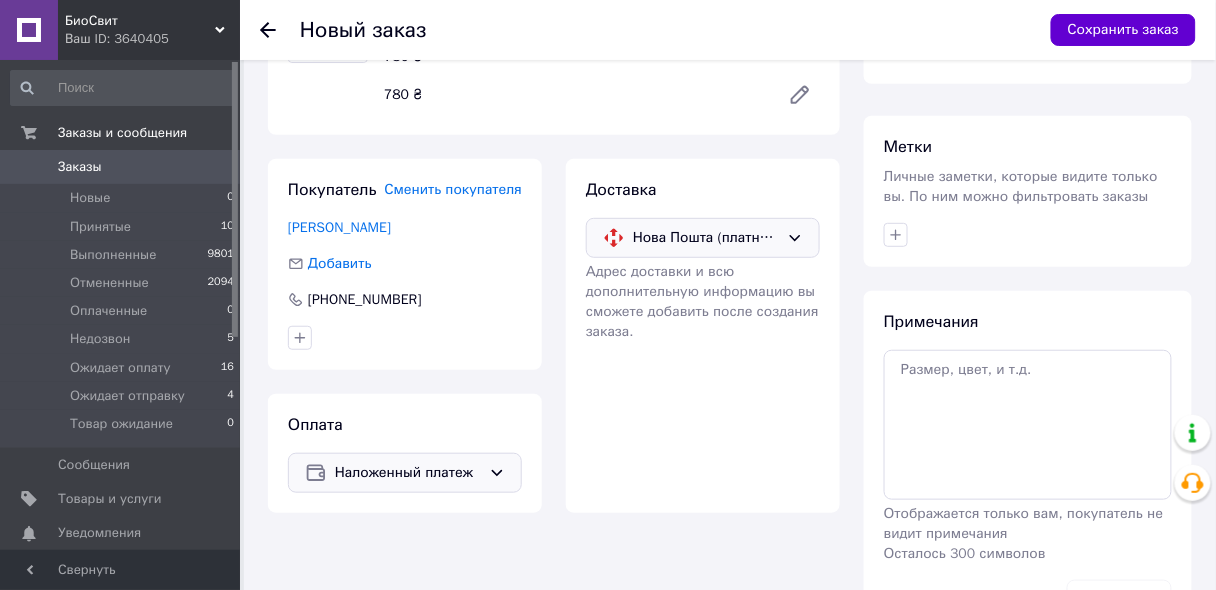 click on "Сохранить заказ" at bounding box center [1123, 30] 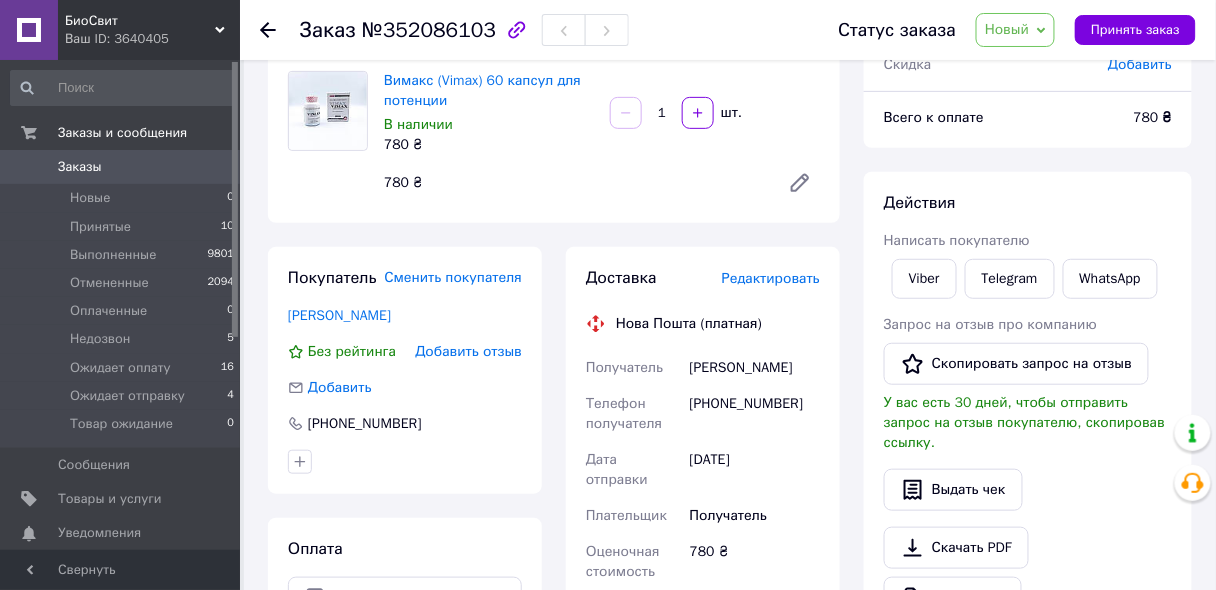 click on "Редактировать" at bounding box center [771, 278] 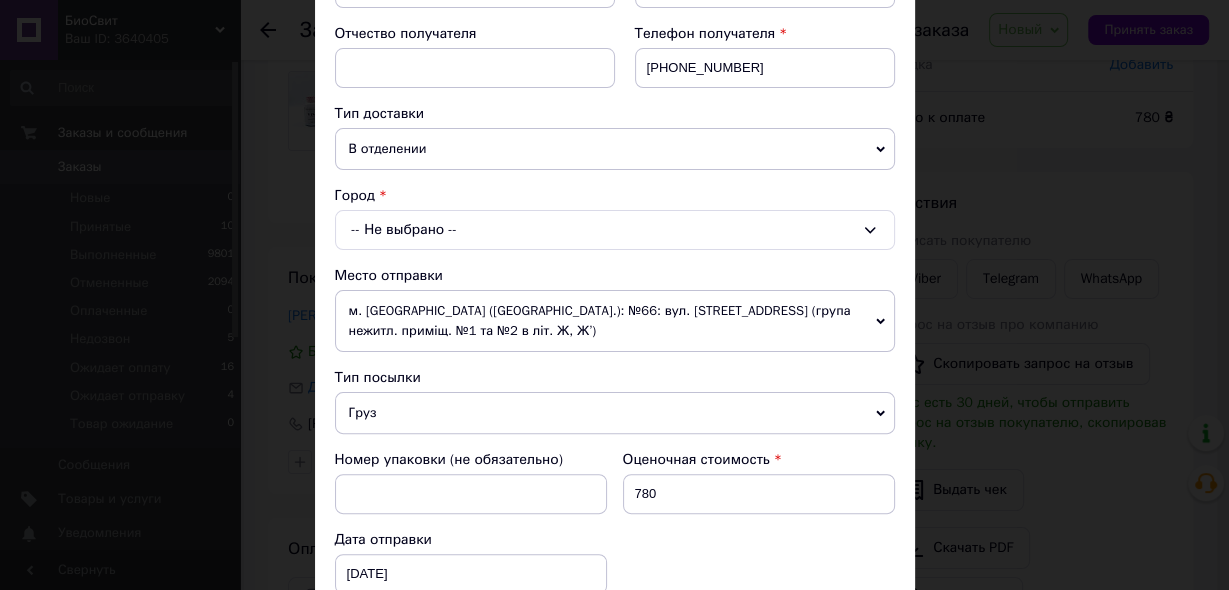scroll, scrollTop: 400, scrollLeft: 0, axis: vertical 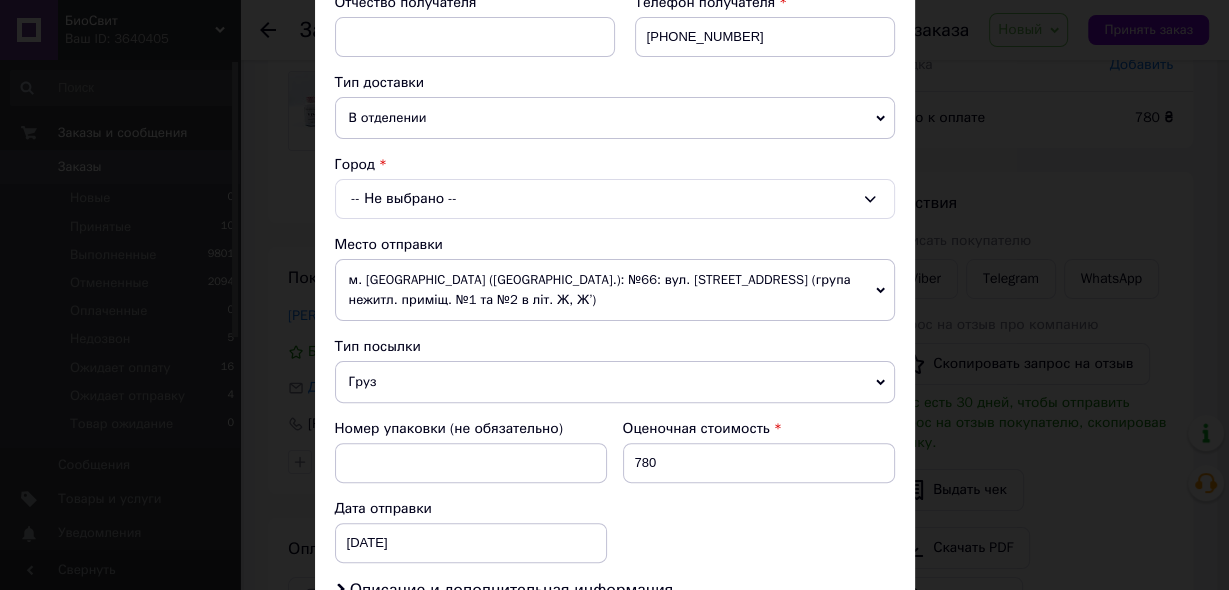 click on "-- Не выбрано --" at bounding box center [615, 199] 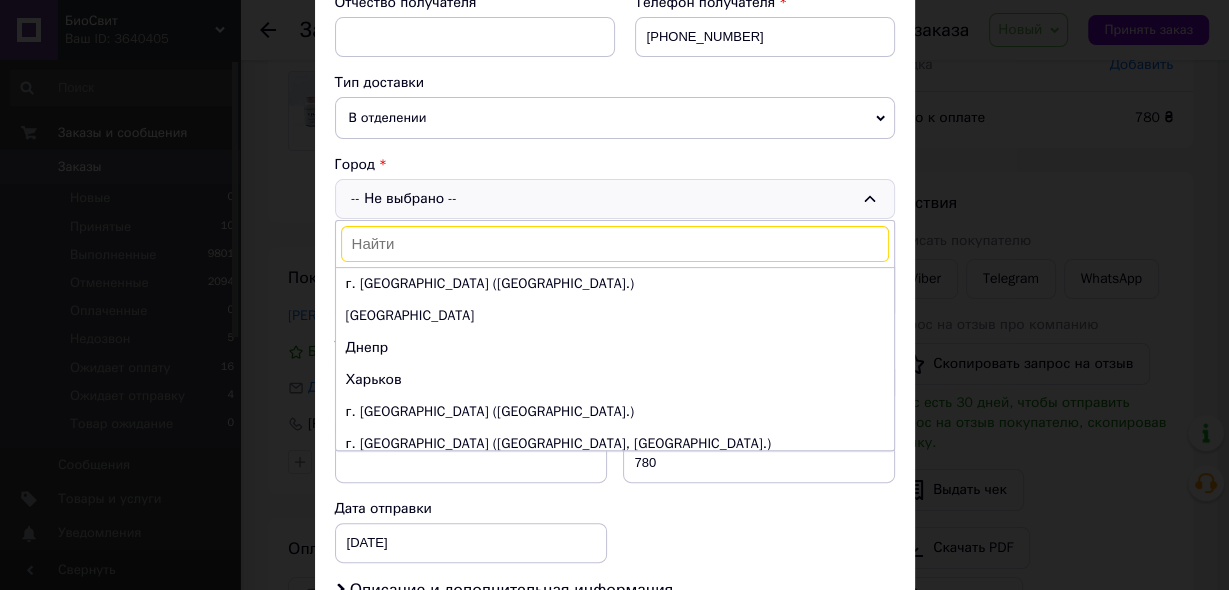 click at bounding box center [615, 244] 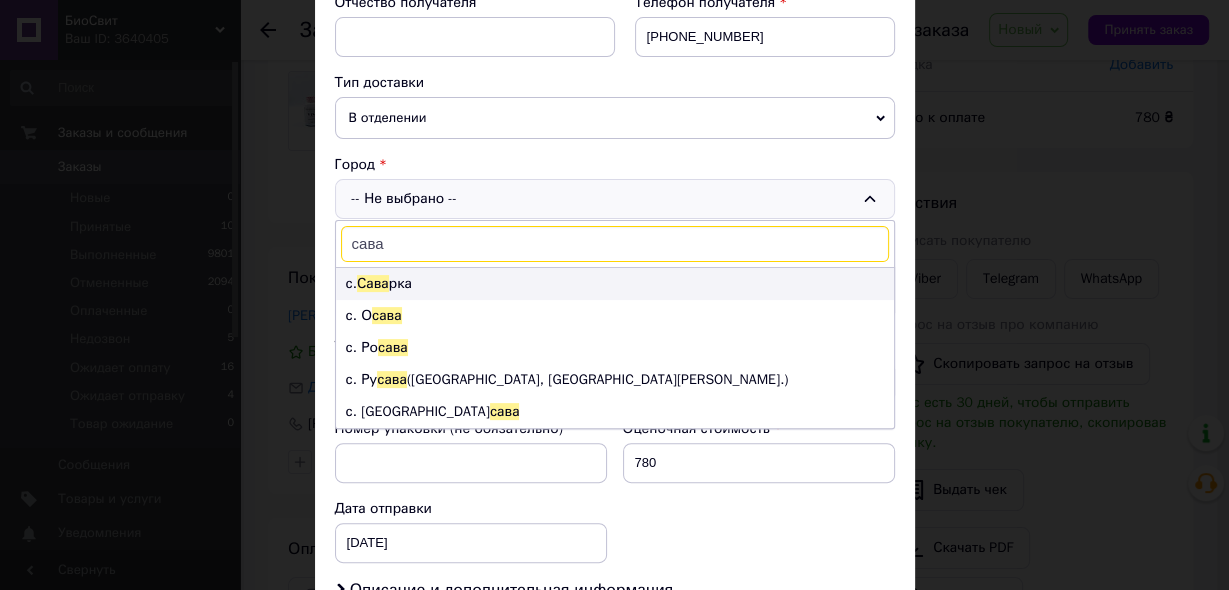 type on "сава" 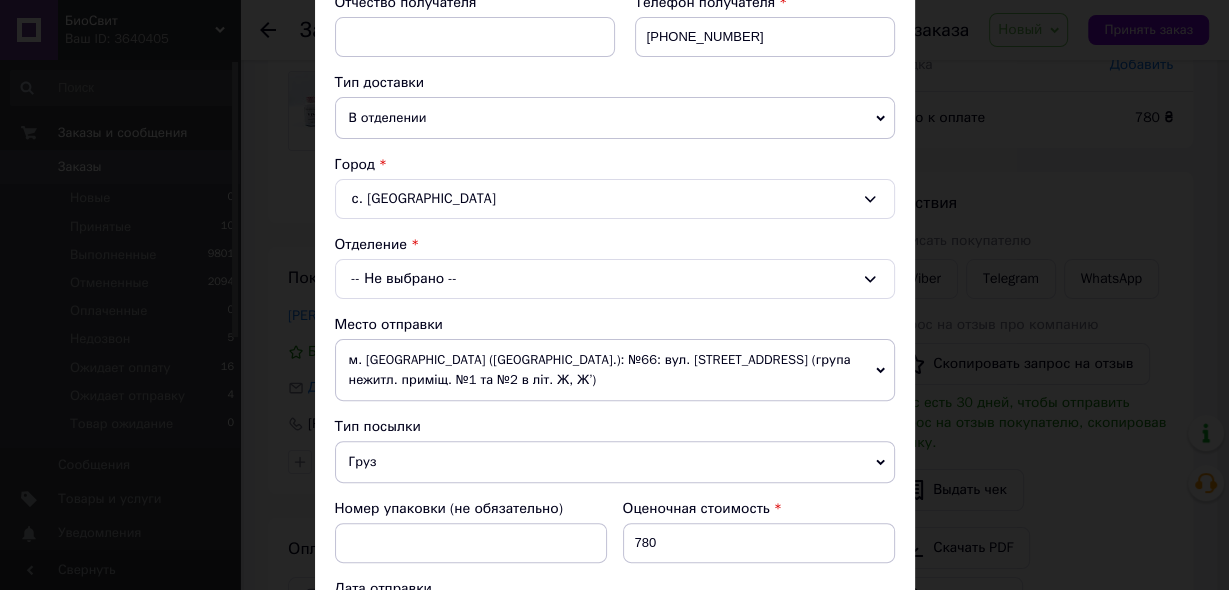 click on "-- Не выбрано --" at bounding box center [615, 279] 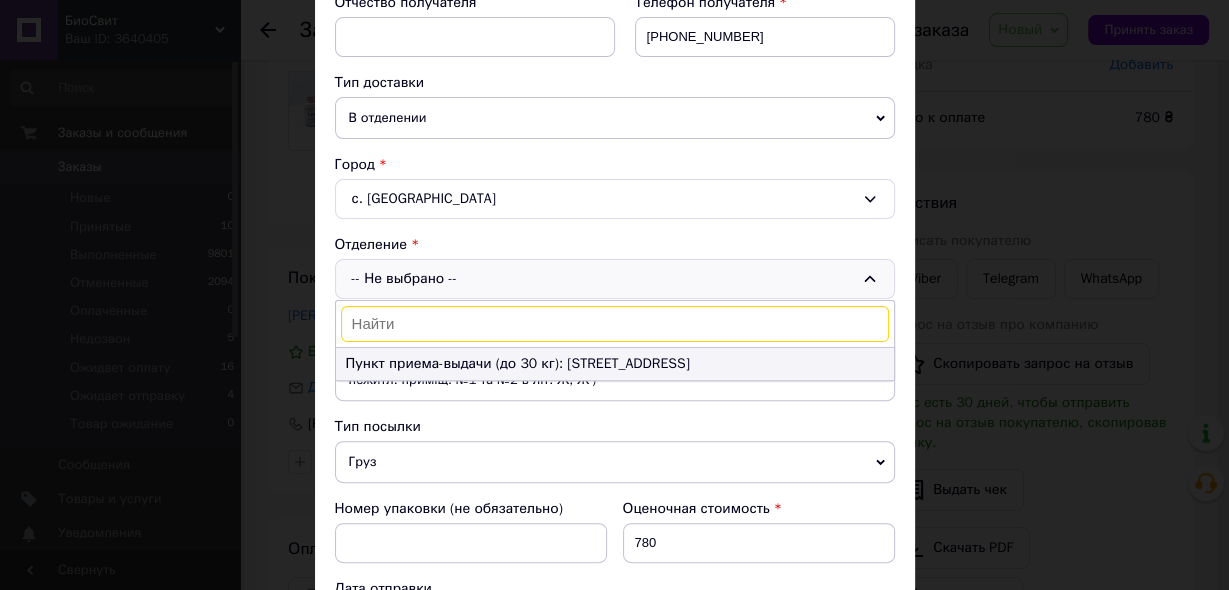 click on "Пункт приема-выдачи (до 30 кг): [STREET_ADDRESS]" at bounding box center [615, 364] 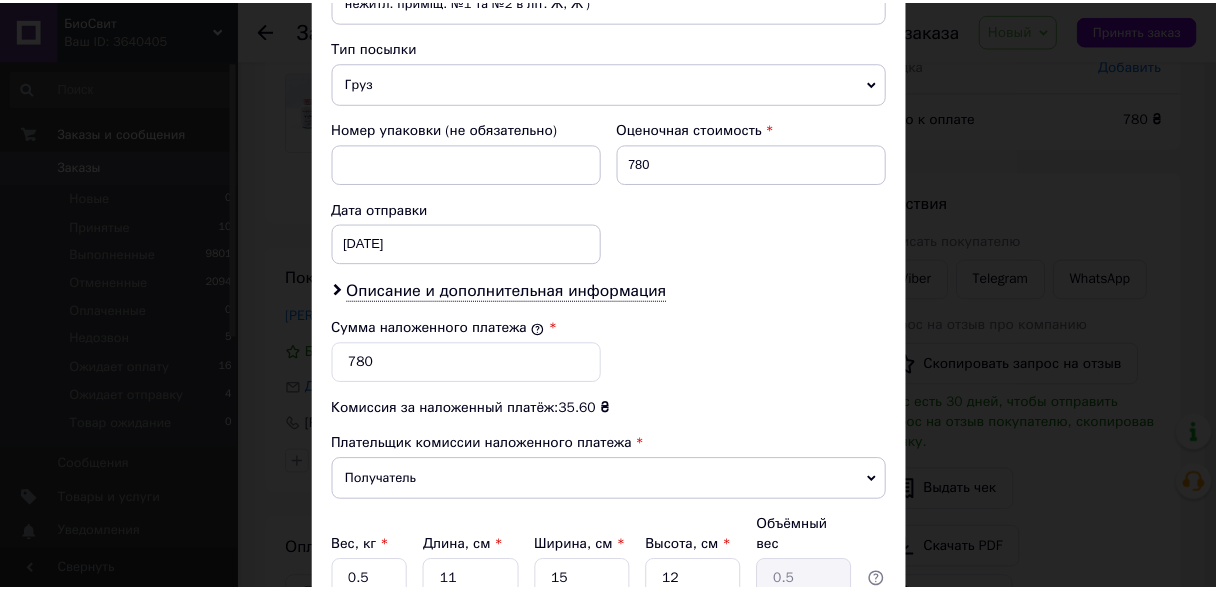 scroll, scrollTop: 880, scrollLeft: 0, axis: vertical 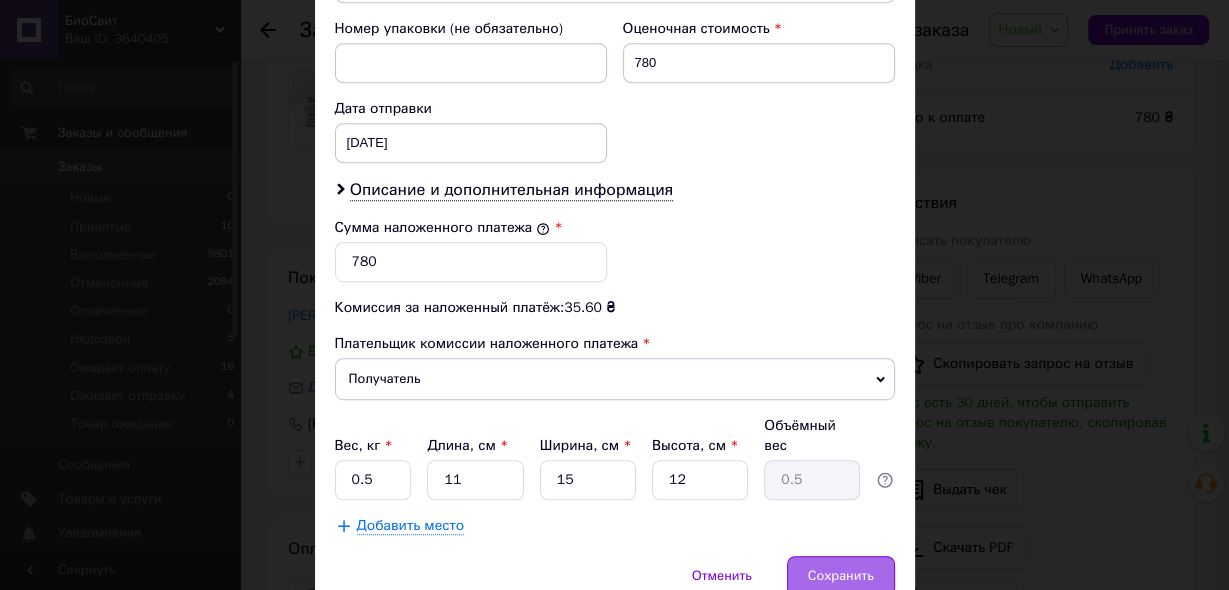 click on "Сохранить" at bounding box center [841, 576] 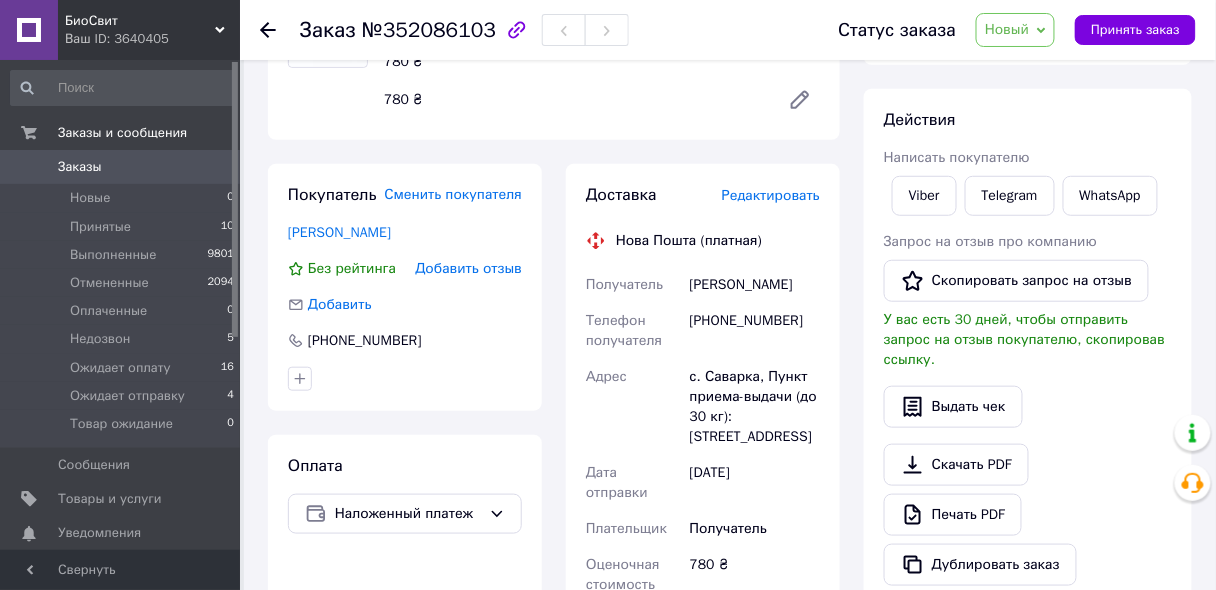 scroll, scrollTop: 240, scrollLeft: 0, axis: vertical 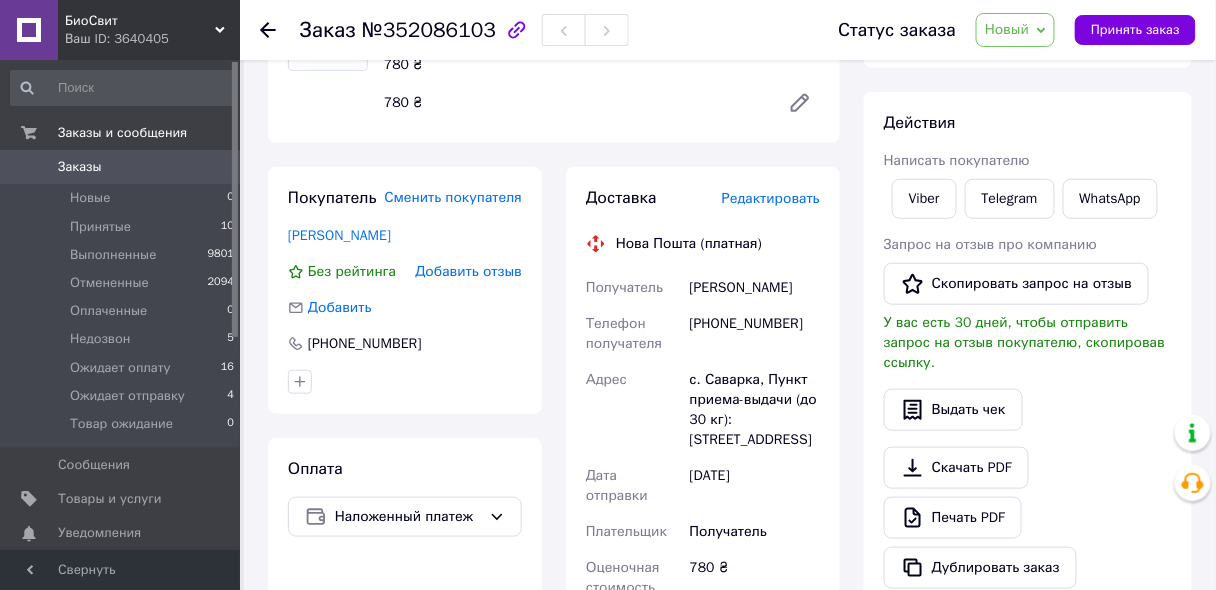 click on "Новый" at bounding box center (1015, 30) 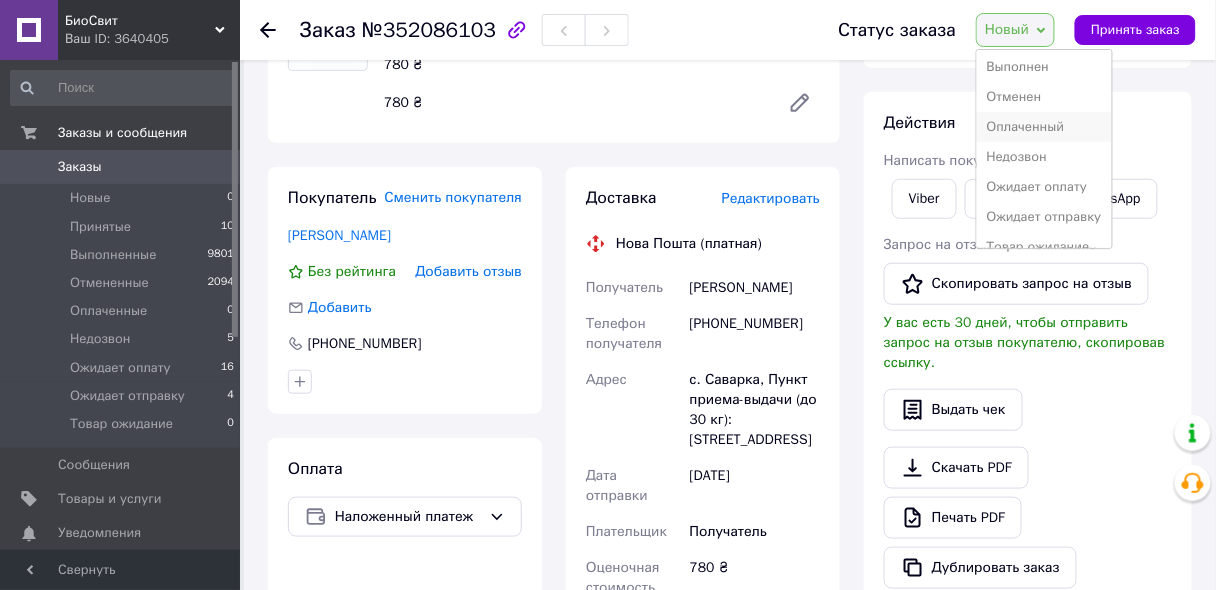 scroll, scrollTop: 51, scrollLeft: 0, axis: vertical 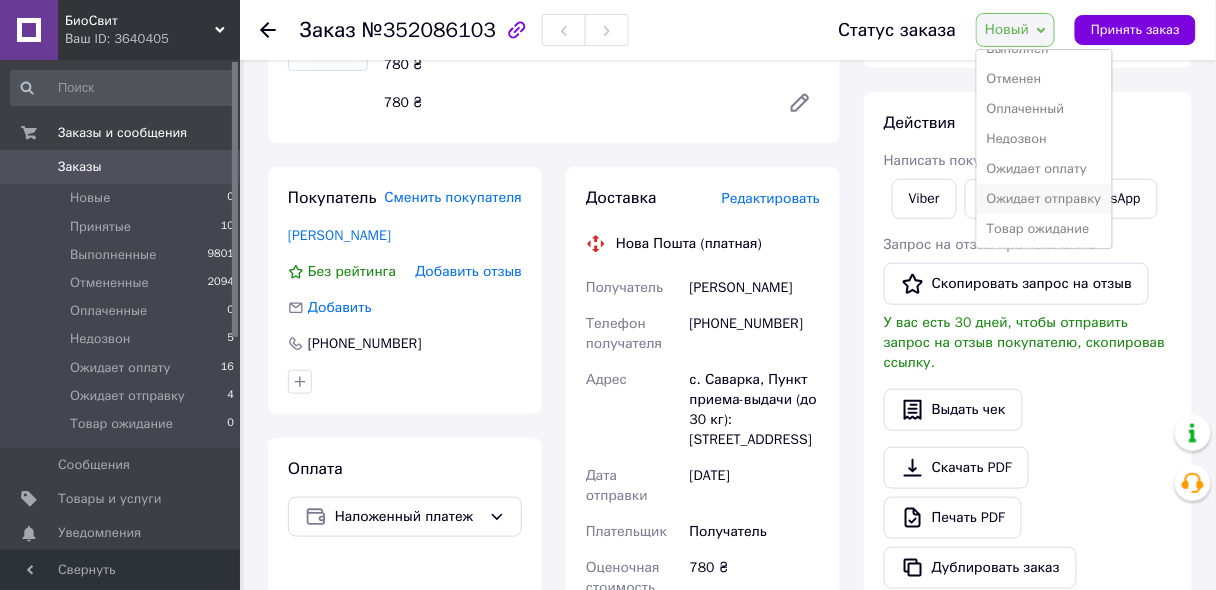 click on "Ожидает отправку" at bounding box center [1044, 199] 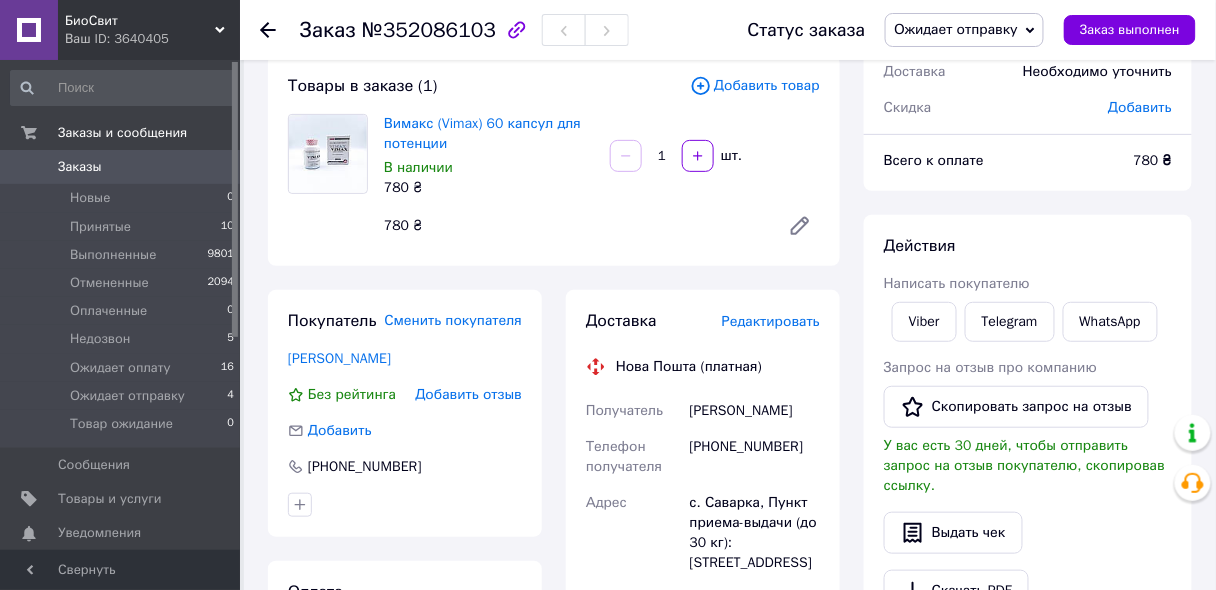 scroll, scrollTop: 0, scrollLeft: 0, axis: both 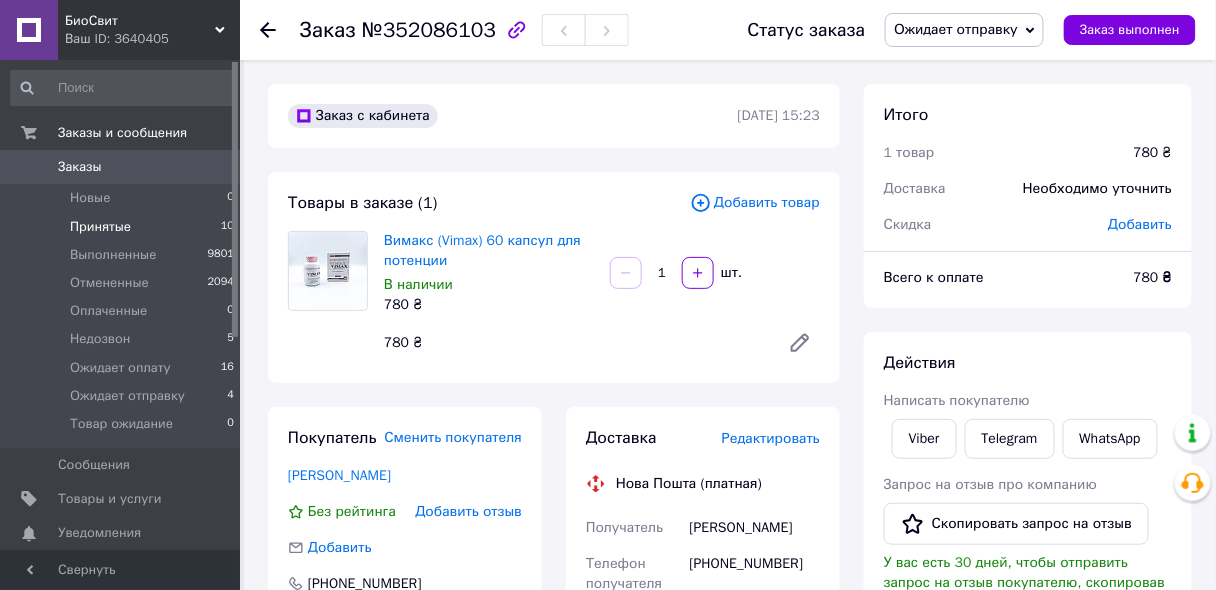 click on "Принятые" at bounding box center [100, 227] 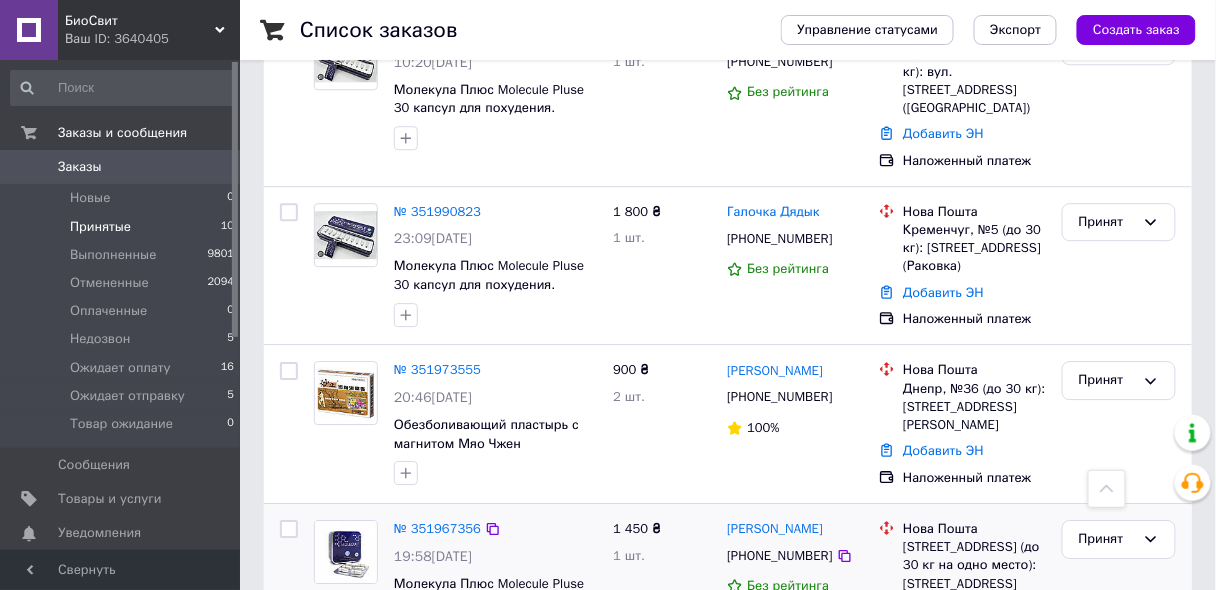 scroll, scrollTop: 1384, scrollLeft: 0, axis: vertical 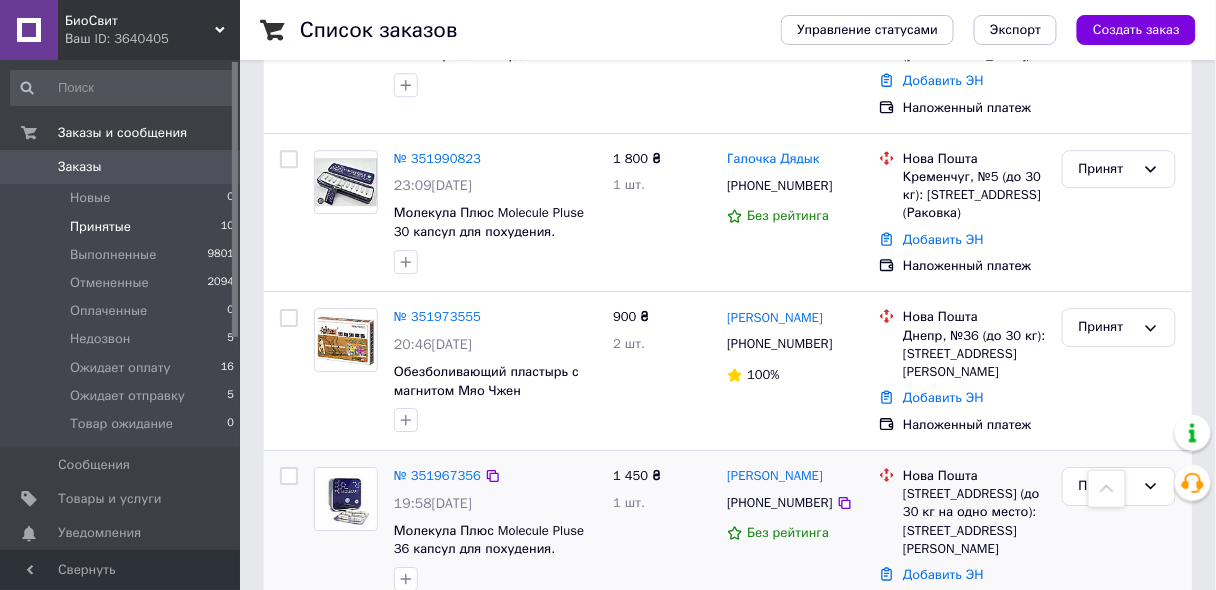 click on "№ 351967356 19:58[DATE] Молекула Плюс Molecule Pluse 36 капсул для похудения." at bounding box center [495, 529] 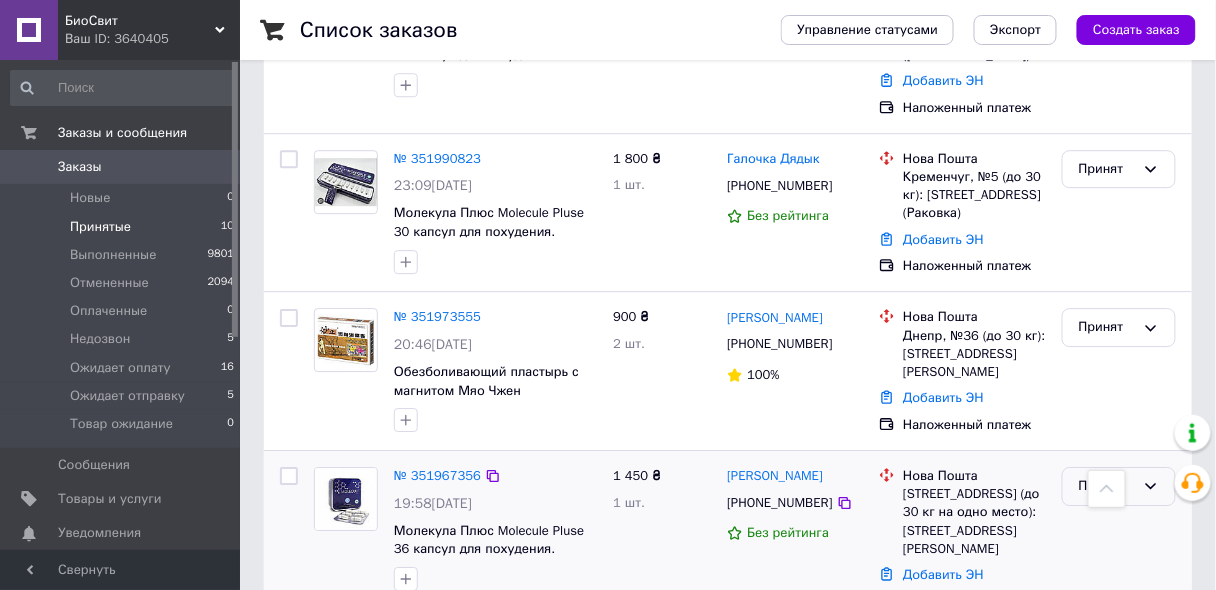 click on "Принят" at bounding box center (1107, 486) 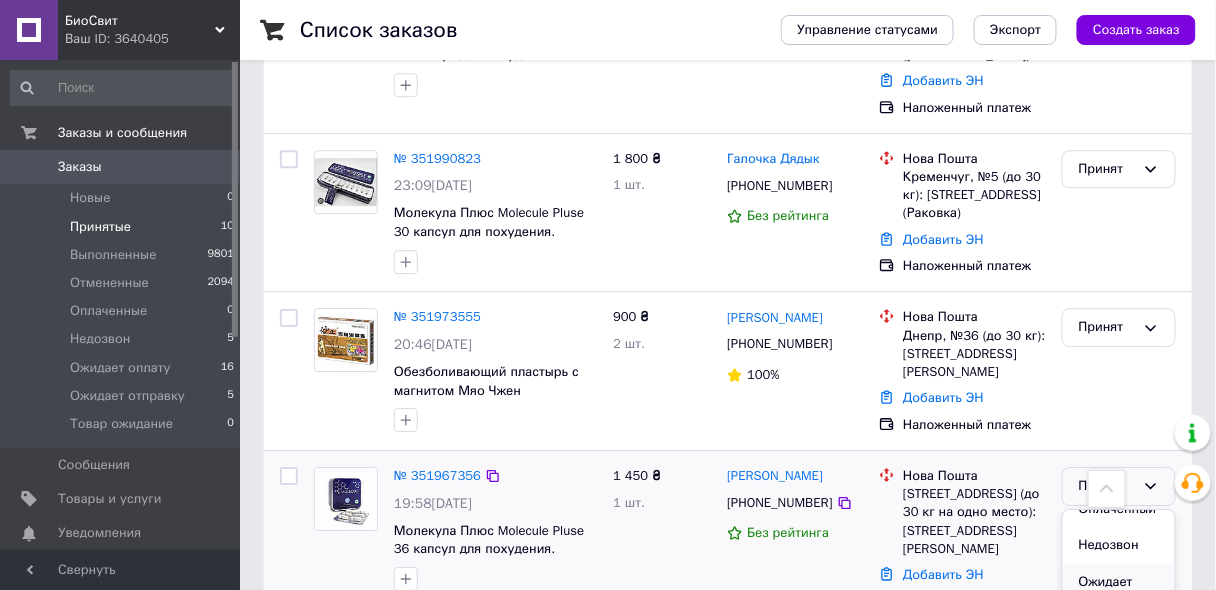 scroll, scrollTop: 12, scrollLeft: 0, axis: vertical 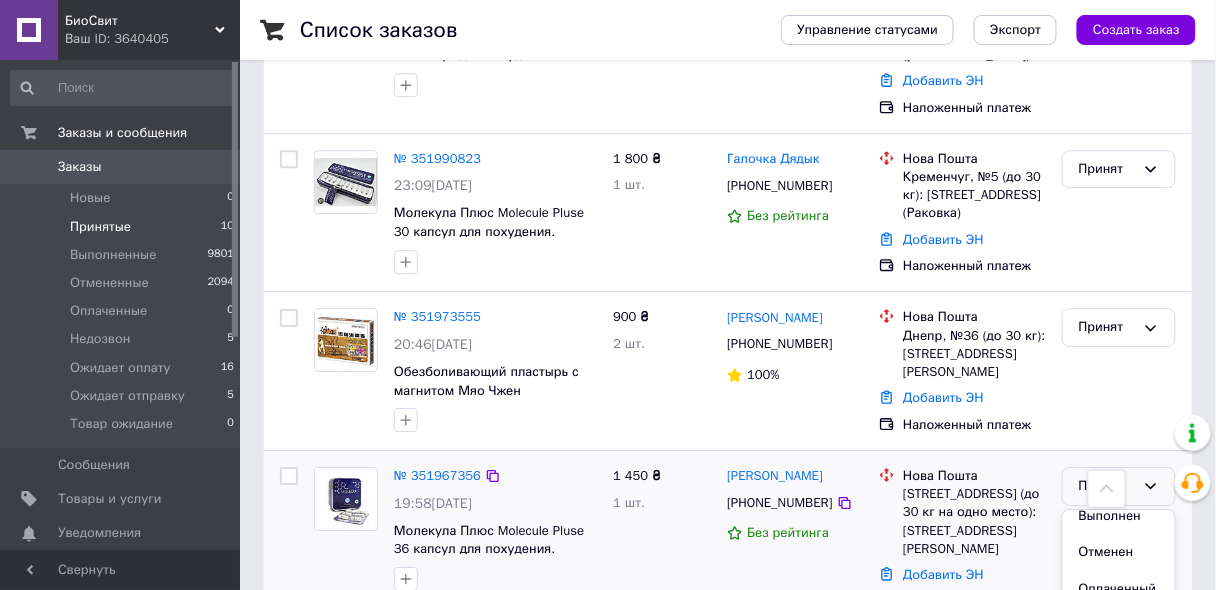 click on "Недозвон" at bounding box center (1119, 625) 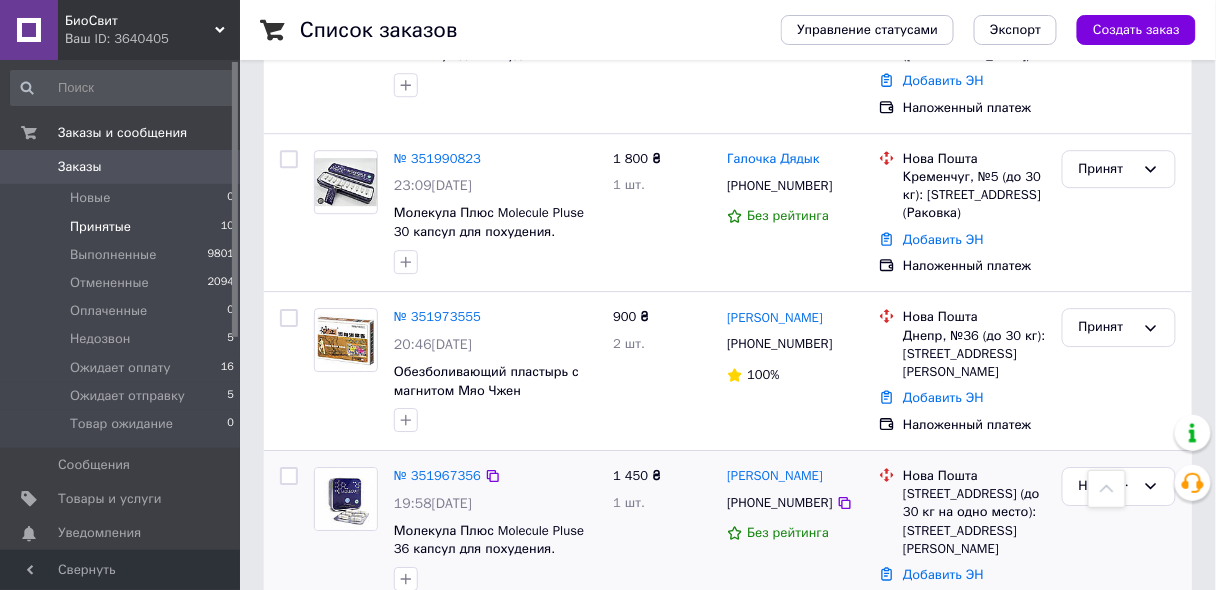 click on "№ 351967356 19:58[DATE] Молекула Плюс Molecule Pluse 36 капсул для похудения." at bounding box center [495, 529] 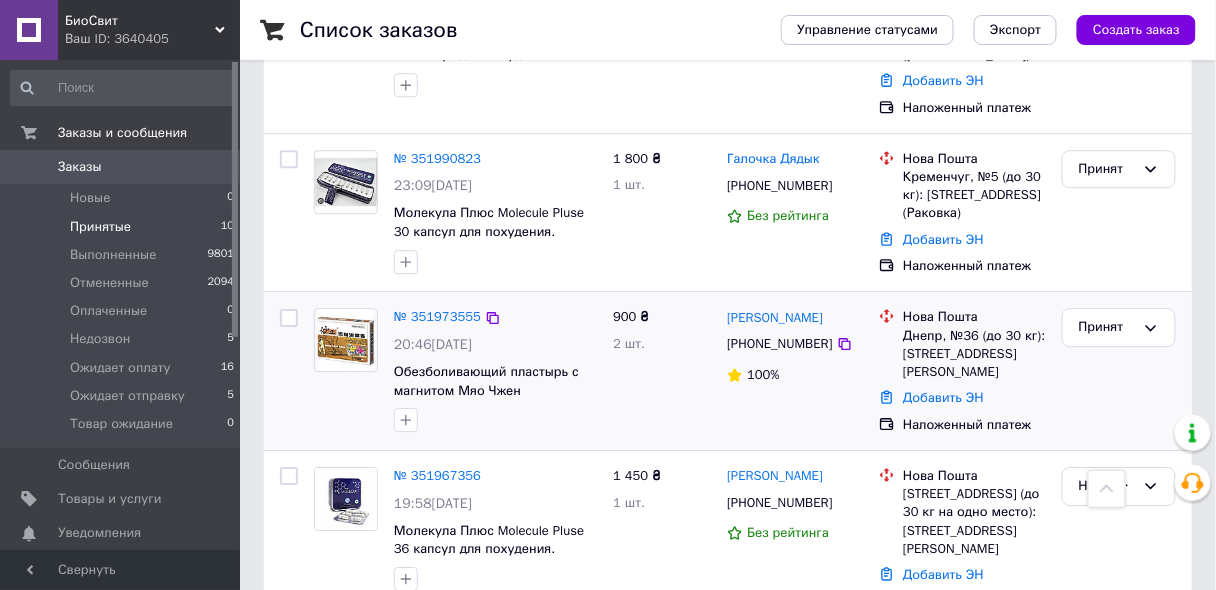 click at bounding box center (495, 420) 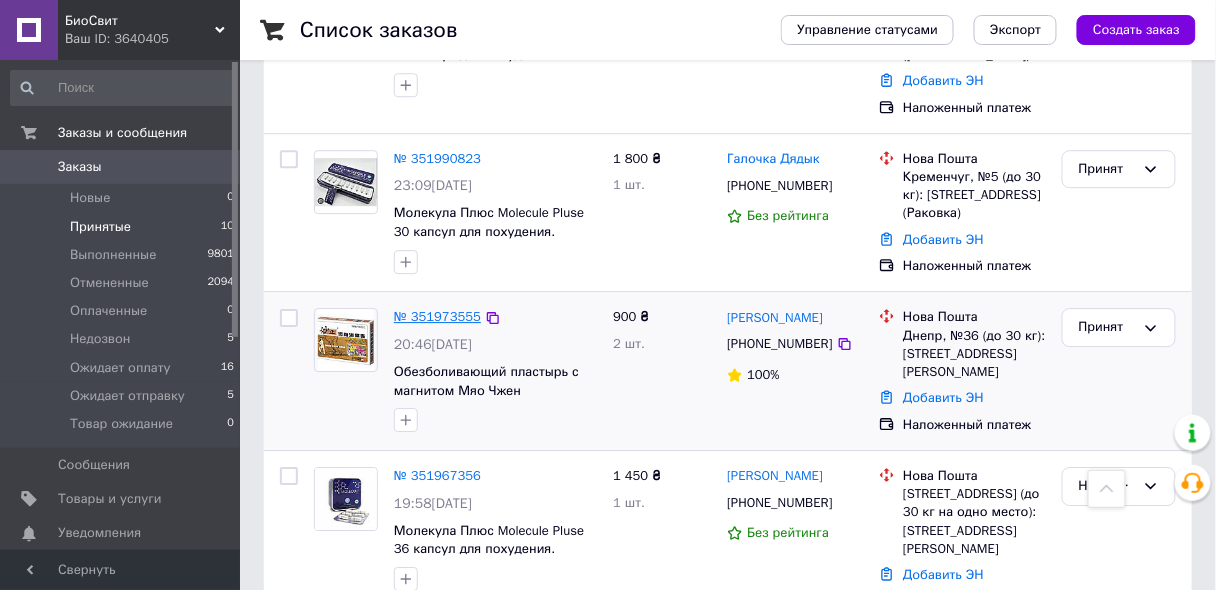 click on "№ 351973555" at bounding box center (437, 316) 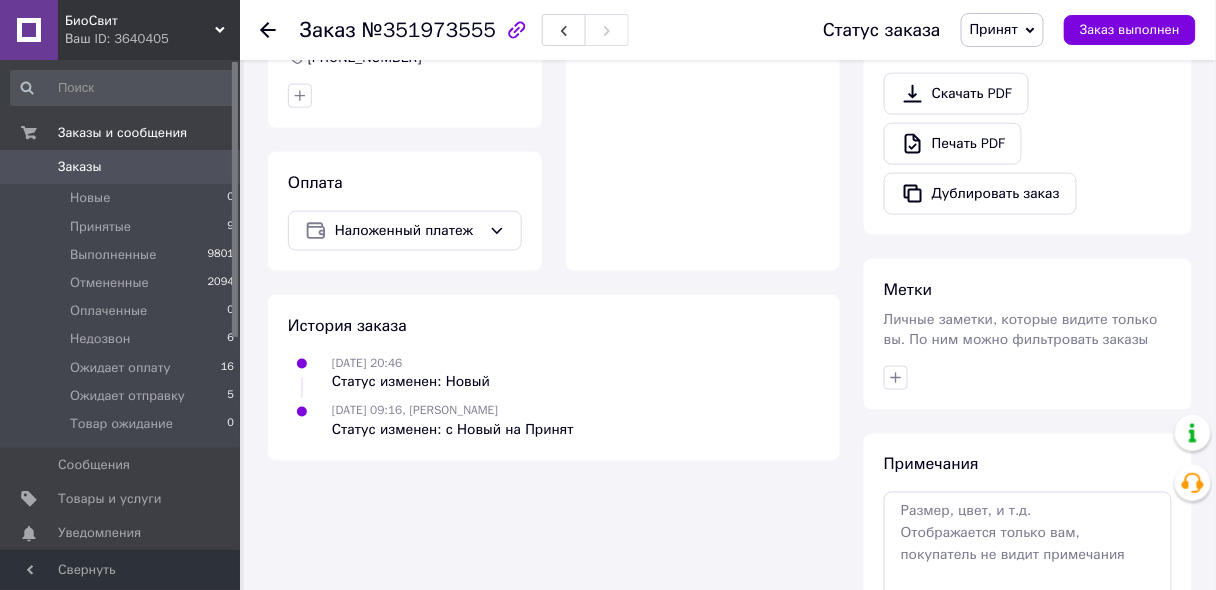 scroll, scrollTop: 366, scrollLeft: 0, axis: vertical 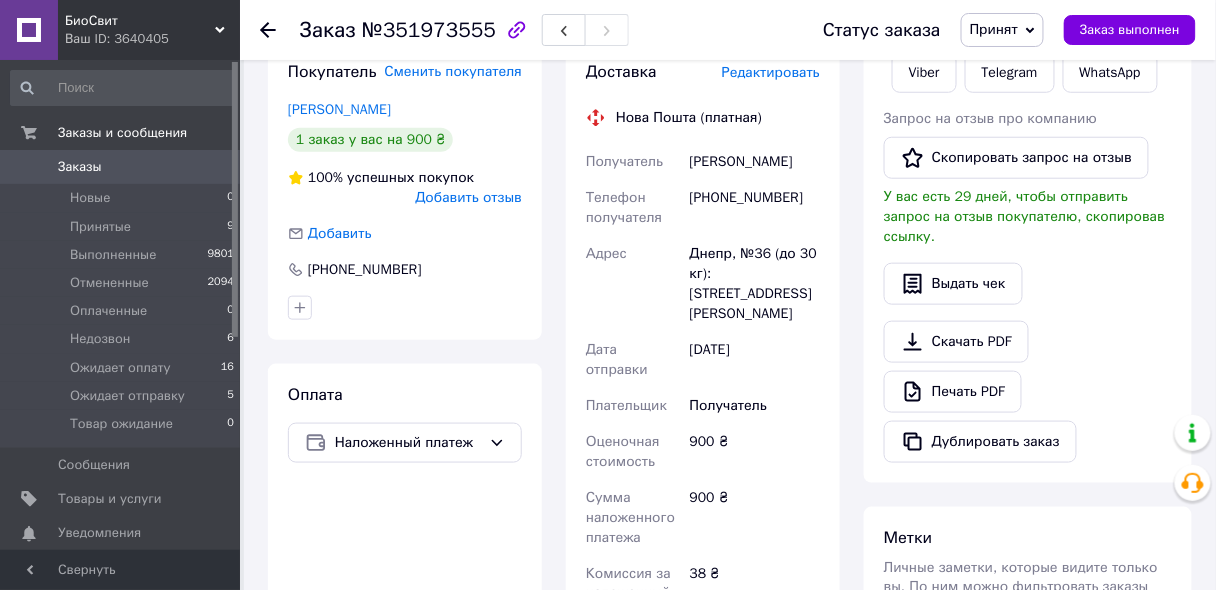 click on "Принят" at bounding box center [994, 29] 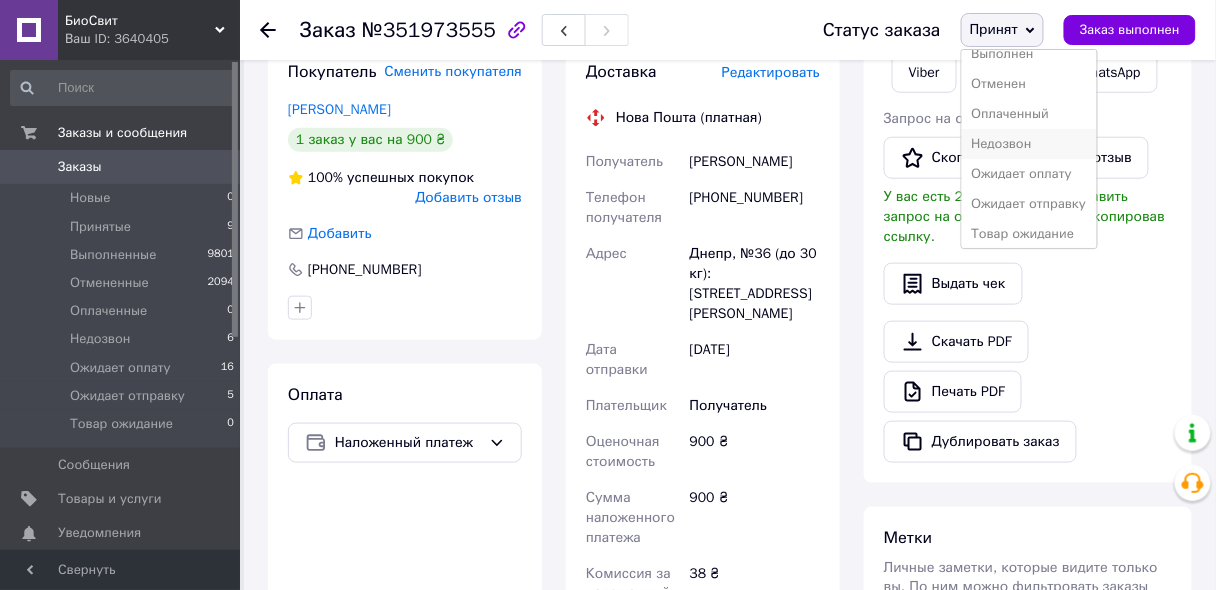 scroll, scrollTop: 21, scrollLeft: 0, axis: vertical 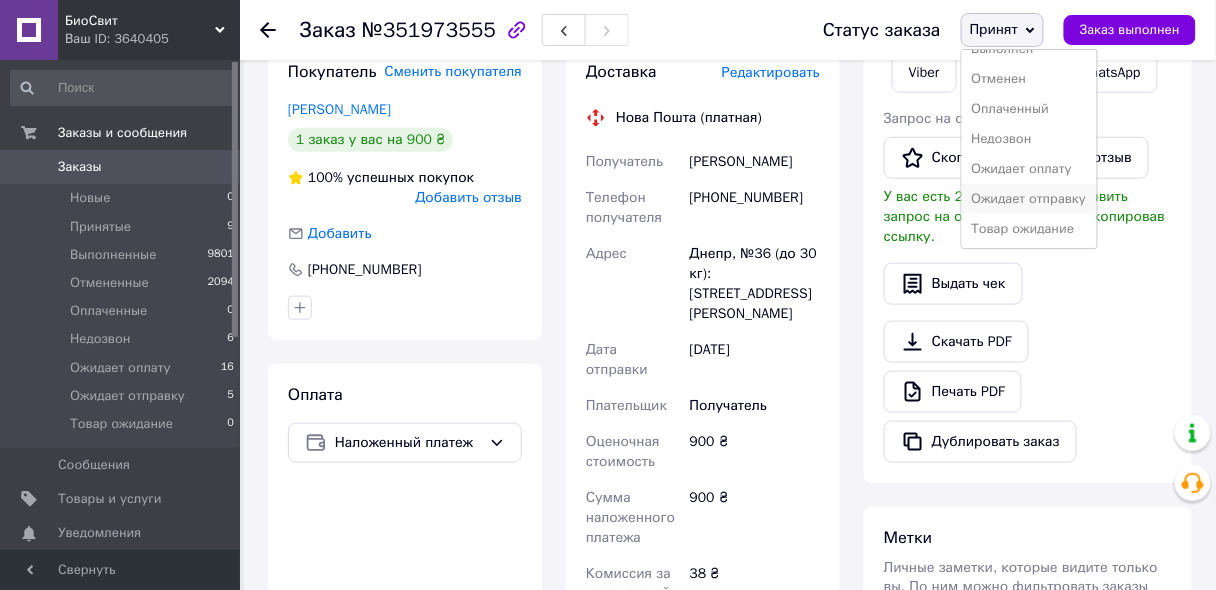 click on "Ожидает отправку" at bounding box center [1029, 199] 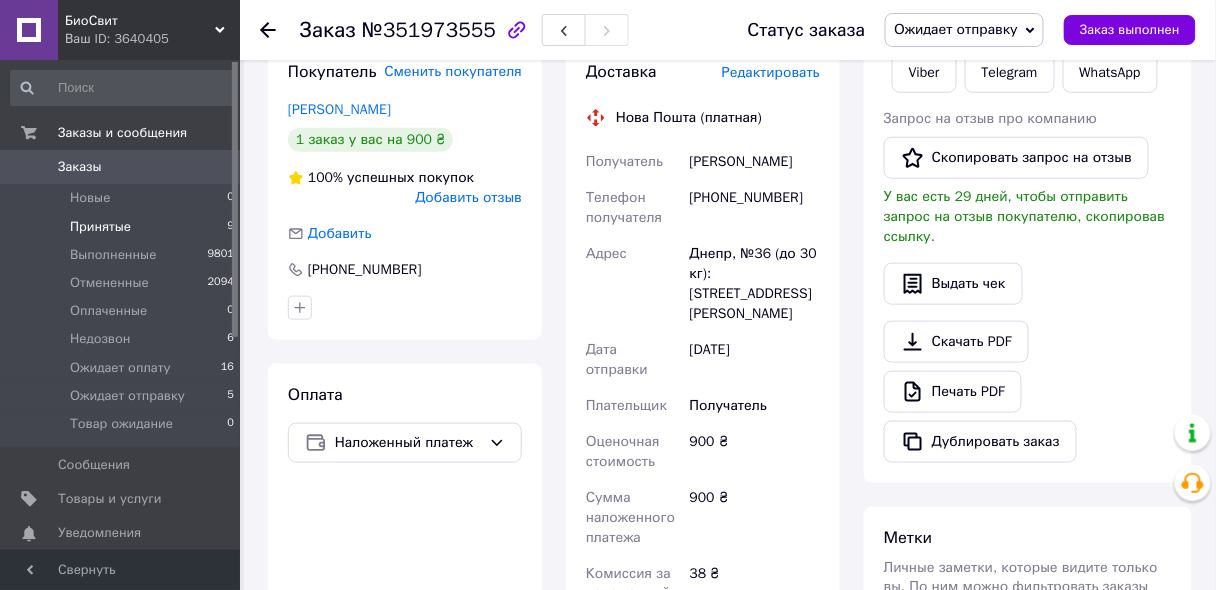 click on "Принятые" at bounding box center (100, 227) 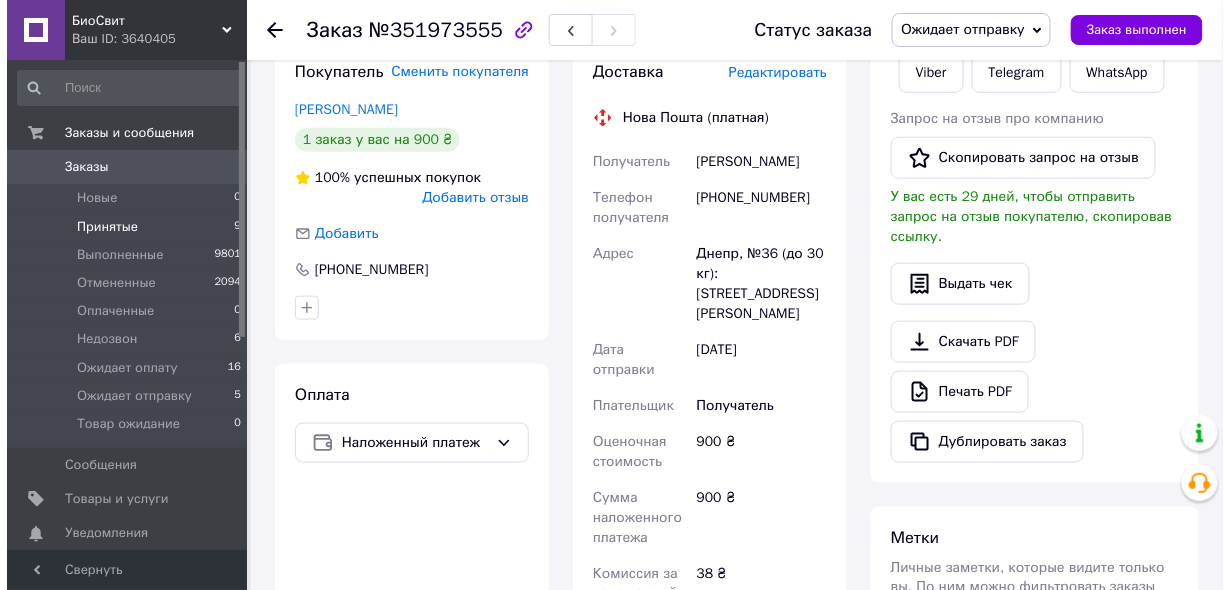 scroll, scrollTop: 0, scrollLeft: 0, axis: both 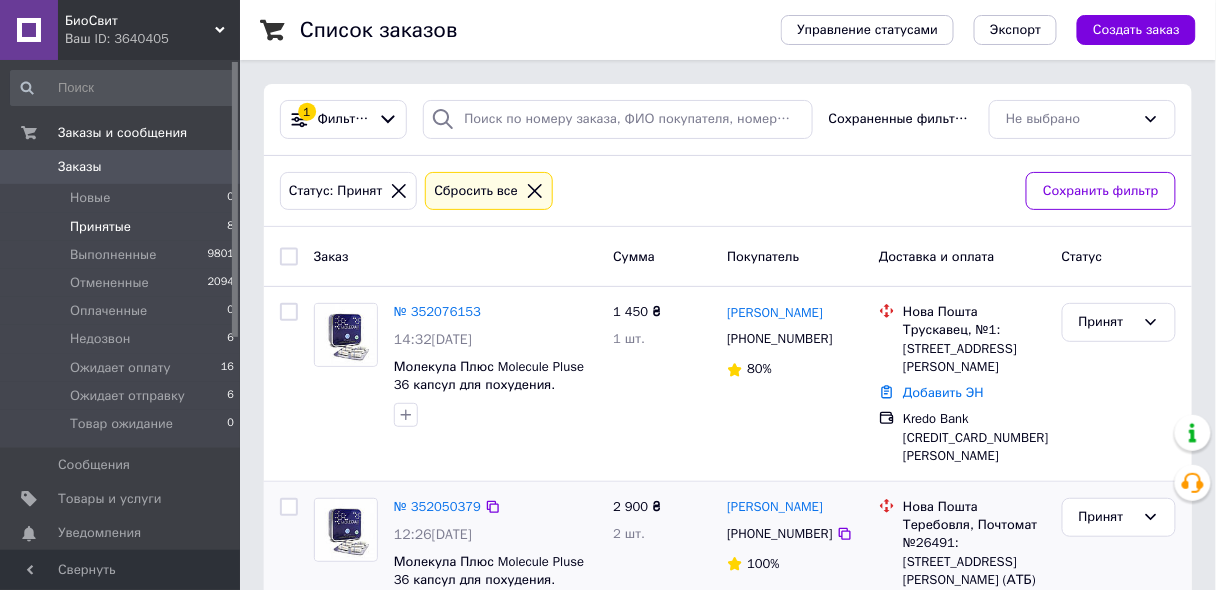 click on "2 900 ₴ 2 шт." at bounding box center [662, 576] 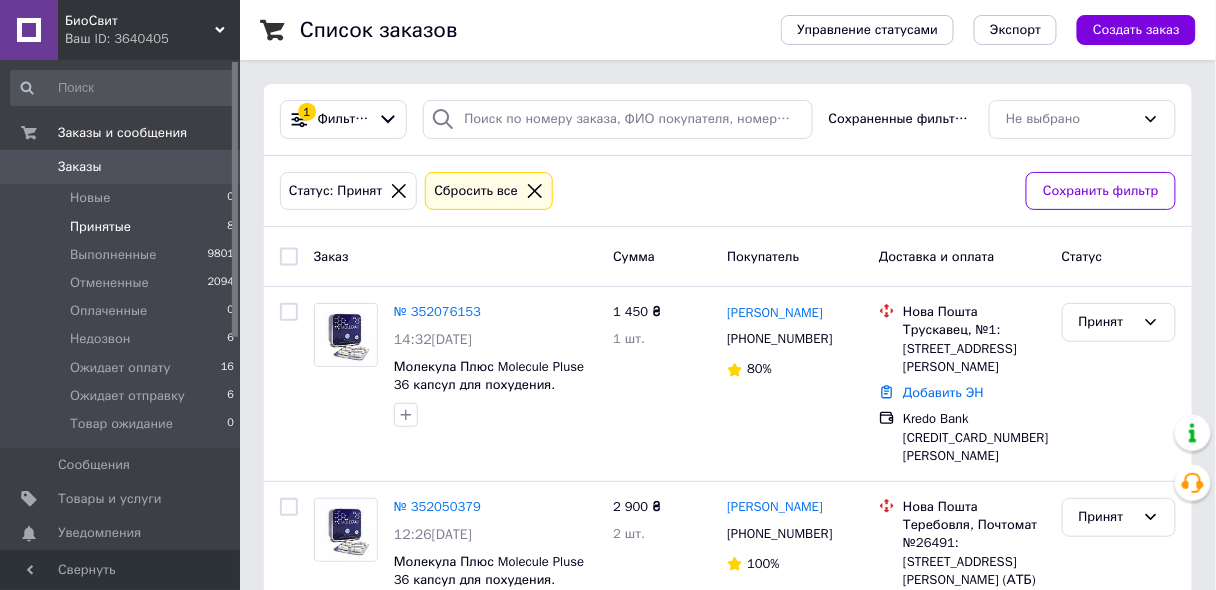 click on "0" at bounding box center [212, 167] 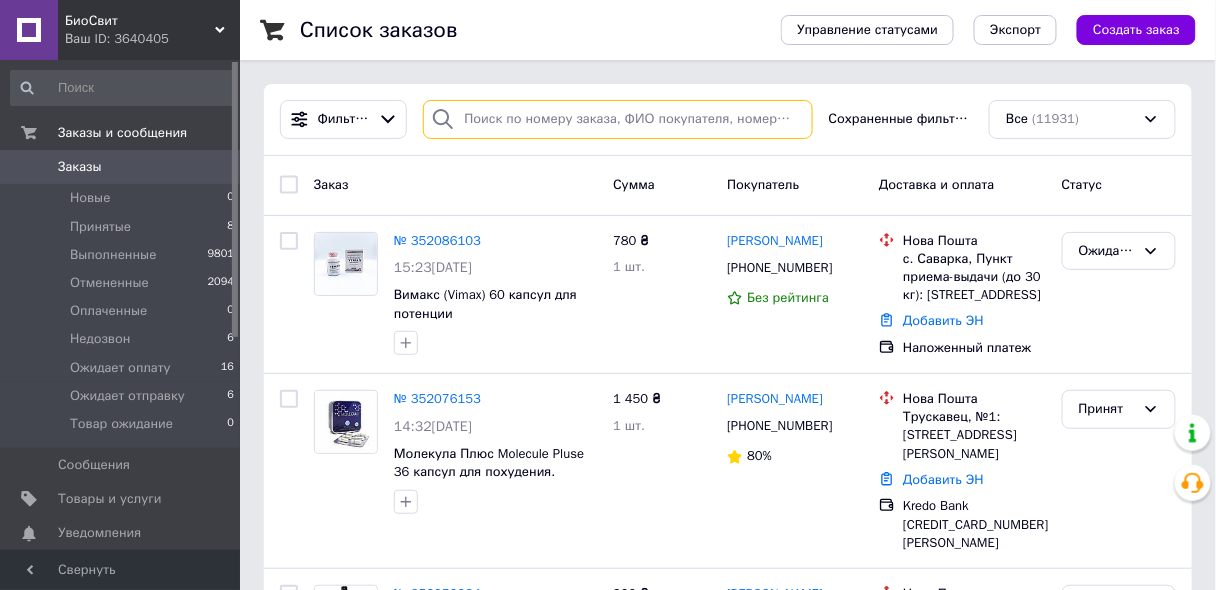 click at bounding box center [617, 119] 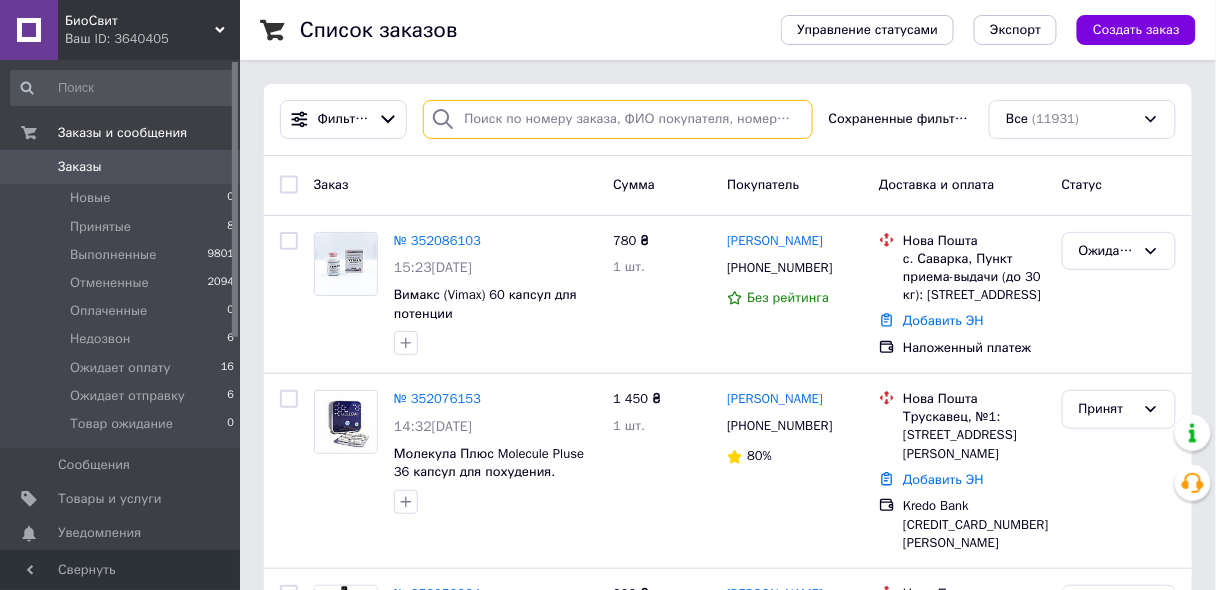 paste on "[PHONE_NUMBER]" 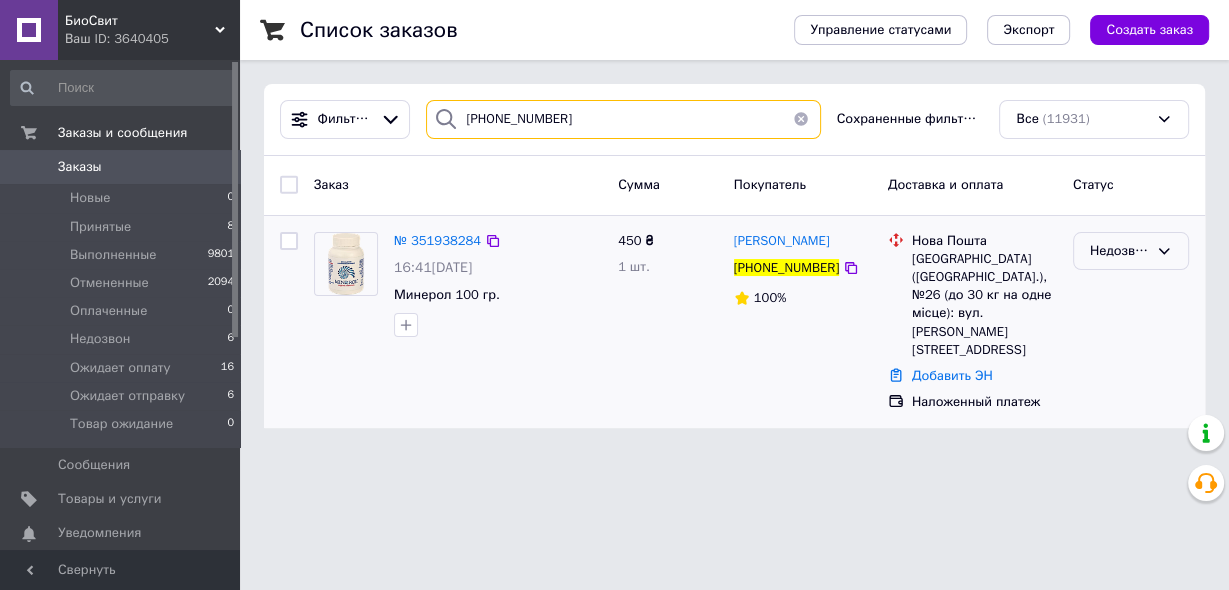 type on "[PHONE_NUMBER]" 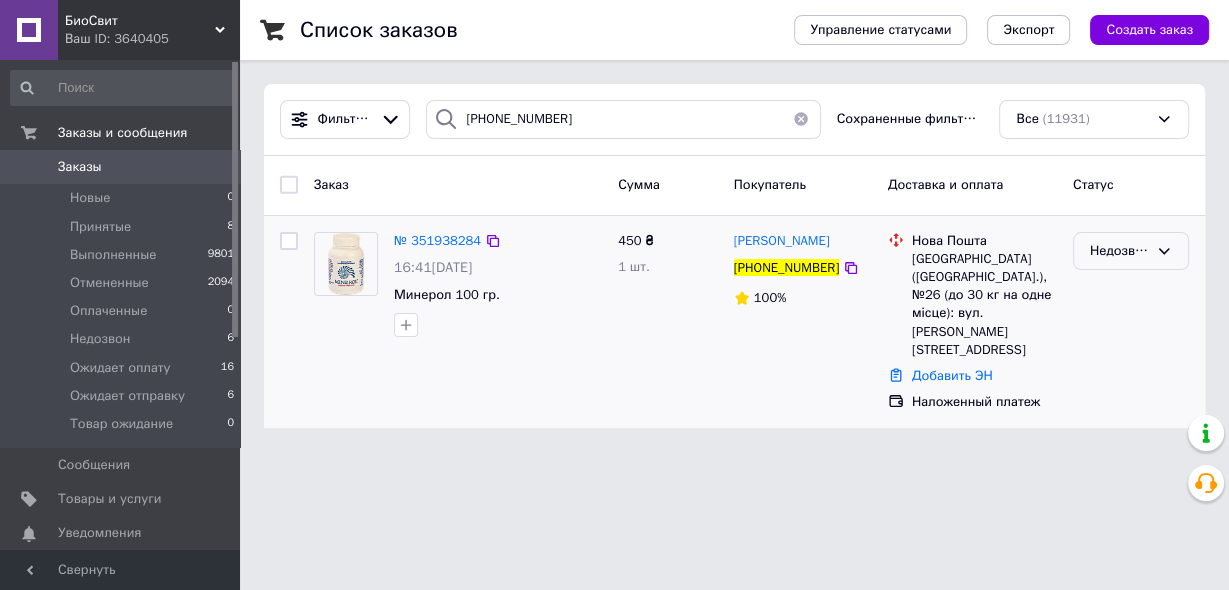 click on "Недозвон" at bounding box center (1119, 251) 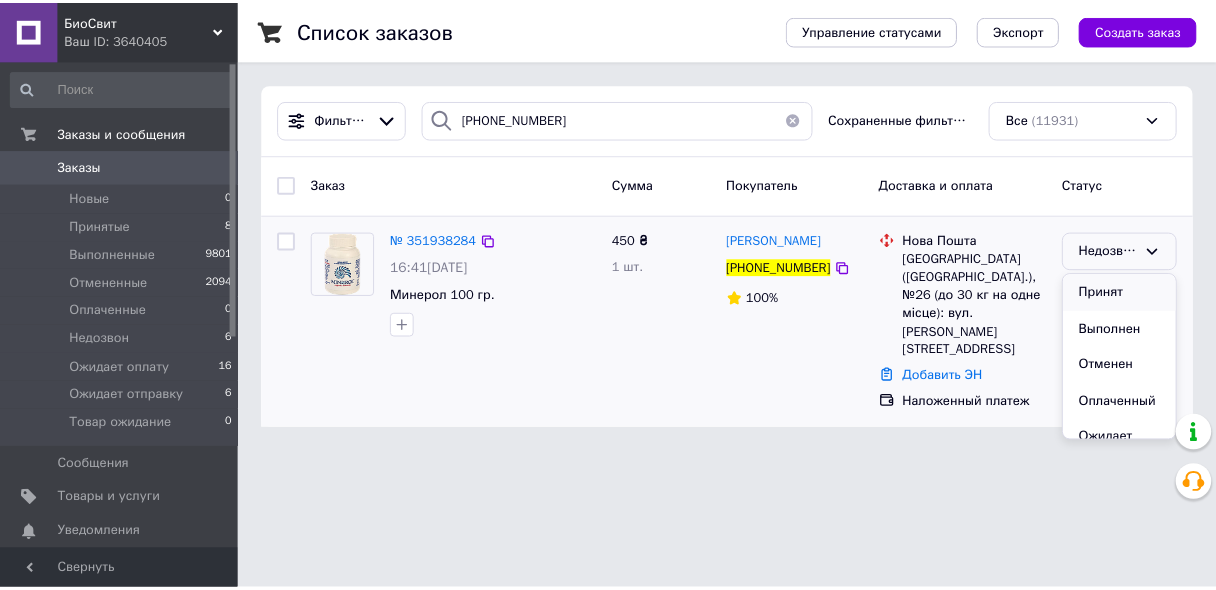 scroll, scrollTop: 152, scrollLeft: 0, axis: vertical 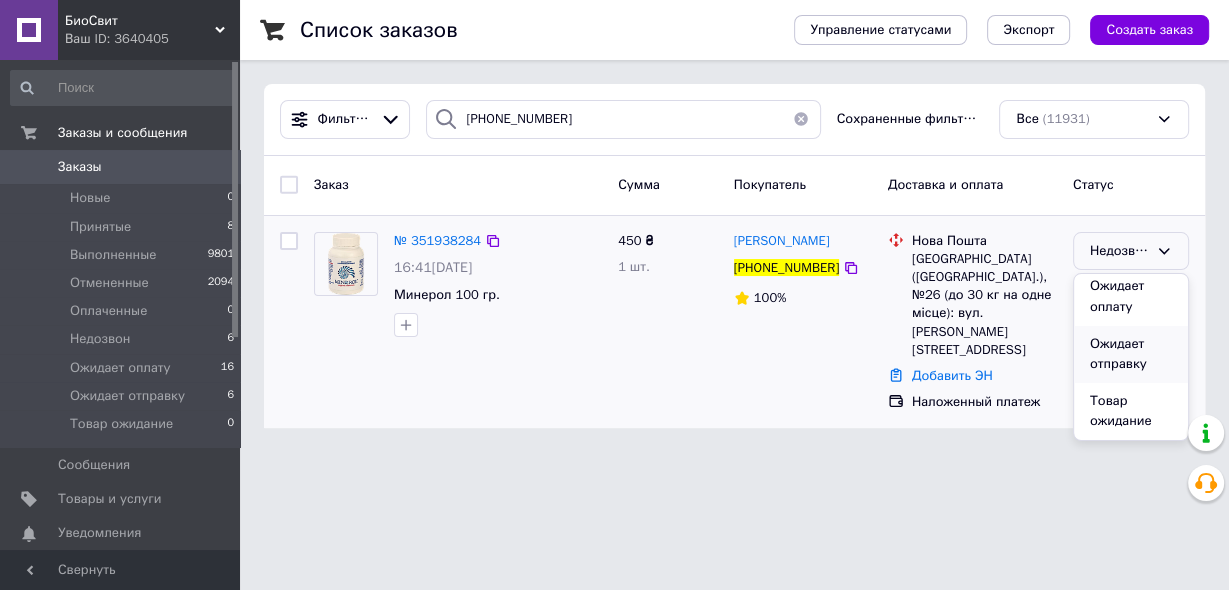 click on "Ожидает отправку" at bounding box center [1131, 354] 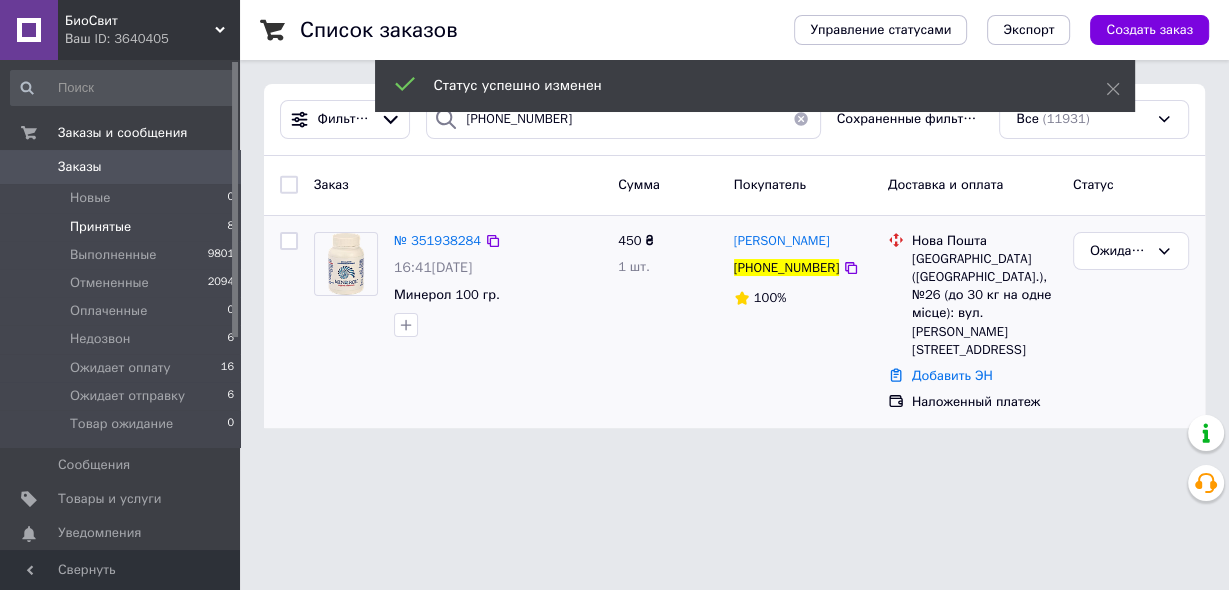 click on "Принятые" at bounding box center (100, 227) 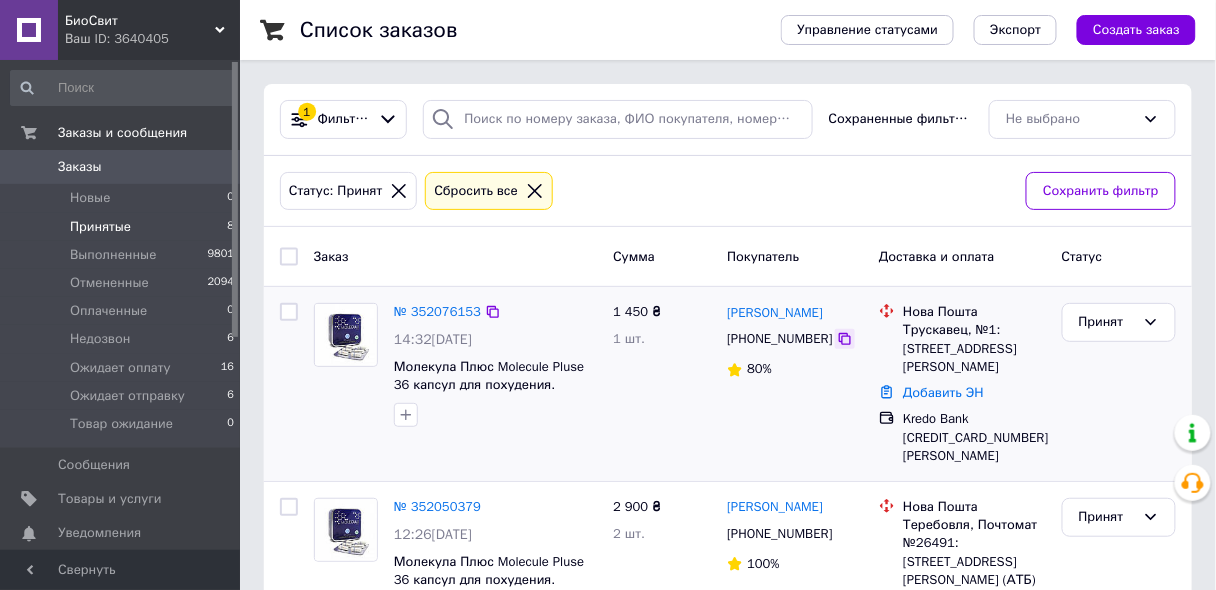 click 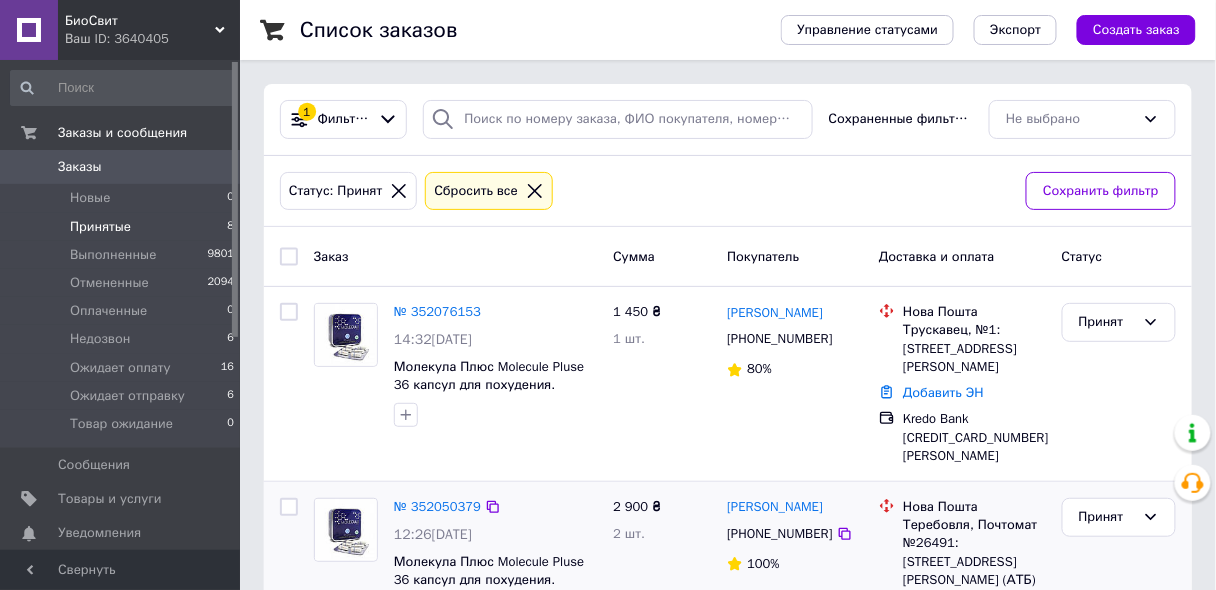 click on "2 шт." at bounding box center [662, 534] 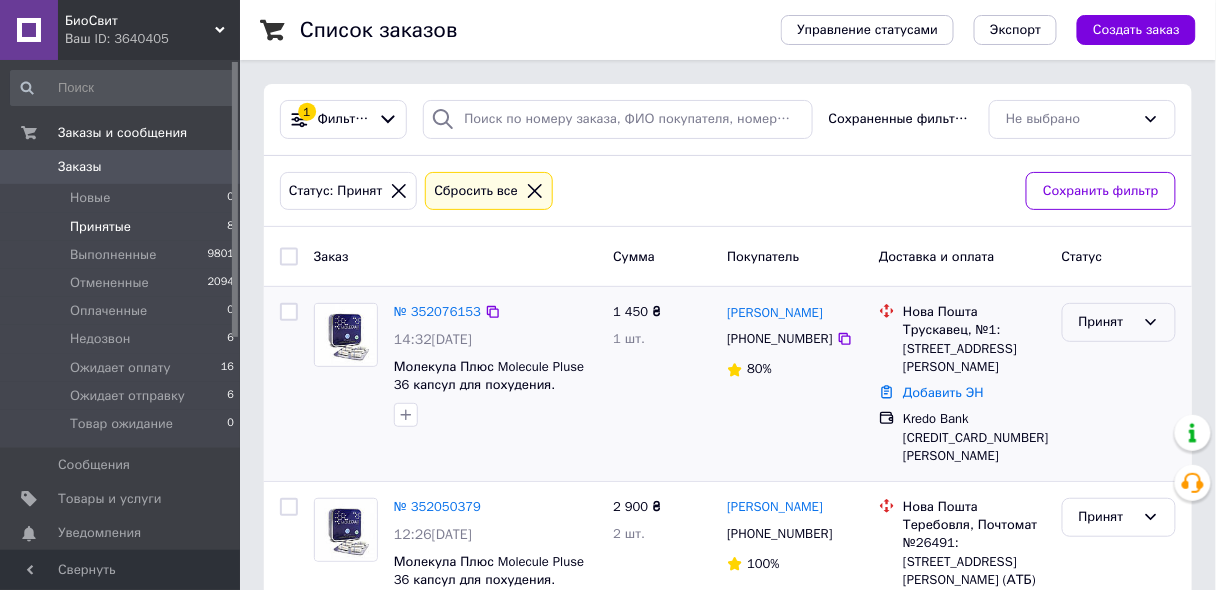 click on "Принят" at bounding box center (1107, 322) 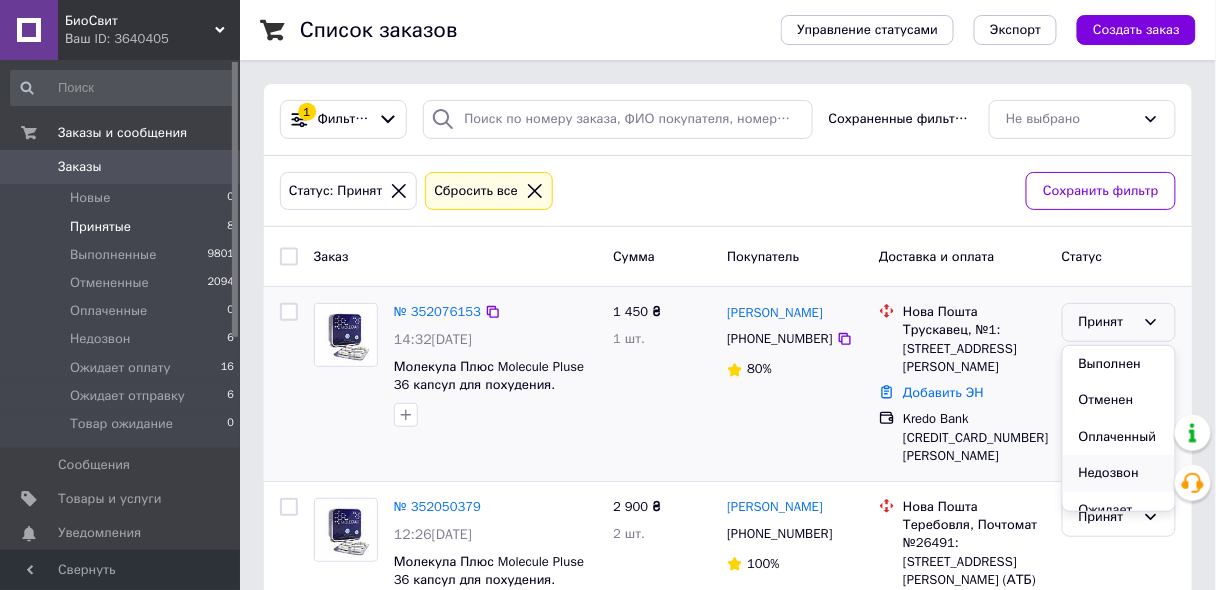 click on "Недозвон" at bounding box center (1119, 473) 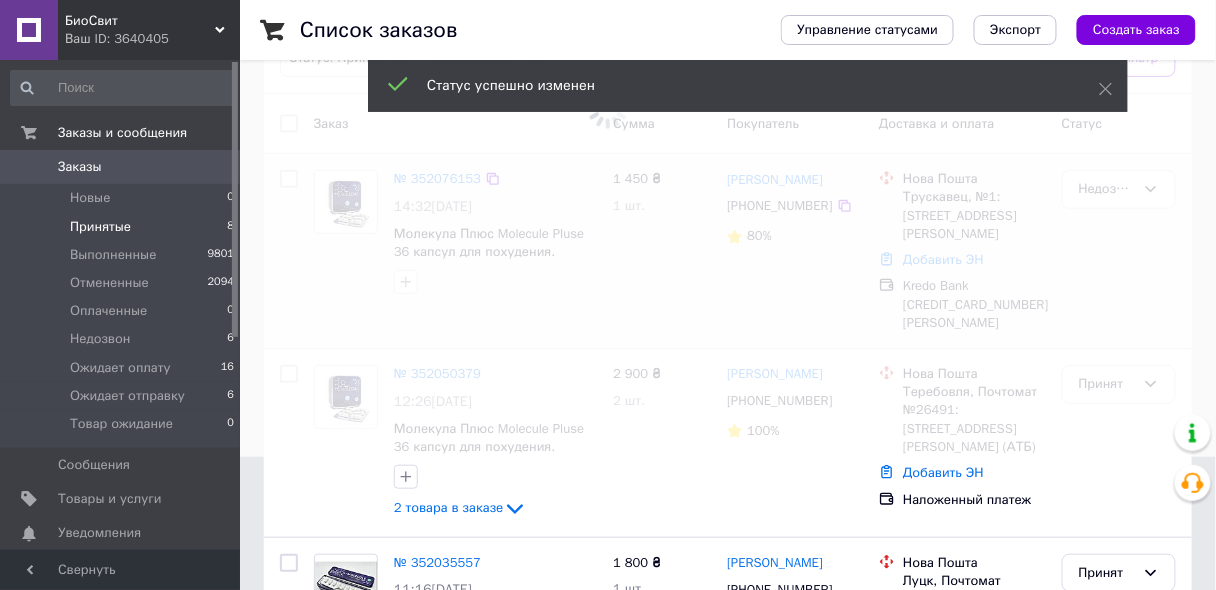 scroll, scrollTop: 160, scrollLeft: 0, axis: vertical 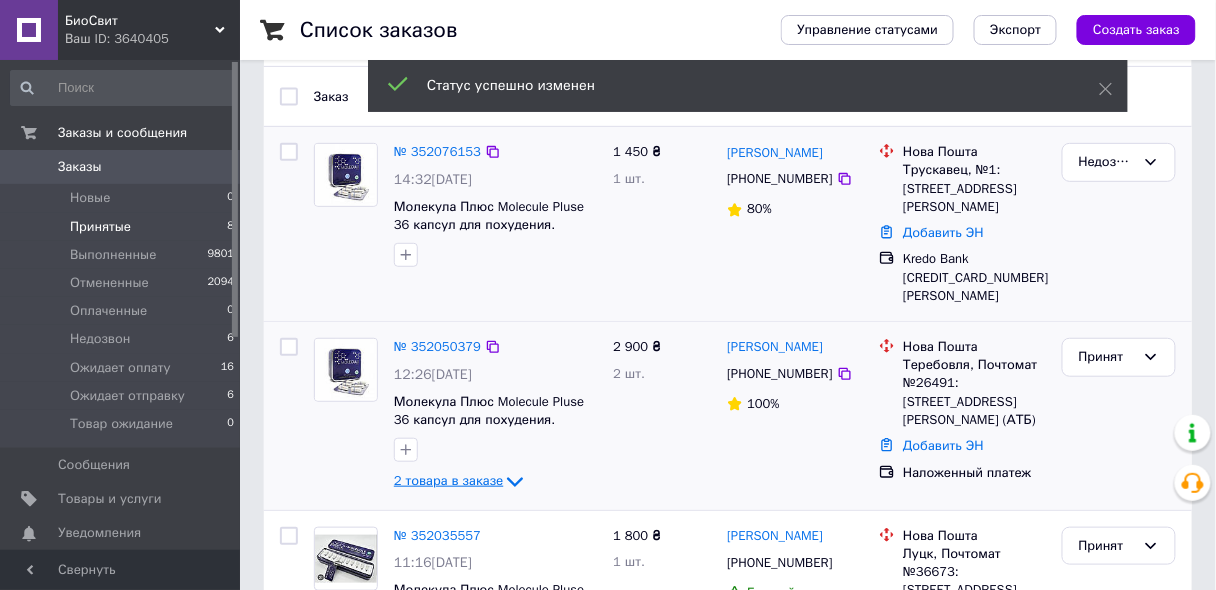 click 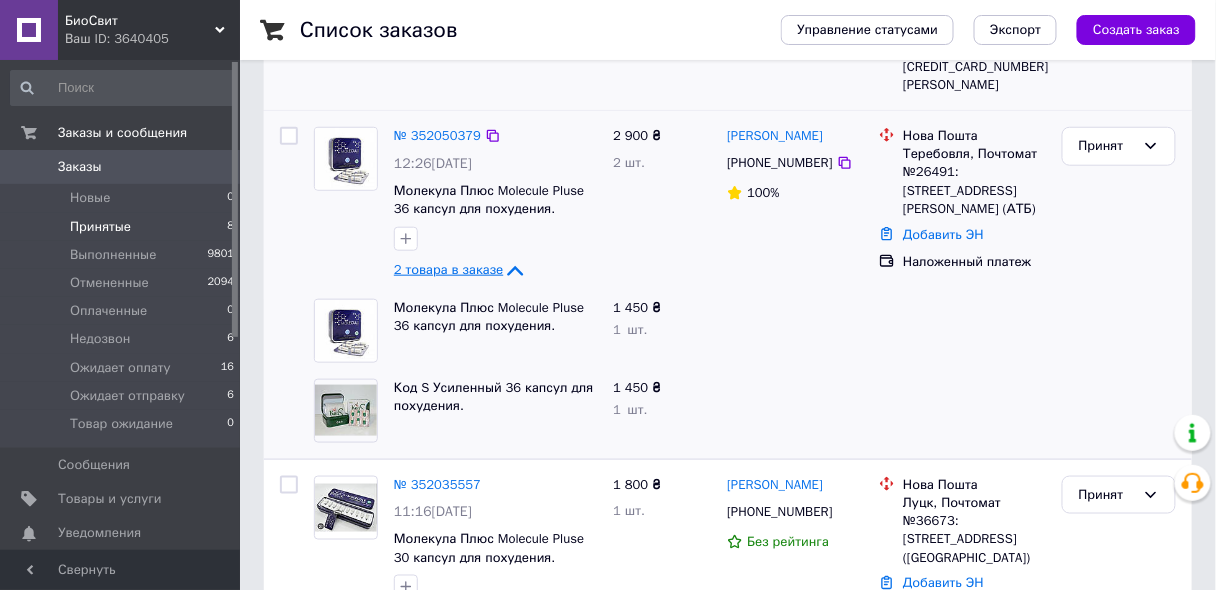 scroll, scrollTop: 400, scrollLeft: 0, axis: vertical 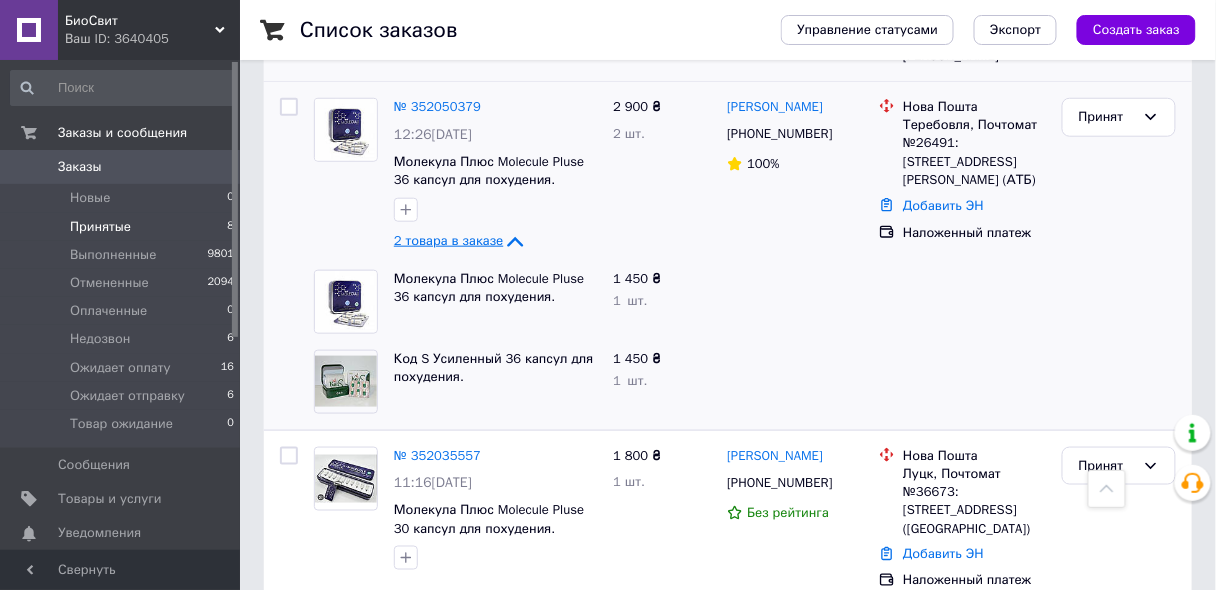 click 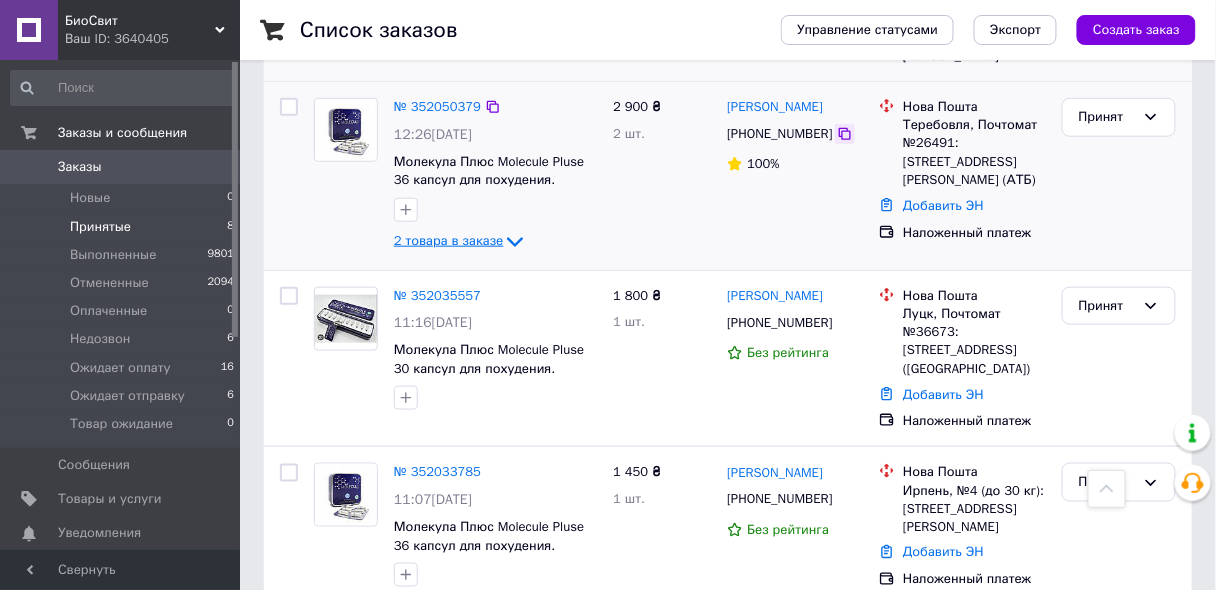 click 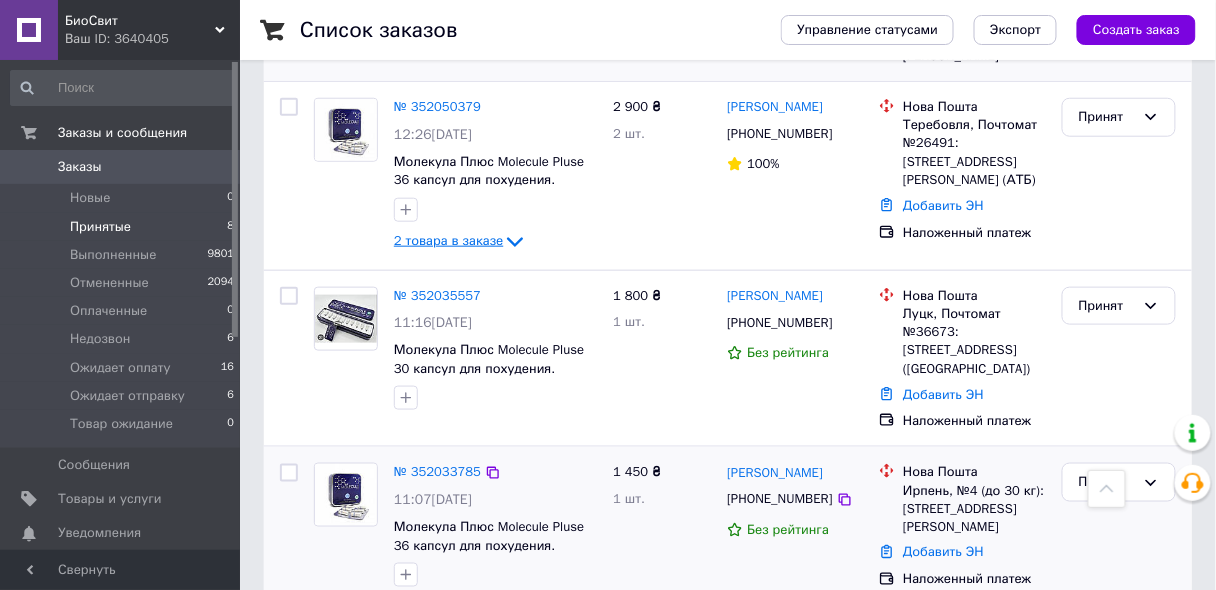 click on "1 450 ₴ 1 шт." at bounding box center (662, 526) 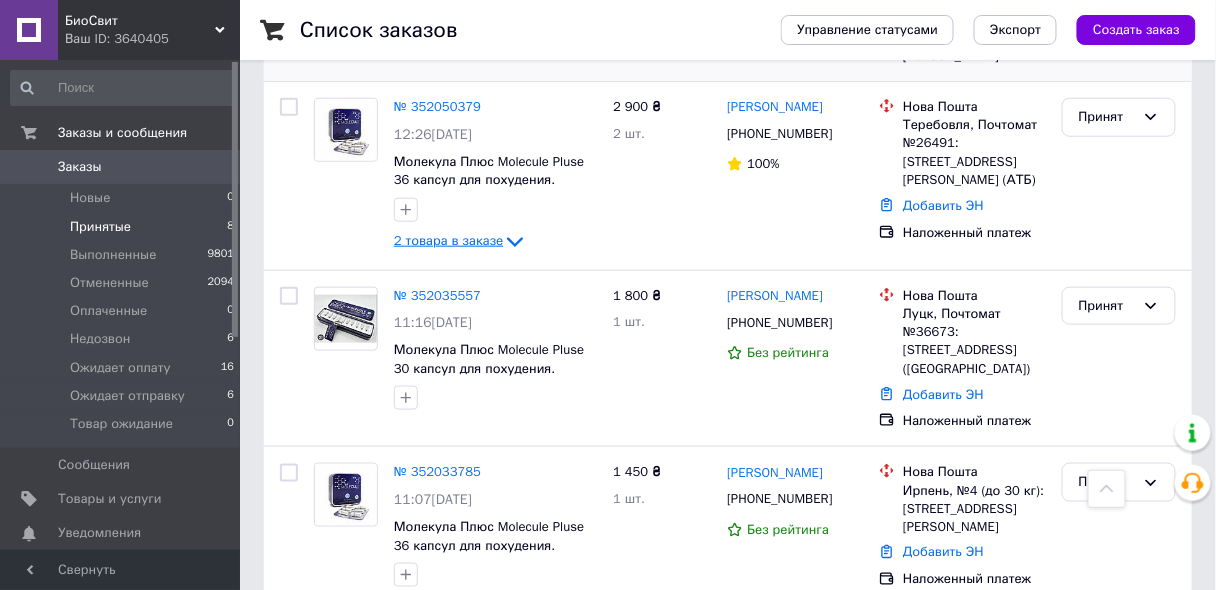 click 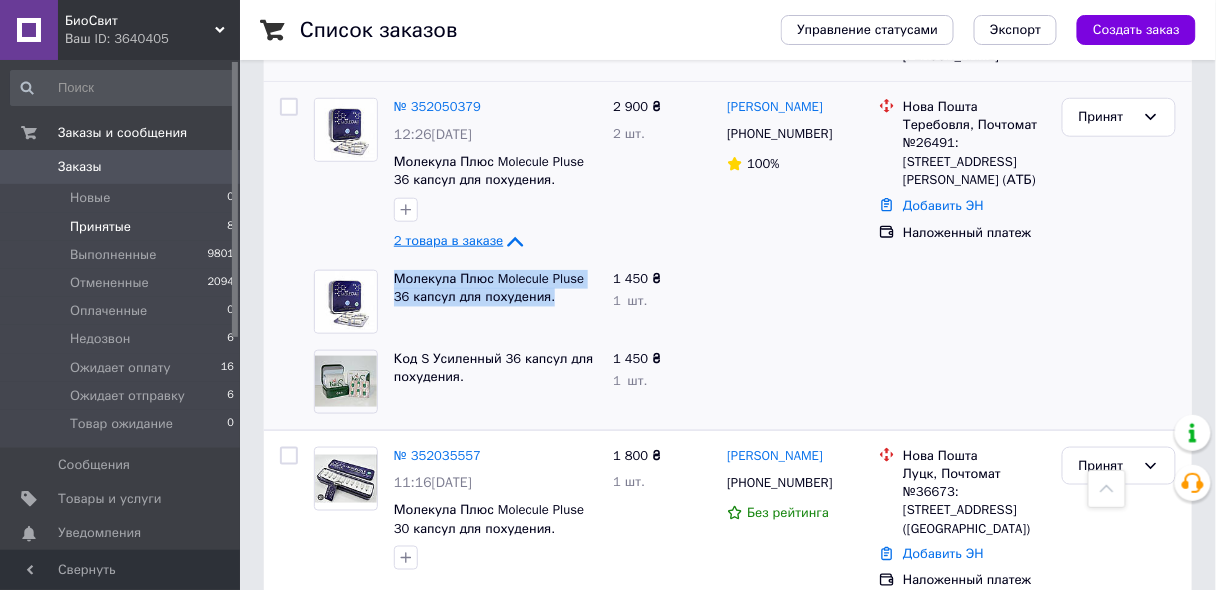 drag, startPoint x: 387, startPoint y: 258, endPoint x: 541, endPoint y: 274, distance: 154.82893 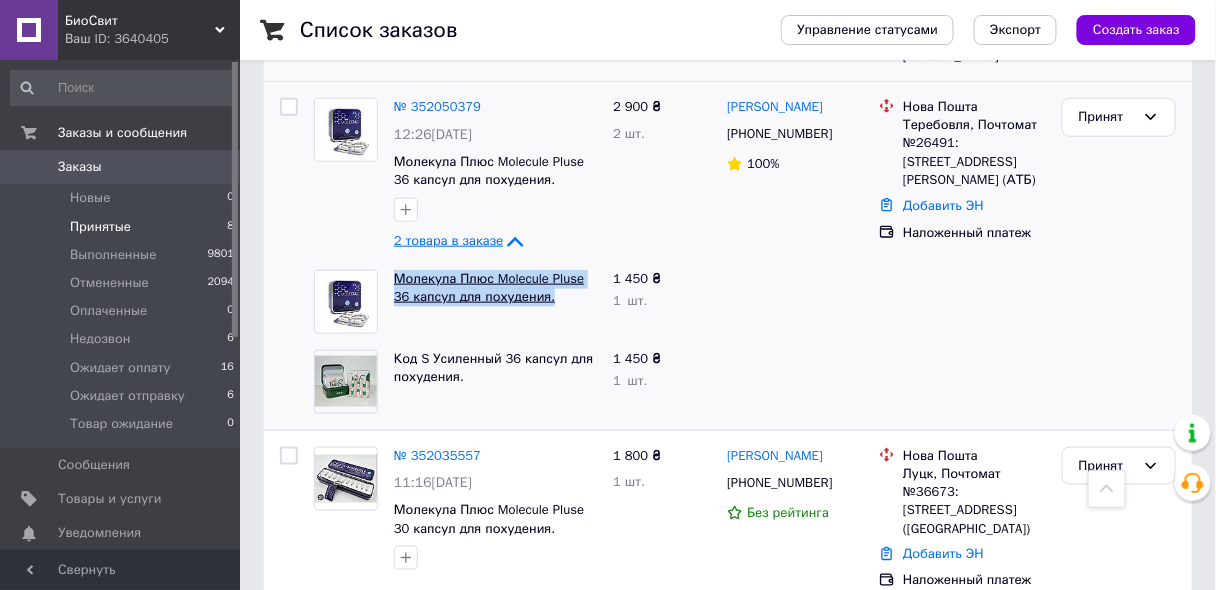 copy on "Молекула Плюс Molecule Pluse 36 капсул для похудения." 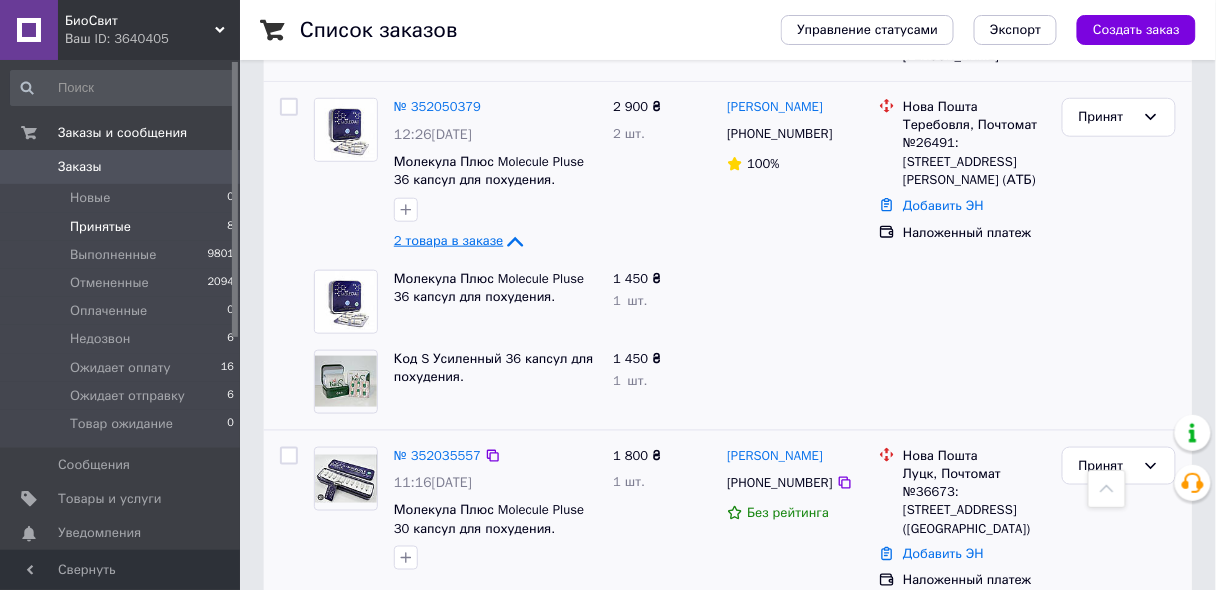 click on "1 800 ₴ 1 шт." at bounding box center (662, 519) 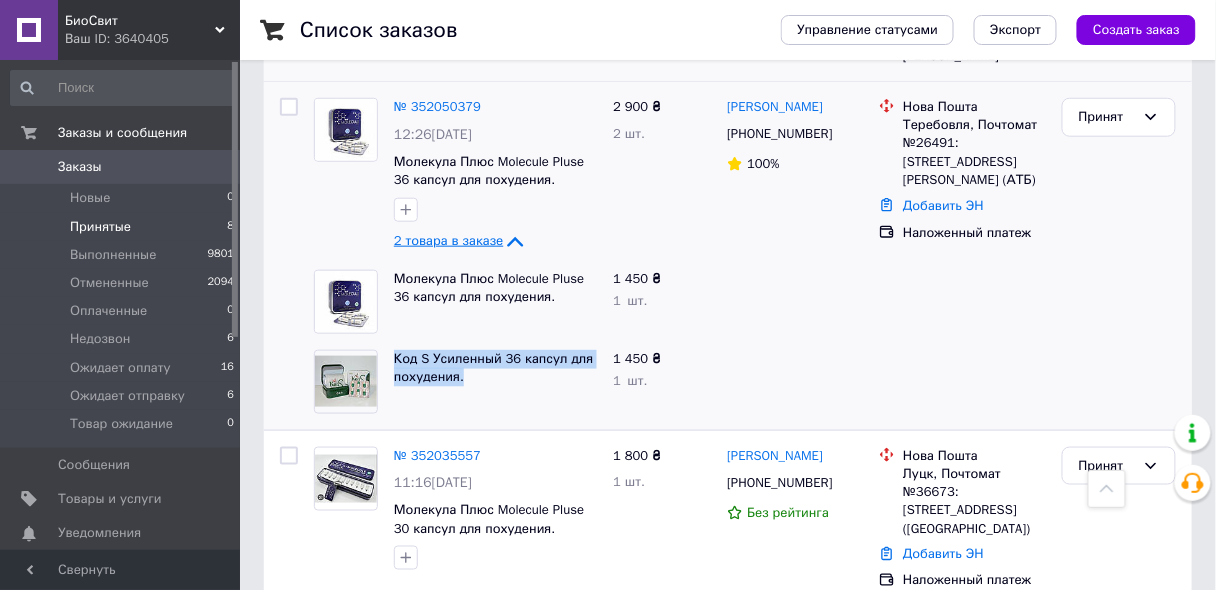 drag, startPoint x: 389, startPoint y: 340, endPoint x: 497, endPoint y: 357, distance: 109.32977 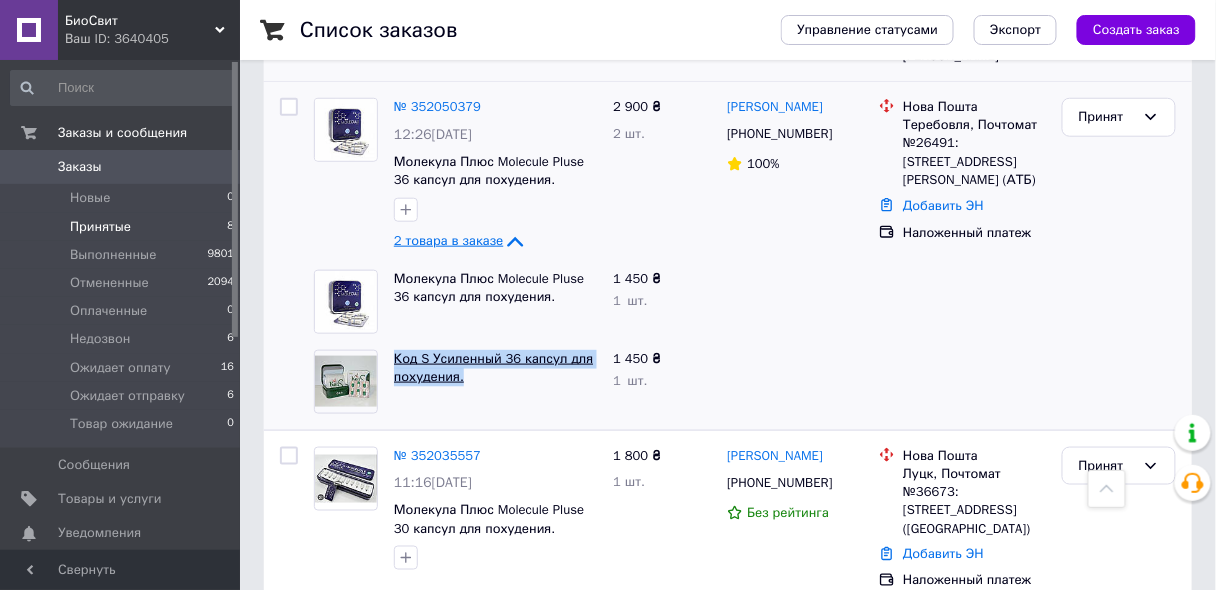 copy on "Код S Усиленный 36 капсул для похудения." 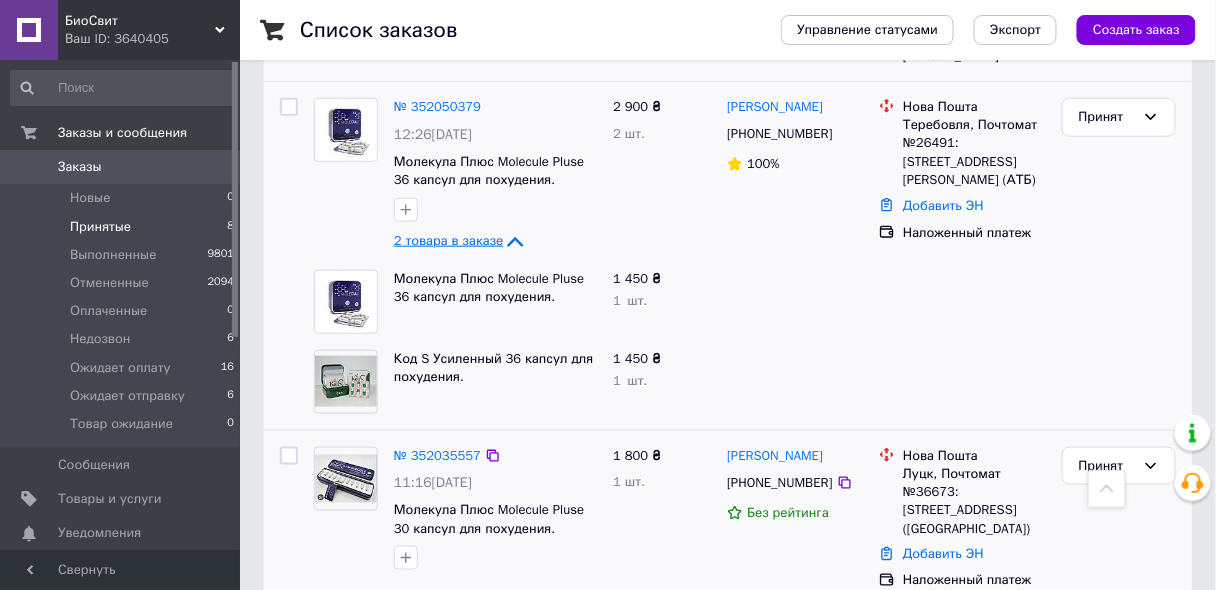 click on "1 800 ₴ 1 шт." at bounding box center [662, 519] 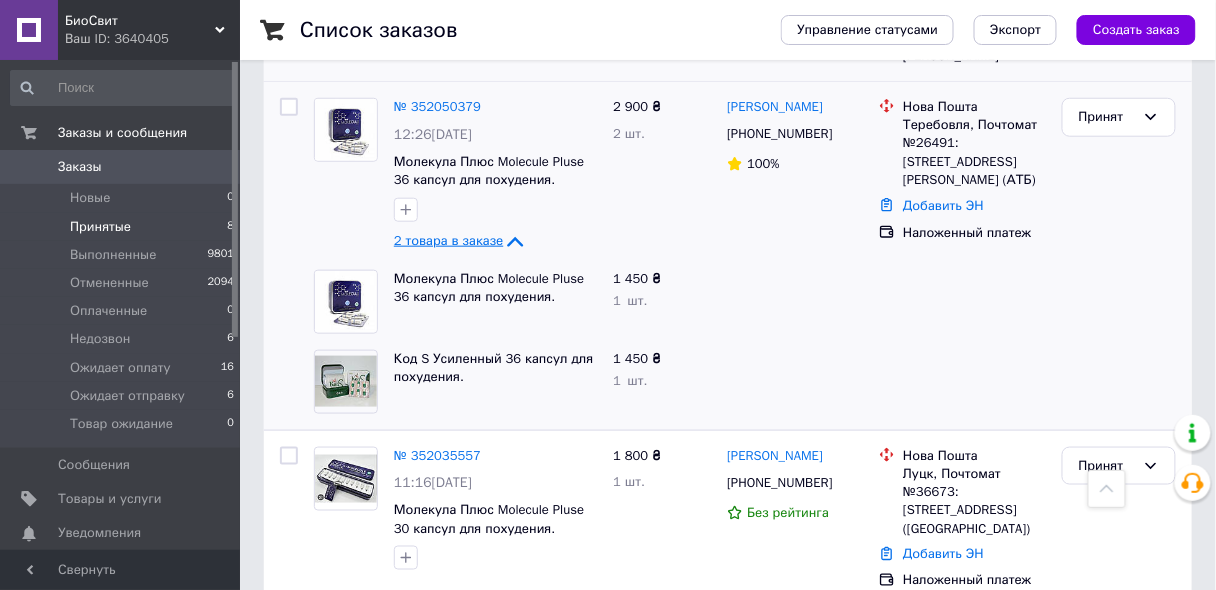 click 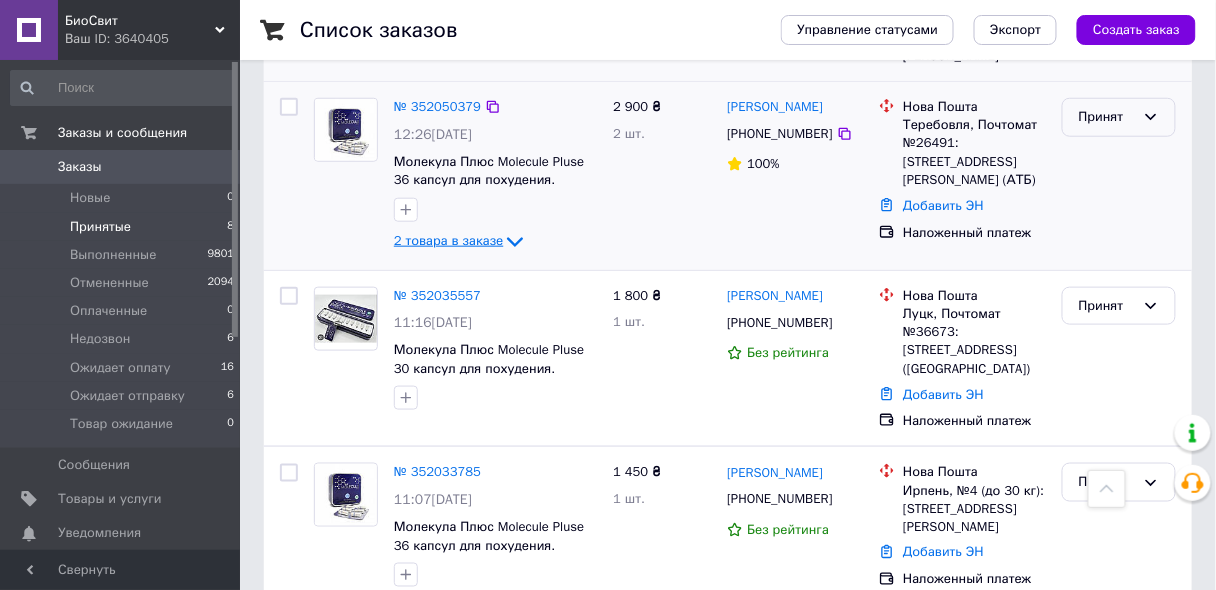 click on "Принят" at bounding box center (1107, 117) 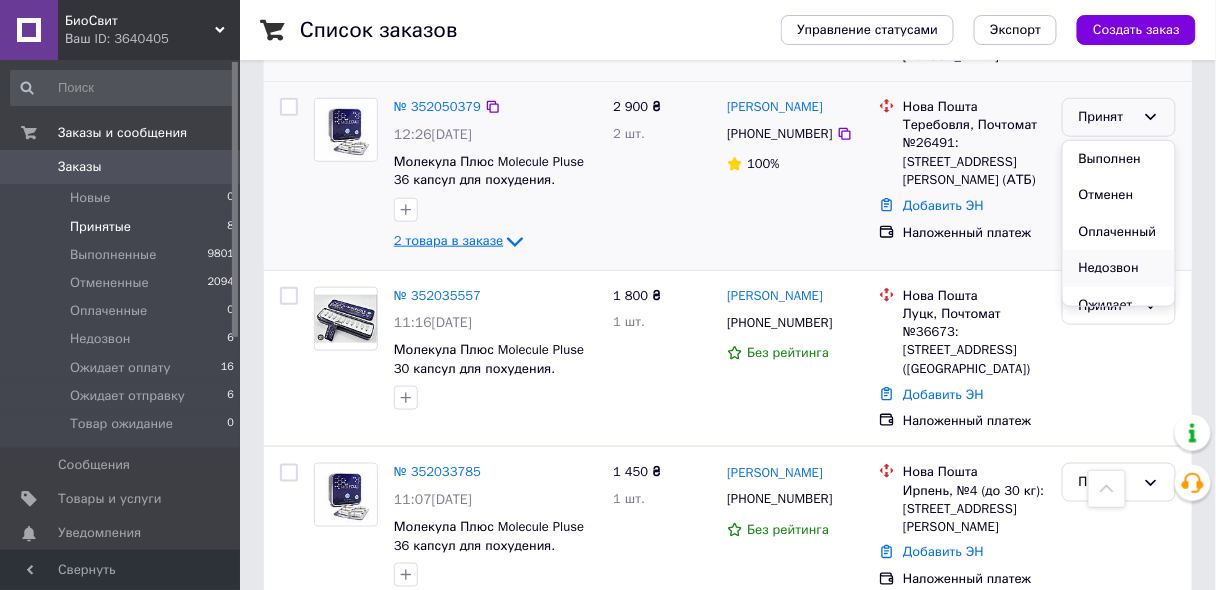 click on "Недозвон" at bounding box center [1119, 268] 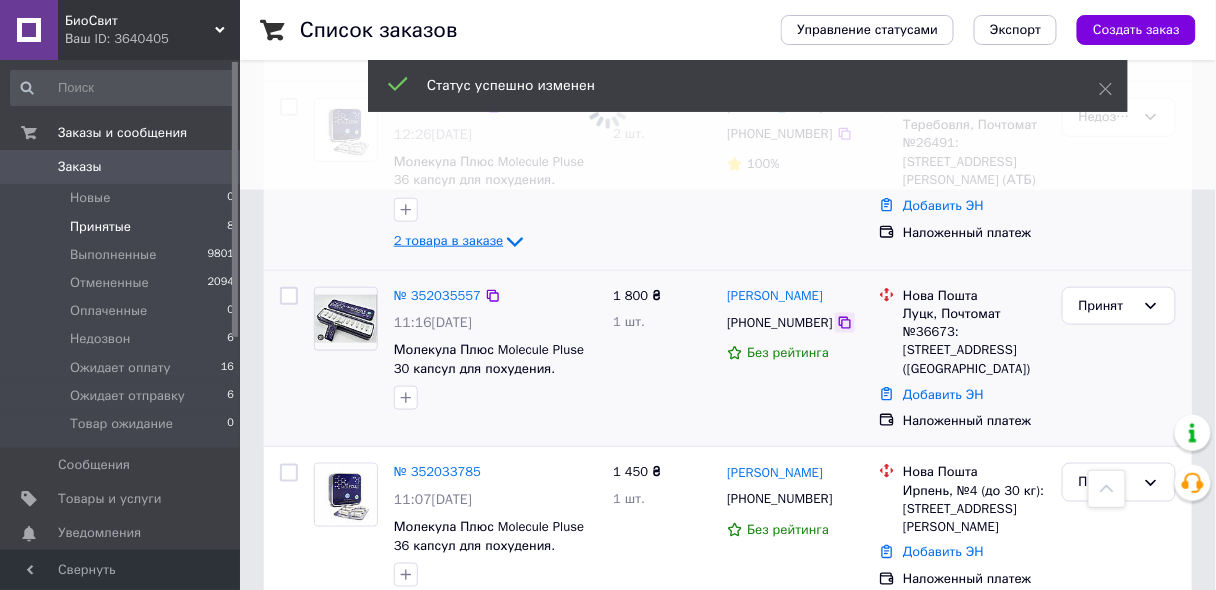 scroll, scrollTop: 223, scrollLeft: 0, axis: vertical 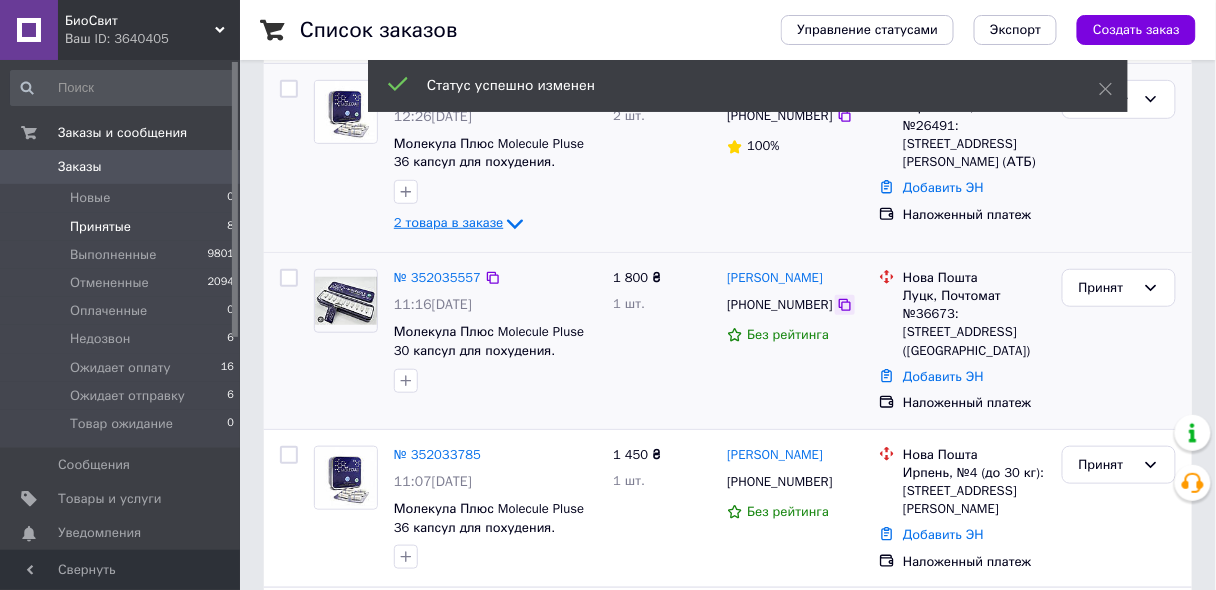 click 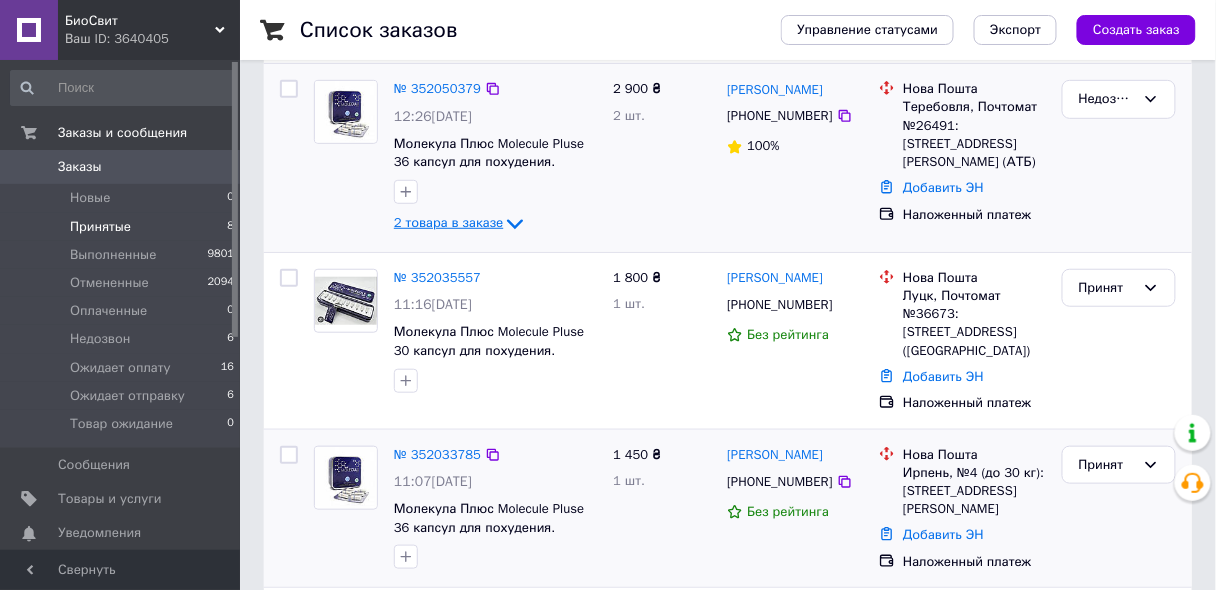 click at bounding box center (495, 557) 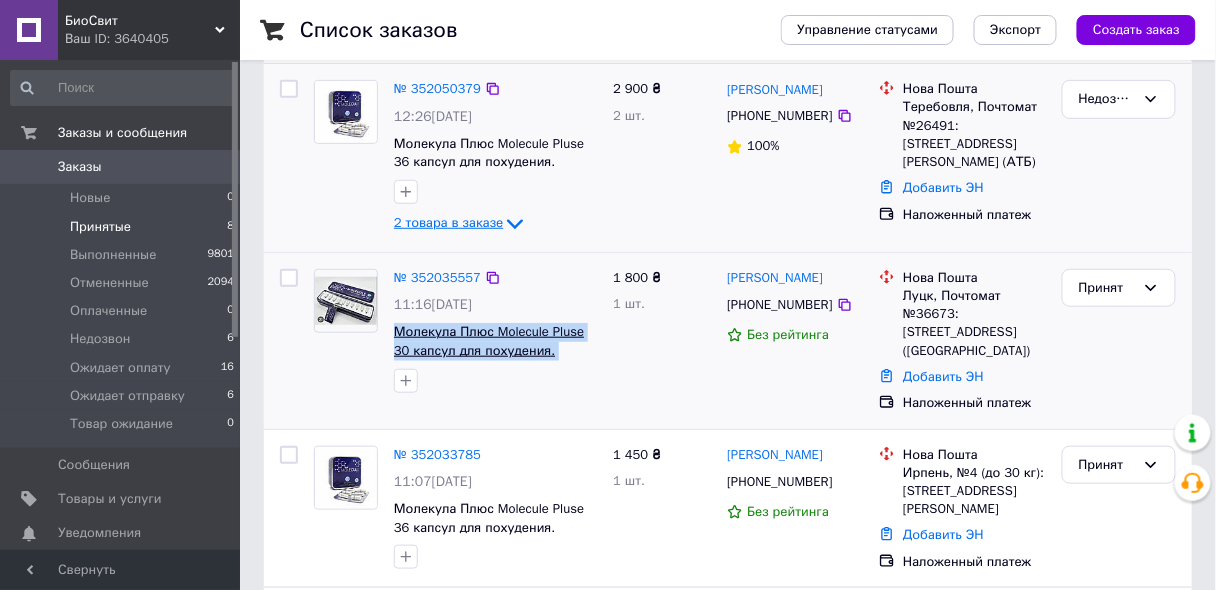 drag, startPoint x: 390, startPoint y: 330, endPoint x: 592, endPoint y: 353, distance: 203.30519 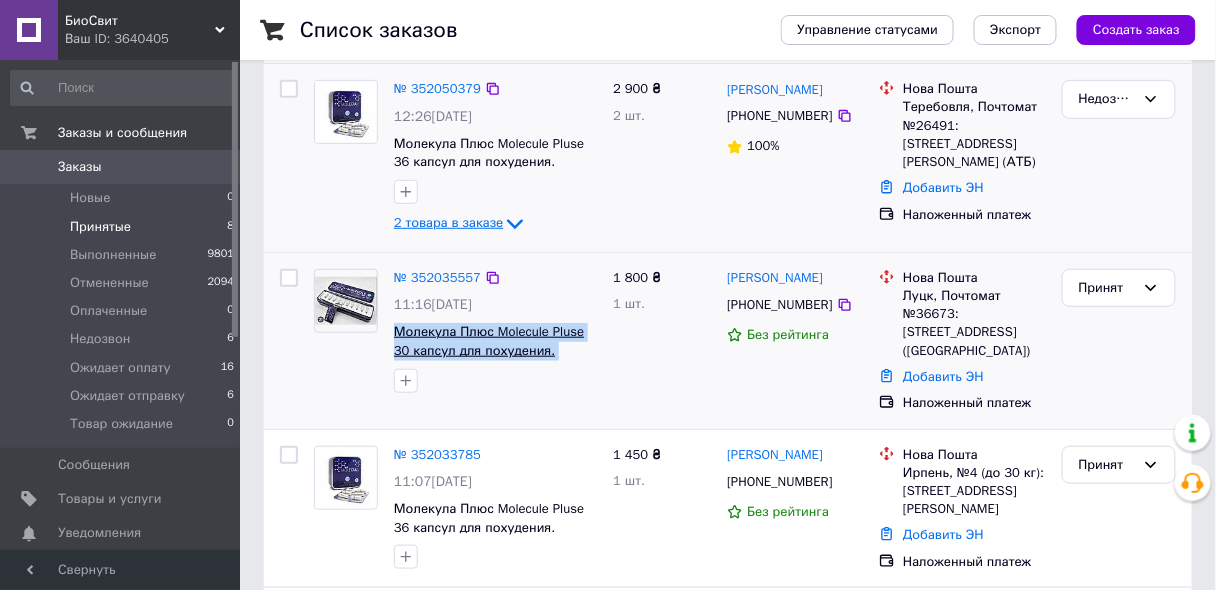 copy on "Молекула Плюс Molecule Pluse 30 капсул для похудения. Усиленная" 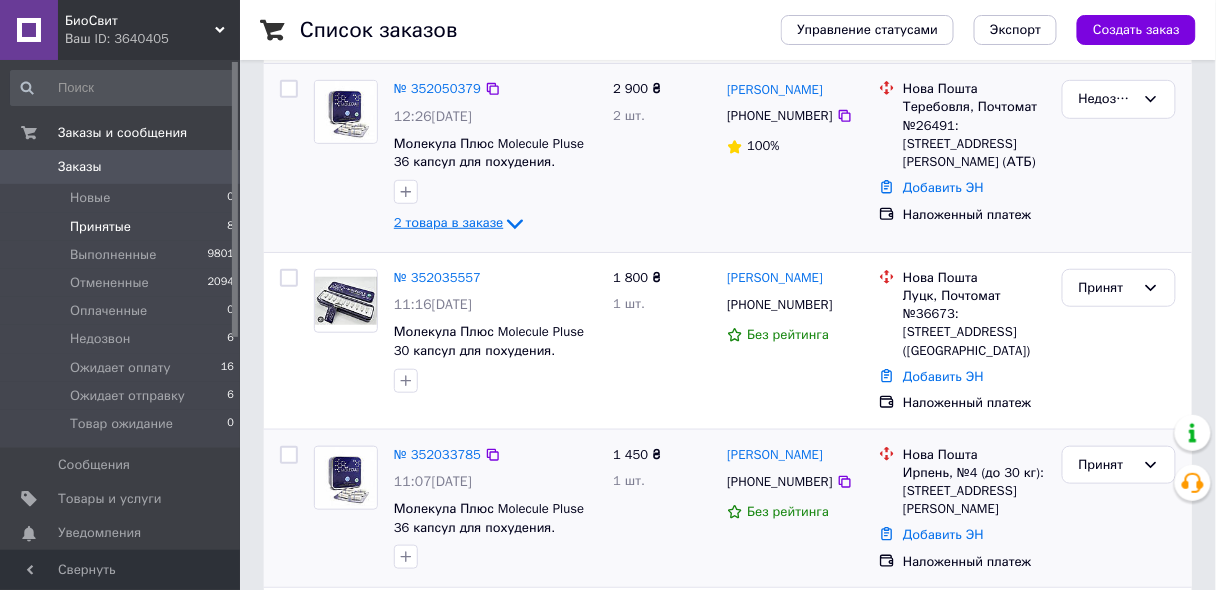 click on "1 450 ₴ 1 шт." at bounding box center (662, 509) 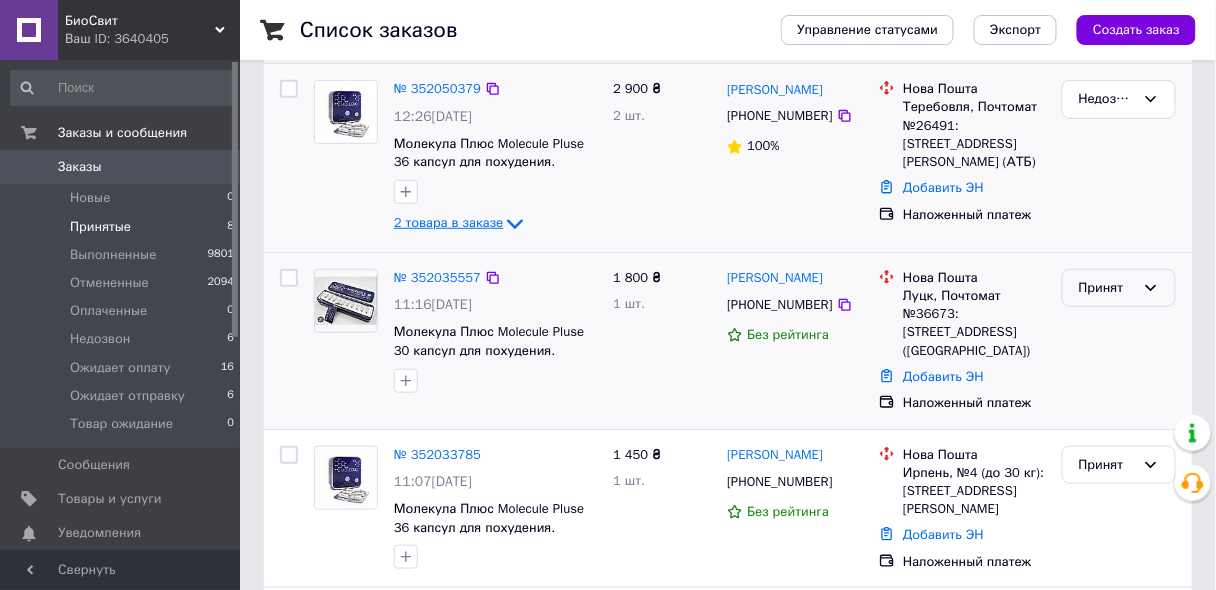 click on "Принят" at bounding box center [1107, 288] 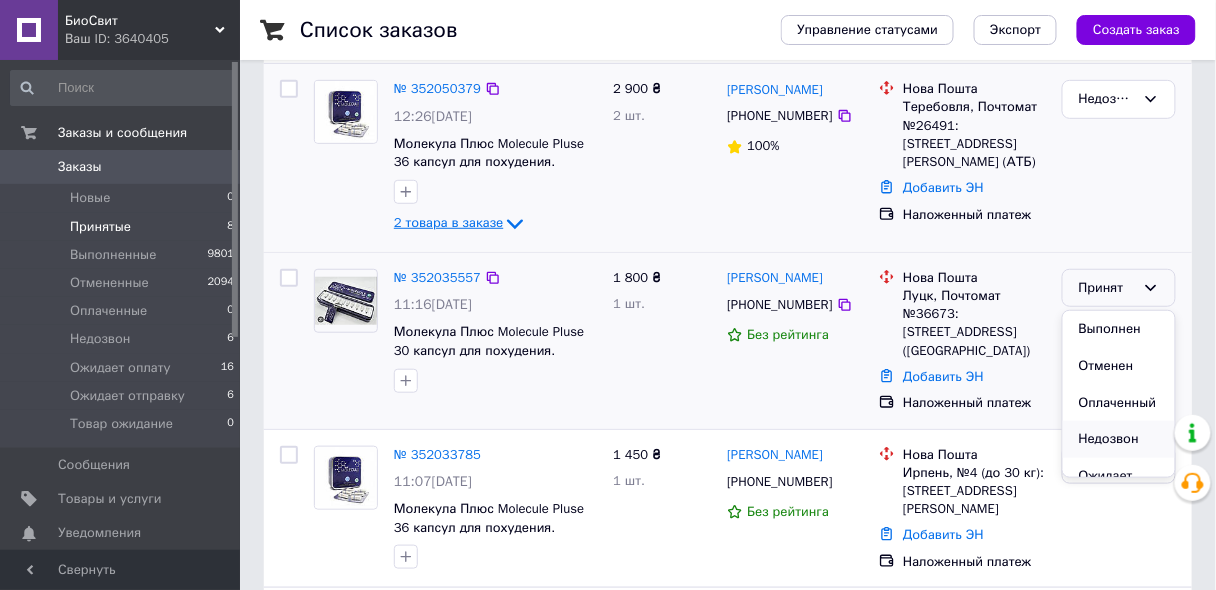 click on "Недозвон" at bounding box center [1119, 439] 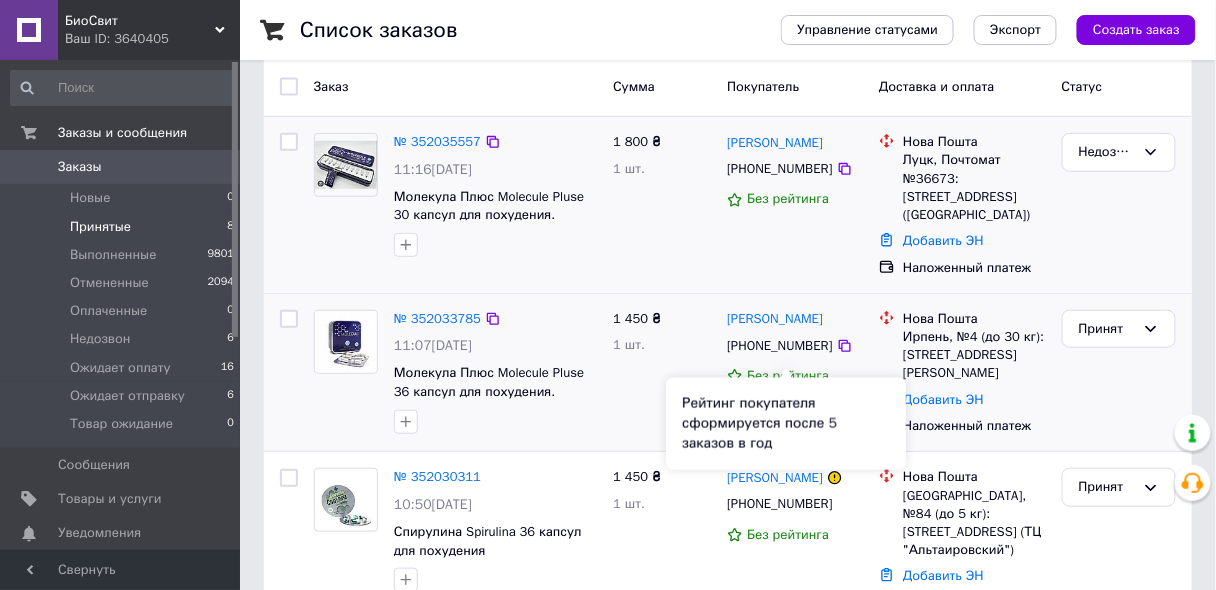 scroll, scrollTop: 143, scrollLeft: 0, axis: vertical 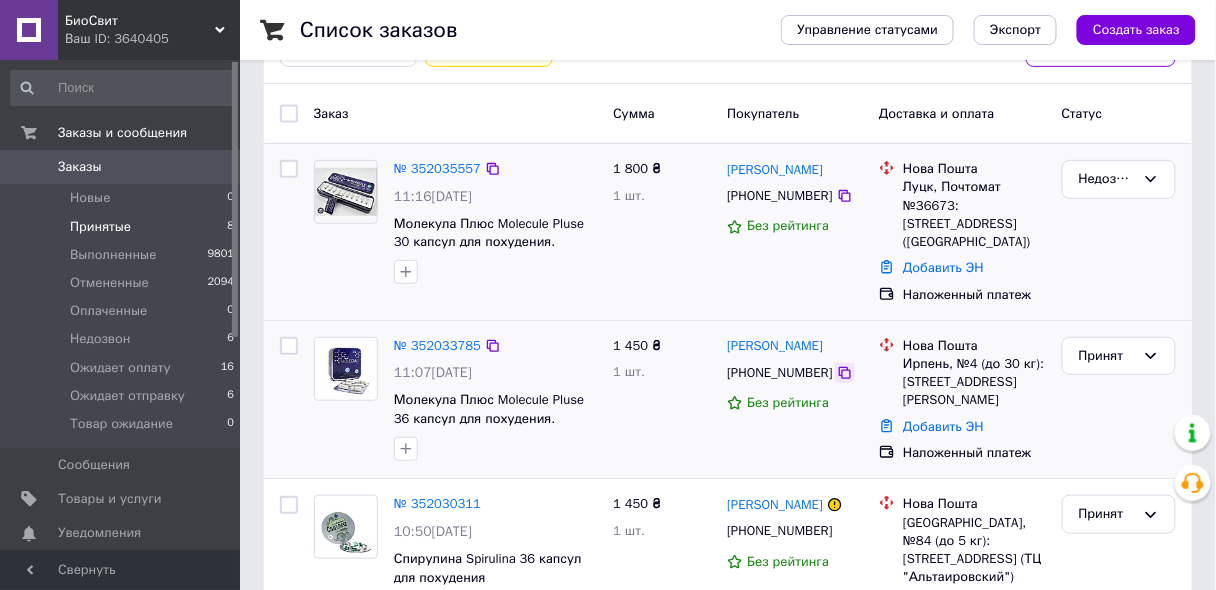 click 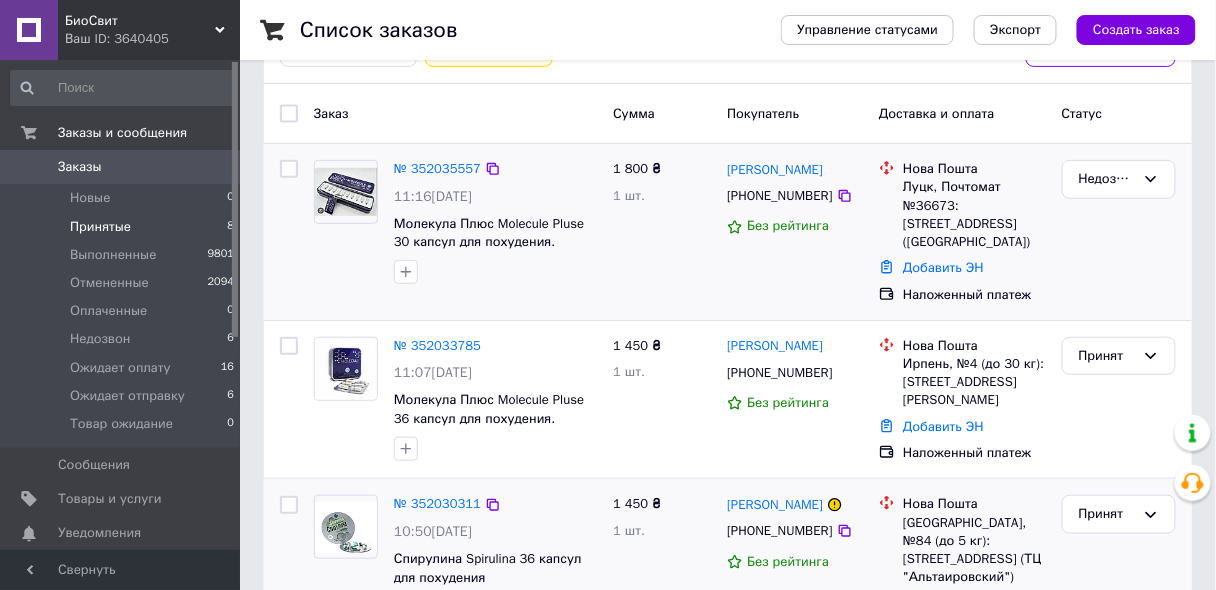 click on "1 450 ₴ 1 шт." at bounding box center [662, 567] 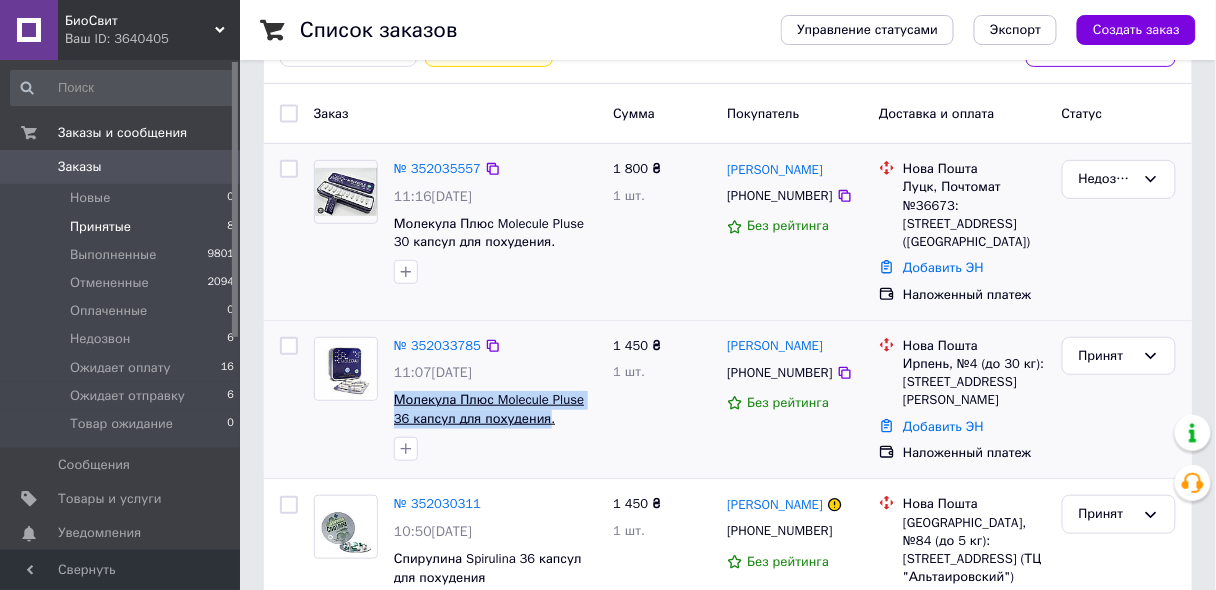 drag, startPoint x: 388, startPoint y: 381, endPoint x: 524, endPoint y: 407, distance: 138.463 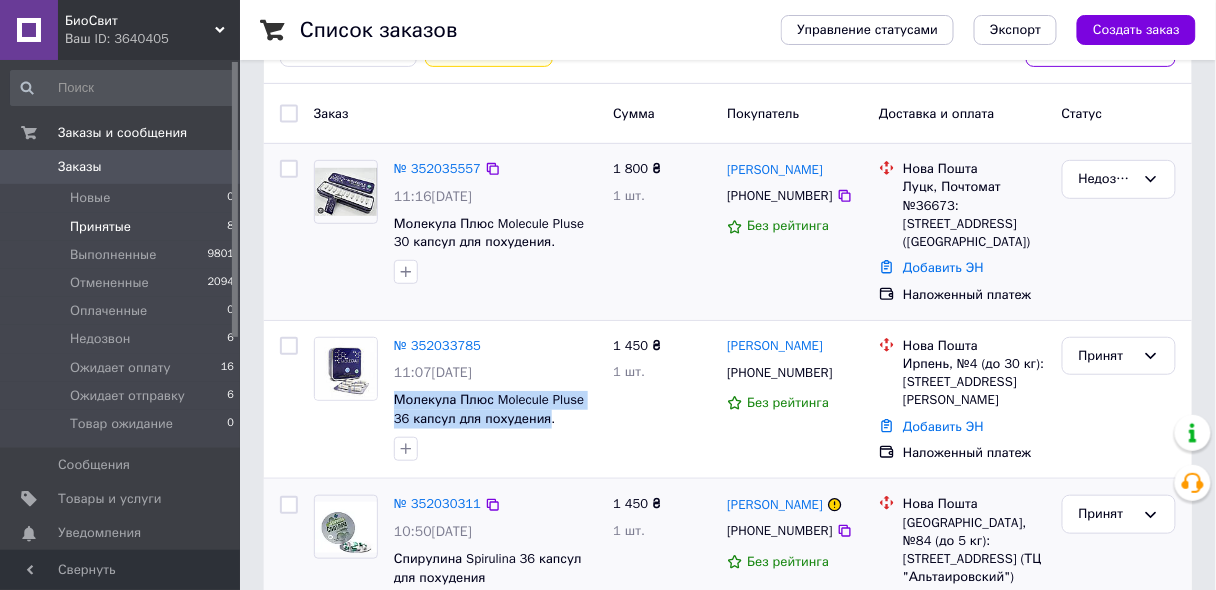 click at bounding box center [346, 557] 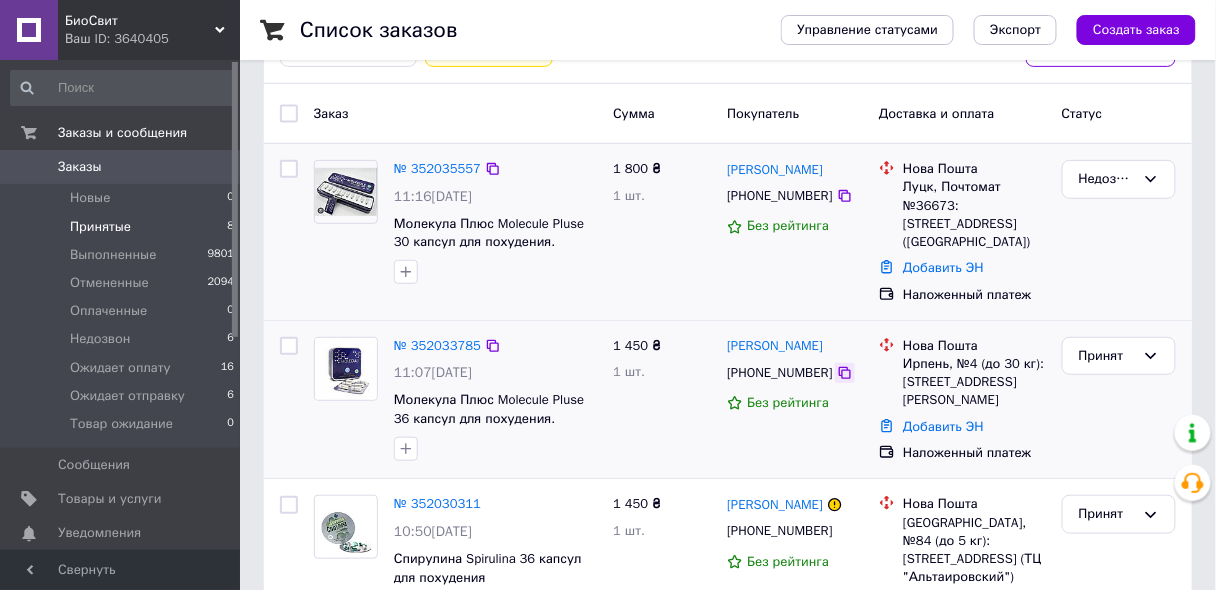 click 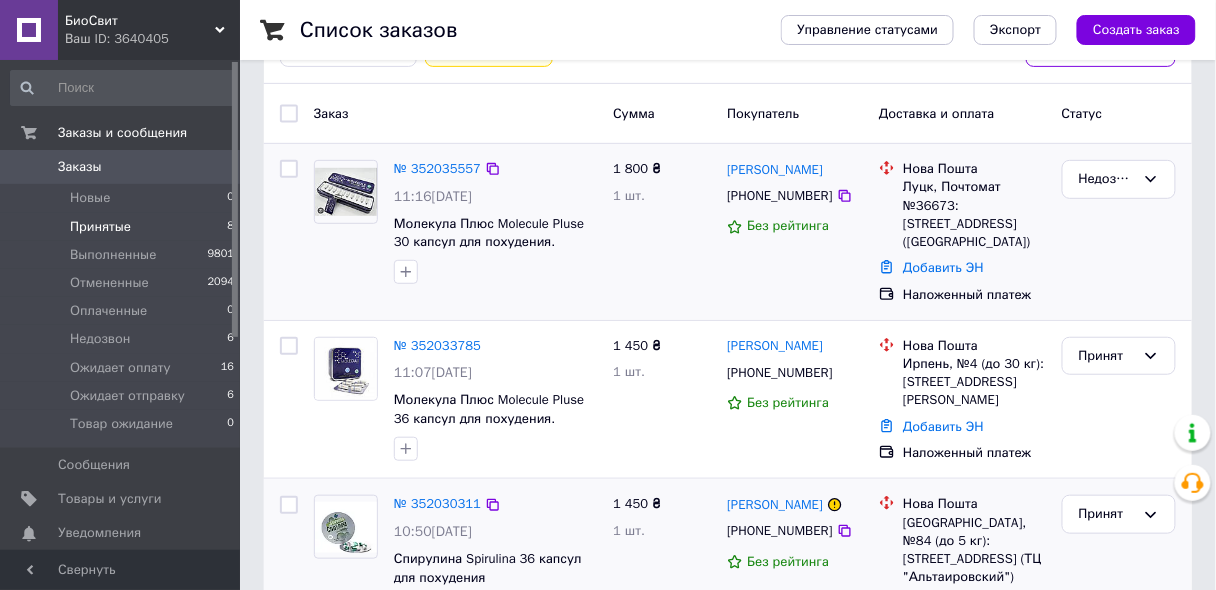 click on "1 450 ₴ 1 шт." at bounding box center (662, 567) 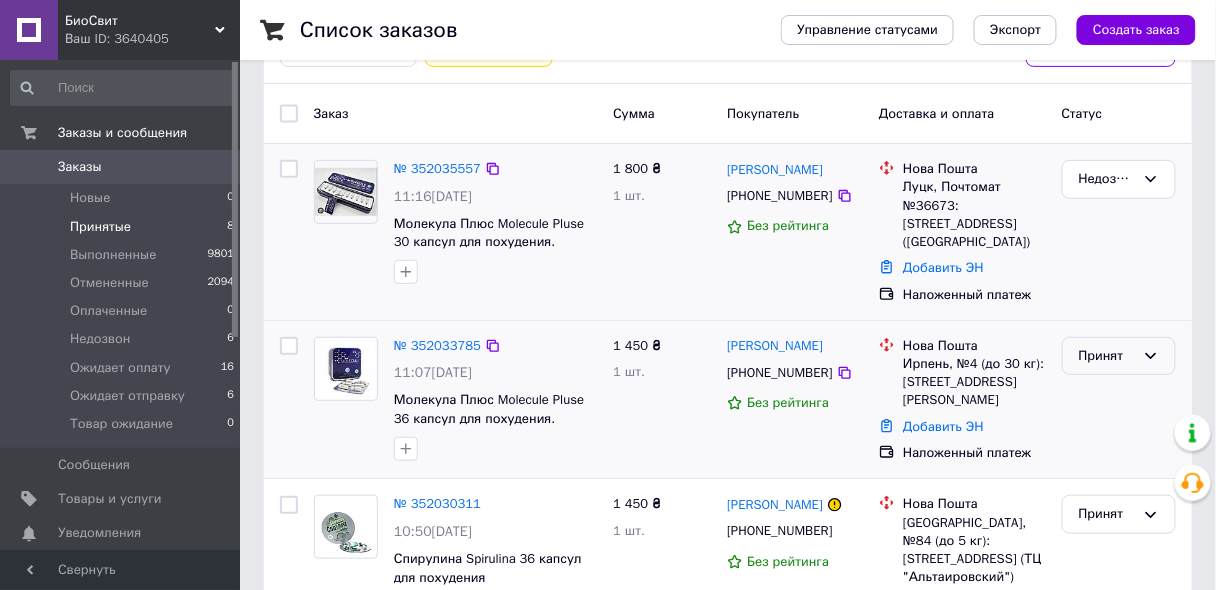 click on "Принят" at bounding box center [1107, 356] 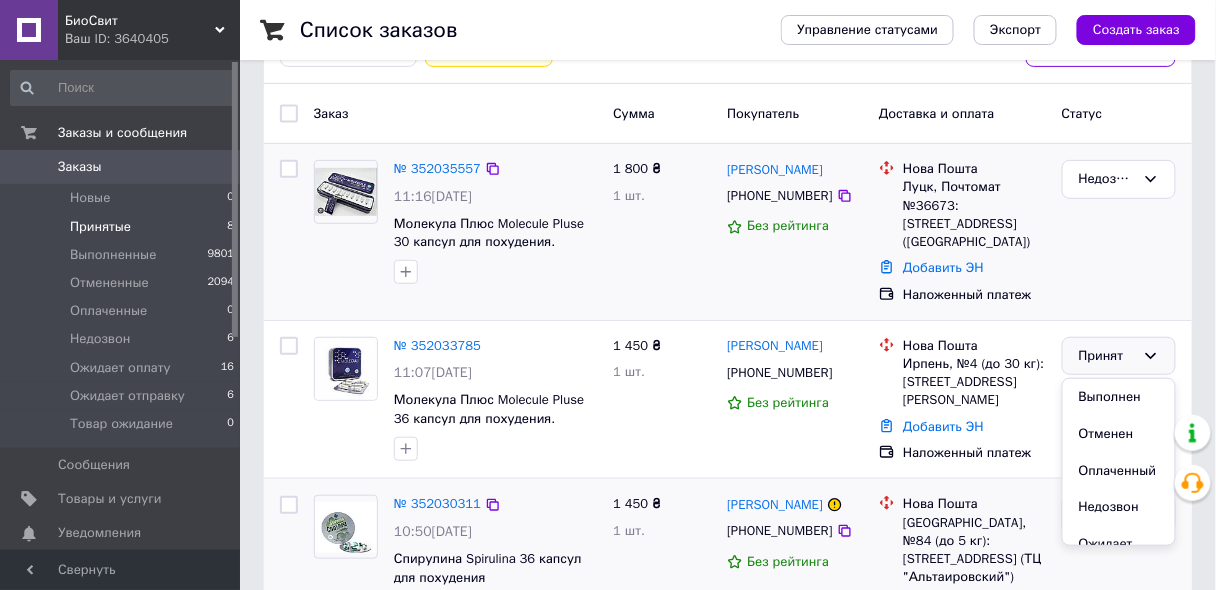 drag, startPoint x: 1098, startPoint y: 509, endPoint x: 1043, endPoint y: 496, distance: 56.515484 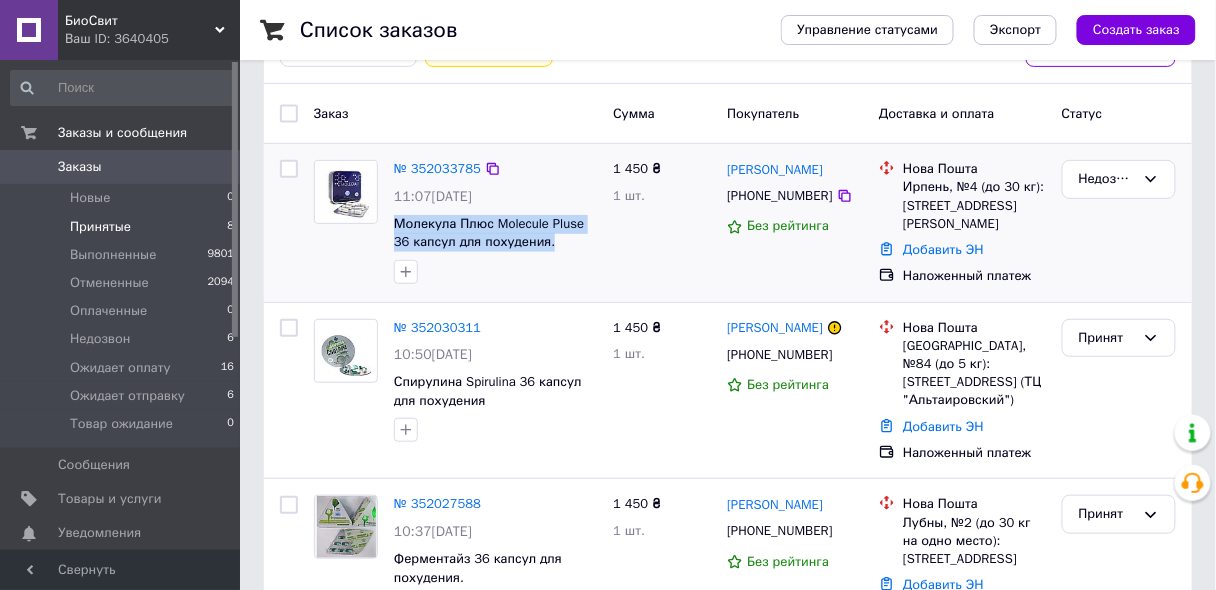 drag, startPoint x: 391, startPoint y: 220, endPoint x: 548, endPoint y: 242, distance: 158.5339 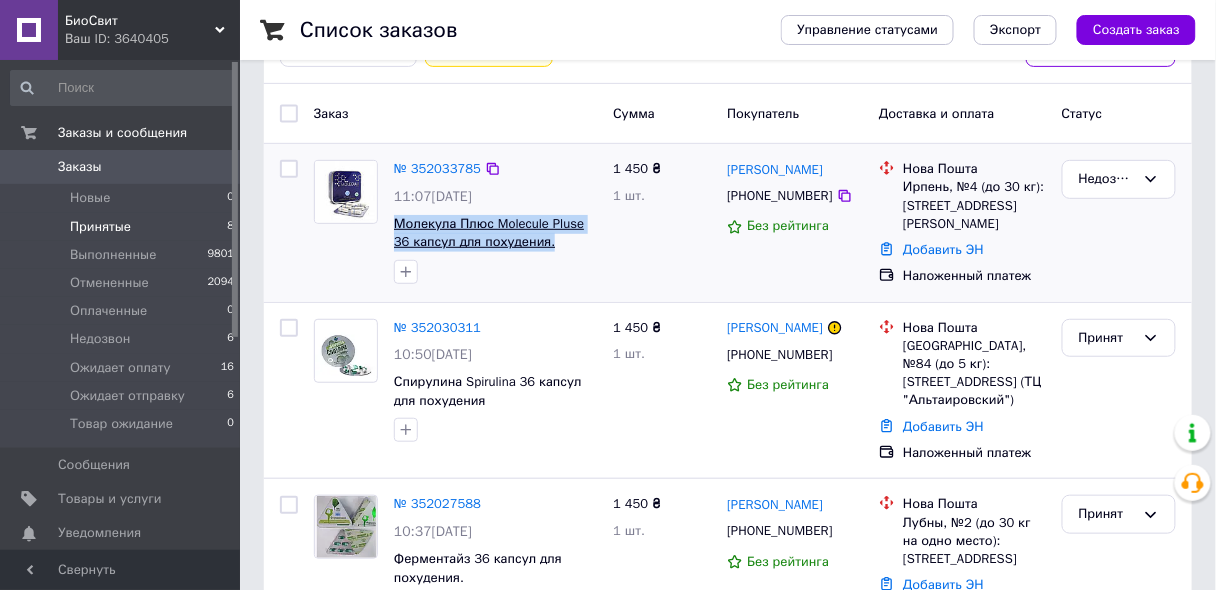 copy on "Молекула Плюс Molecule Pluse 36 капсул для похудения." 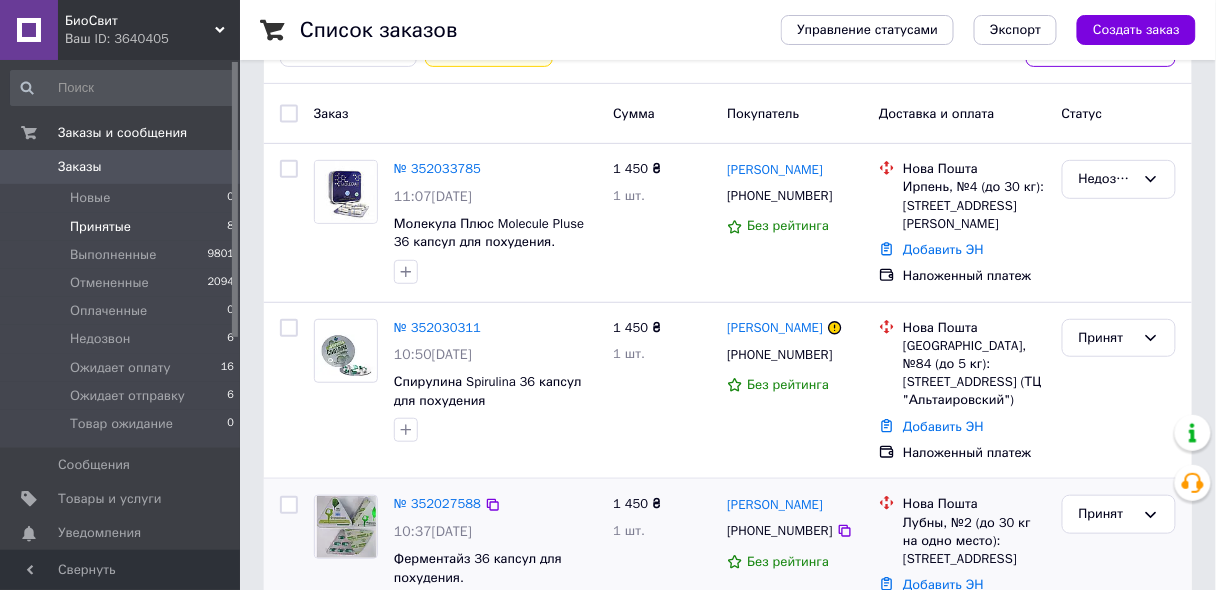 click on "1 шт." at bounding box center [662, 531] 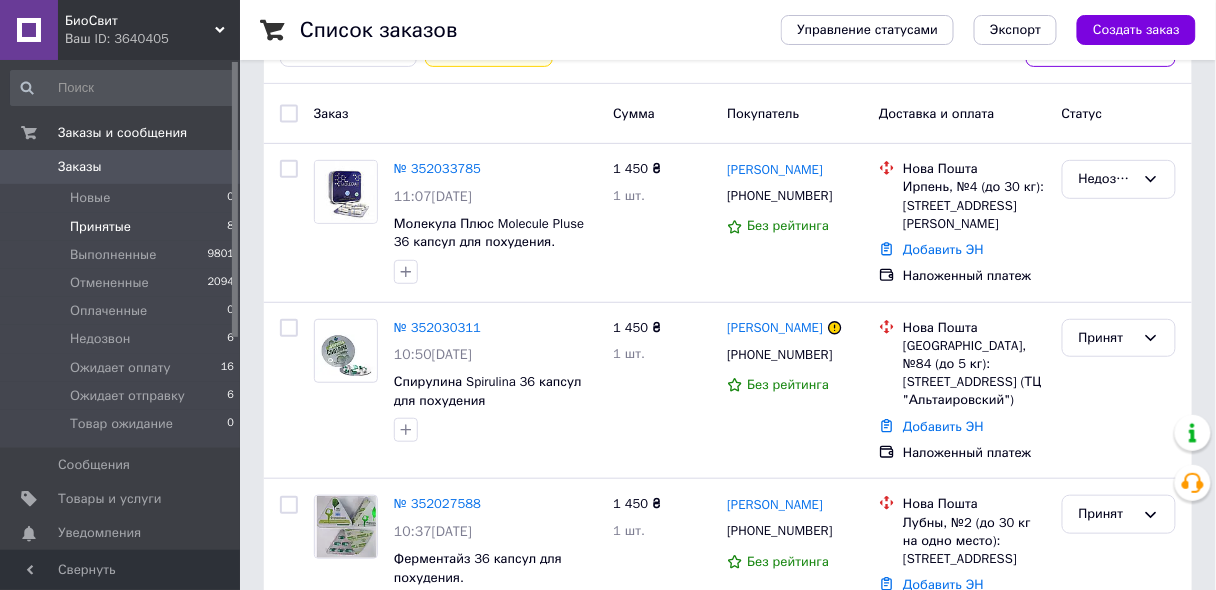 click on "Заказы" at bounding box center [121, 167] 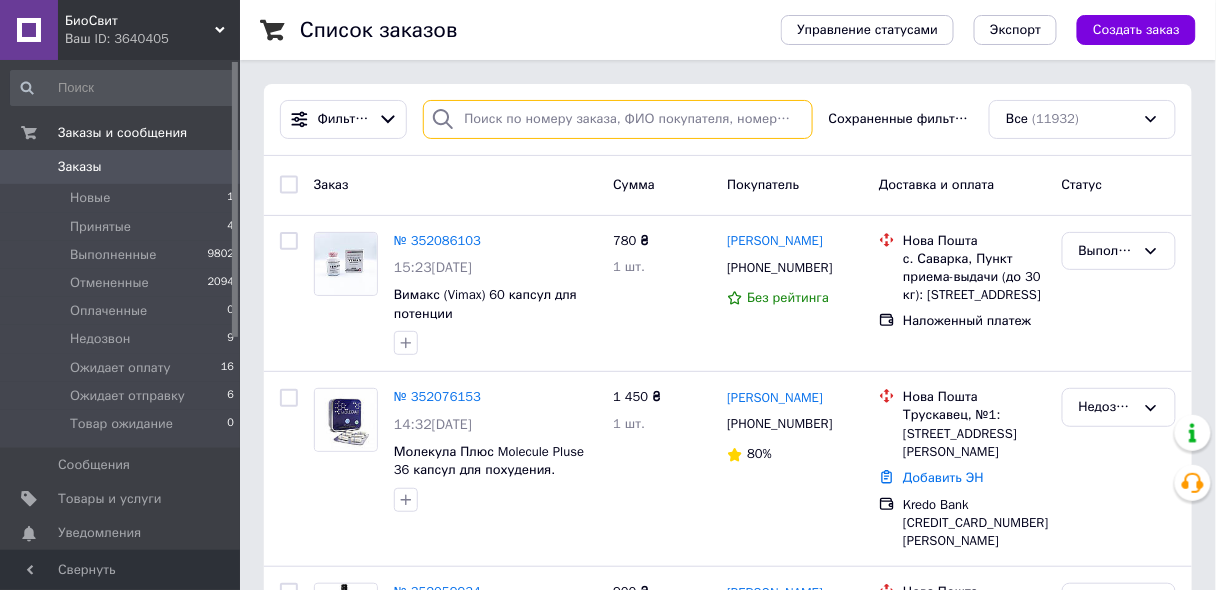 click at bounding box center (617, 119) 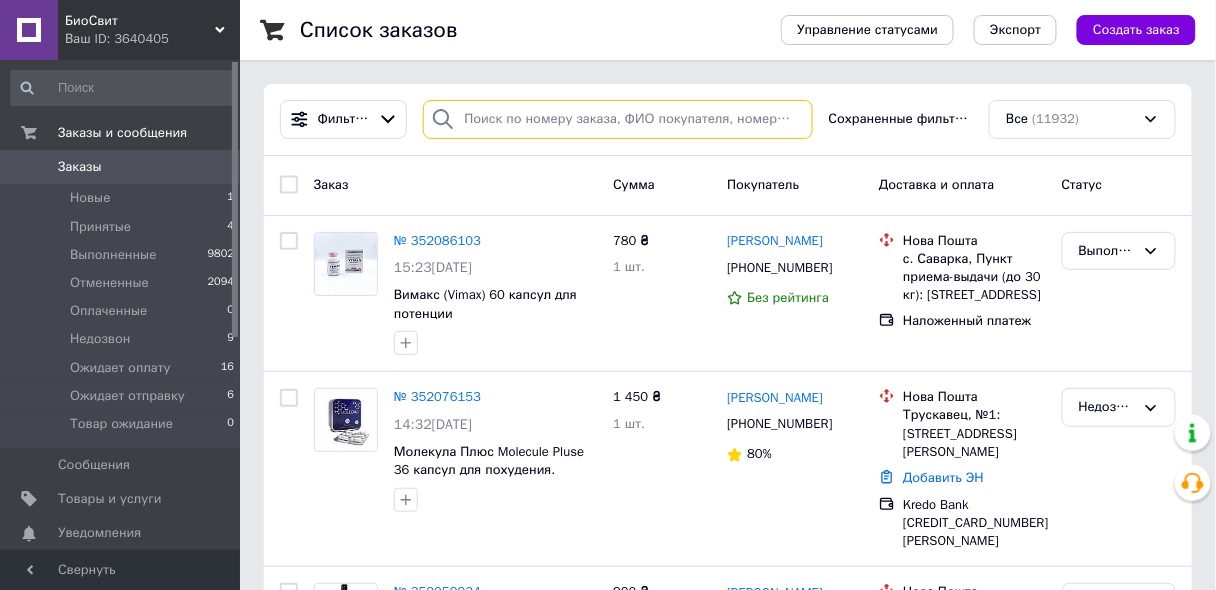 paste on "[PHONE_NUMBER]" 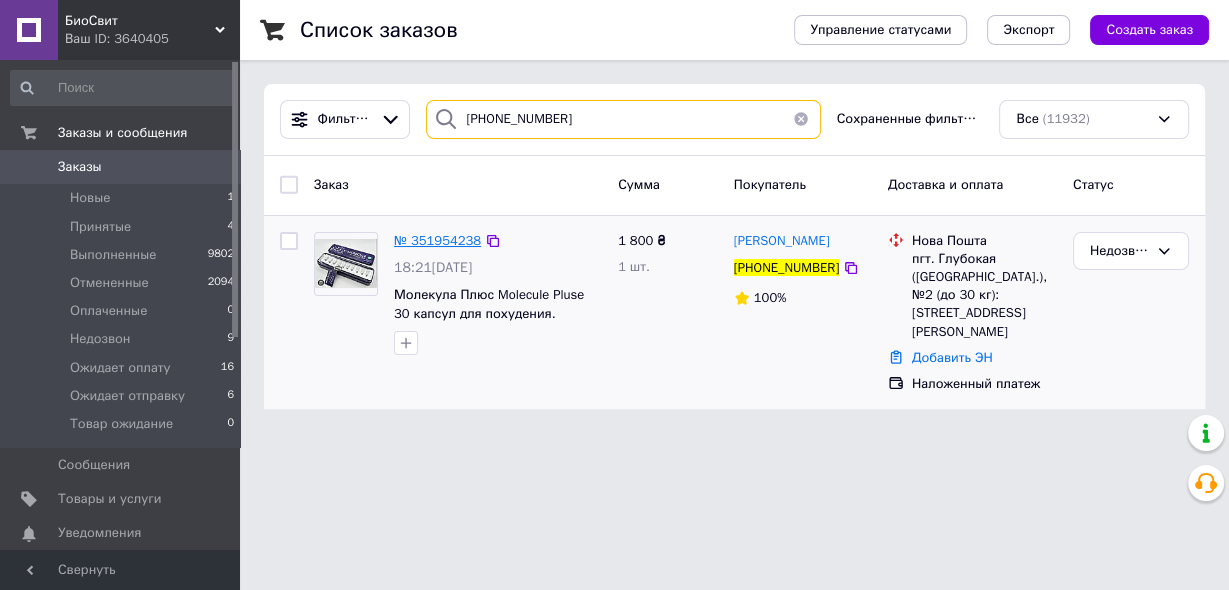 type on "[PHONE_NUMBER]" 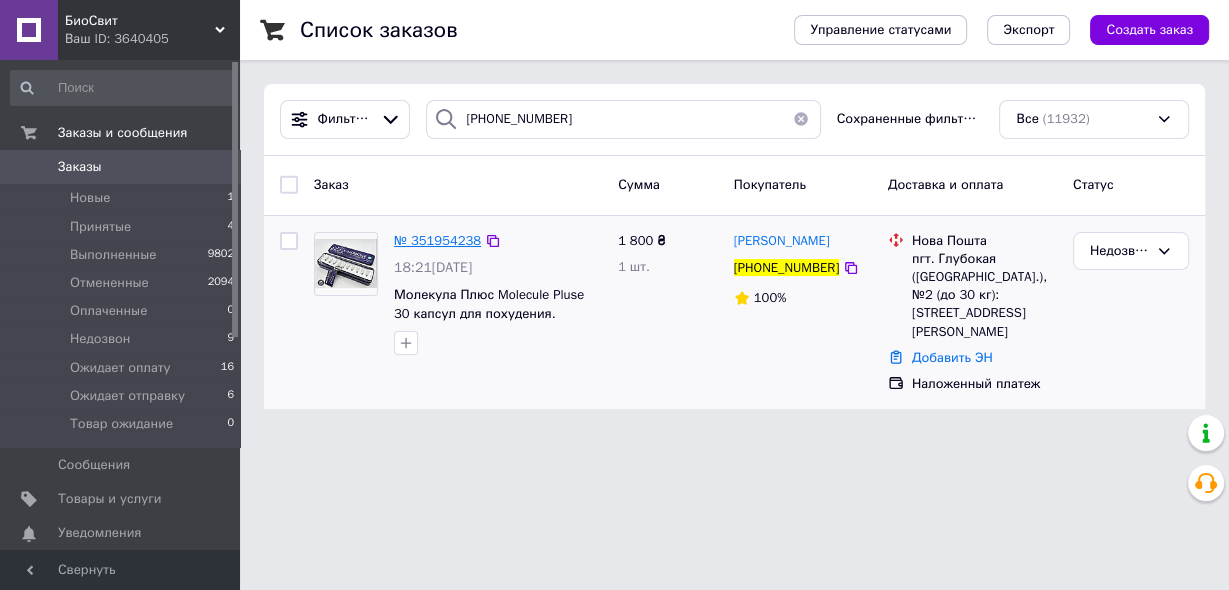 click on "№ 351954238" at bounding box center (437, 240) 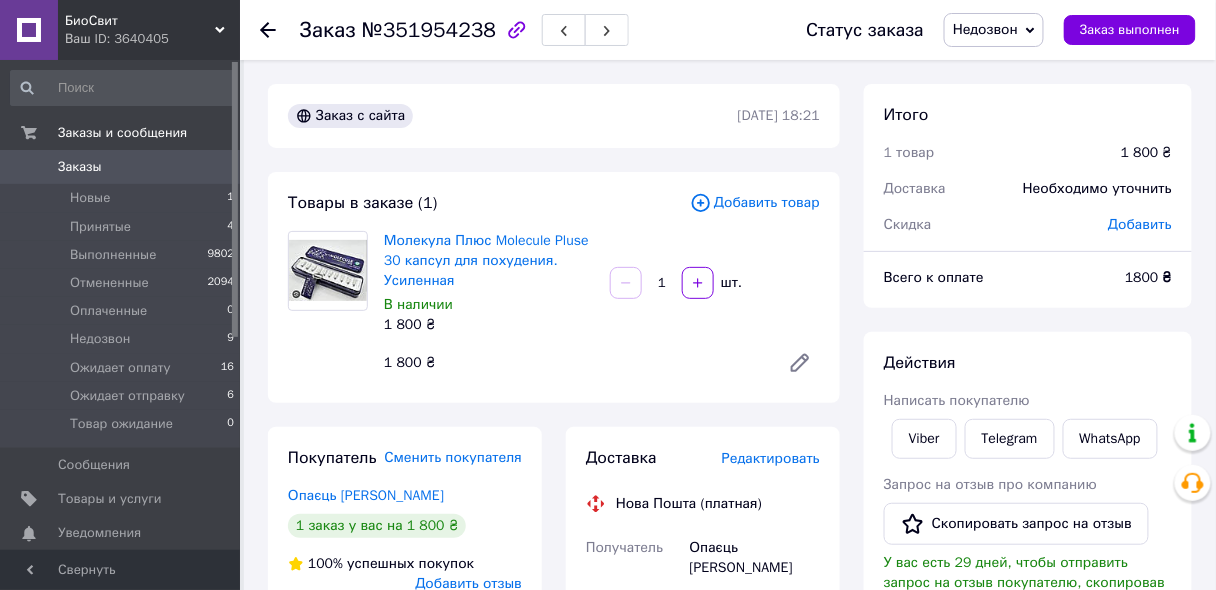 click on "Недозвон" at bounding box center [985, 29] 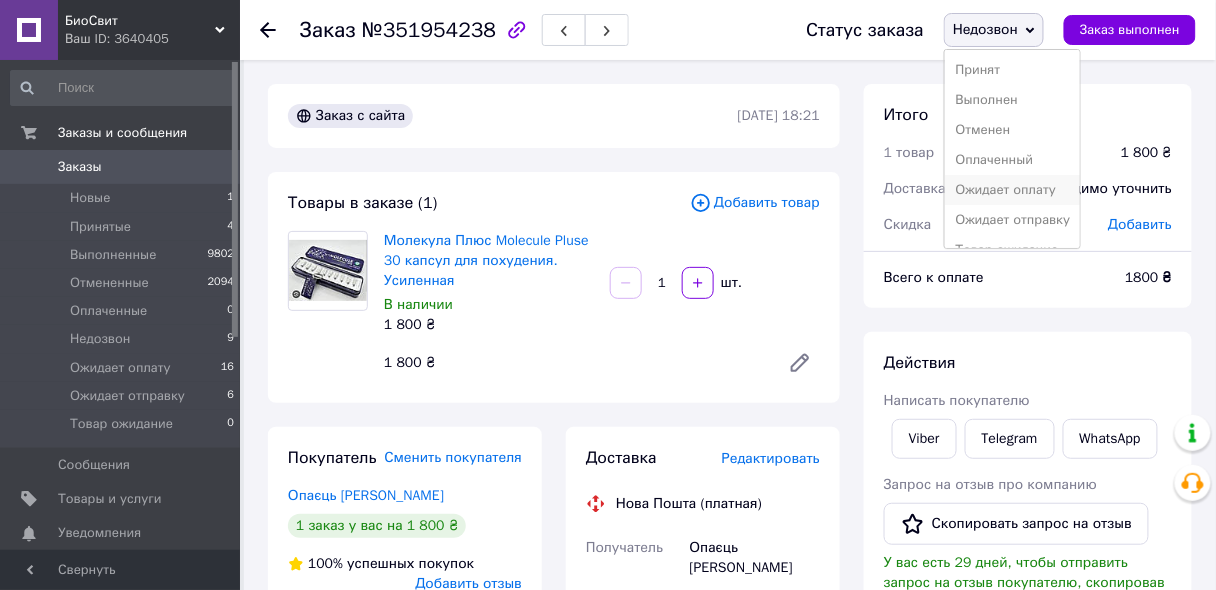 click on "Ожидает оплату" at bounding box center (1012, 190) 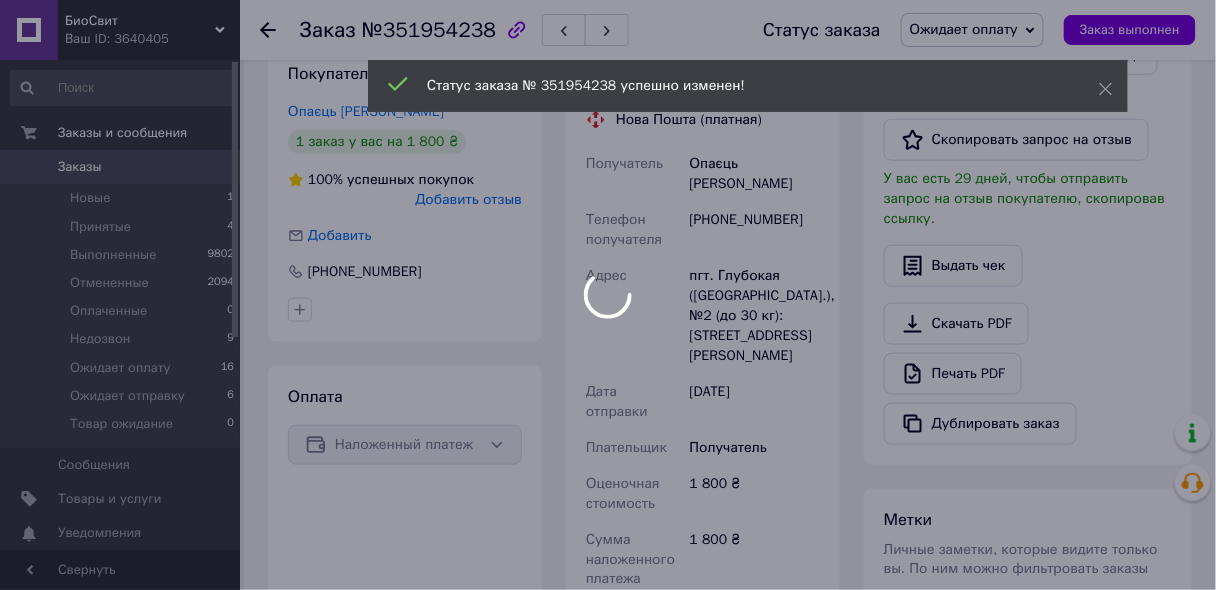 scroll, scrollTop: 560, scrollLeft: 0, axis: vertical 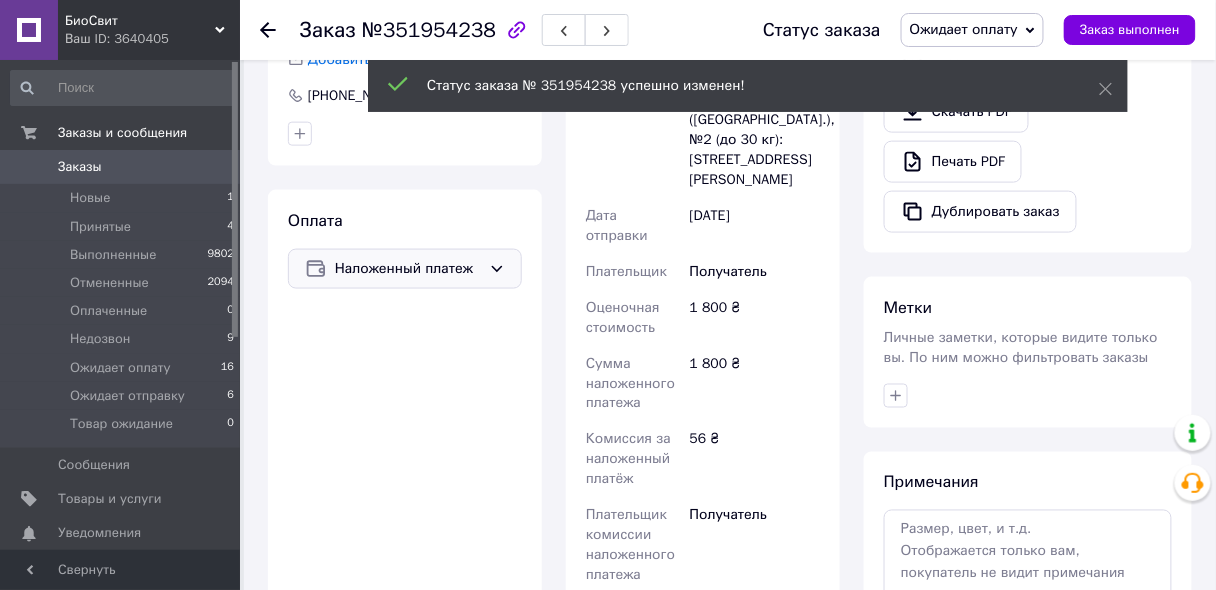 click on "Наложенный платеж" at bounding box center (405, 269) 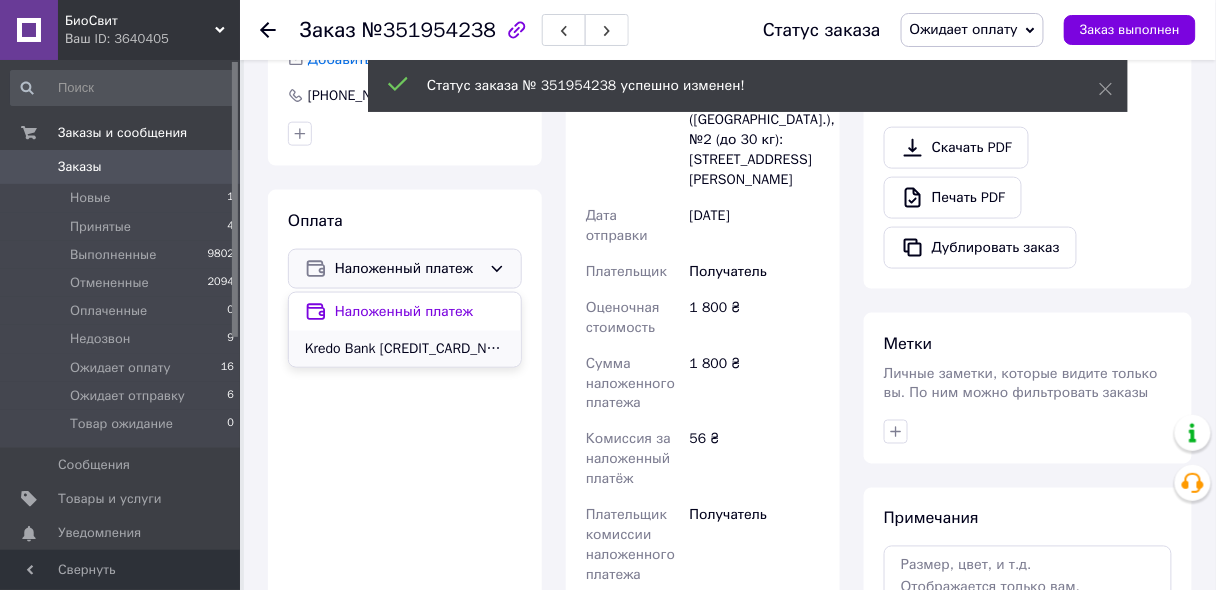 click on "Kredo Bank  [CREDIT_CARD_NUMBER] [PERSON_NAME]" at bounding box center (405, 349) 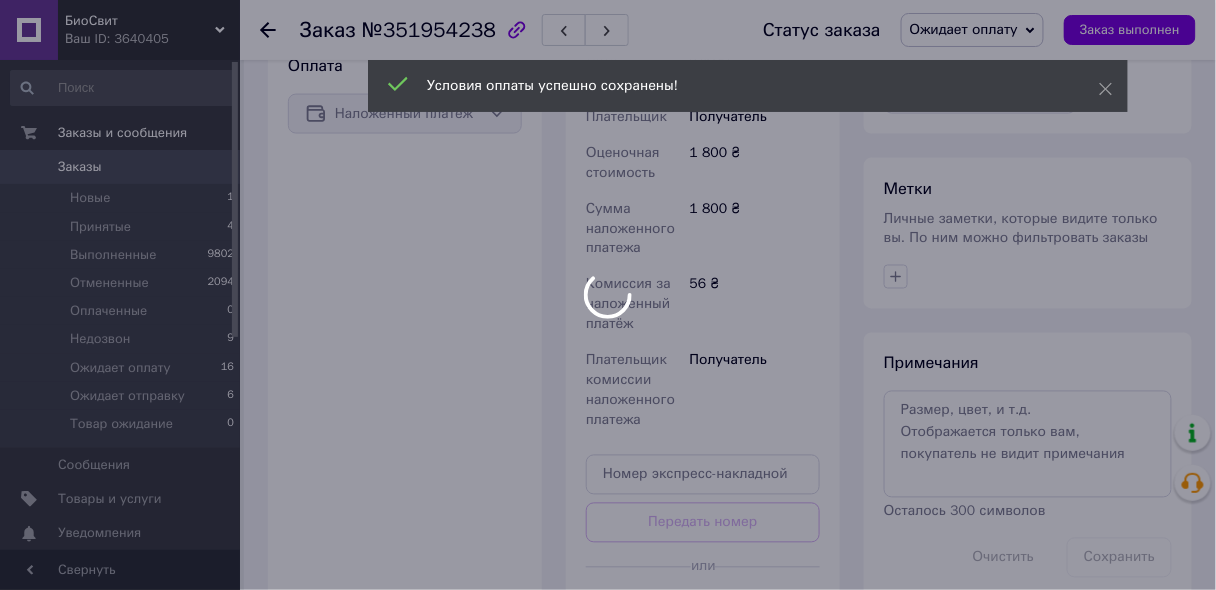 scroll, scrollTop: 720, scrollLeft: 0, axis: vertical 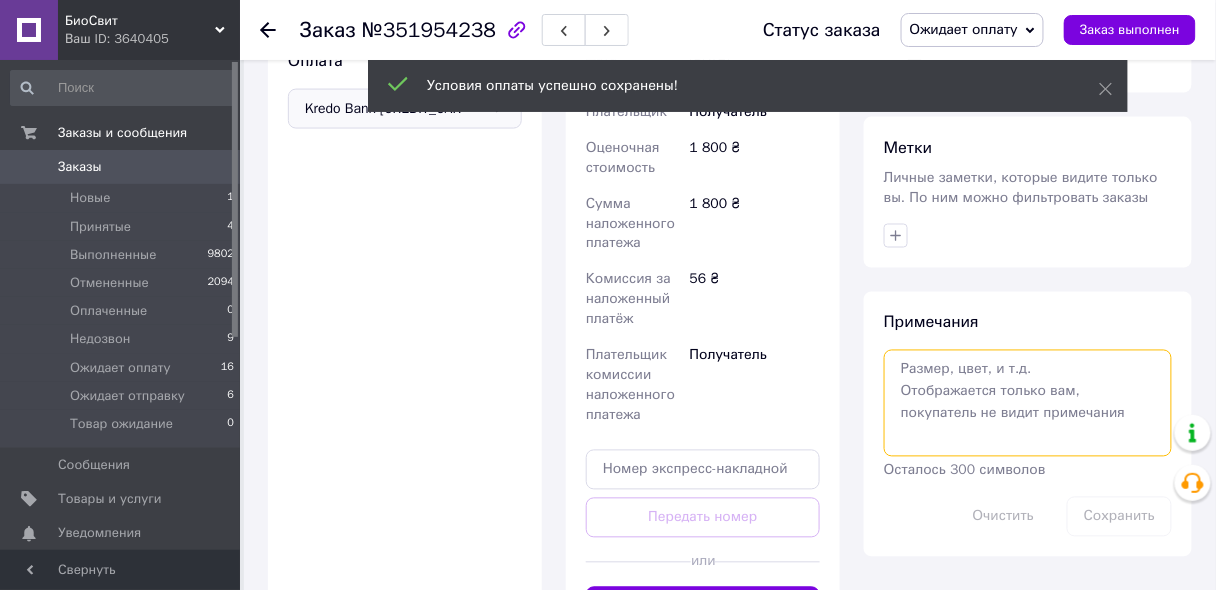 click at bounding box center (1028, 403) 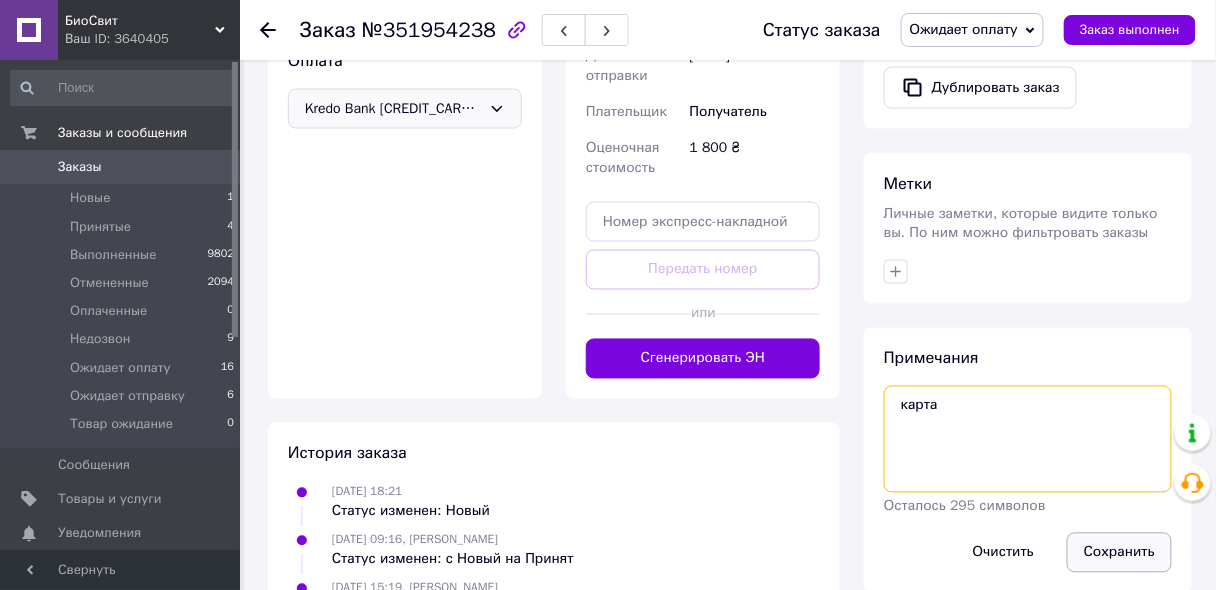 type on "карта" 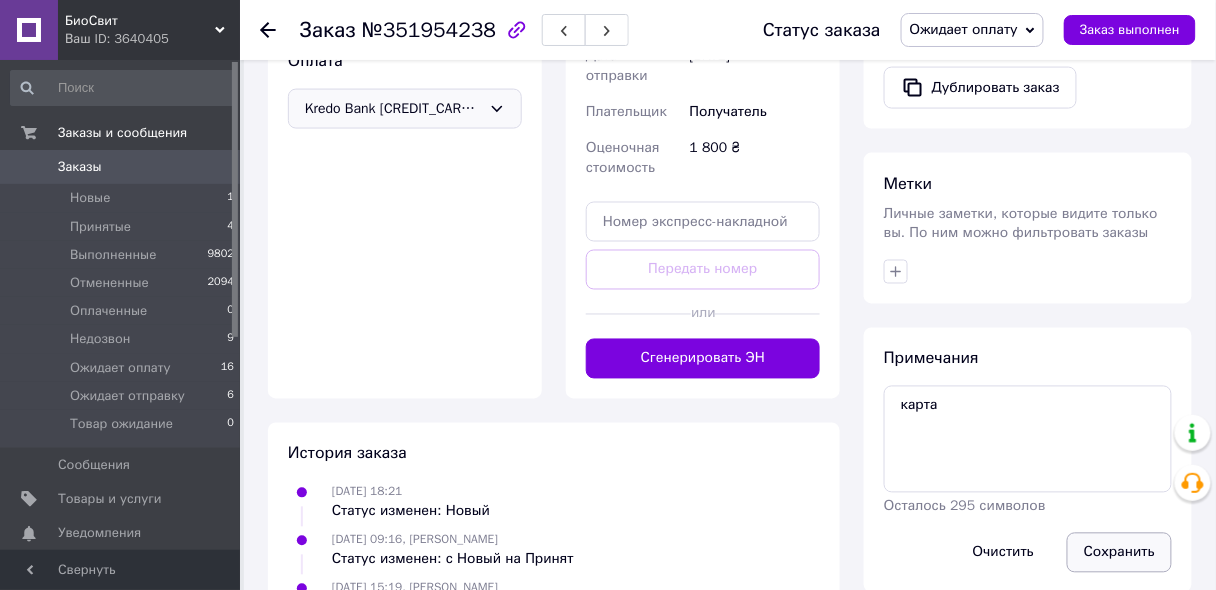 click on "Сохранить" at bounding box center (1119, 553) 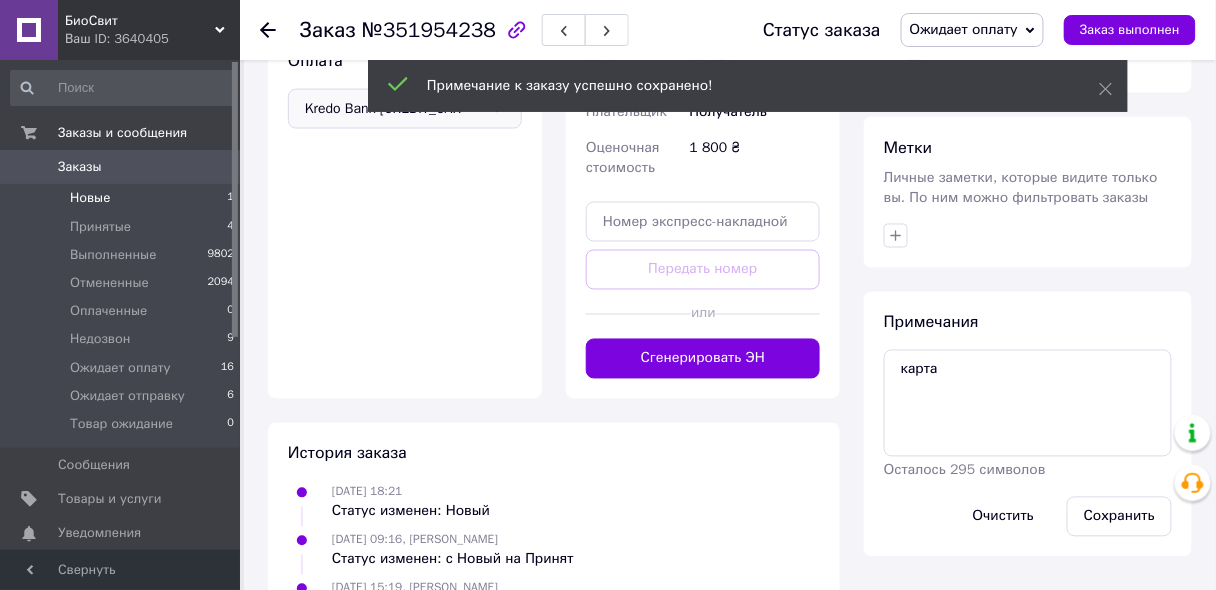 click on "Новые 1" at bounding box center [123, 198] 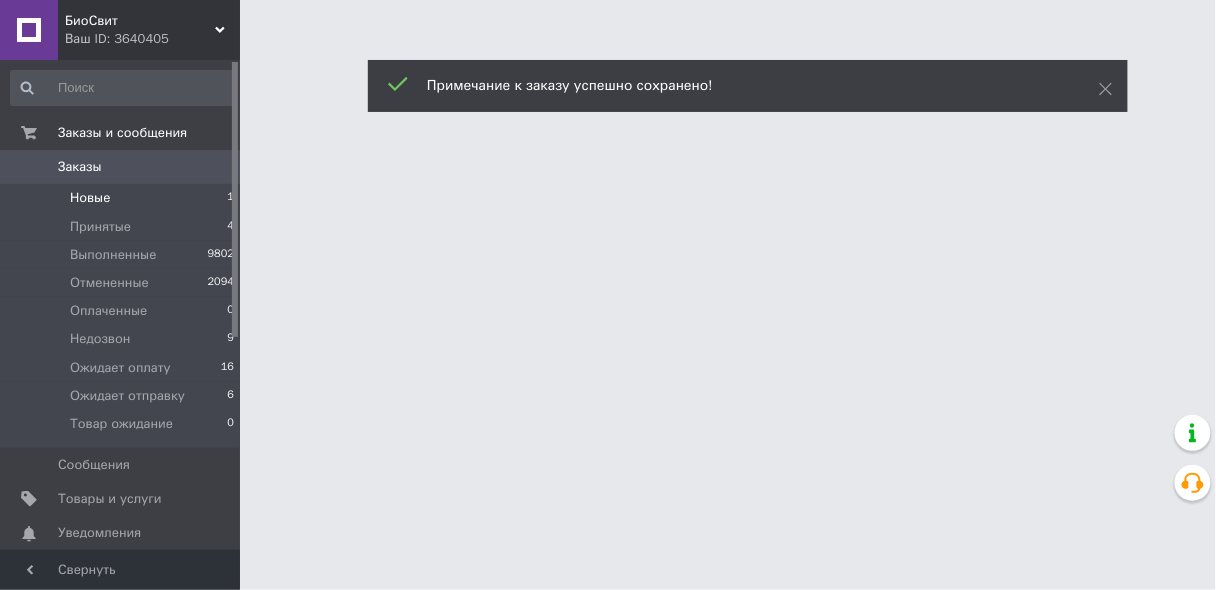 scroll, scrollTop: 0, scrollLeft: 0, axis: both 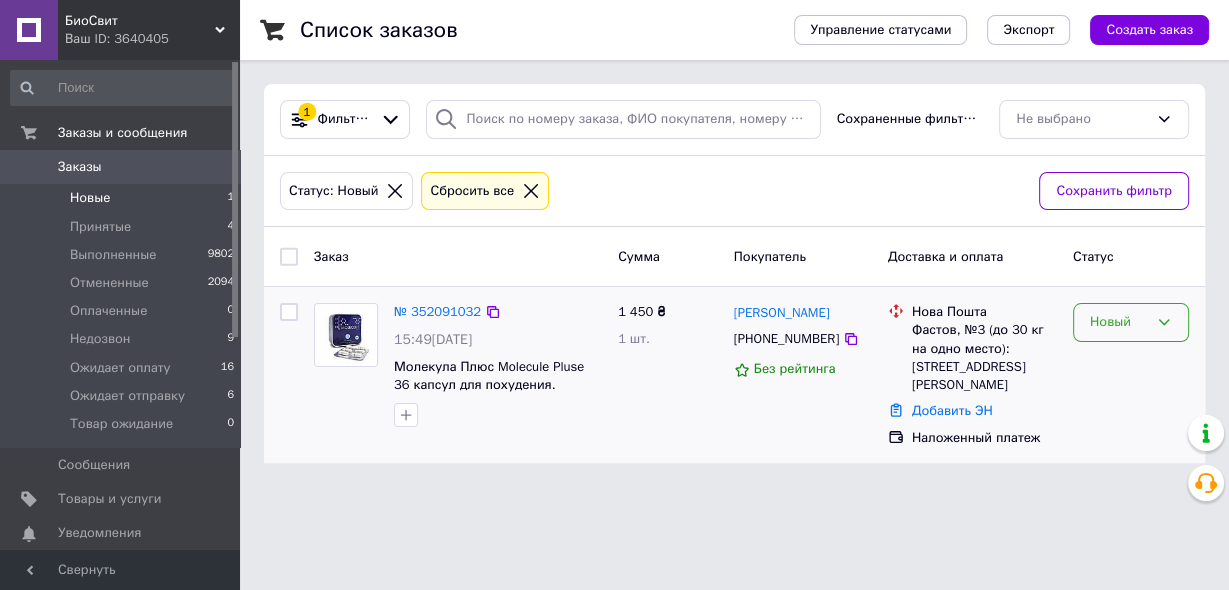 click on "Новый" at bounding box center (1119, 322) 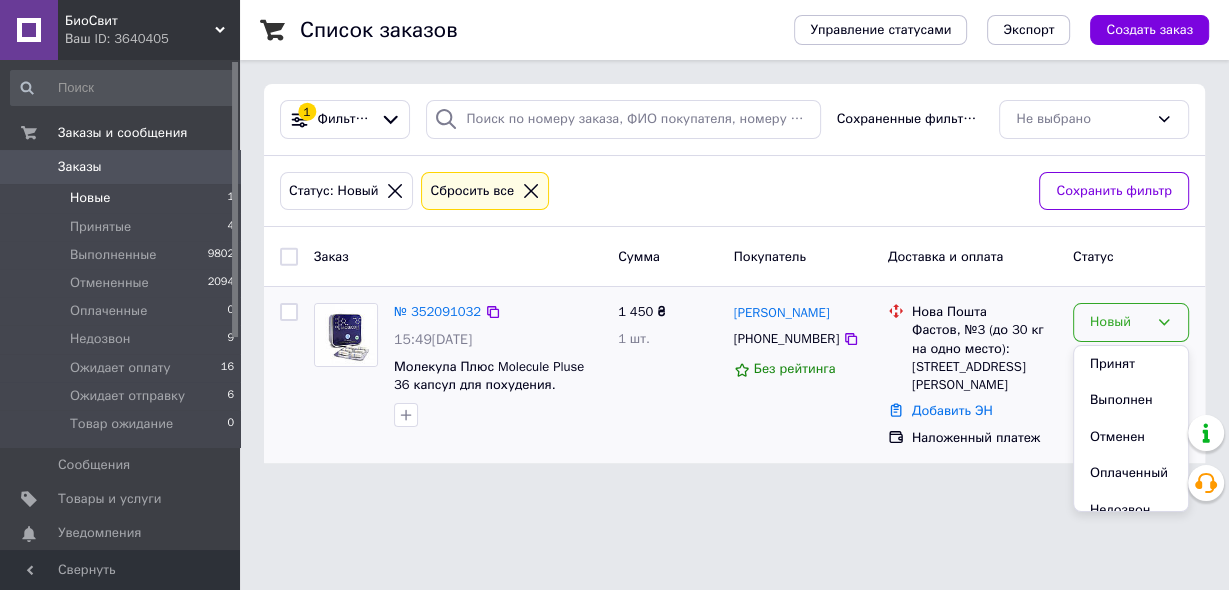 click on "Принят" at bounding box center [1131, 364] 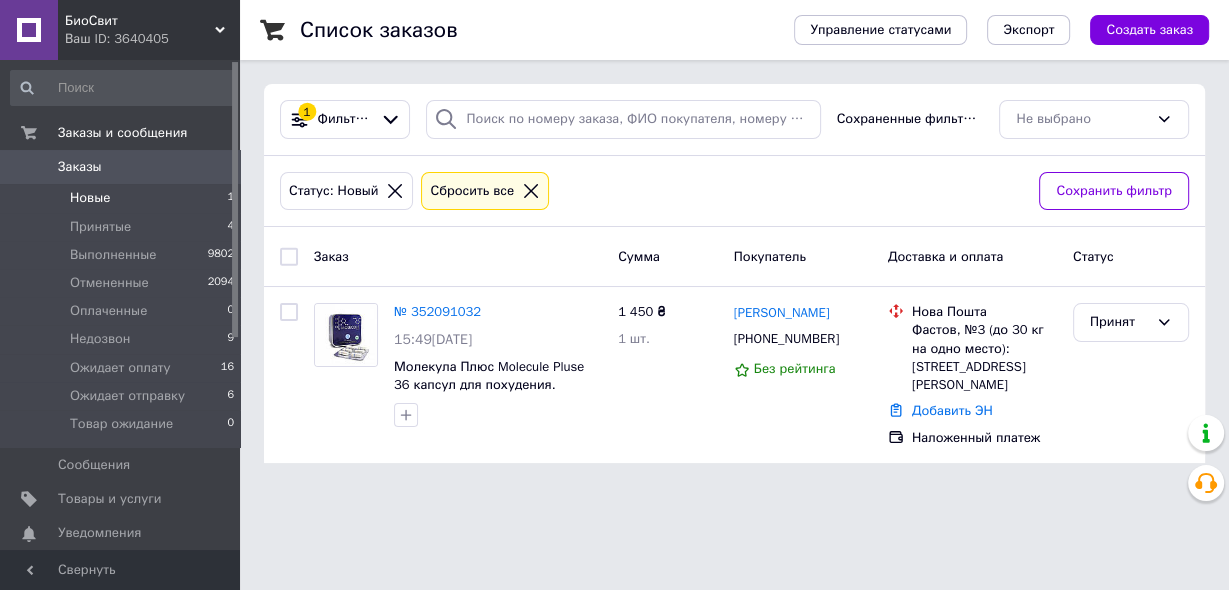 click on "0" at bounding box center (212, 167) 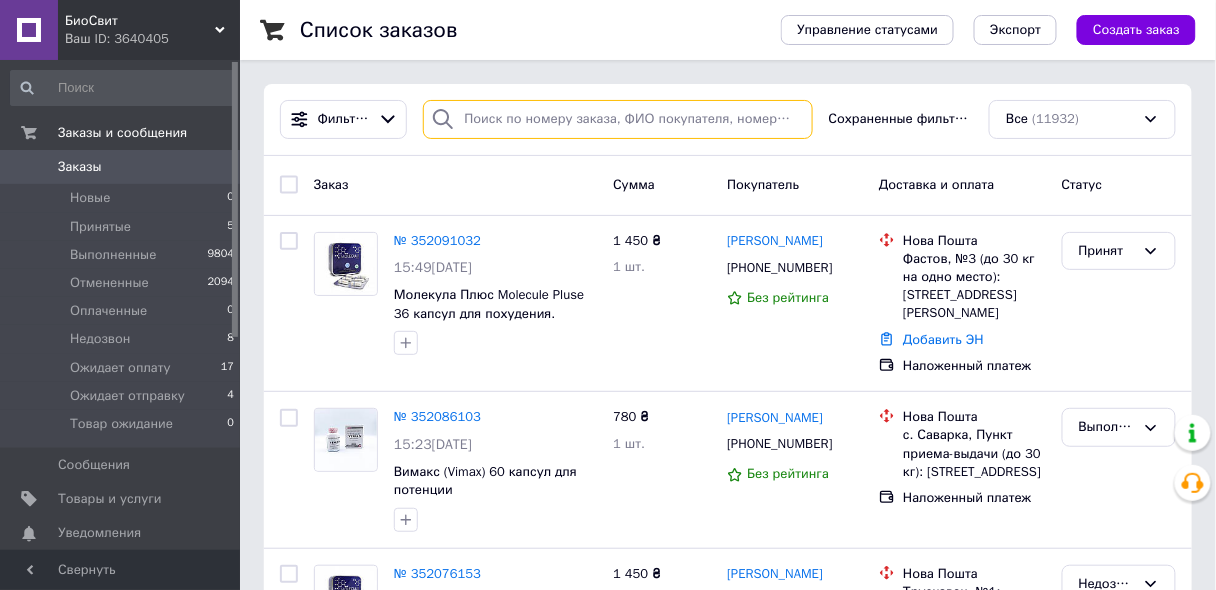 click at bounding box center [617, 119] 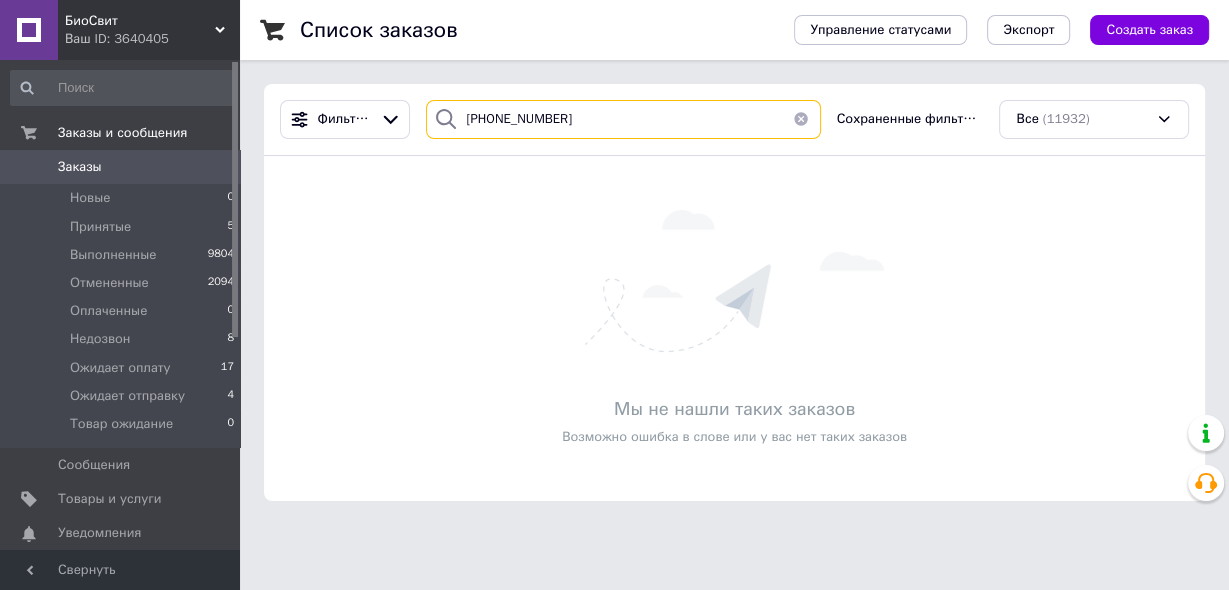 click on "[PHONE_NUMBER]" at bounding box center [623, 119] 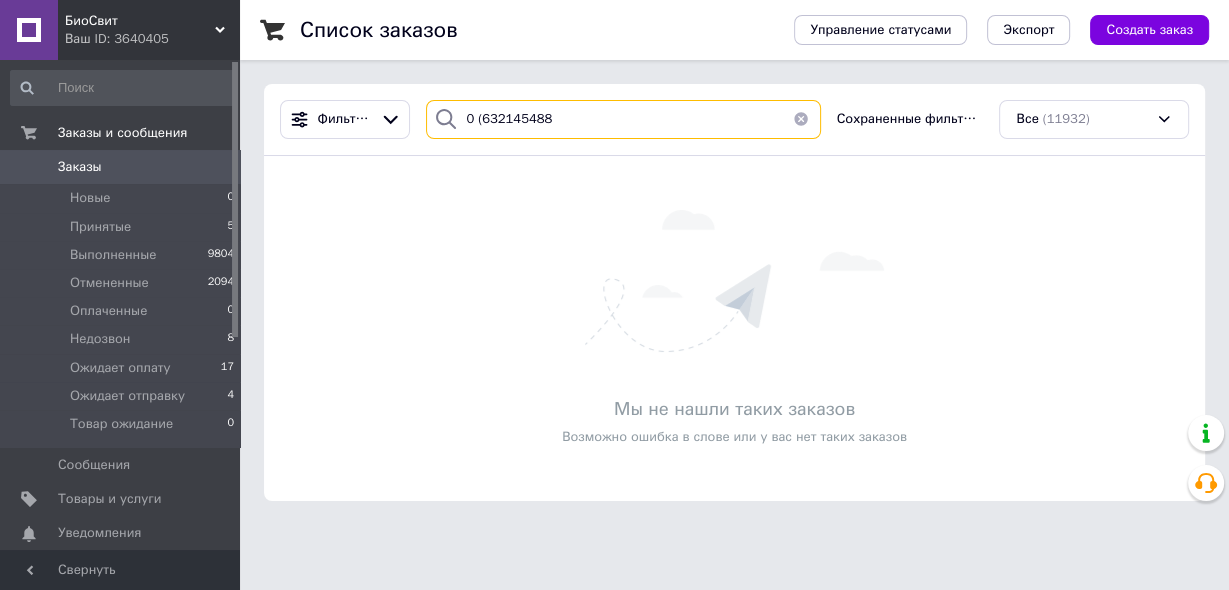 click on "0 (632145488" at bounding box center [623, 119] 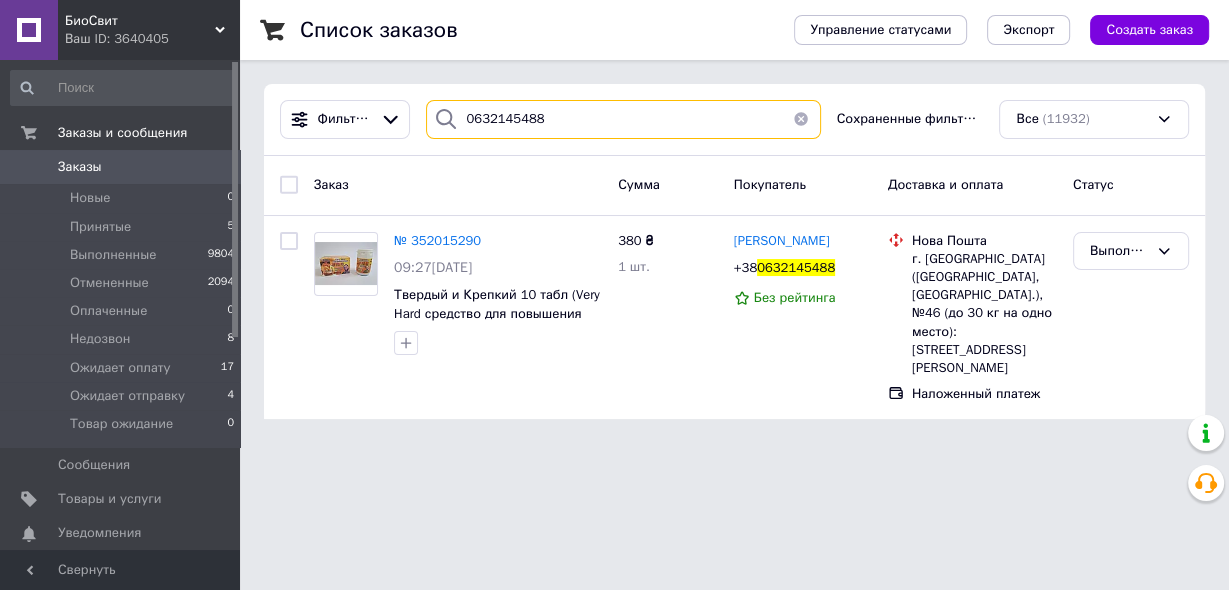 type on "0632145488" 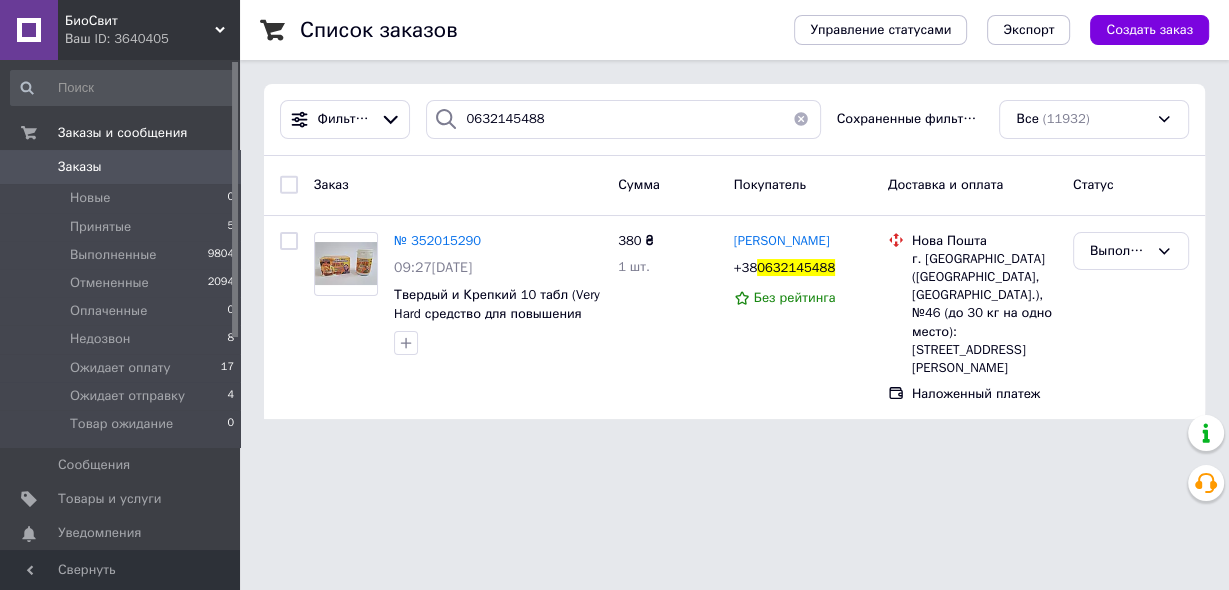 click at bounding box center [801, 119] 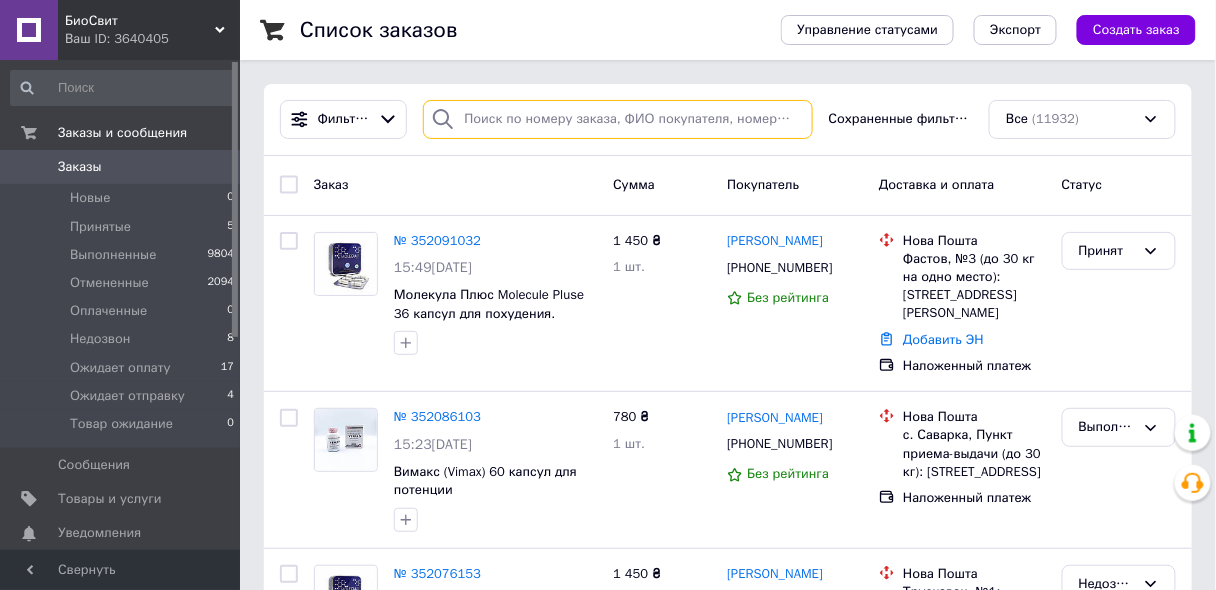 click at bounding box center (617, 119) 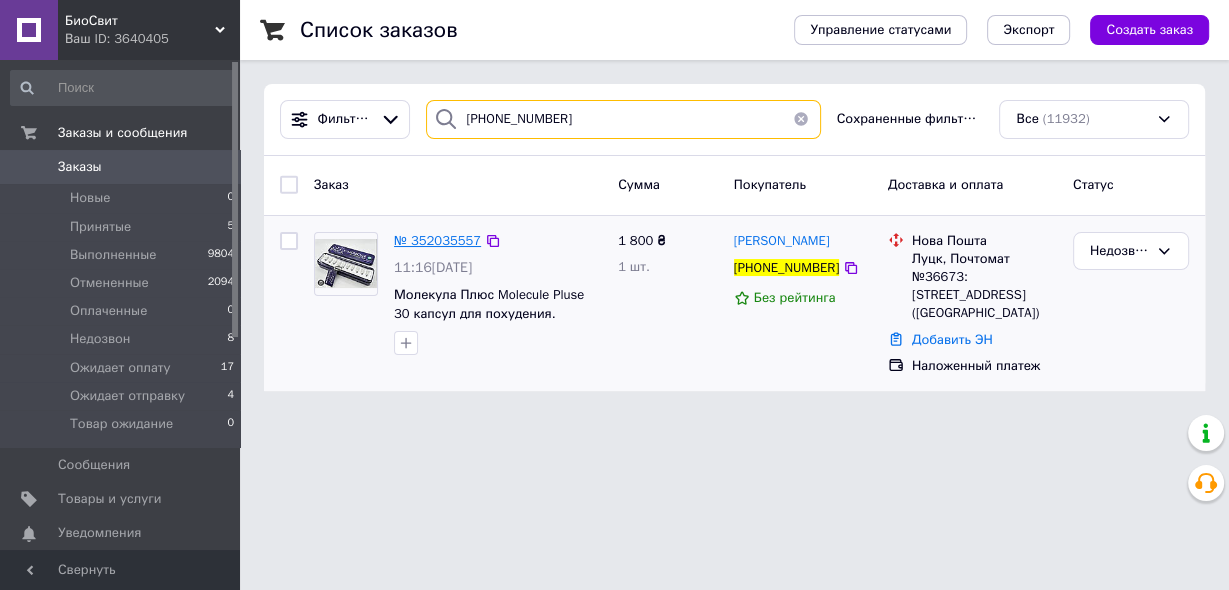 type on "[PHONE_NUMBER]" 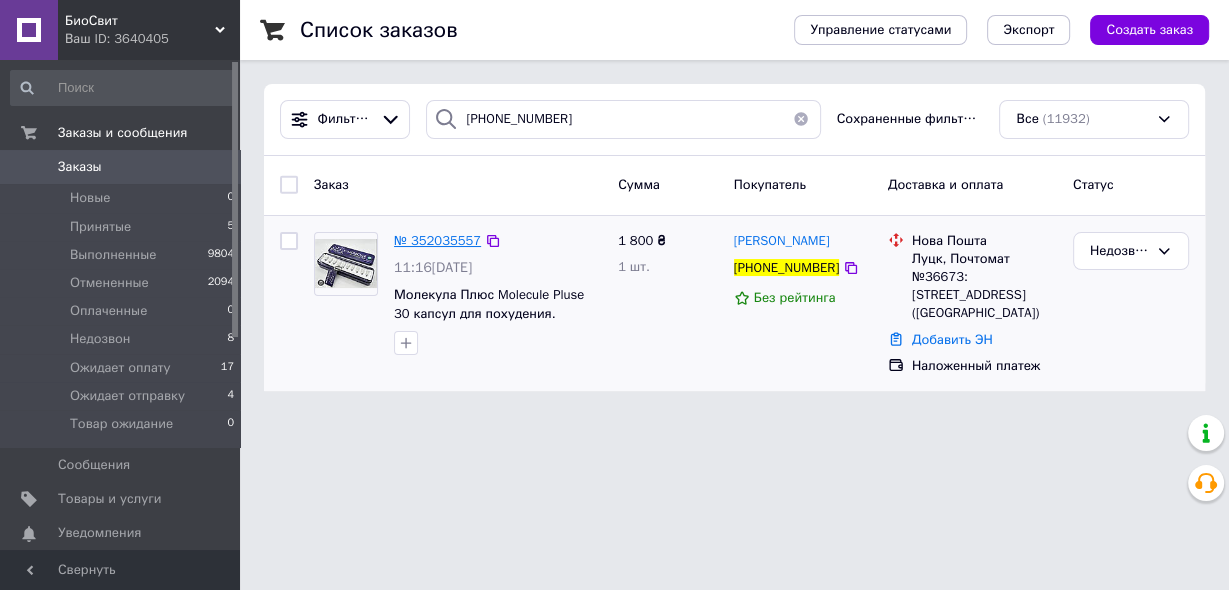 click on "№ 352035557" at bounding box center [437, 240] 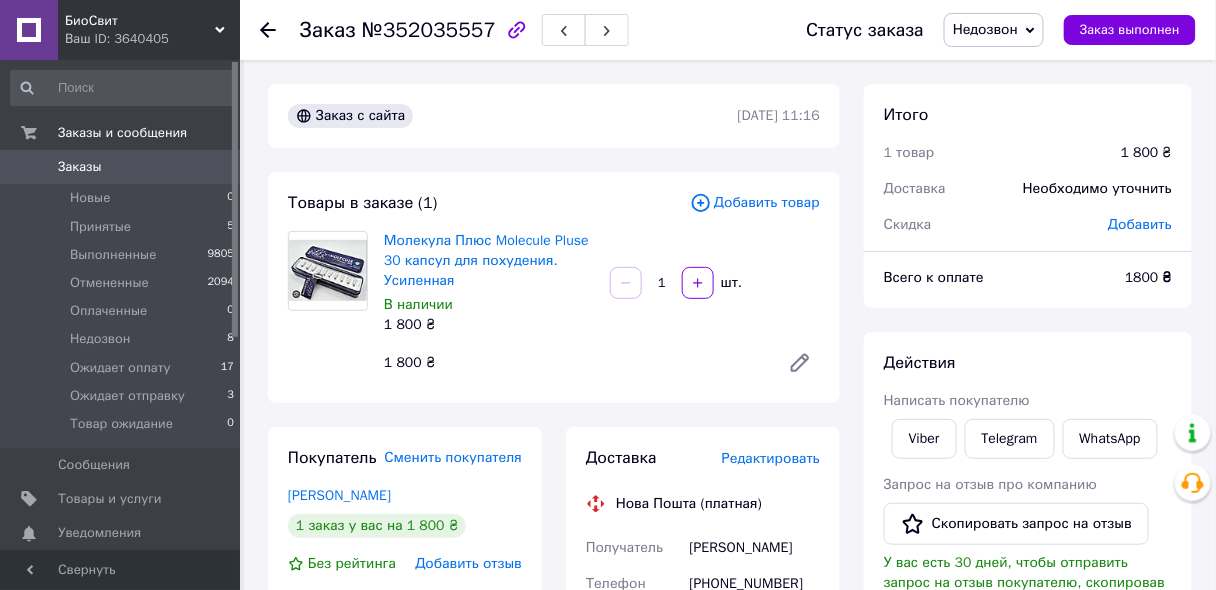 click on "Недозвон" at bounding box center (985, 29) 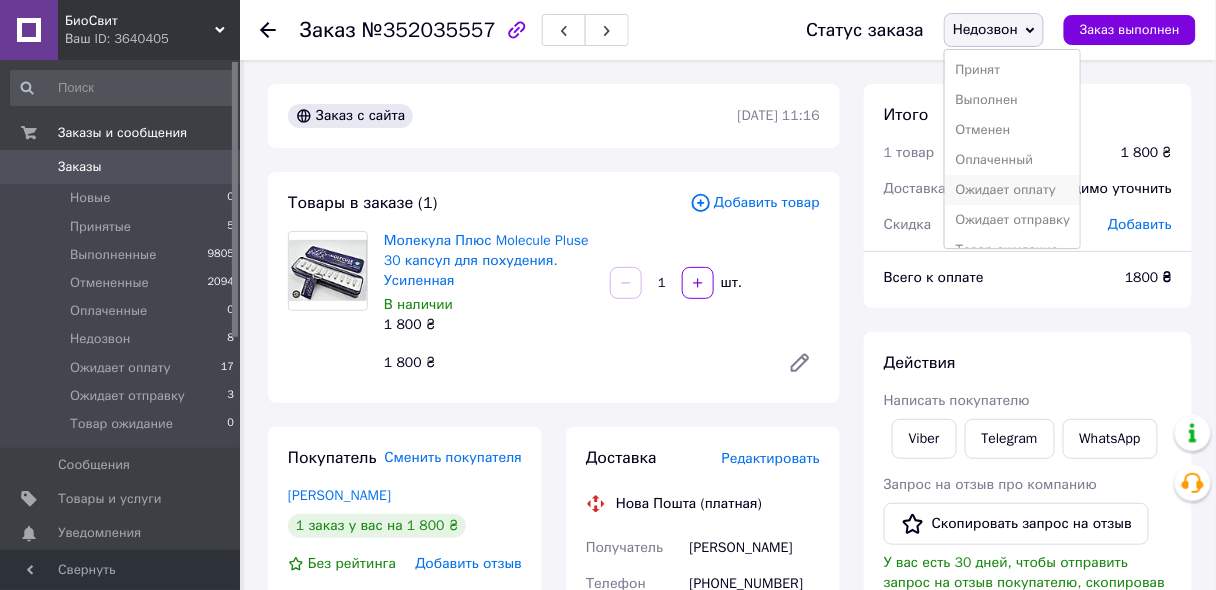 click on "Ожидает оплату" at bounding box center (1012, 190) 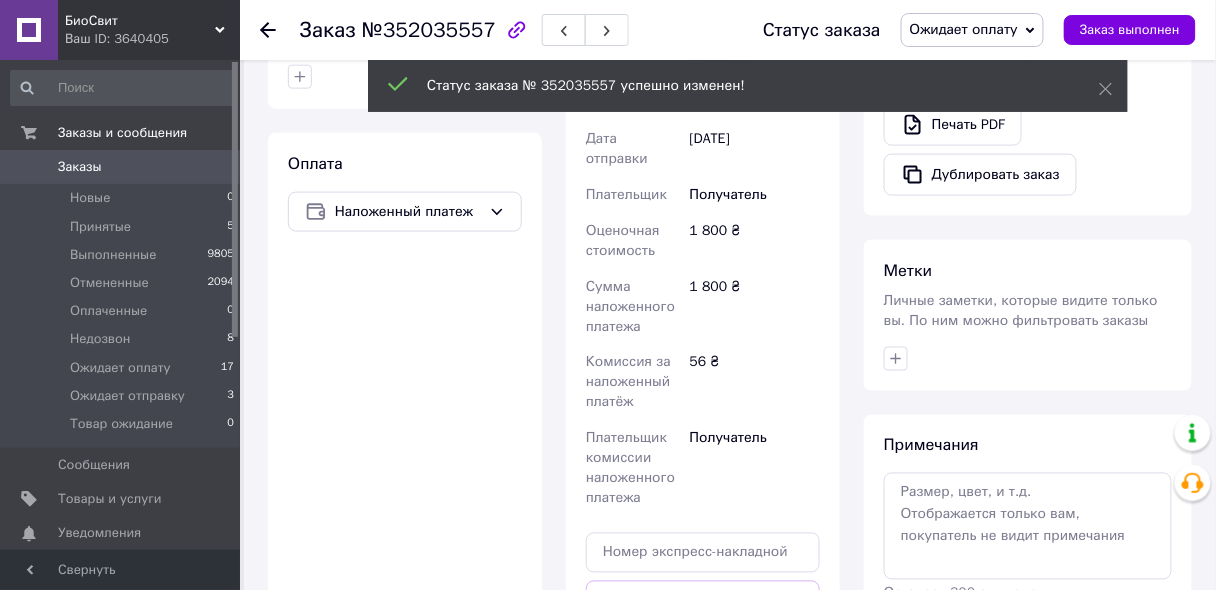 scroll, scrollTop: 640, scrollLeft: 0, axis: vertical 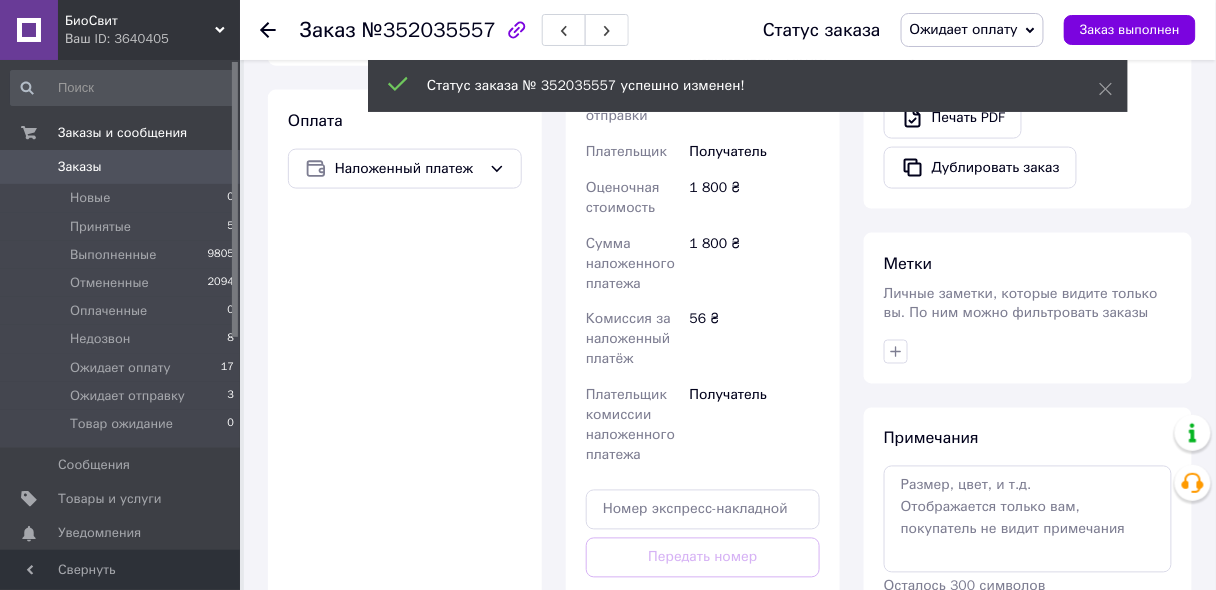click on "Примечания Осталось 300 символов Очистить Сохранить" at bounding box center (1028, 540) 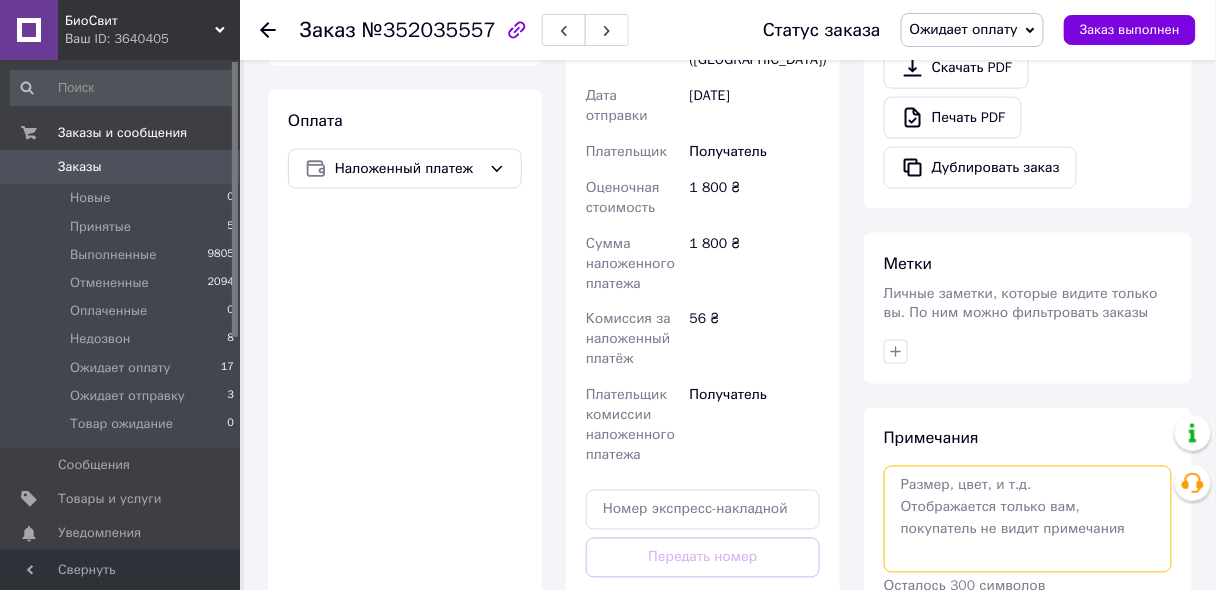 click at bounding box center (1028, 519) 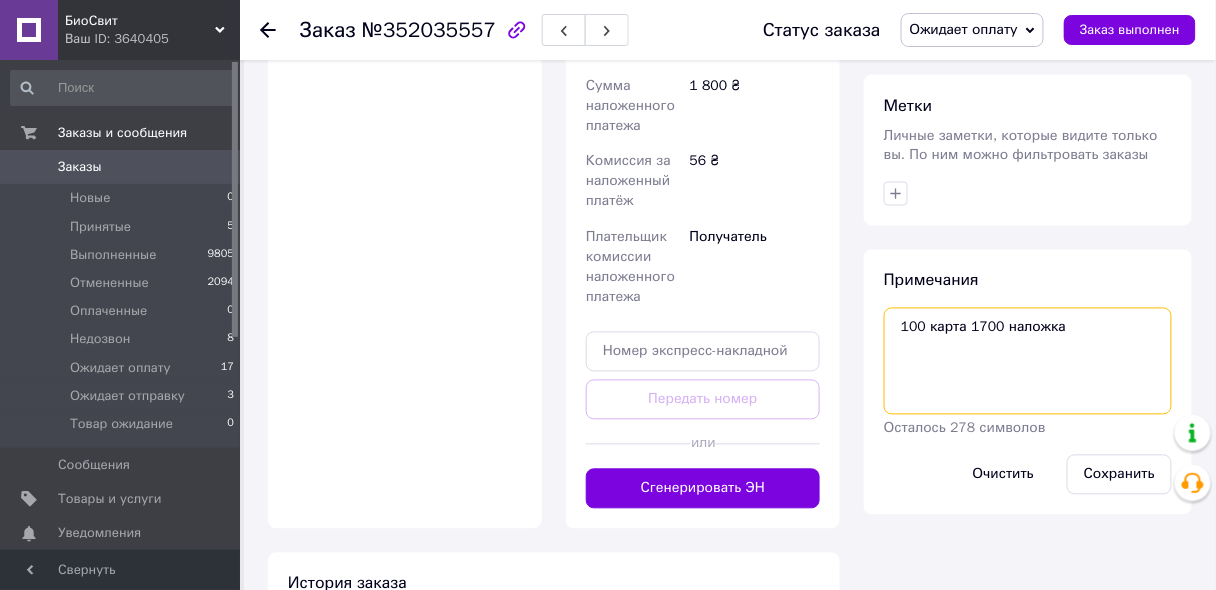 scroll, scrollTop: 800, scrollLeft: 0, axis: vertical 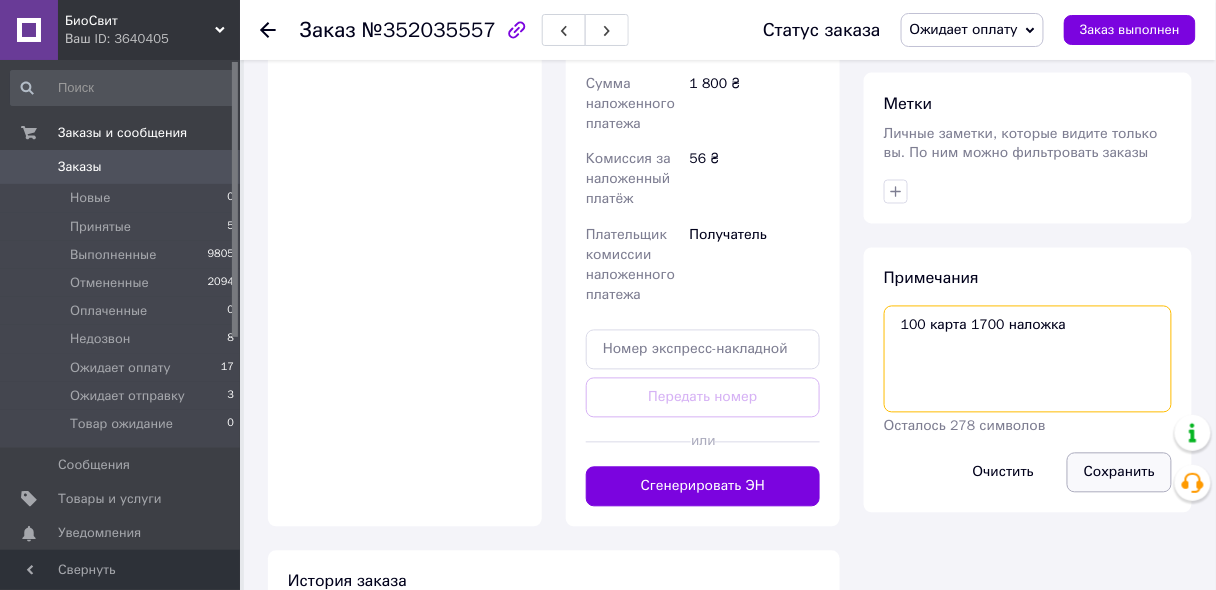 type on "100 карта 1700 наложка" 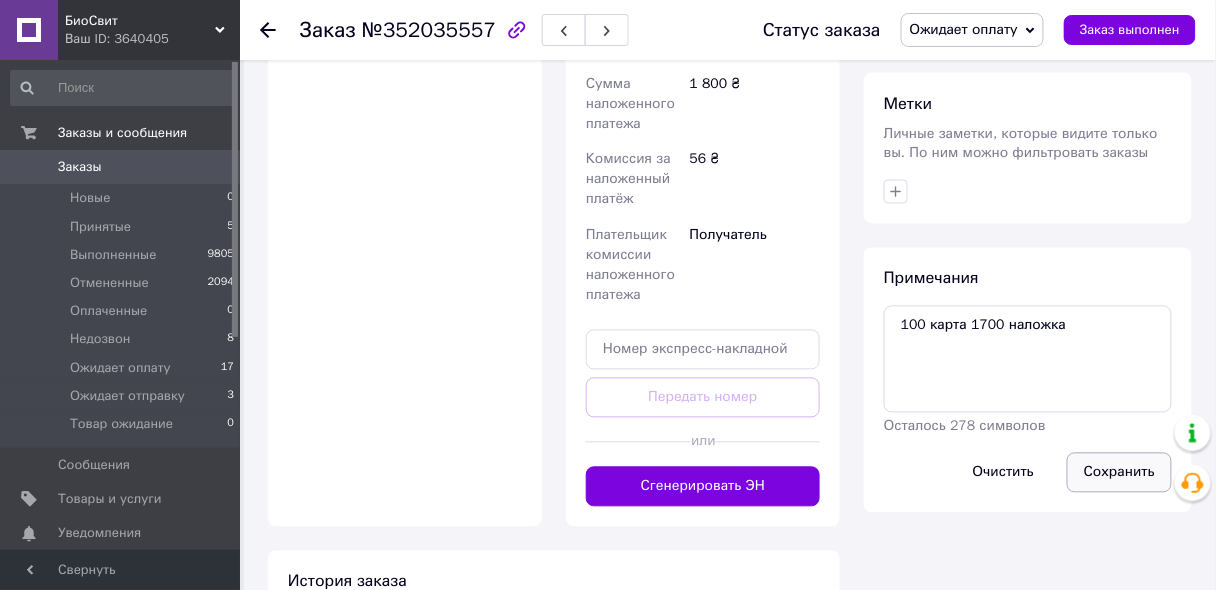 click on "Сохранить" at bounding box center (1119, 473) 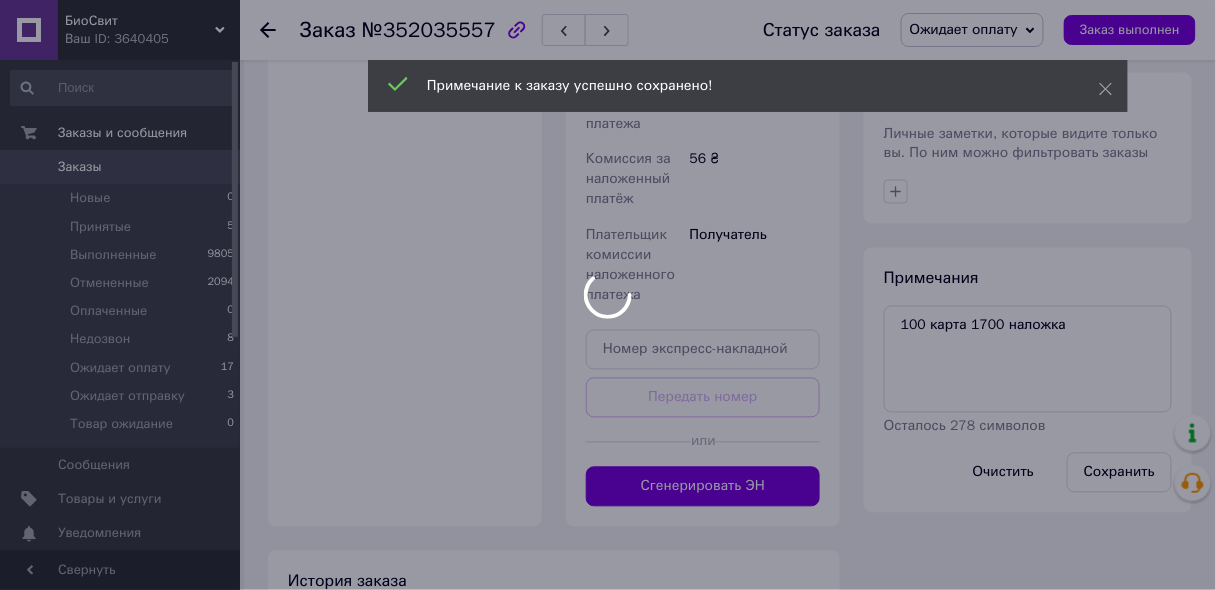 drag, startPoint x: 151, startPoint y: 174, endPoint x: 161, endPoint y: 219, distance: 46.09772 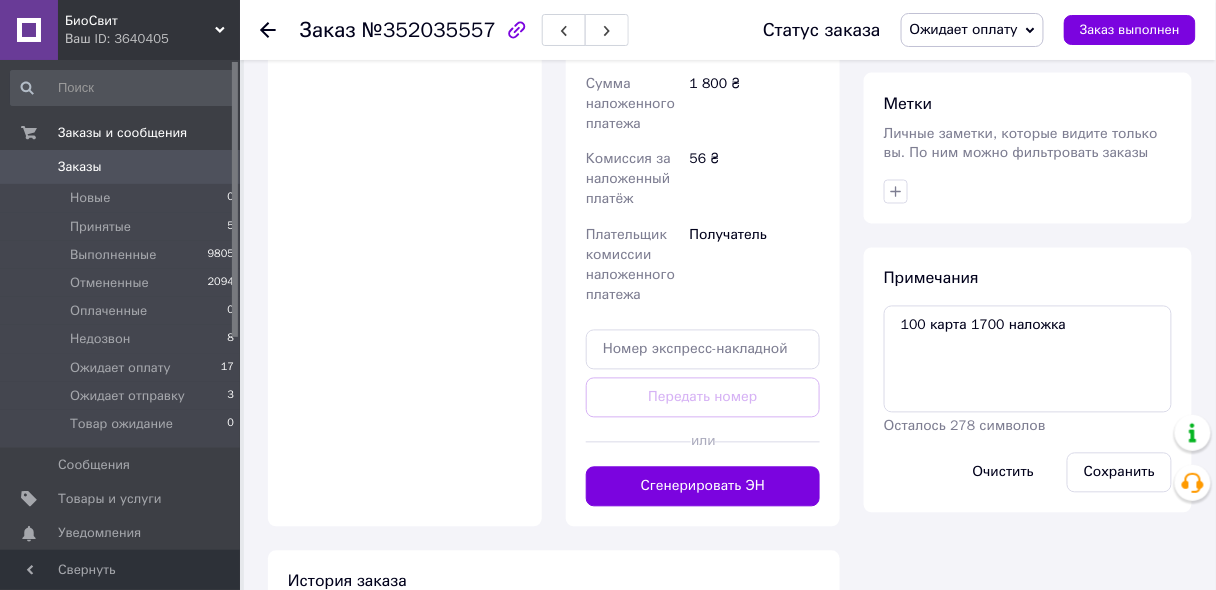 click on "Заказы" at bounding box center [121, 167] 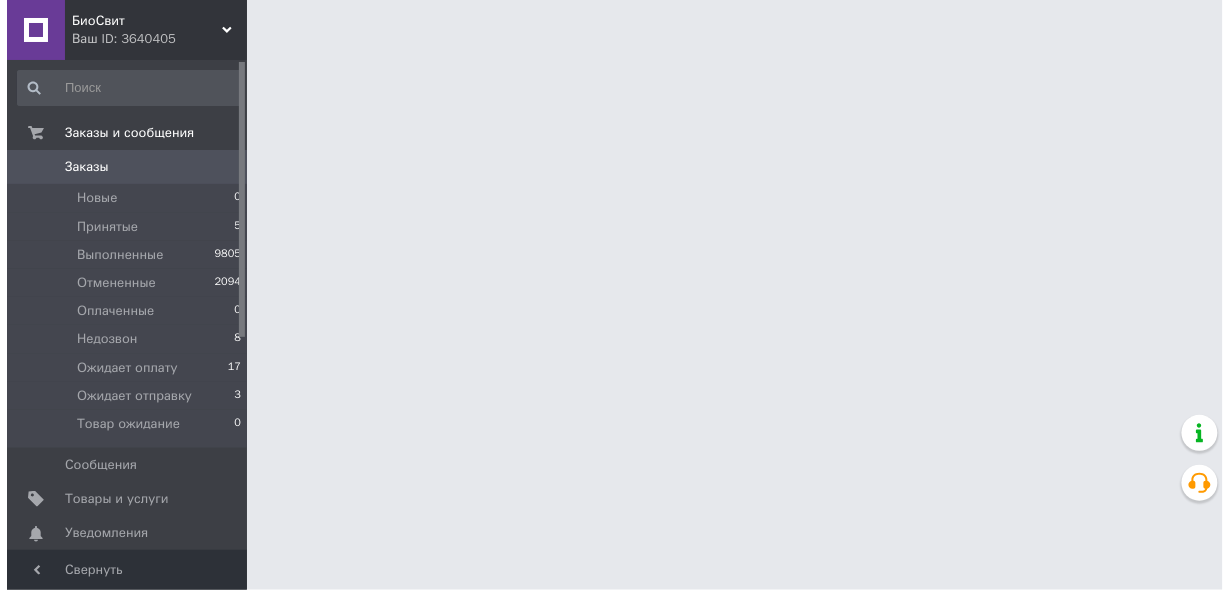 scroll, scrollTop: 0, scrollLeft: 0, axis: both 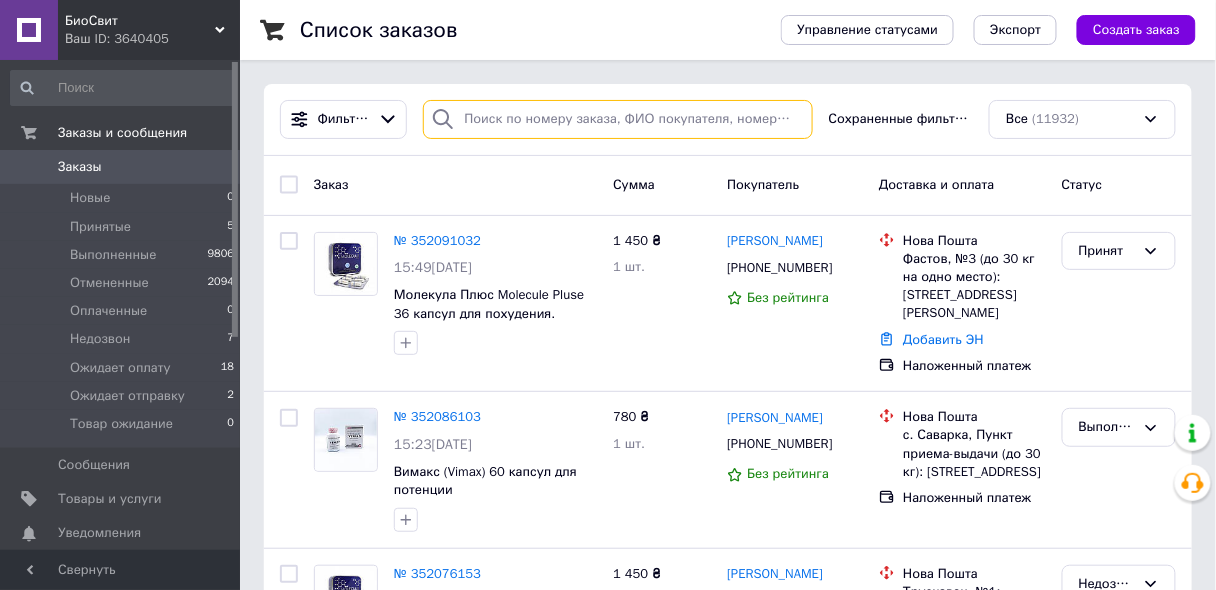 click at bounding box center (617, 119) 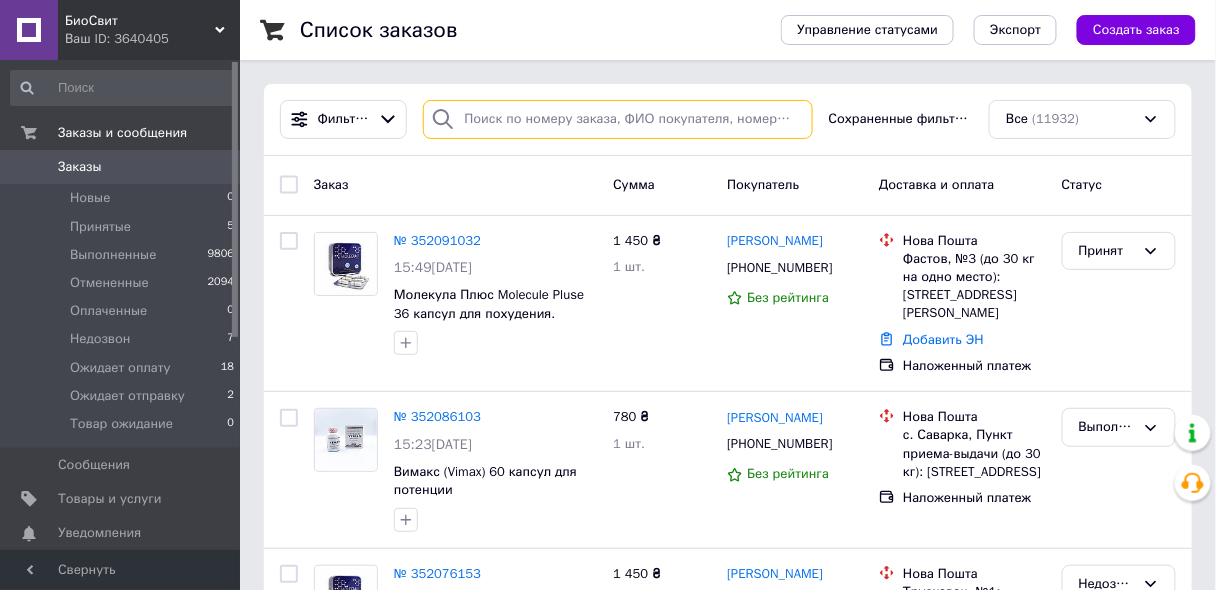 paste on "[PHONE_NUMBER]" 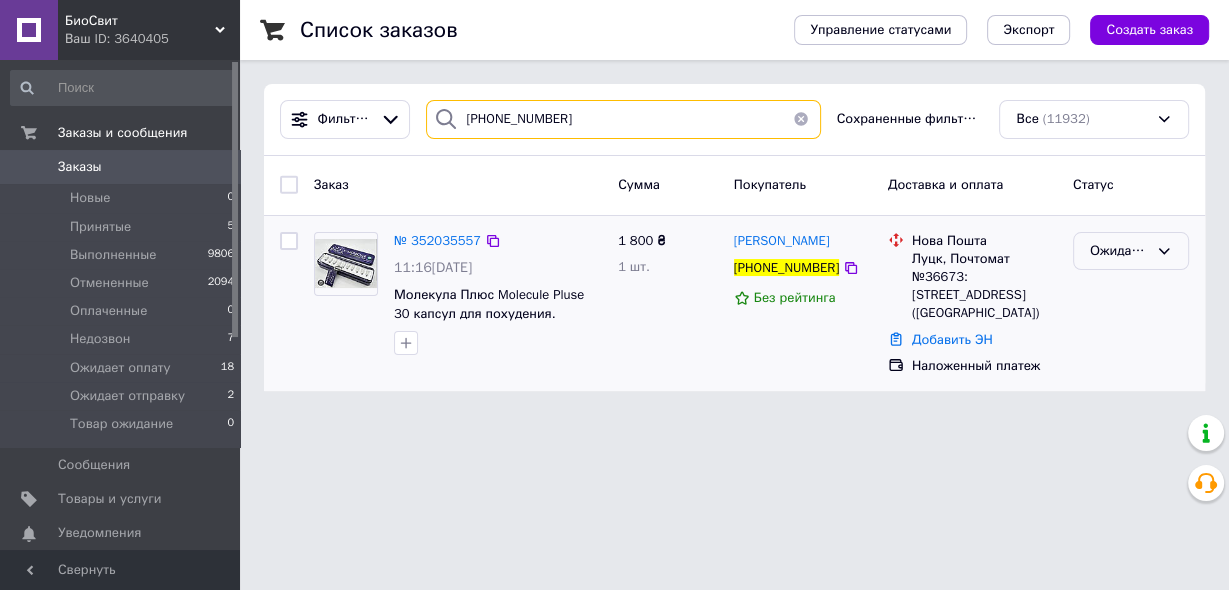 type on "[PHONE_NUMBER]" 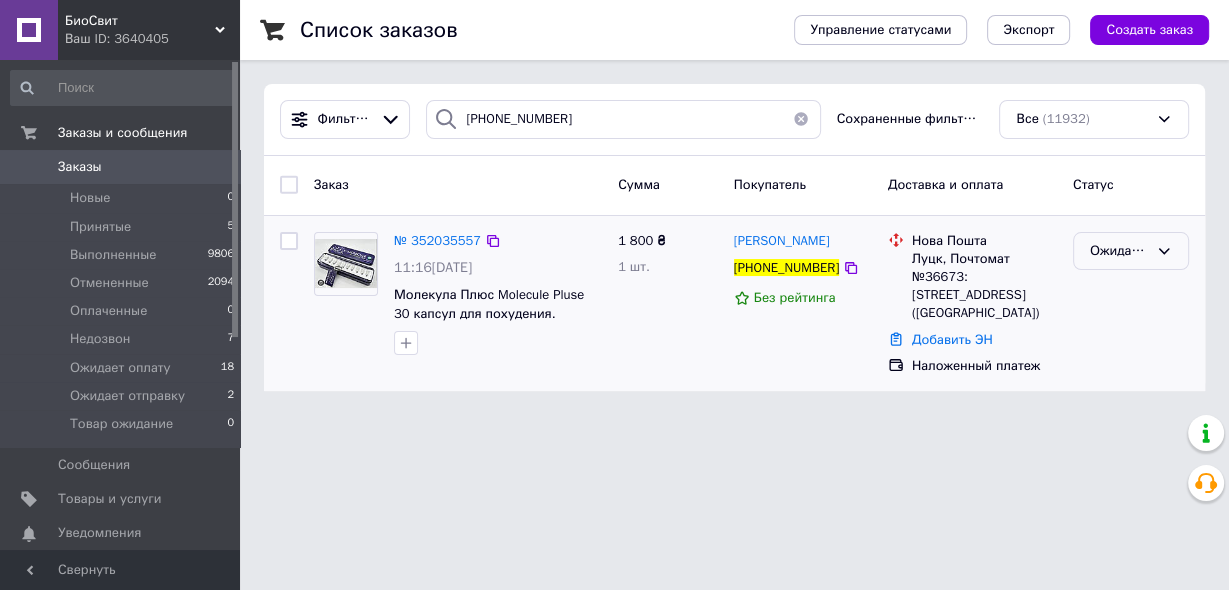 click on "Ожидает оплату" at bounding box center [1119, 251] 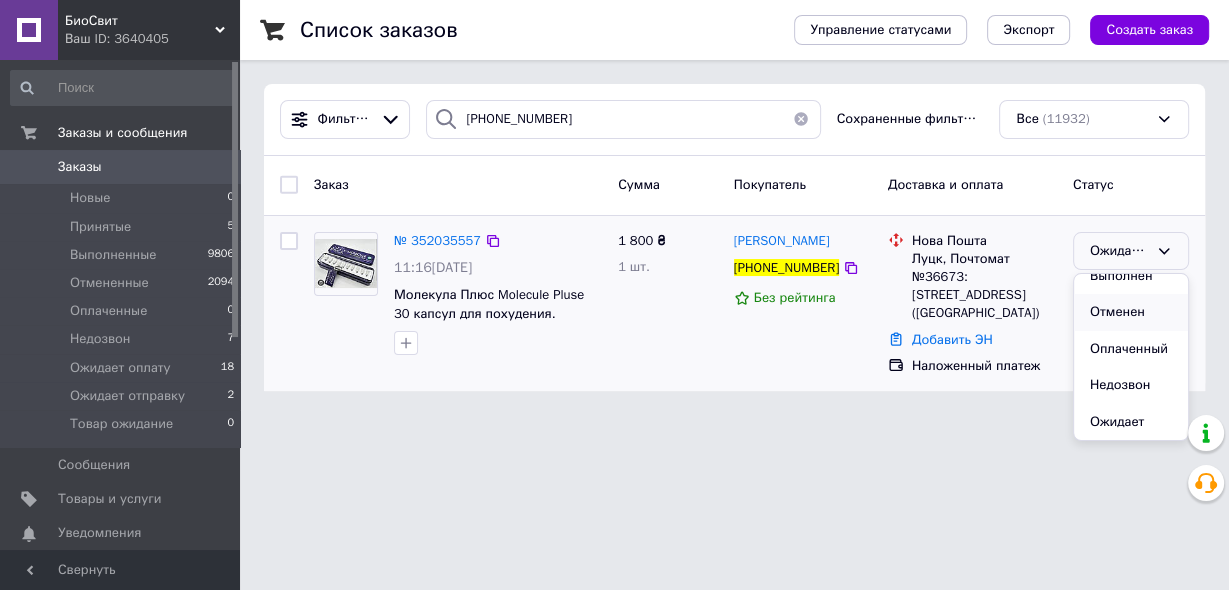scroll, scrollTop: 131, scrollLeft: 0, axis: vertical 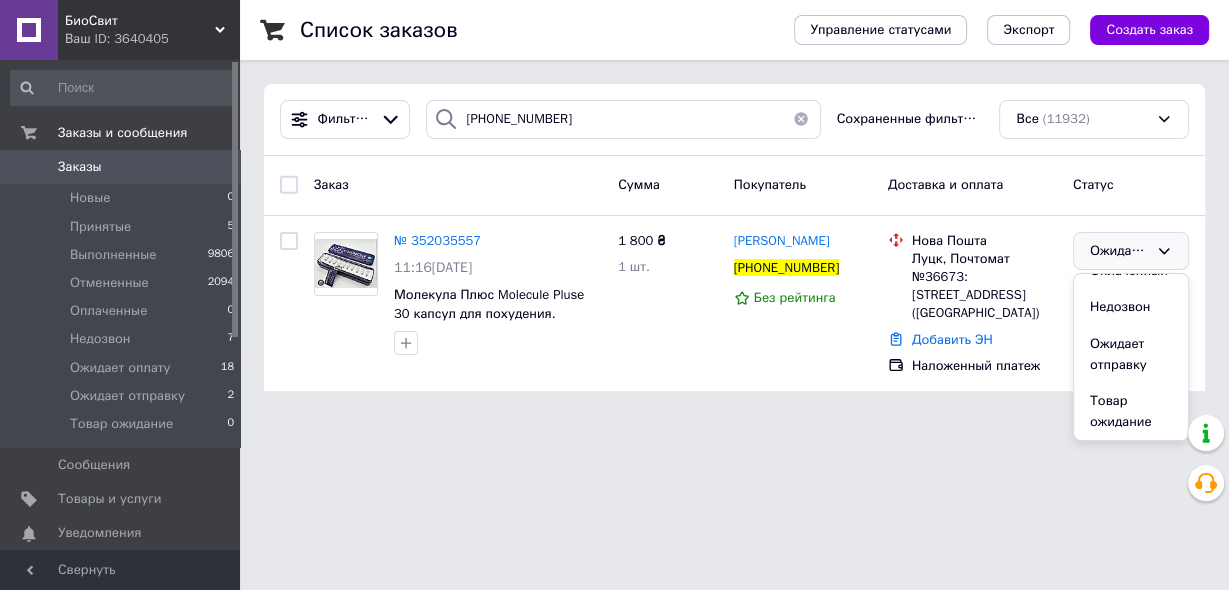 drag, startPoint x: 1106, startPoint y: 360, endPoint x: 1018, endPoint y: 408, distance: 100.239716 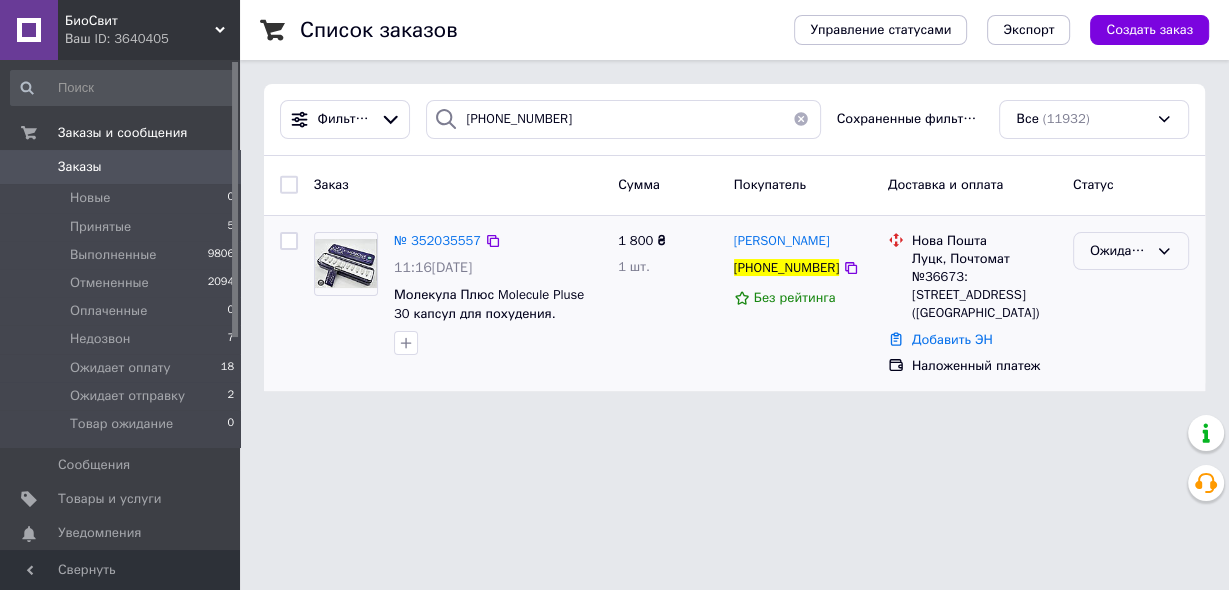 click on "Ожидает отправку" at bounding box center [1119, 251] 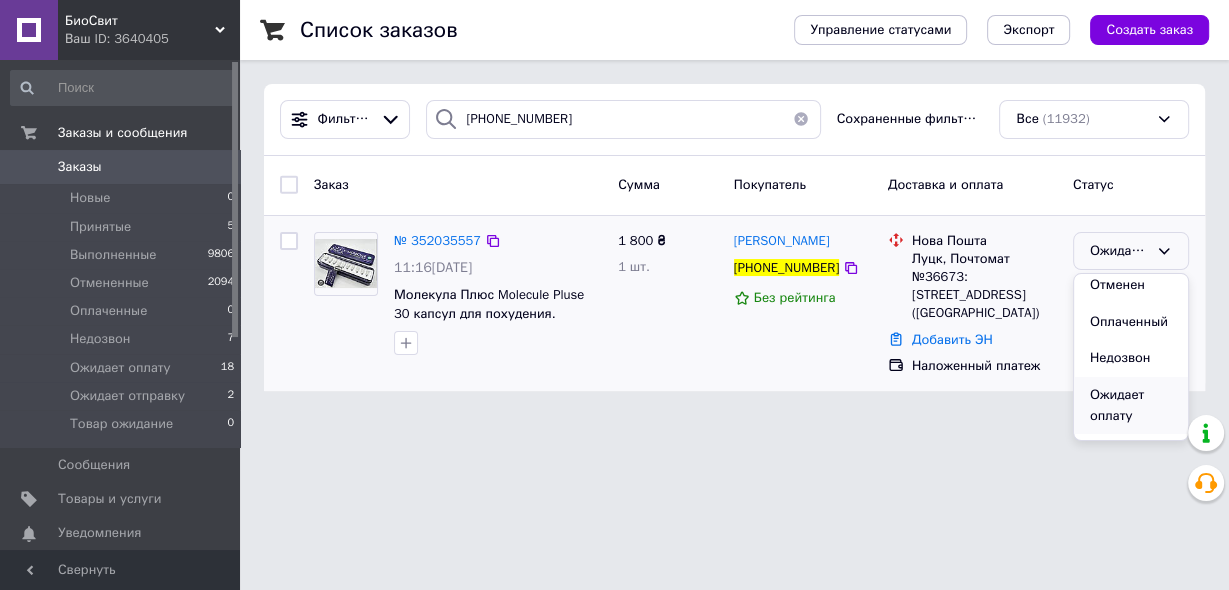 scroll, scrollTop: 131, scrollLeft: 0, axis: vertical 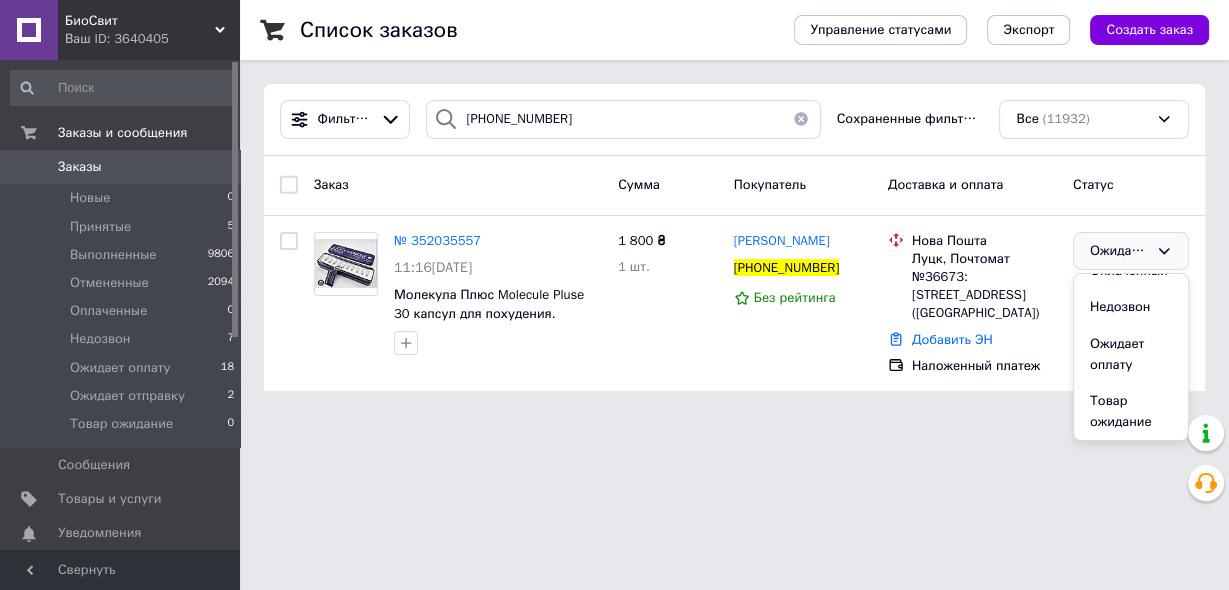 click at bounding box center [801, 119] 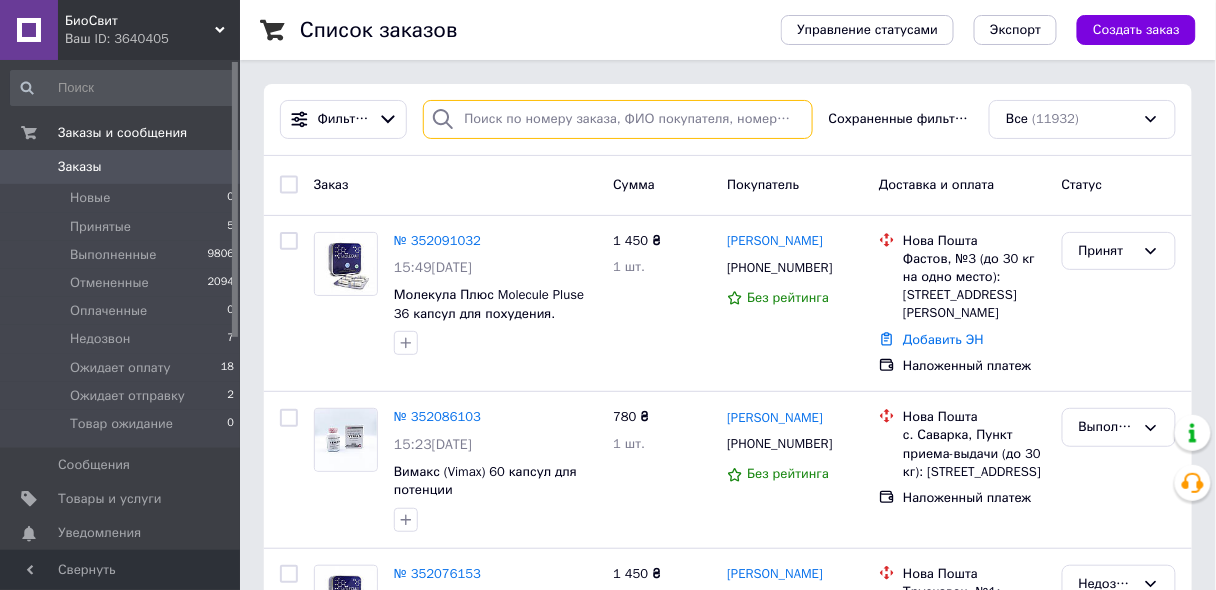 click at bounding box center (617, 119) 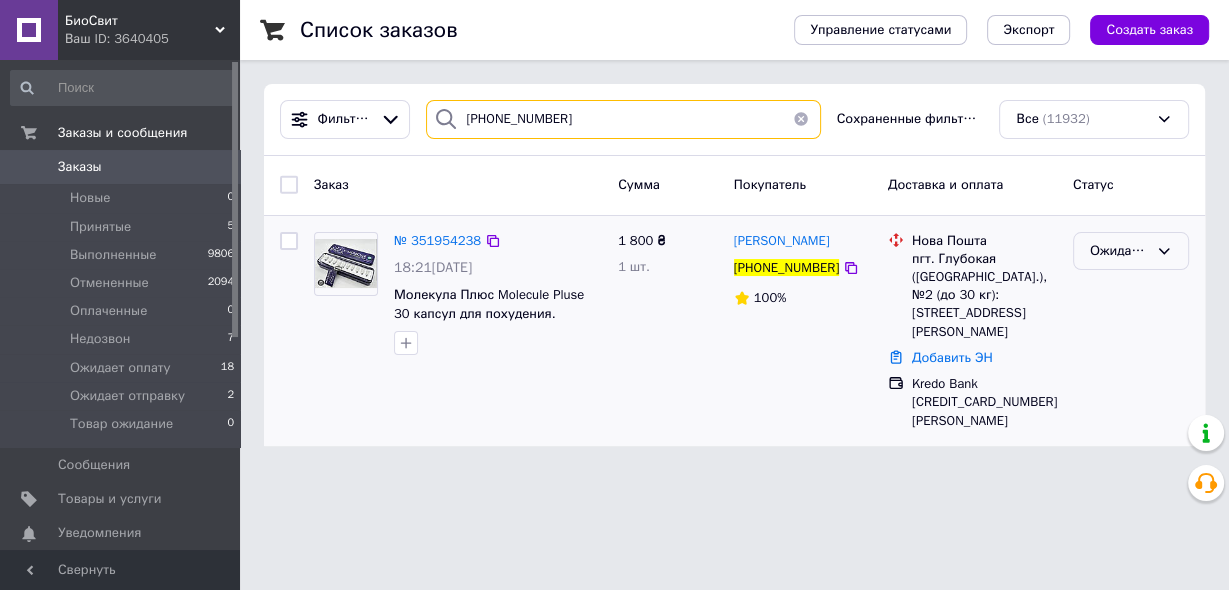 type on "[PHONE_NUMBER]" 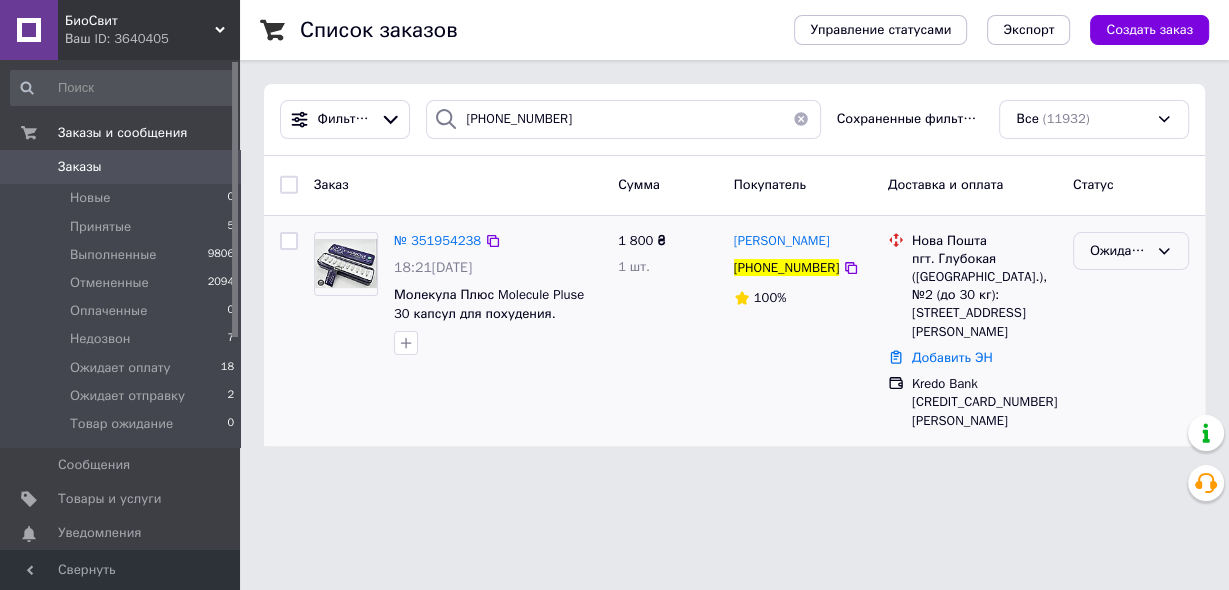 click on "Ожидает оплату" at bounding box center [1119, 251] 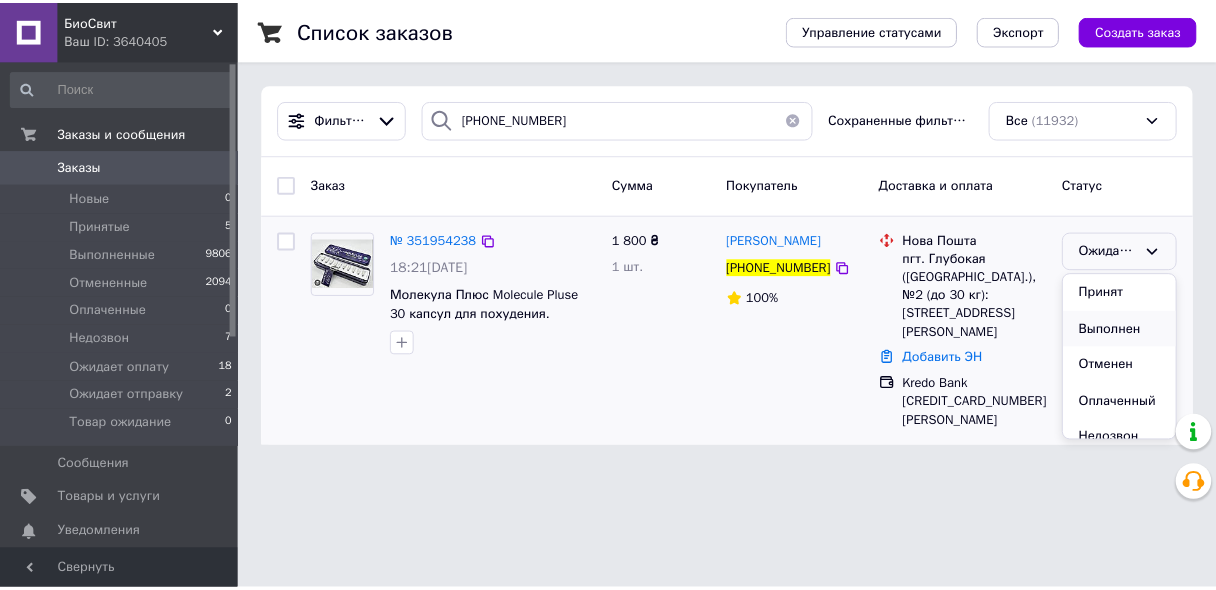 scroll, scrollTop: 131, scrollLeft: 0, axis: vertical 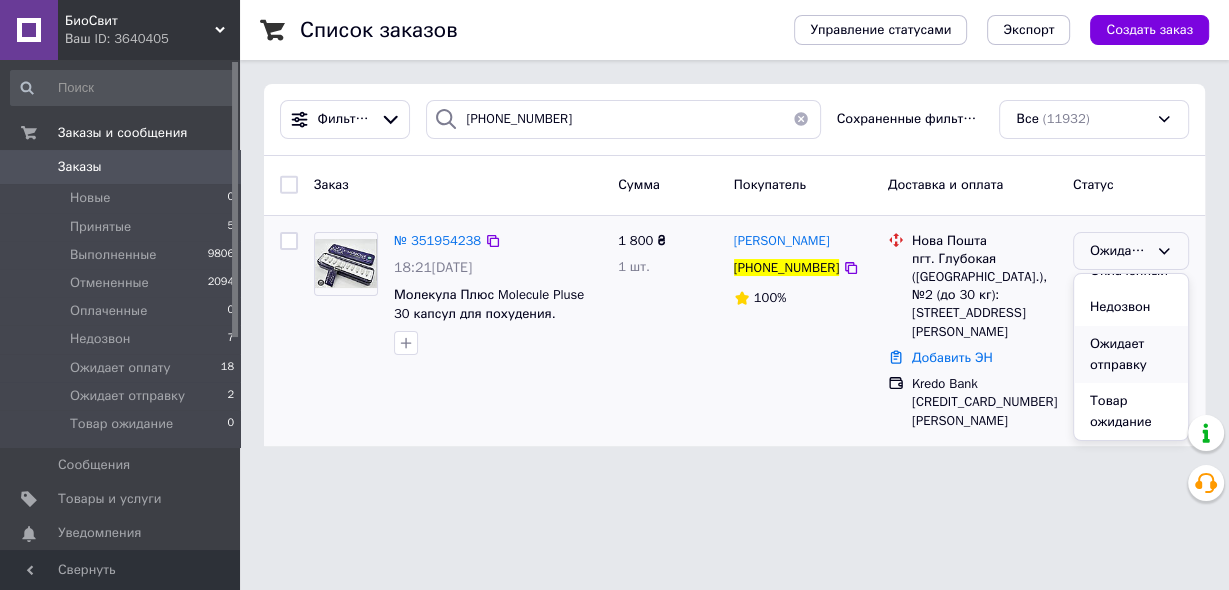 click on "Ожидает отправку" at bounding box center (1131, 354) 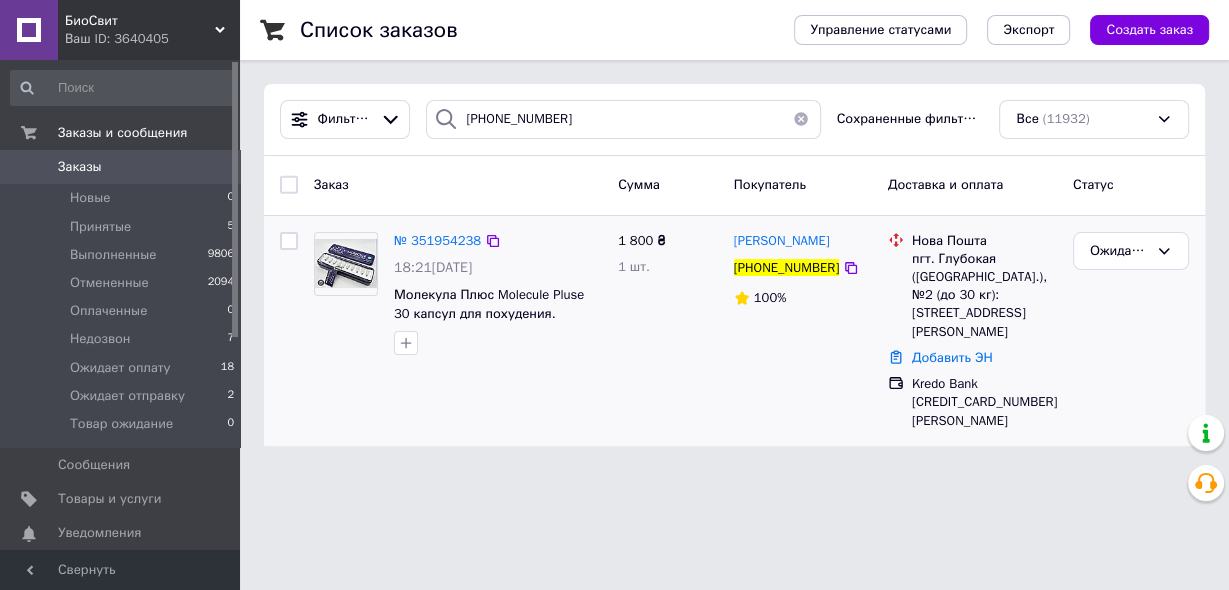 click on "Ожидает отправку" at bounding box center [1131, 331] 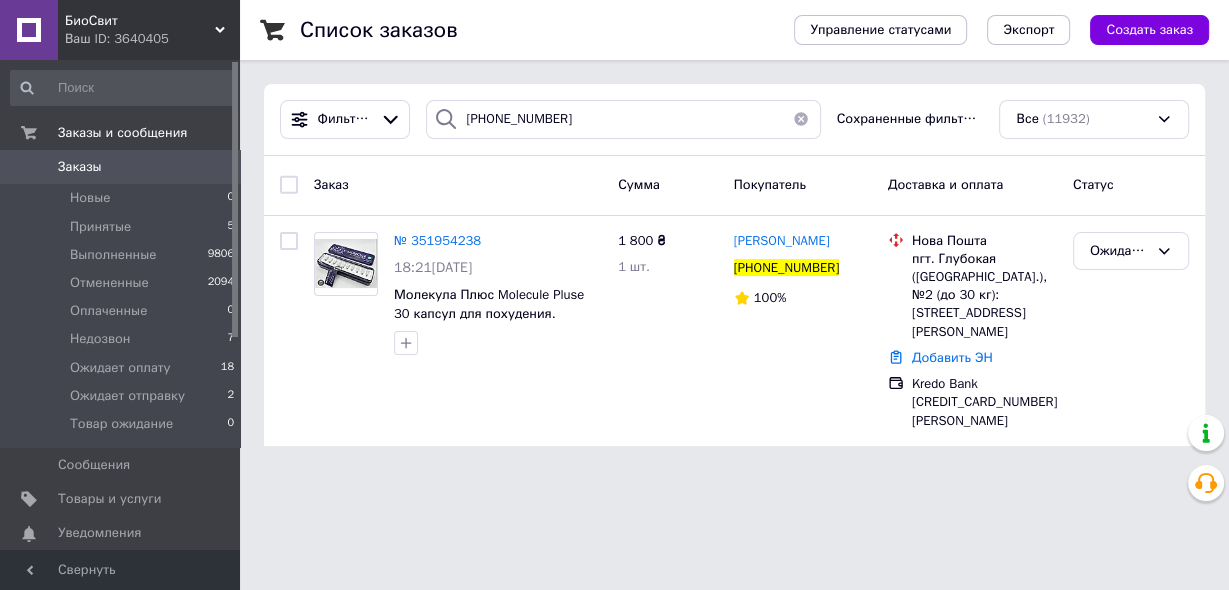 click at bounding box center [801, 119] 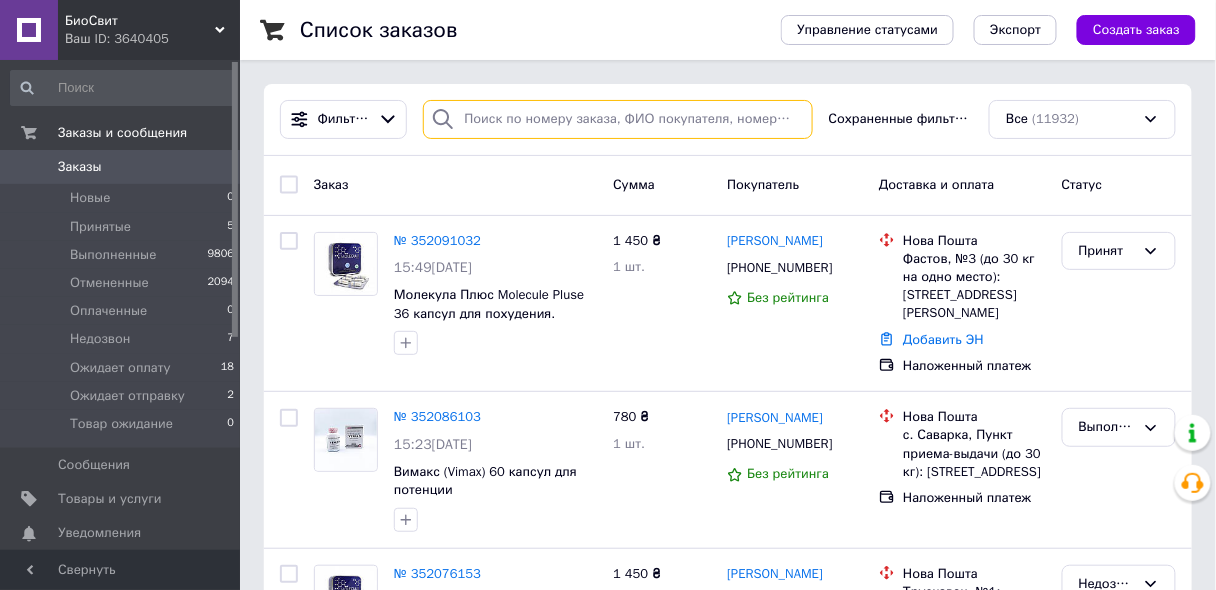 click at bounding box center [617, 119] 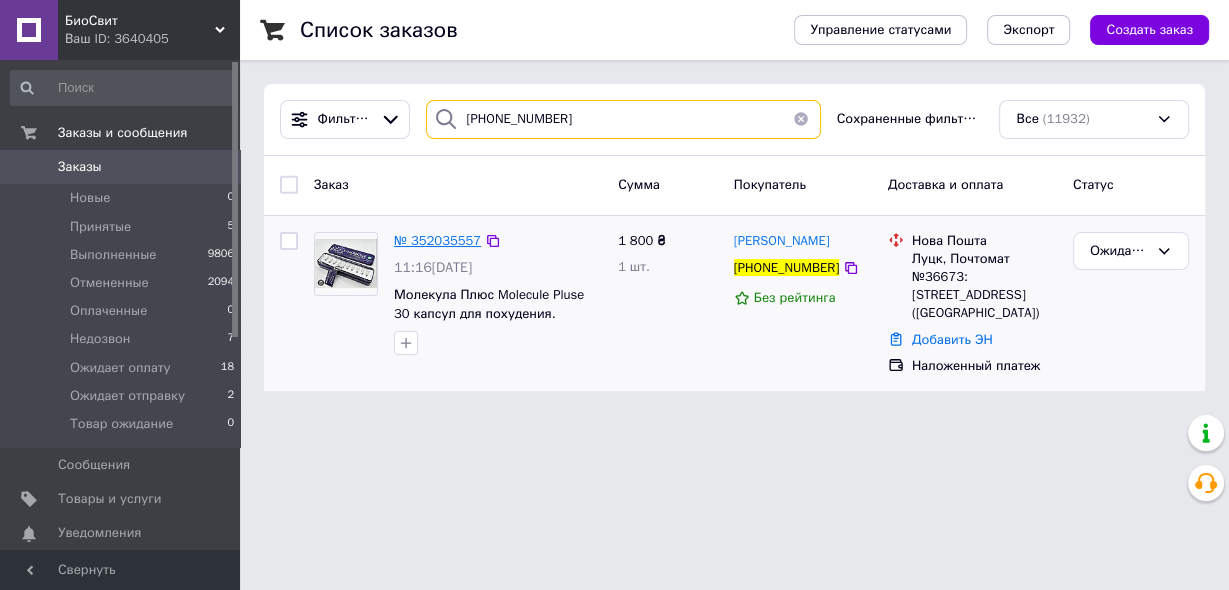 type on "[PHONE_NUMBER]" 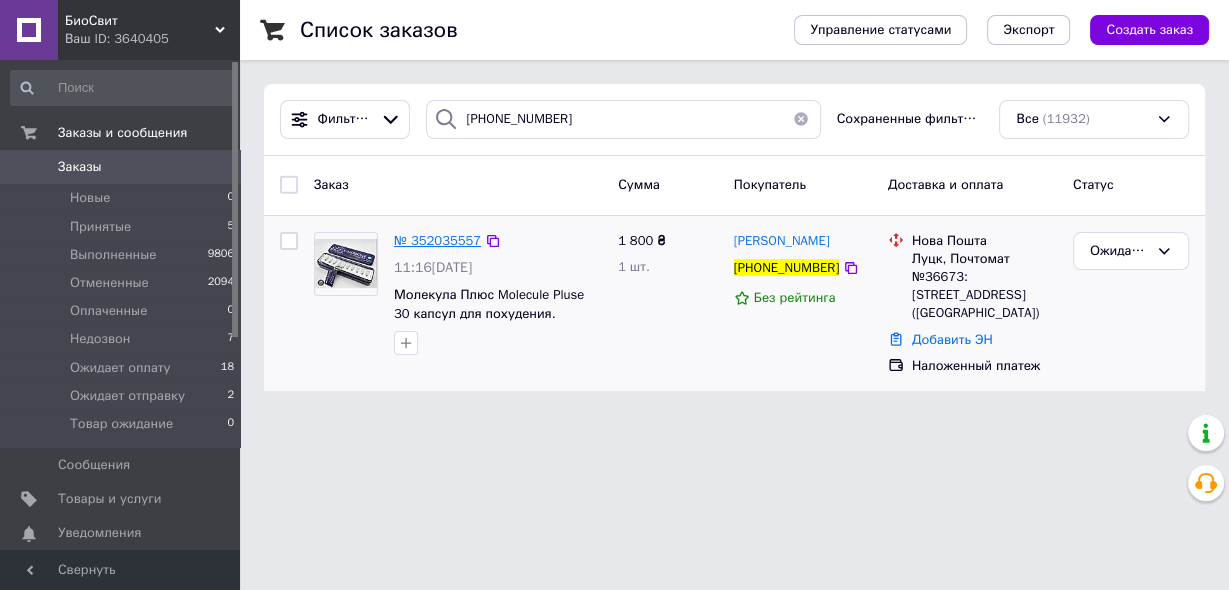 click on "№ 352035557" at bounding box center [437, 240] 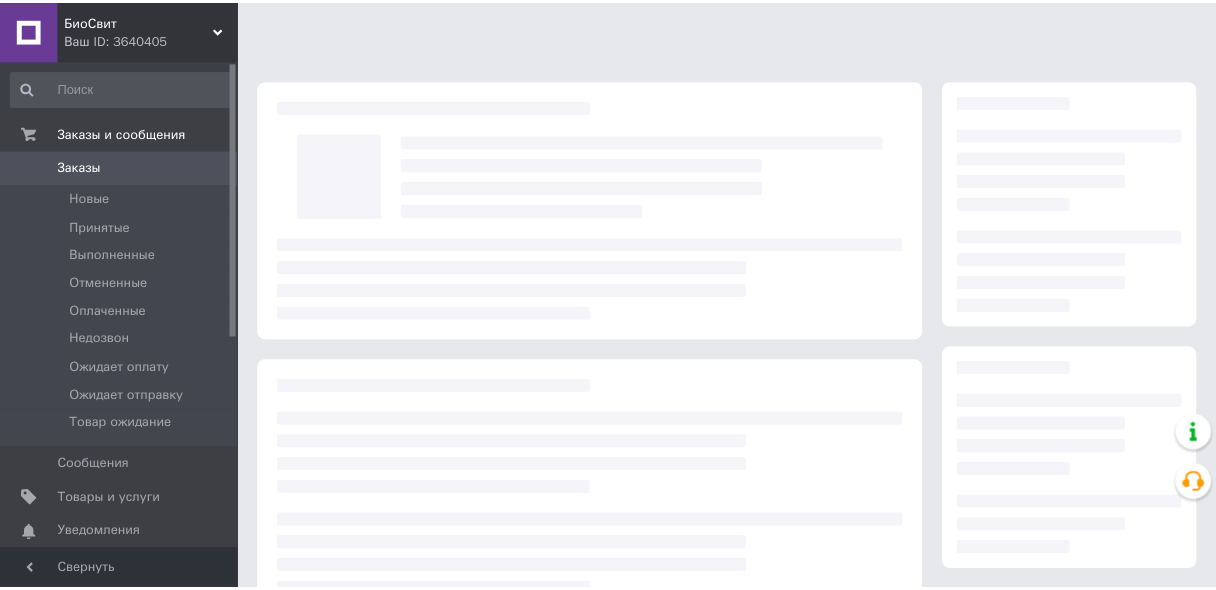 scroll, scrollTop: 0, scrollLeft: 0, axis: both 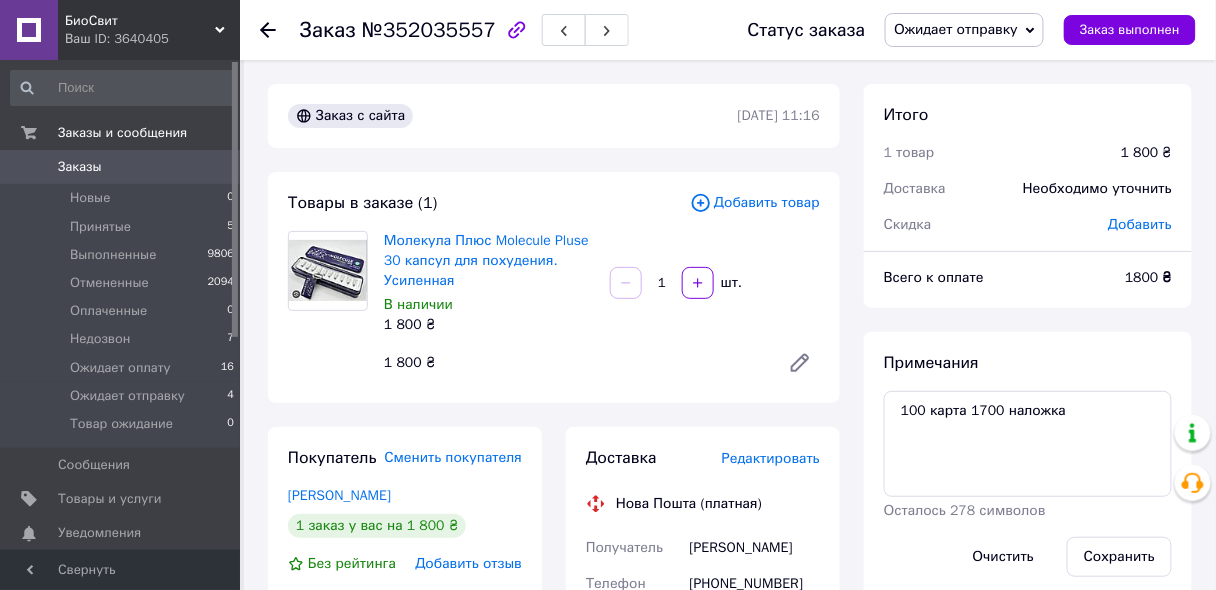 click on "Заказы" at bounding box center (121, 167) 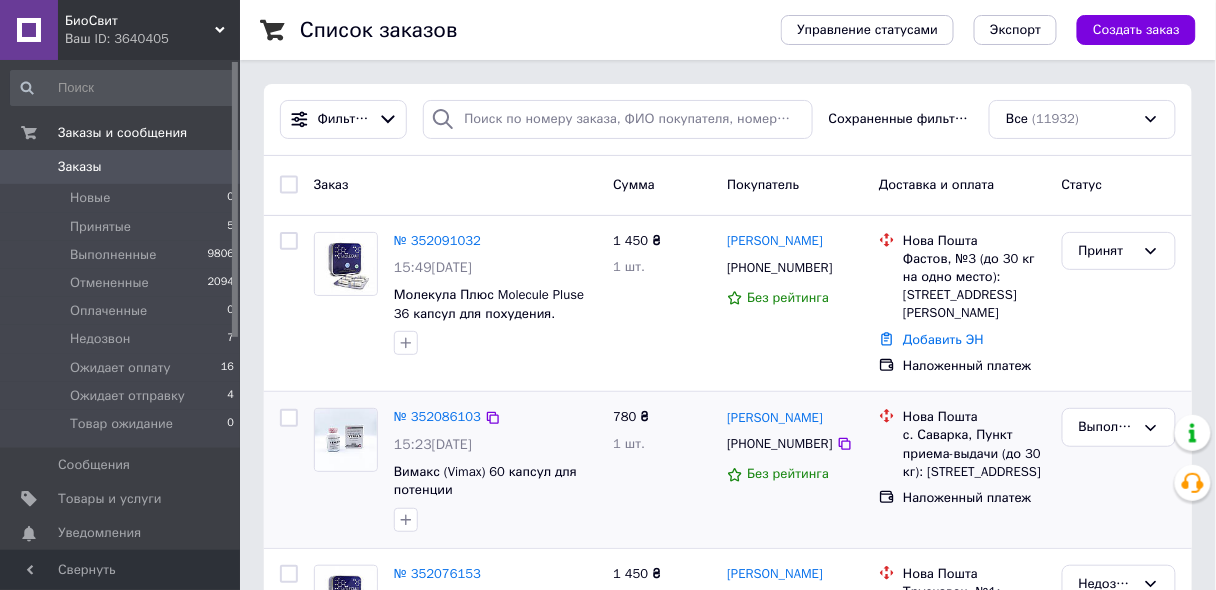click on "№ 352086103 15:23, 10.07.2025 Вимакс (Vimax) 60 капсул для потенции 780 ₴ 1 шт. Ольга Кириченко +380992082342 Без рейтинга Нова Пошта с. Саварка, Пункт приема-выдачи (до 30 кг): ул. Люлюки, 15 Наложенный платеж Выполнен" at bounding box center [728, 470] 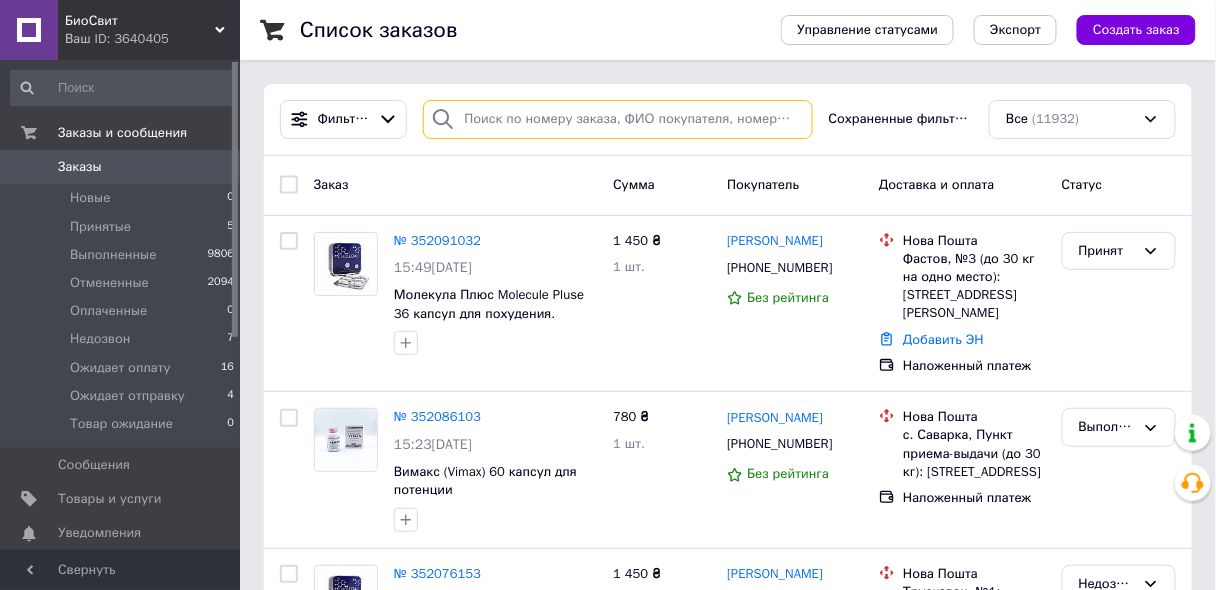 click at bounding box center [617, 119] 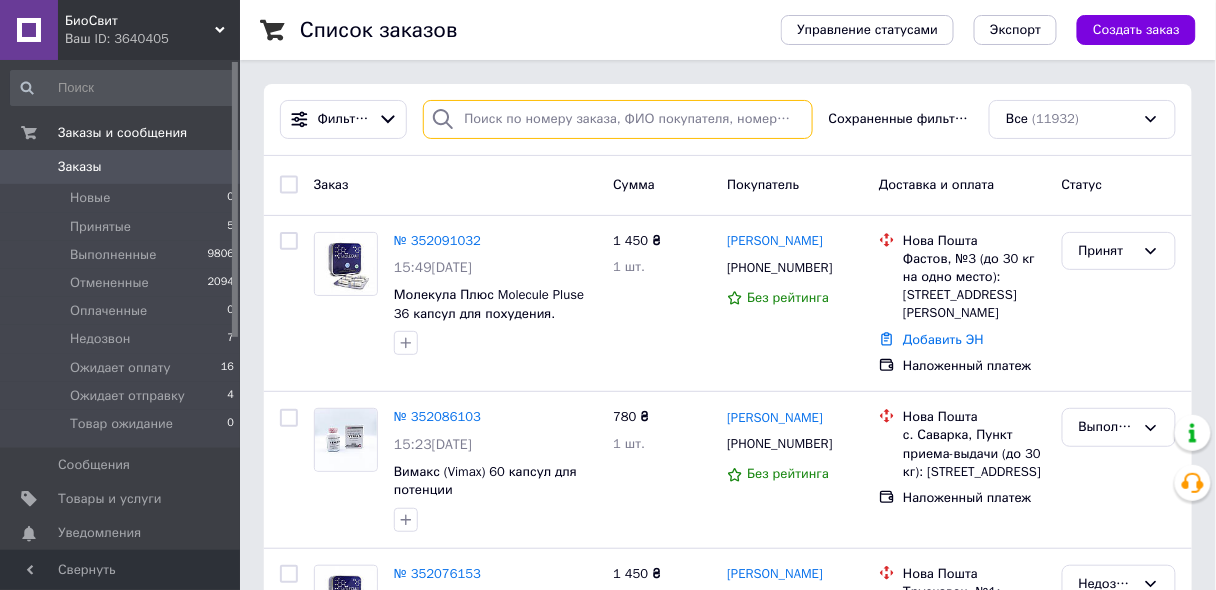paste on "[PHONE_NUMBER]" 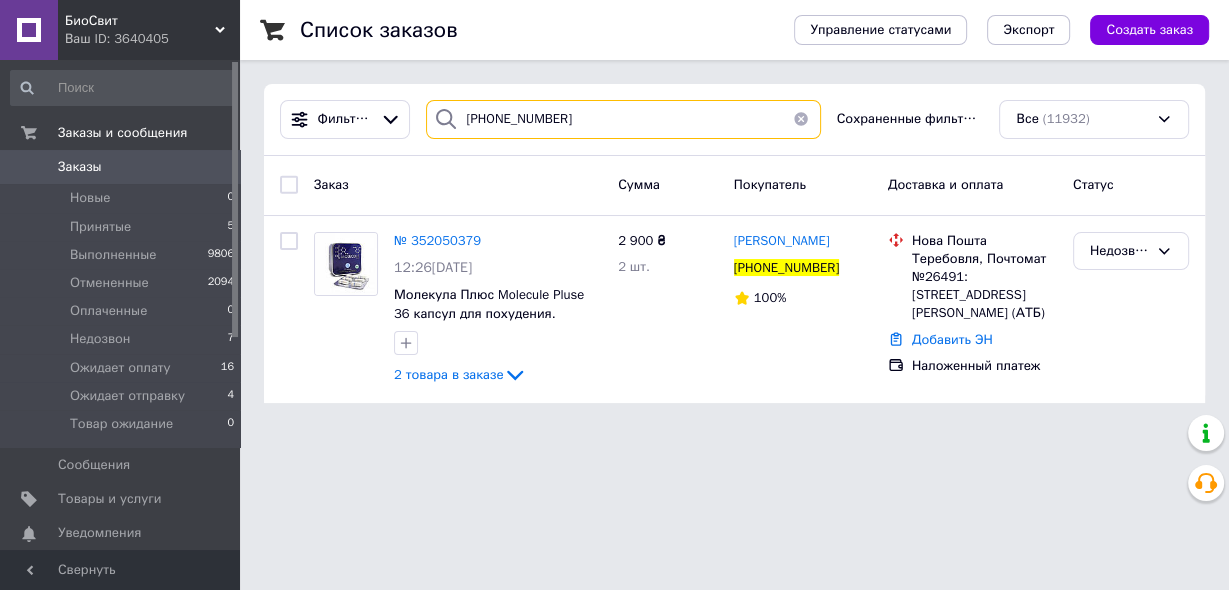 type on "[PHONE_NUMBER]" 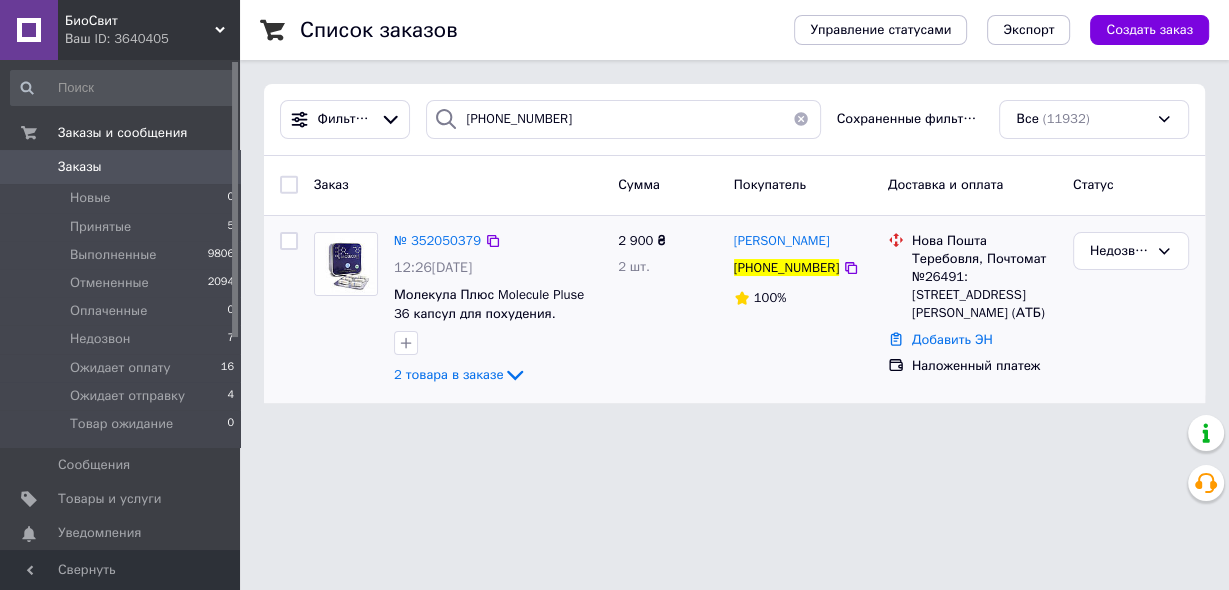 click on "Недозвон" at bounding box center (1131, 310) 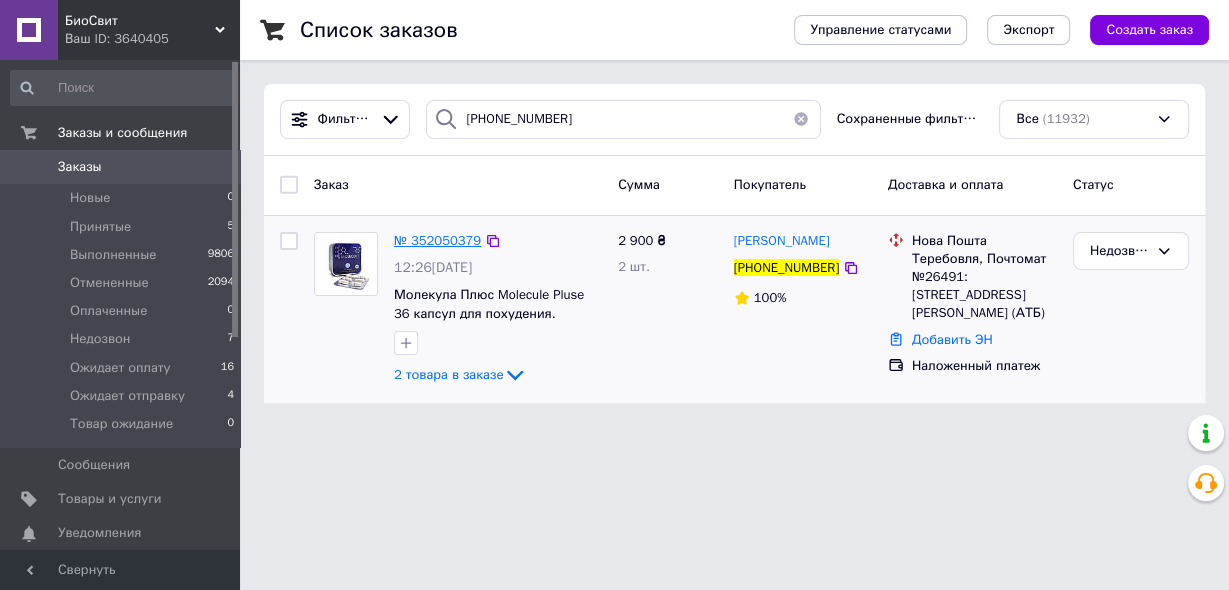 click on "№ 352050379" at bounding box center (437, 240) 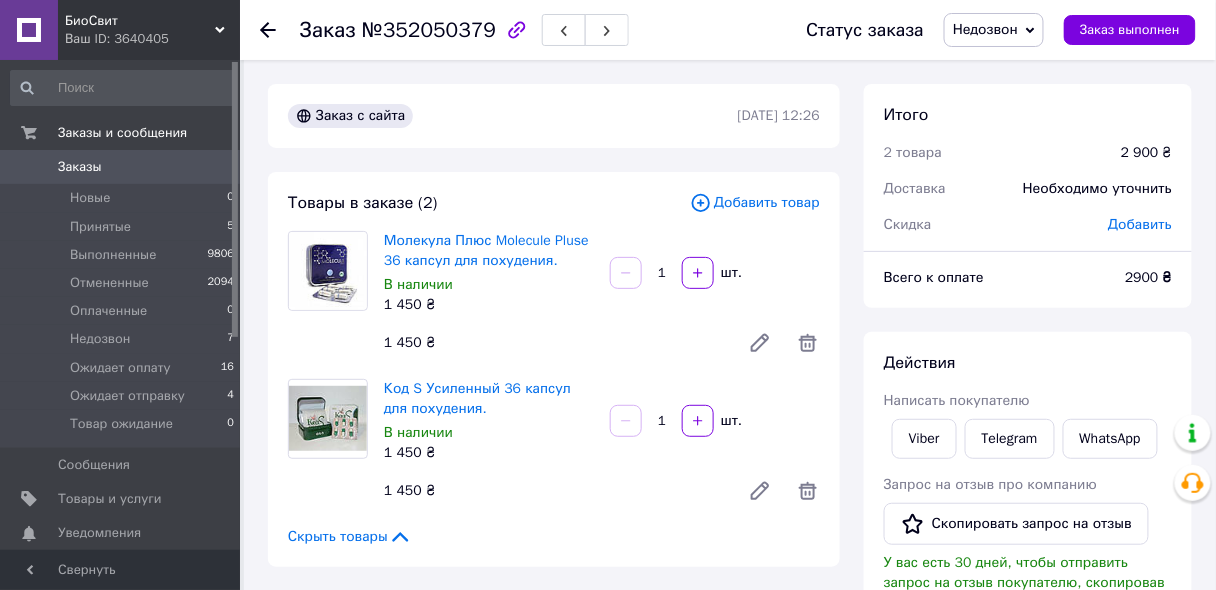 click on "Итого 2 товара 2 900 ₴ Доставка Необходимо уточнить Скидка Добавить Всего к оплате 2900 ₴ Действия Написать покупателю Viber Telegram WhatsApp Запрос на отзыв про компанию   Скопировать запрос на отзыв У вас есть 30 дней, чтобы отправить запрос на отзыв покупателю, скопировав ссылку.   Выдать чек   Скачать PDF   Печать PDF   Дублировать заказ Метки Личные заметки, которые видите только вы. По ним можно фильтровать заказы Примечания Осталось 300 символов Очистить Сохранить" at bounding box center (1028, 698) 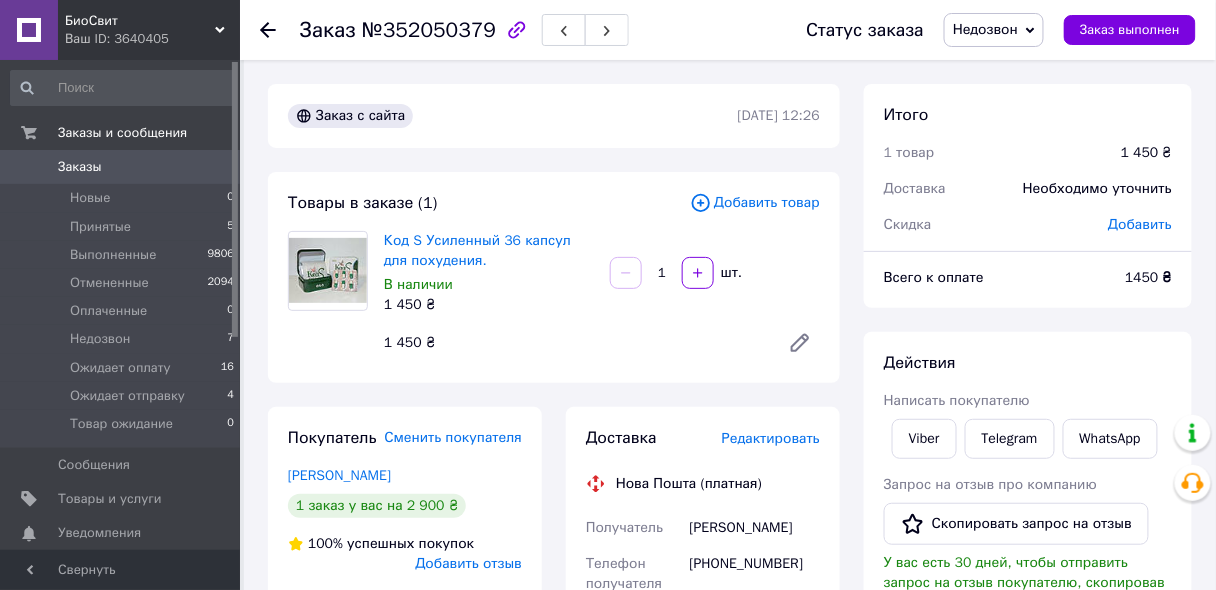 click on "Добавить товар" at bounding box center (755, 203) 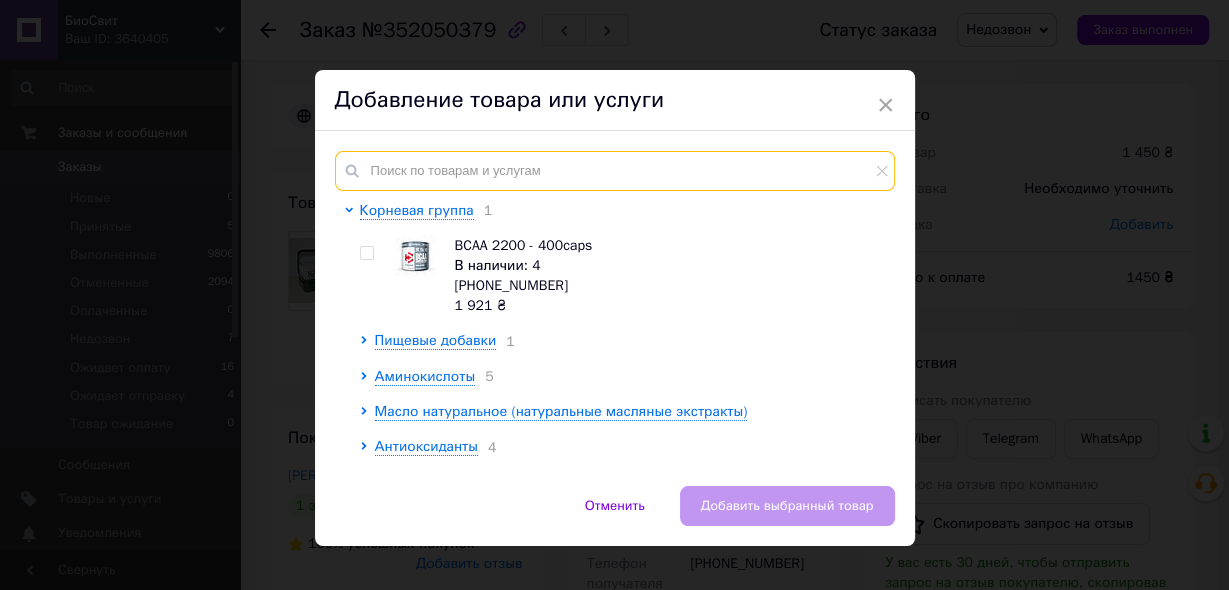 click at bounding box center (615, 171) 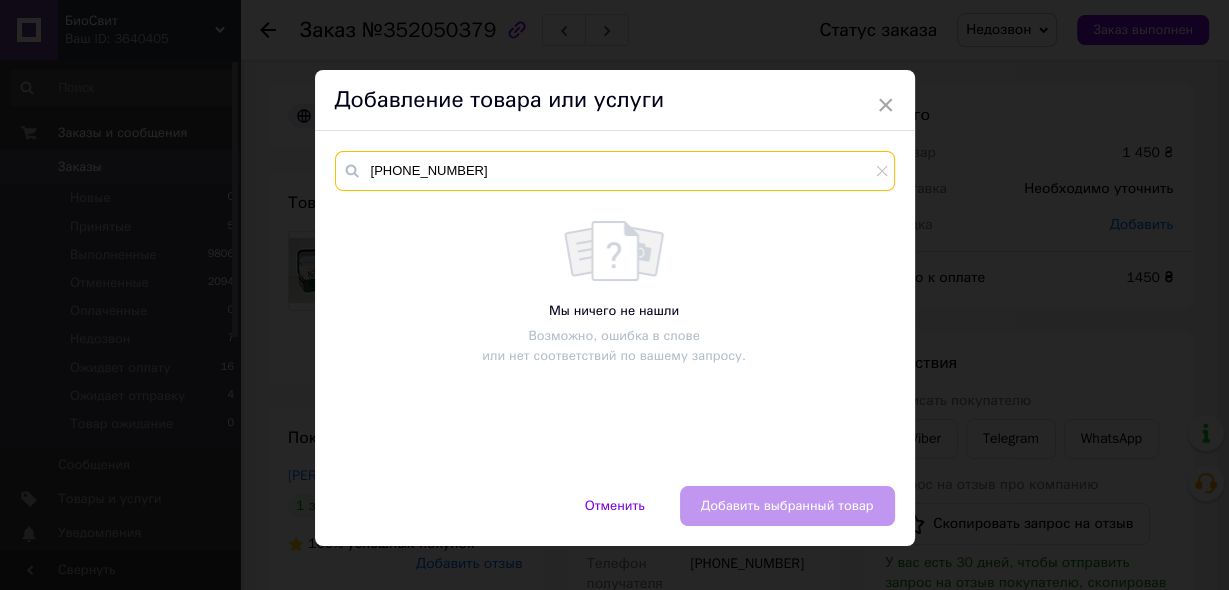 type on "[PHONE_NUMBER]" 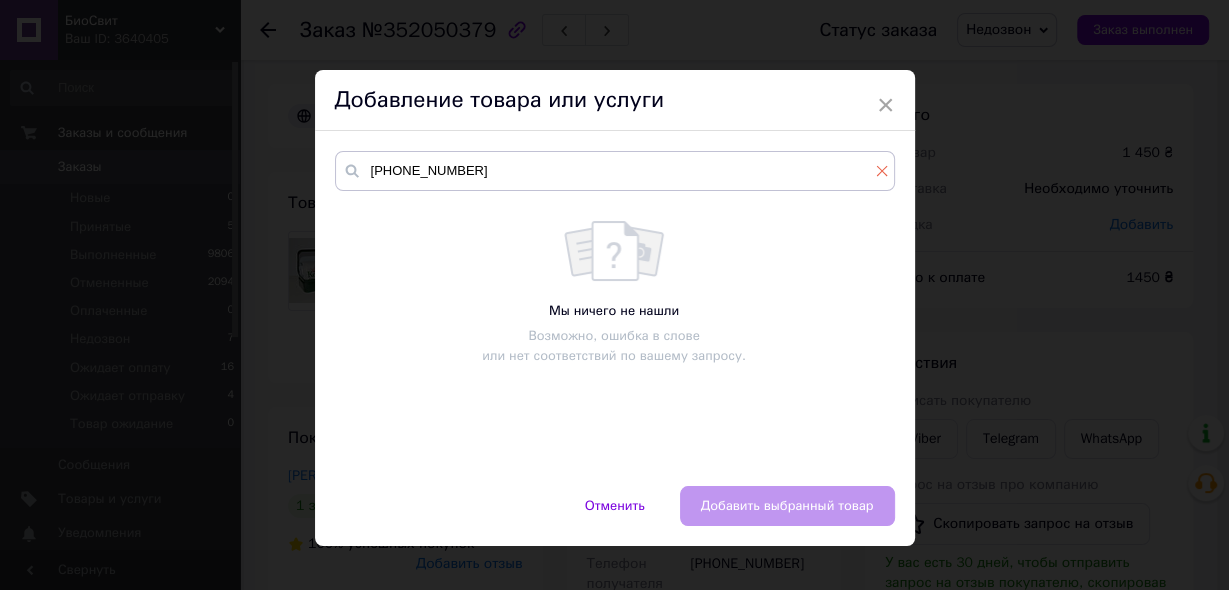 click 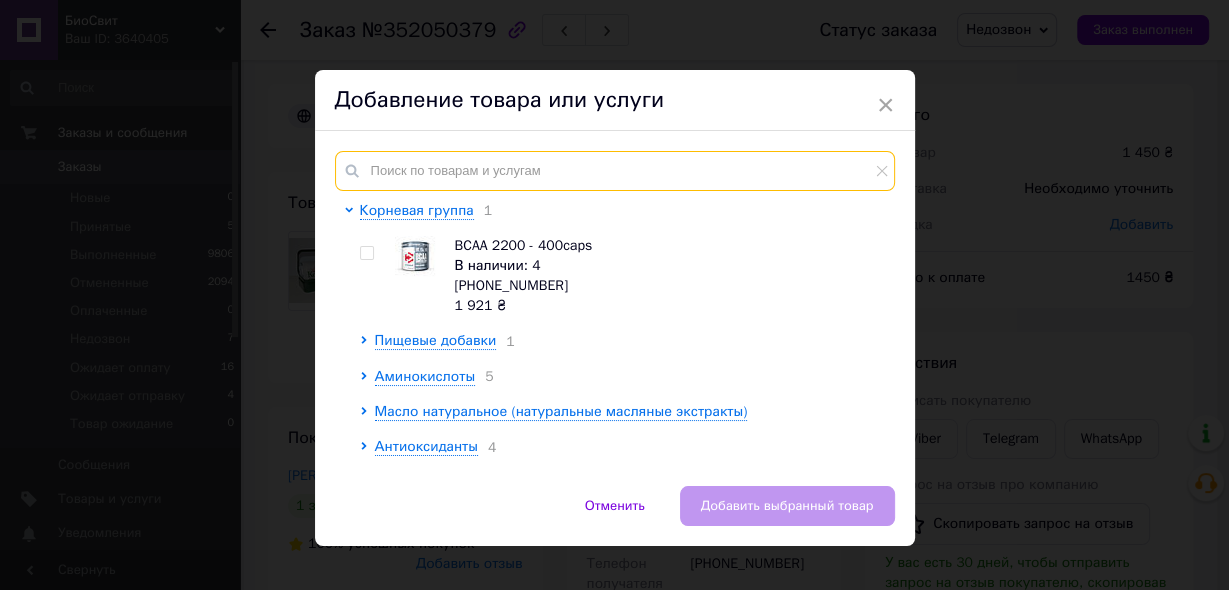 click at bounding box center [615, 171] 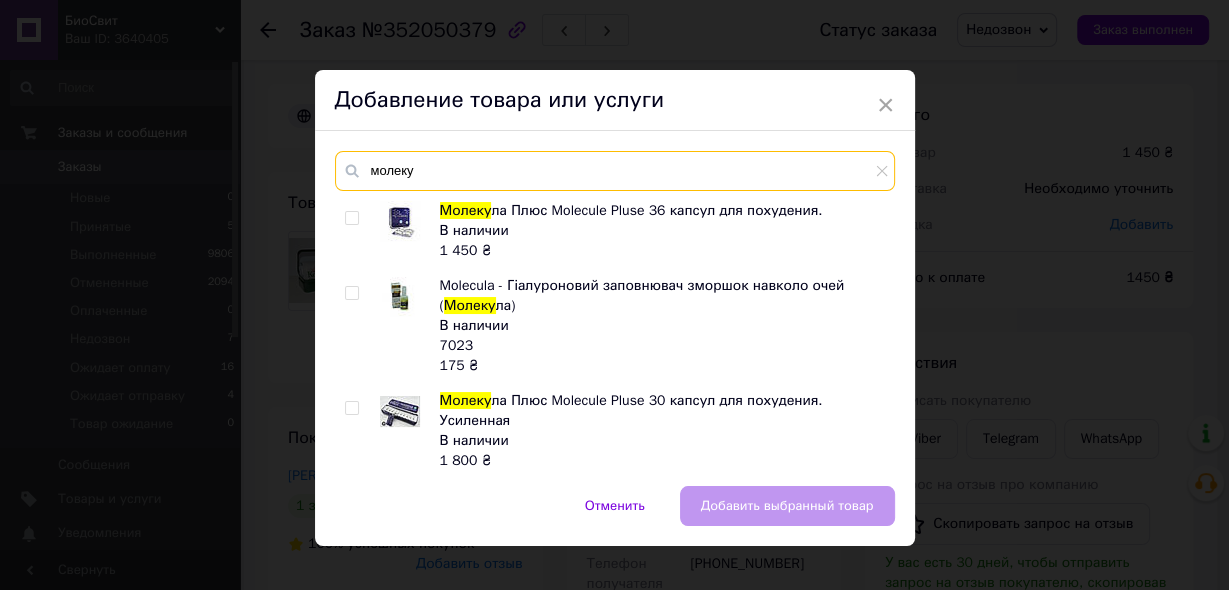 type on "молеку" 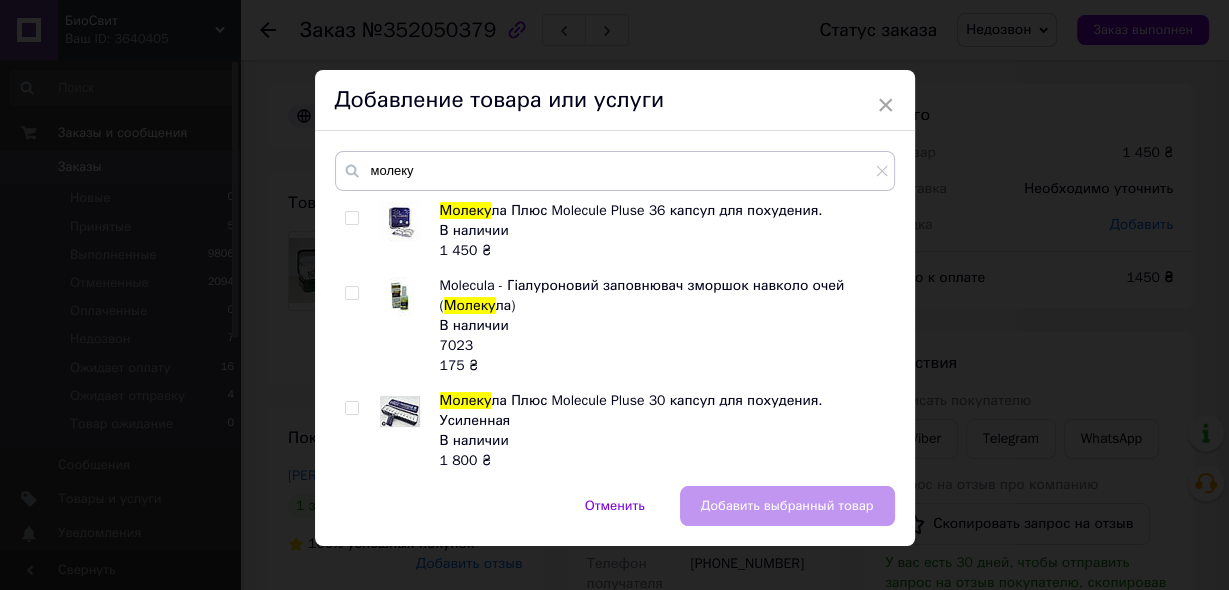 click at bounding box center (351, 408) 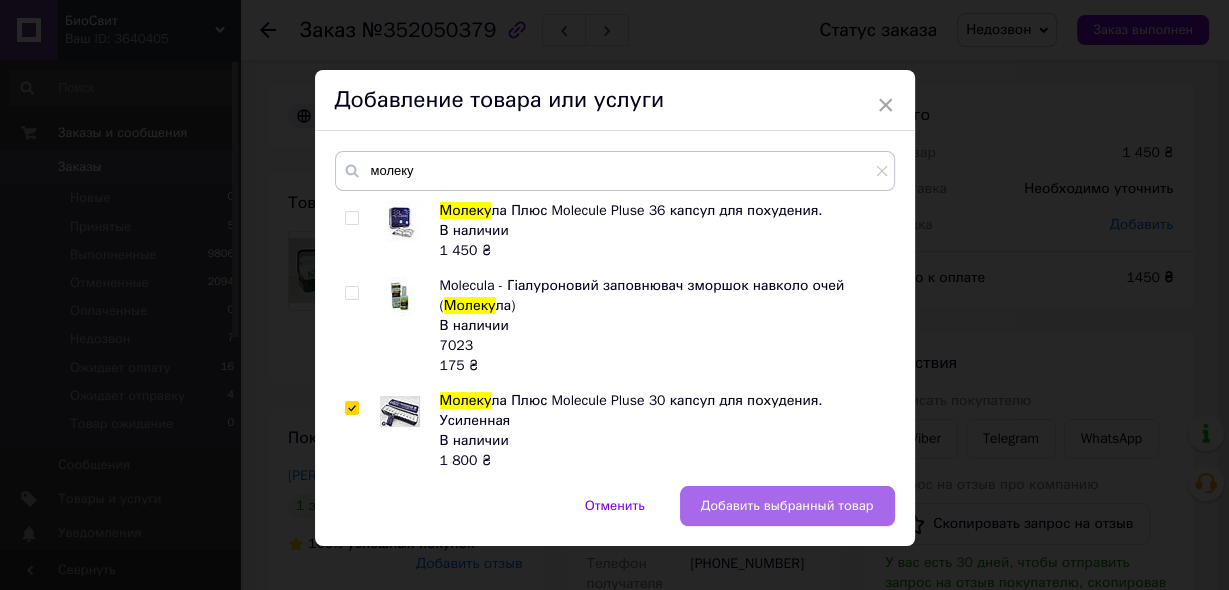 click on "Добавить выбранный товар" at bounding box center (787, 506) 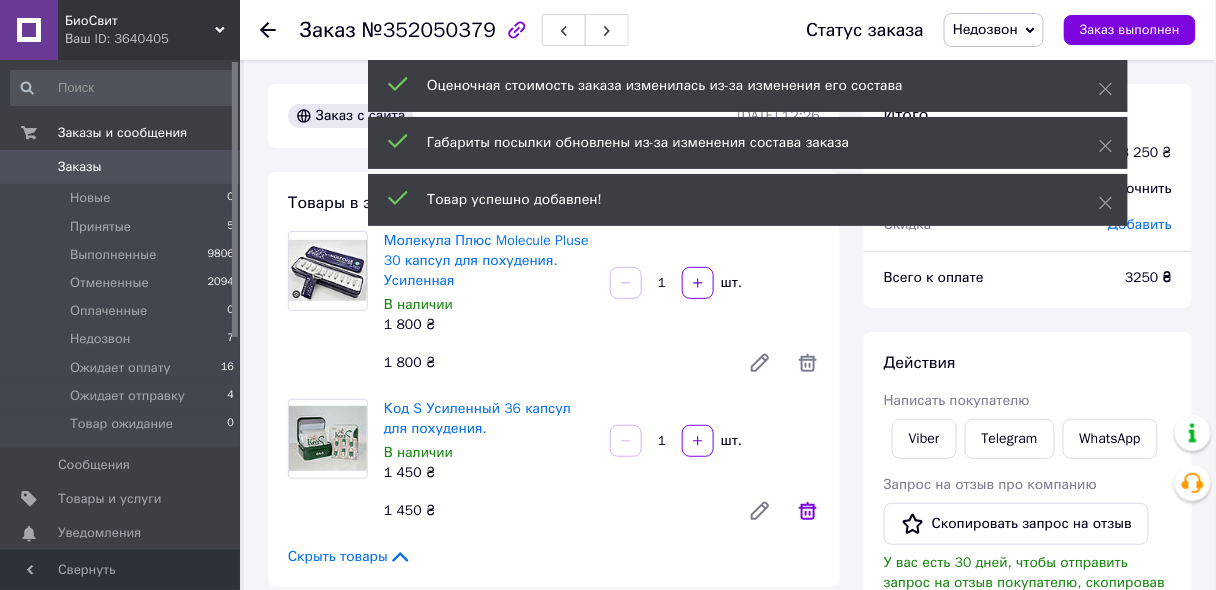click 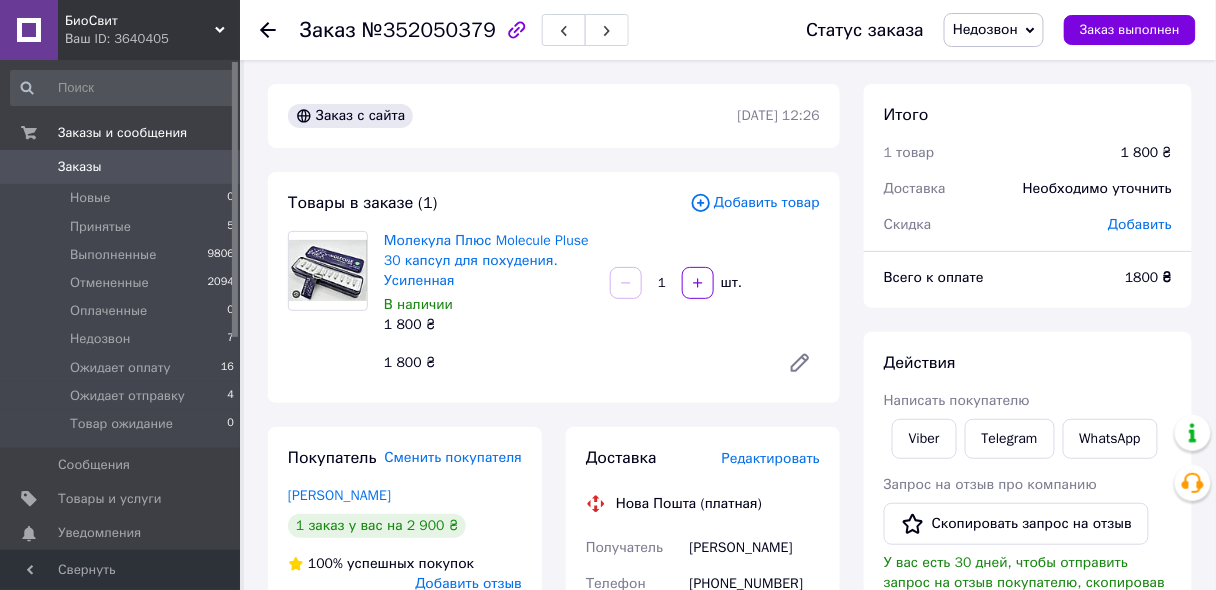 click on "Добавить товар" at bounding box center [755, 203] 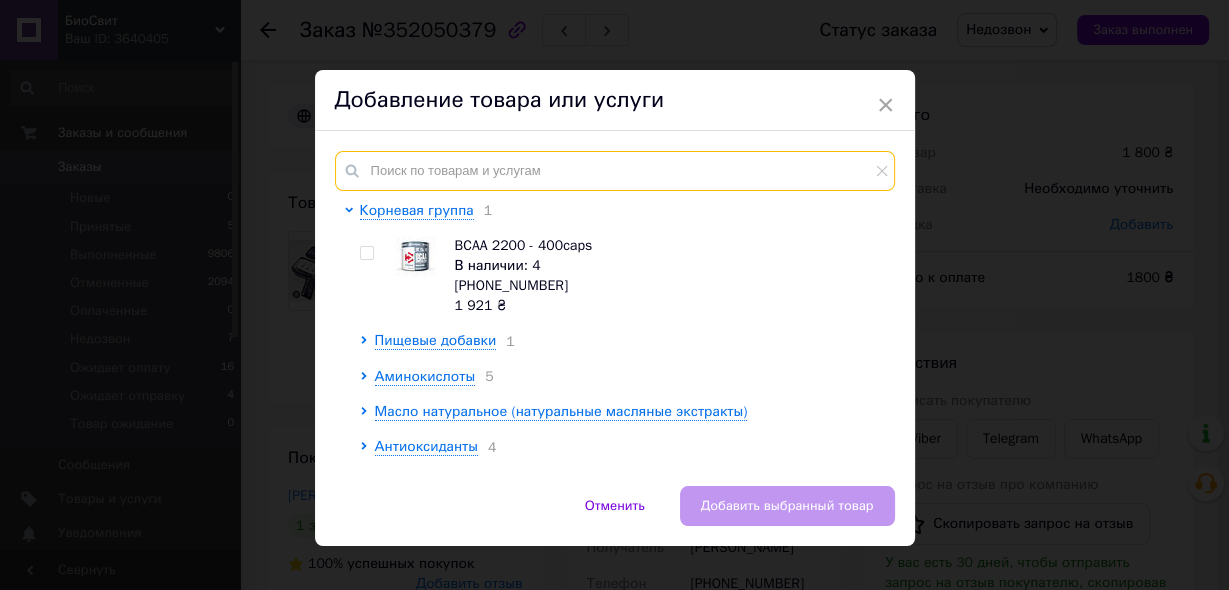 click at bounding box center [615, 171] 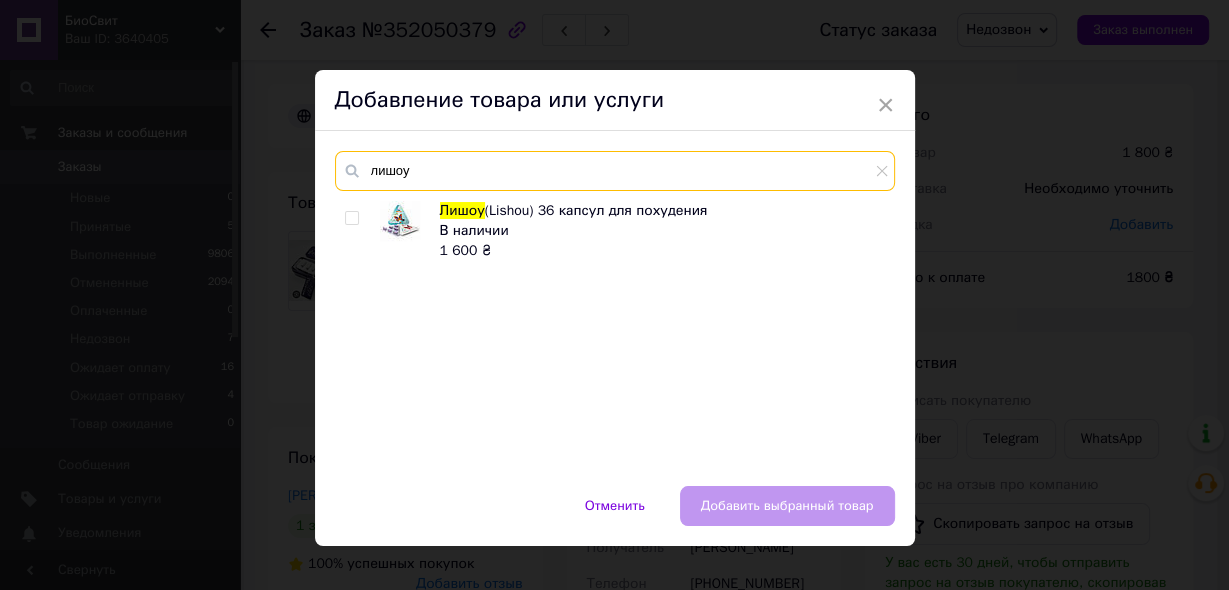 type on "лишоу" 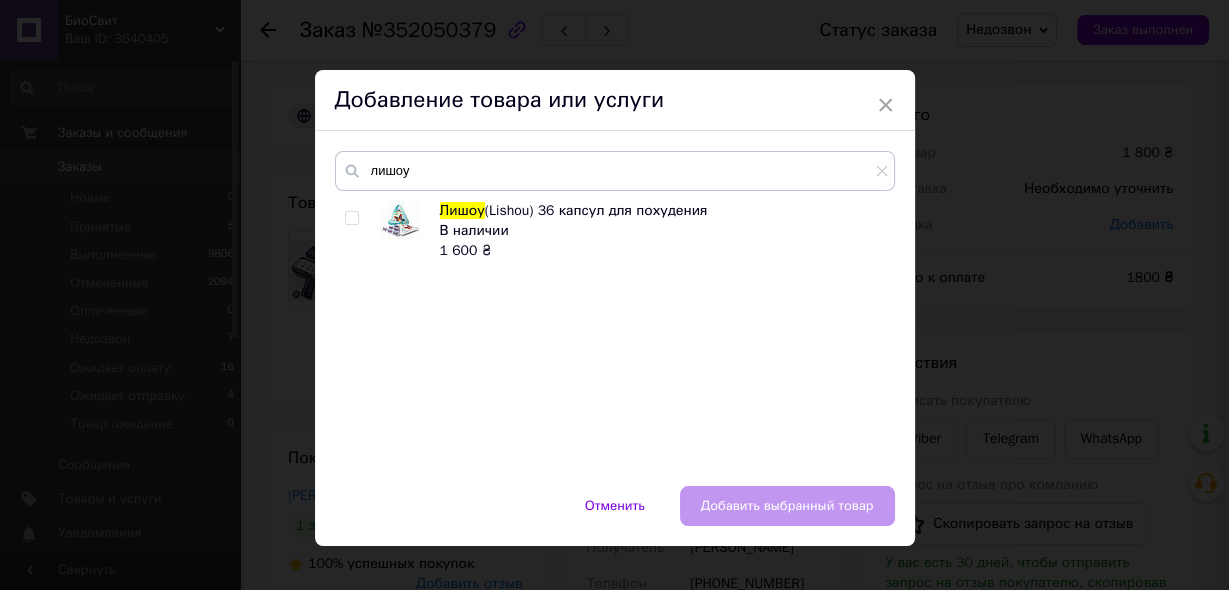 click at bounding box center [351, 218] 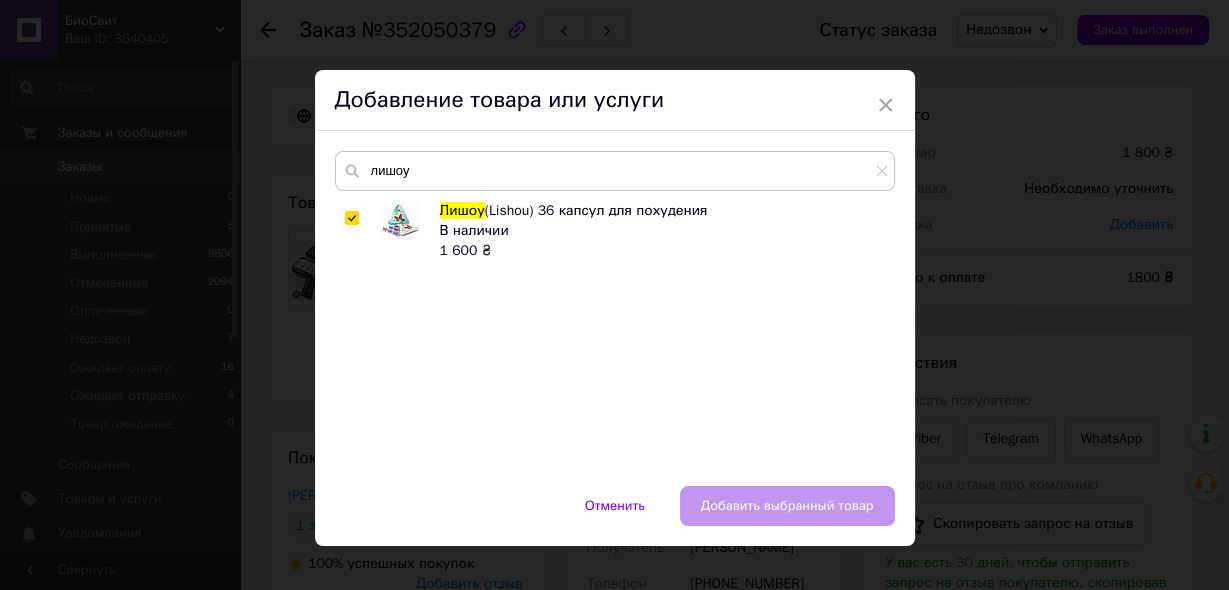 checkbox on "true" 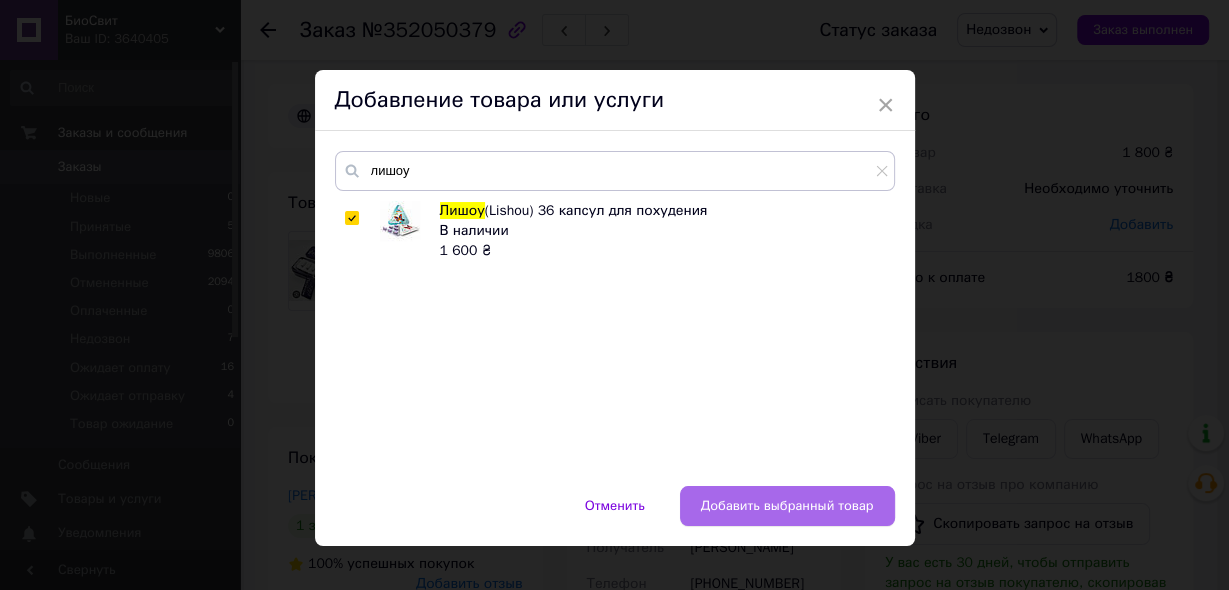 click on "Добавить выбранный товар" at bounding box center [787, 506] 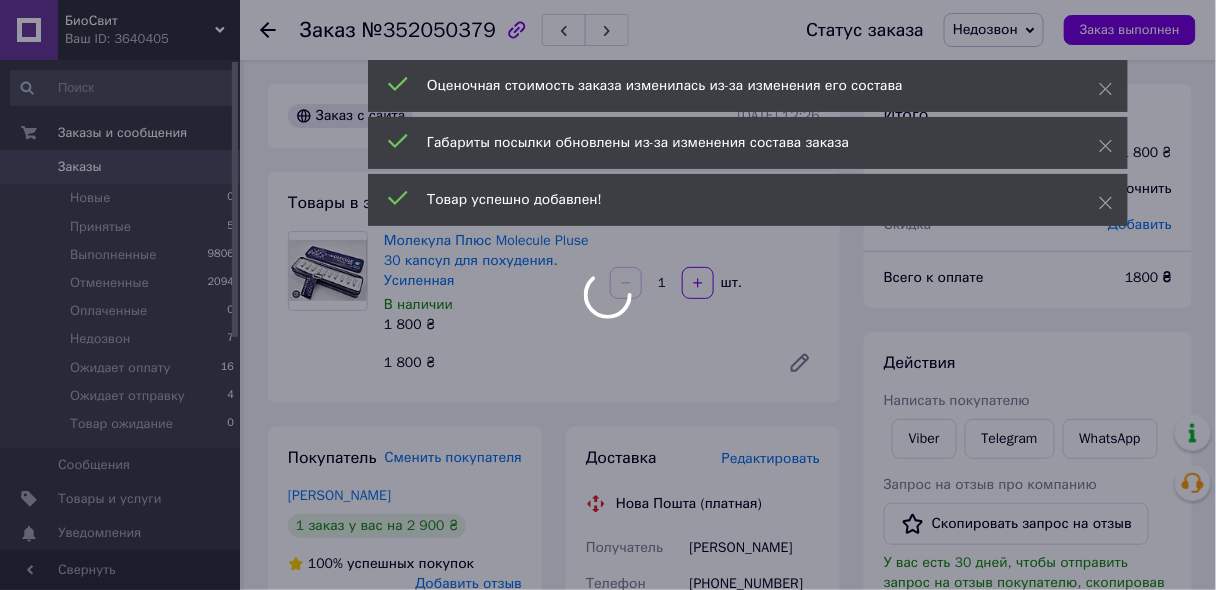 scroll, scrollTop: 64, scrollLeft: 0, axis: vertical 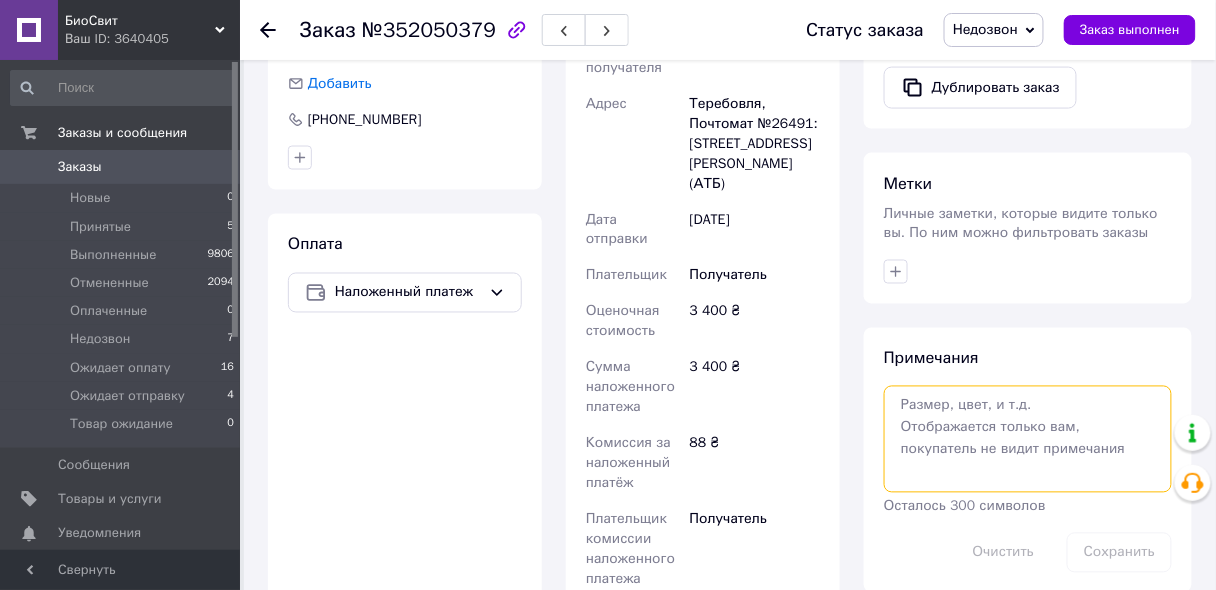 click at bounding box center (1028, 439) 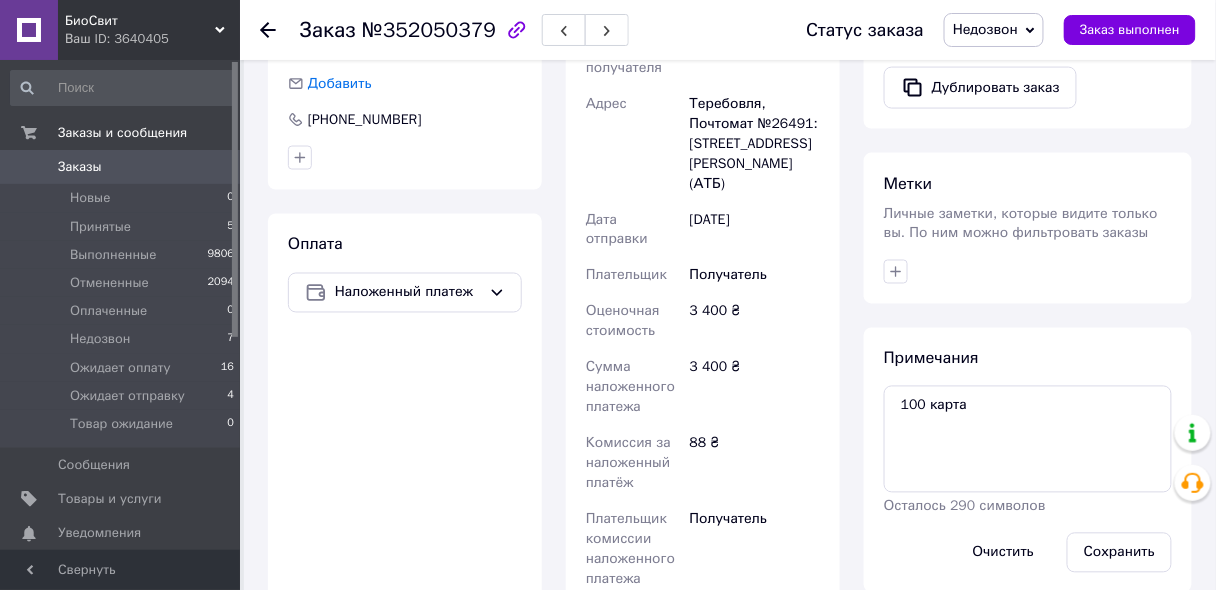 click on "Примечания 100 карта  Осталось 290 символов Очистить Сохранить" at bounding box center (1028, 460) 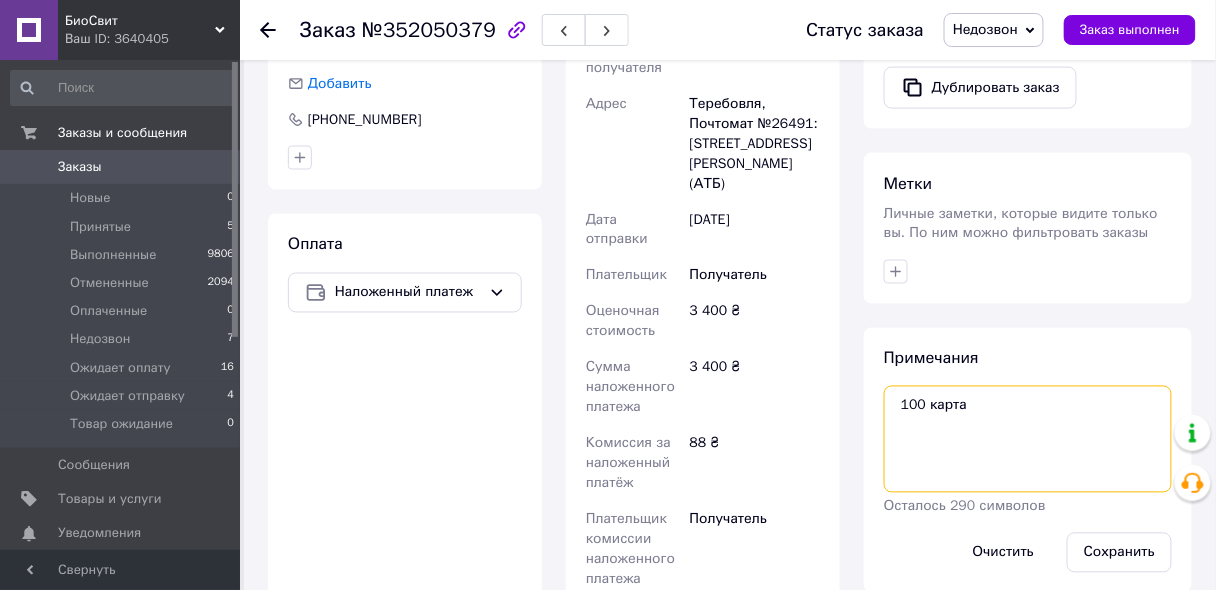 click on "100 карта" at bounding box center (1028, 439) 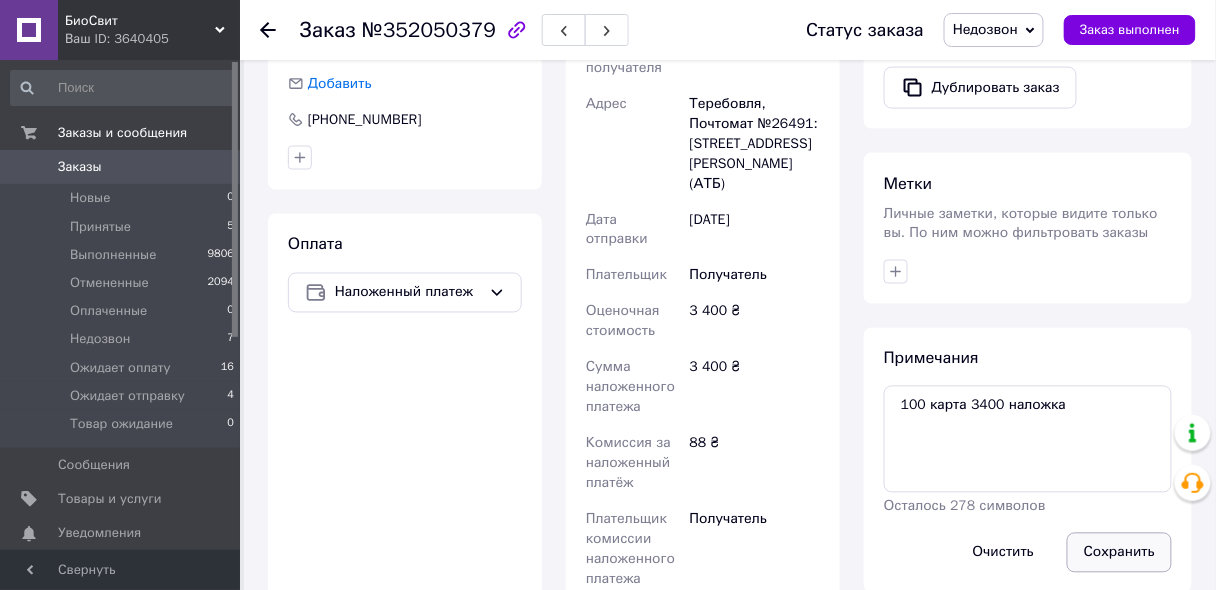 click on "Сохранить" at bounding box center [1119, 553] 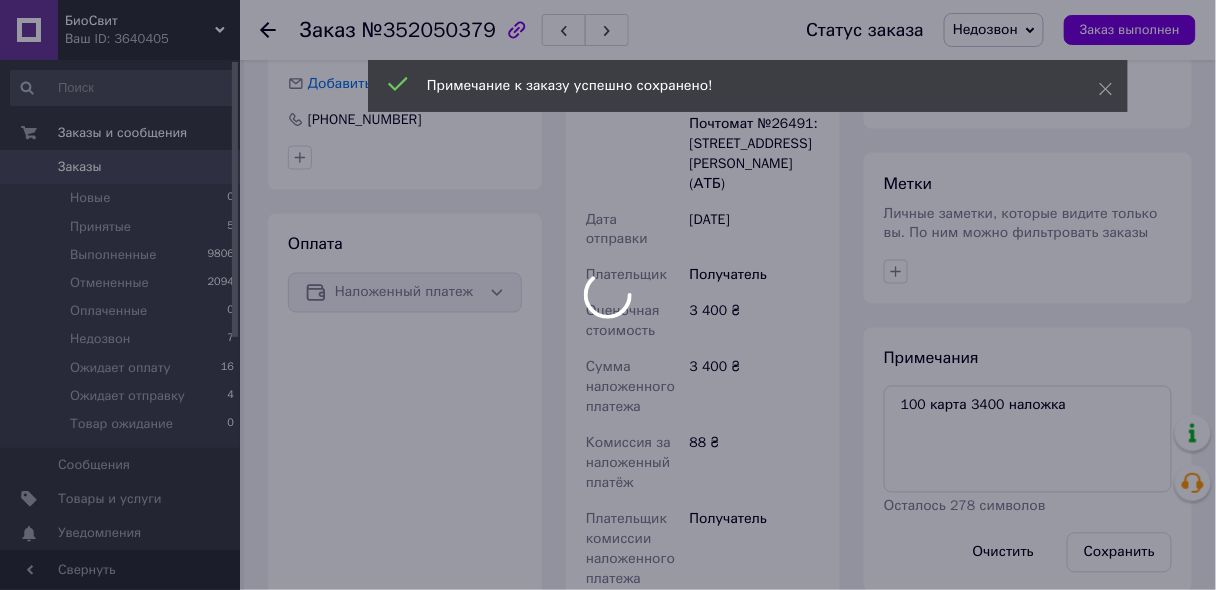 scroll, scrollTop: 112, scrollLeft: 0, axis: vertical 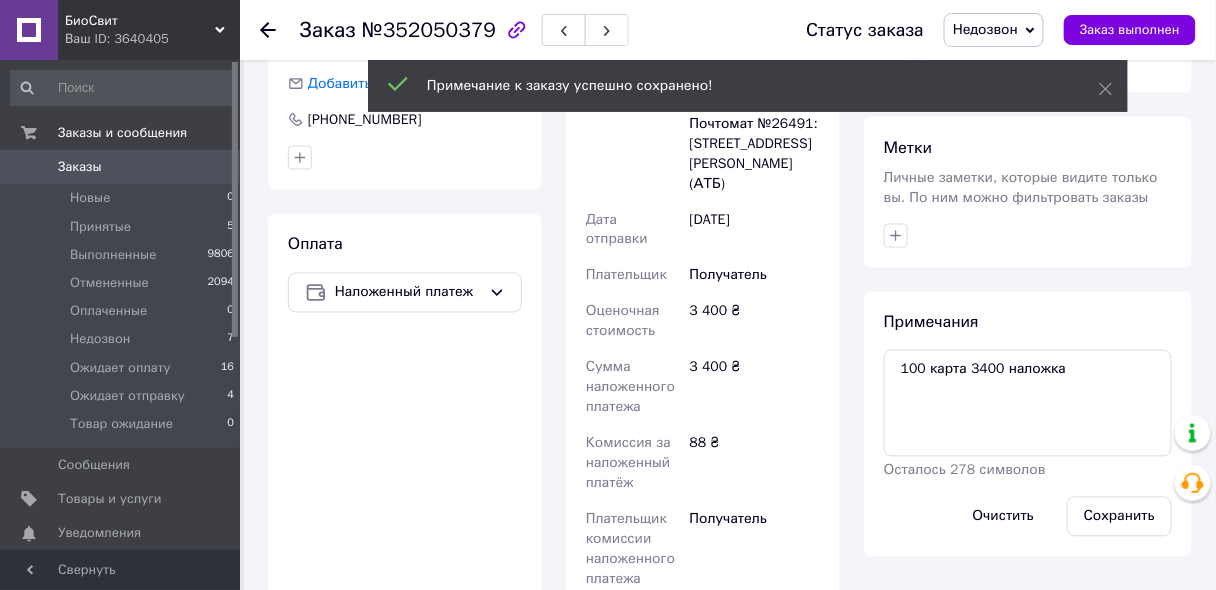 click on "Недозвон" at bounding box center (985, 29) 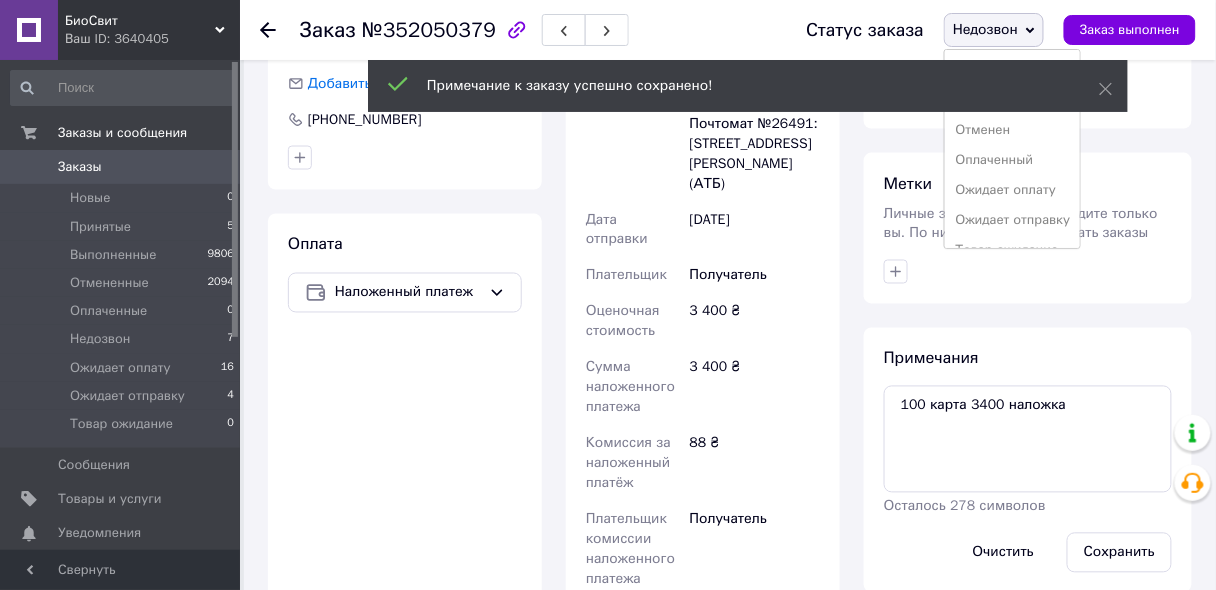 click on "Ожидает оплату" at bounding box center [1012, 190] 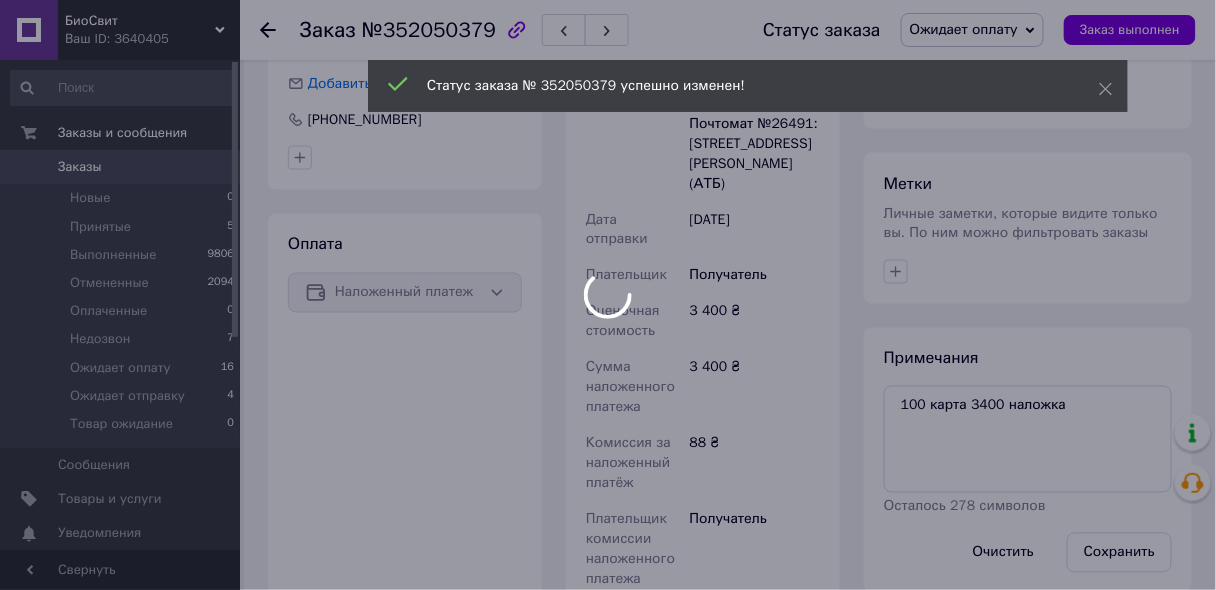 click at bounding box center (608, 295) 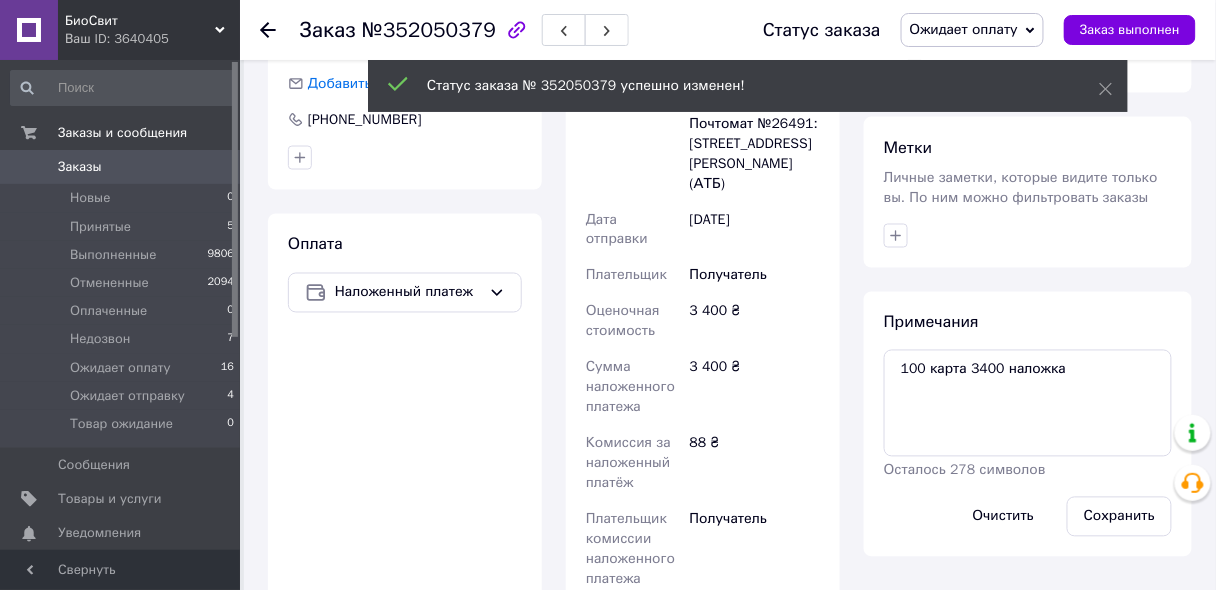scroll, scrollTop: 160, scrollLeft: 0, axis: vertical 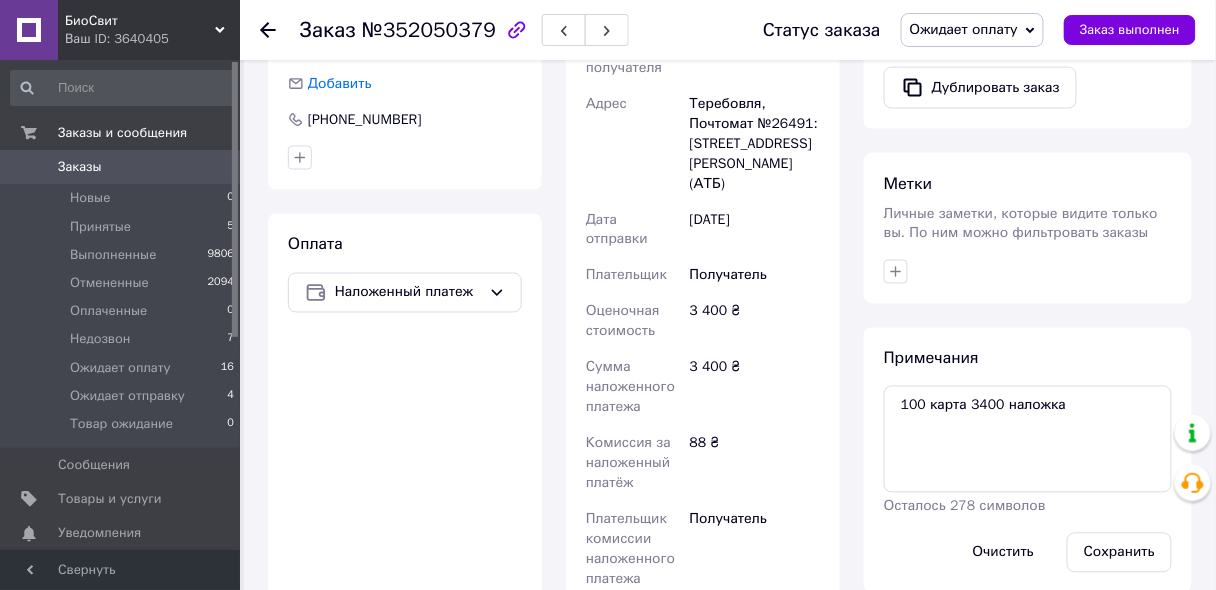 click on "Доставка Редактировать Нова Пошта (платная) Получатель Кучман Вікторія Телефон получателя +380963812046 Адрес Теребовля, Почтомат №26491: ул. Князя Василька, 152 (АТБ) Дата отправки 10.07.2025 Плательщик Получатель Оценочная стоимость 3 400 ₴ Сумма наложенного платежа 3 400 ₴ Комиссия за наложенный платёж 88 ₴ Плательщик комиссии наложенного платежа Получатель Передать номер или Сгенерировать ЭН Плательщик Получатель Отправитель Фамилия получателя Кучман Имя получателя Вікторія Отчество получателя Телефон получателя +380963812046 Тип доставки В отделении Курьером Груз" at bounding box center [703, 351] 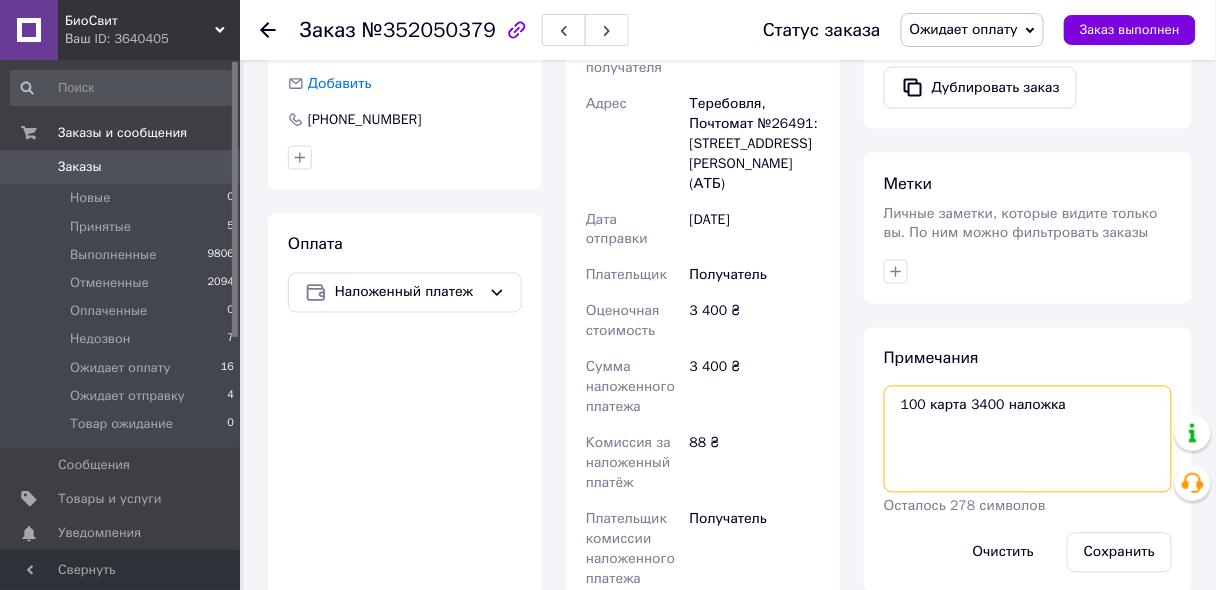 click on "100 карта 3400 наложка" at bounding box center [1028, 439] 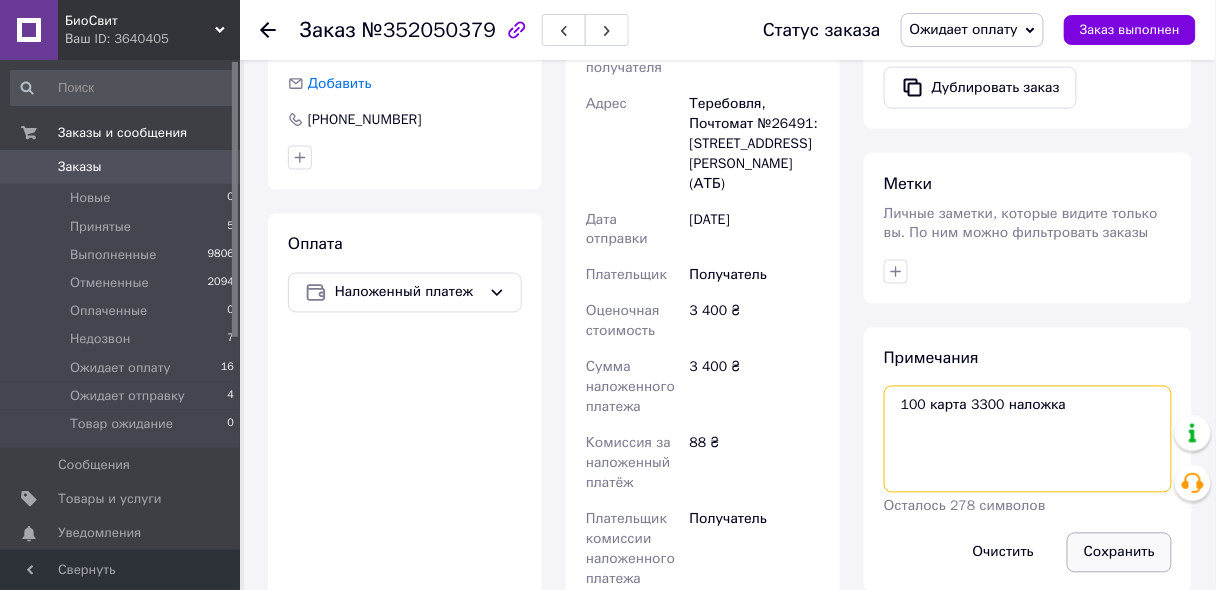 type on "100 карта 3300 наложка" 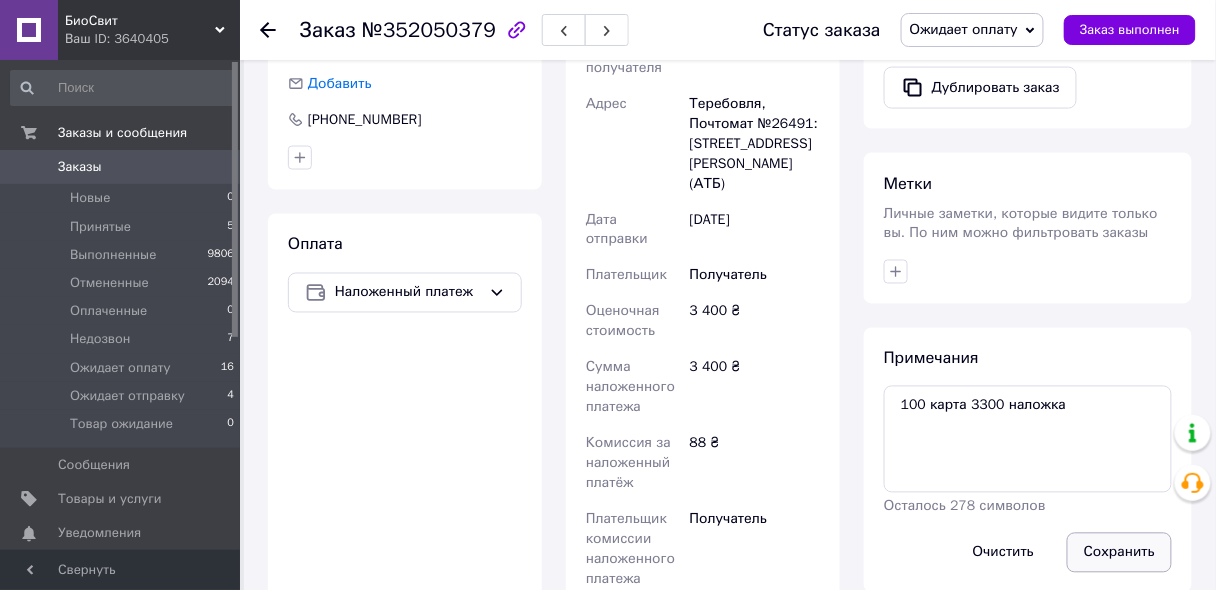 click on "Сохранить" at bounding box center [1119, 553] 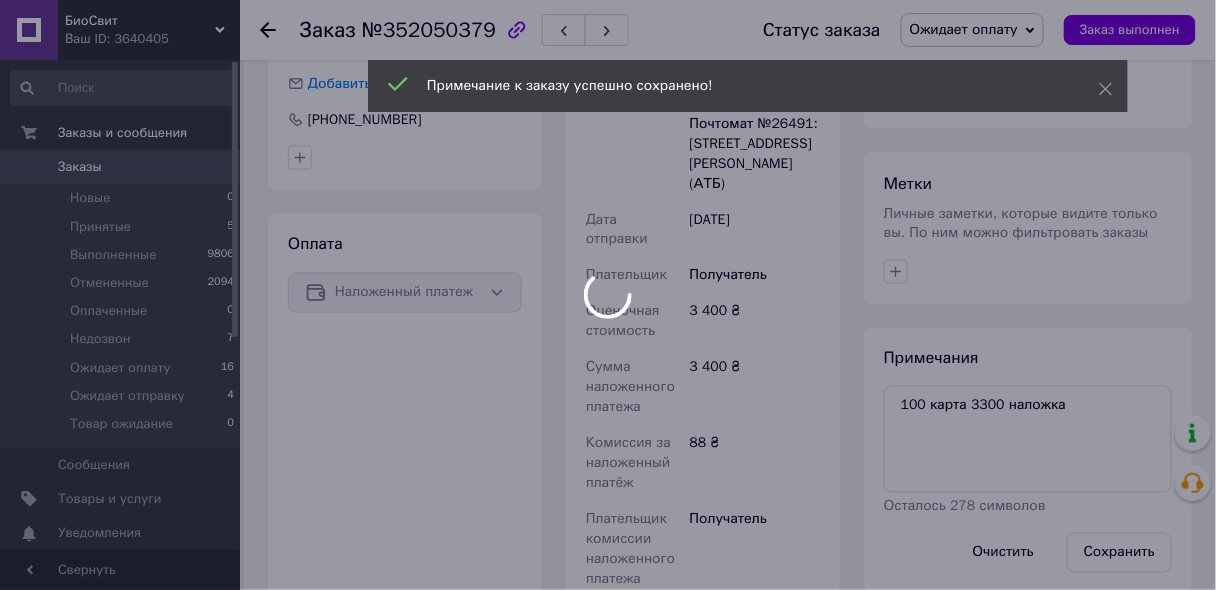 scroll, scrollTop: 208, scrollLeft: 0, axis: vertical 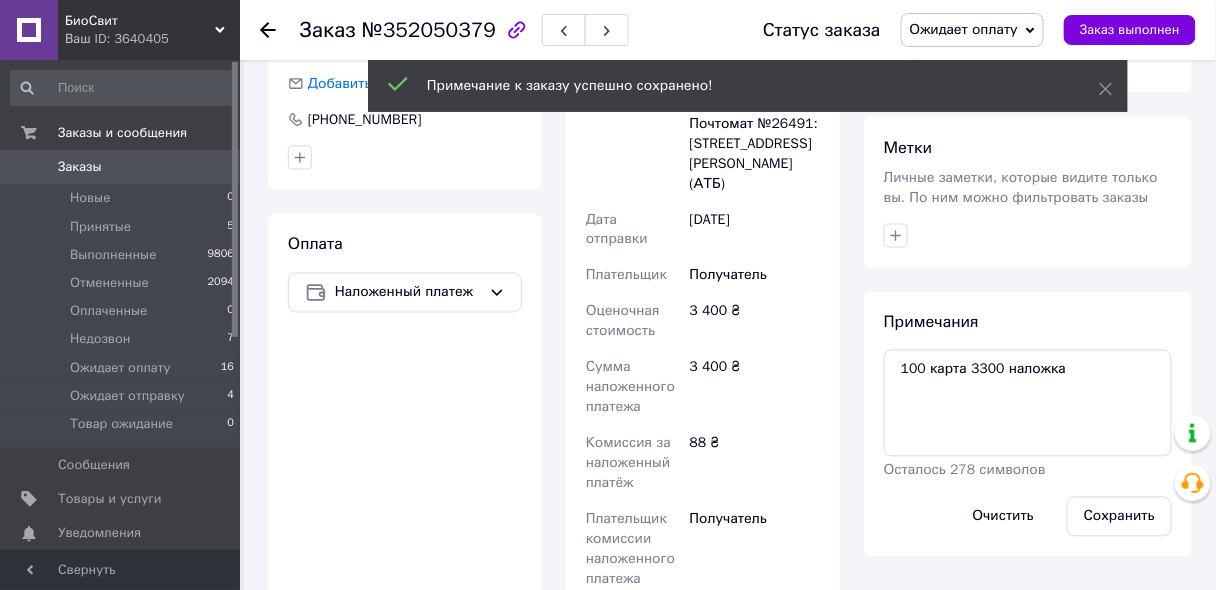 click on "Ожидает оплату" at bounding box center (964, 29) 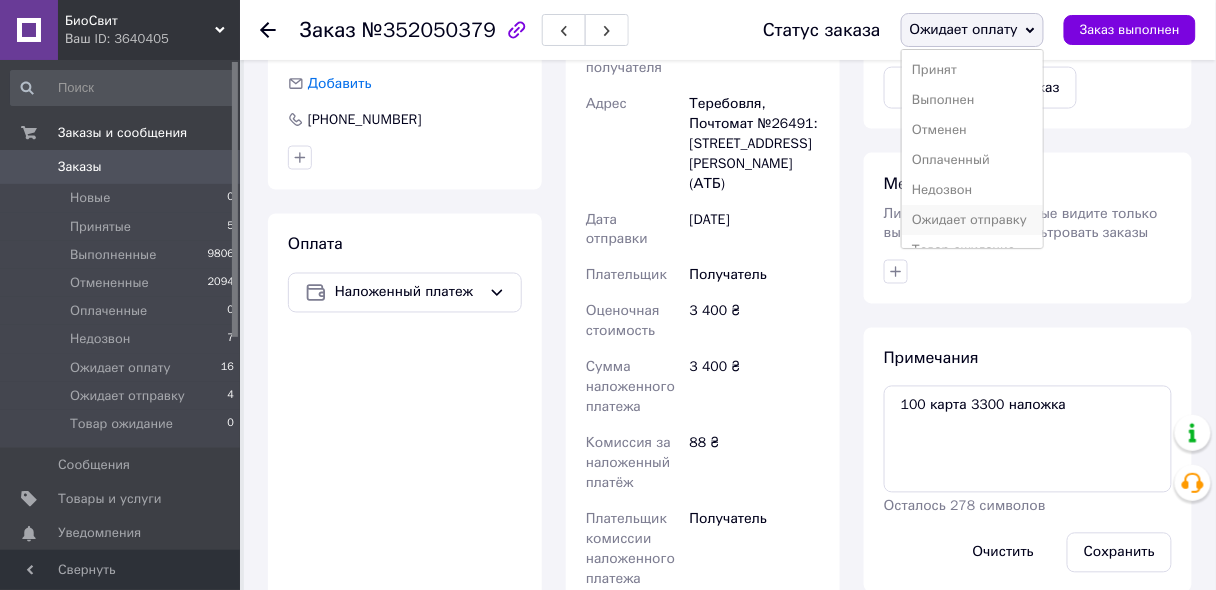 click on "Ожидает отправку" at bounding box center (972, 220) 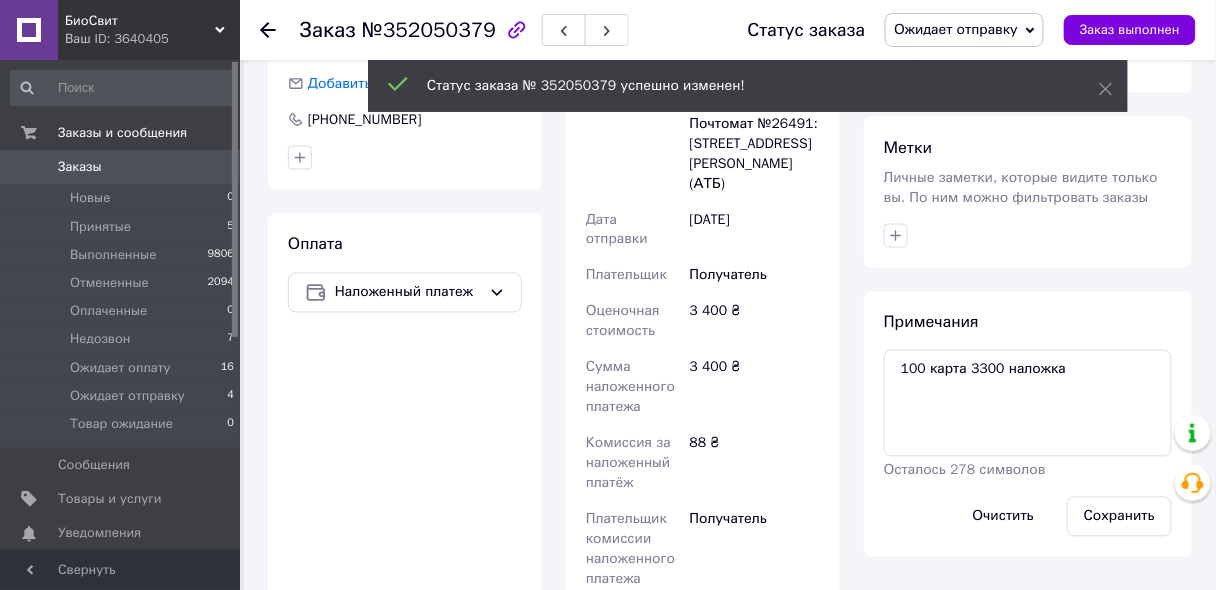 scroll, scrollTop: 257, scrollLeft: 0, axis: vertical 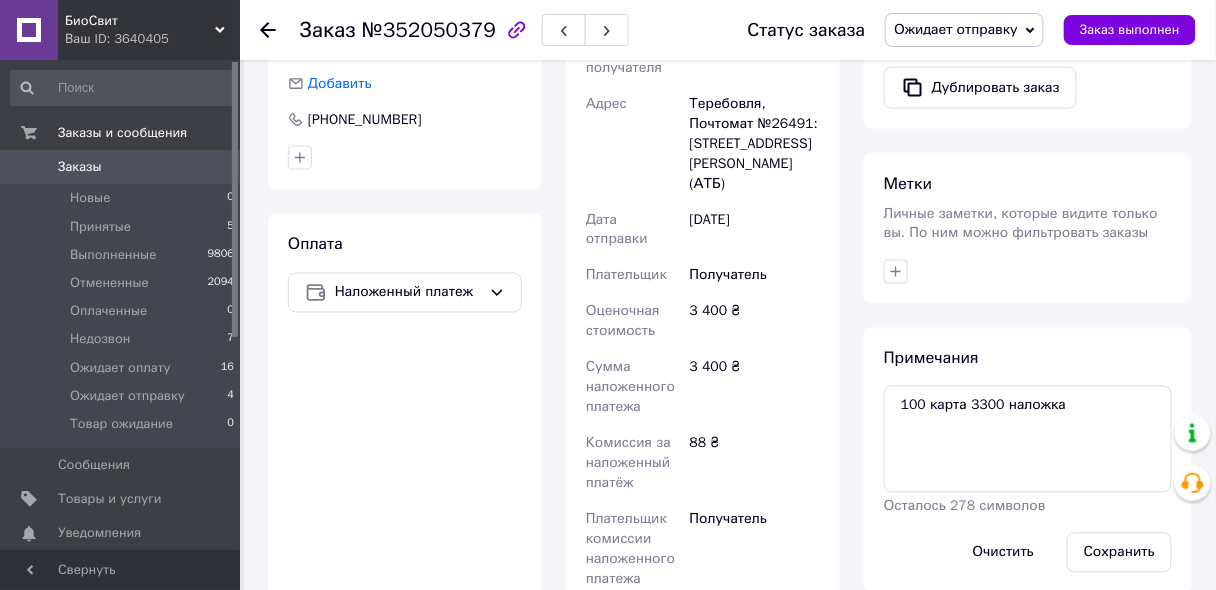 click on "Доставка Редактировать Нова Пошта (платная) Получатель Кучман Вікторія Телефон получателя +380963812046 Адрес Теребовля, Почтомат №26491: ул. Князя Василька, 152 (АТБ) Дата отправки 10.07.2025 Плательщик Получатель Оценочная стоимость 3 400 ₴ Сумма наложенного платежа 3 400 ₴ Комиссия за наложенный платёж 88 ₴ Плательщик комиссии наложенного платежа Получатель Передать номер или Сгенерировать ЭН Плательщик Получатель Отправитель Фамилия получателя Кучман Имя получателя Вікторія Отчество получателя Телефон получателя +380963812046 Тип доставки В отделении Курьером Груз" at bounding box center [703, 351] 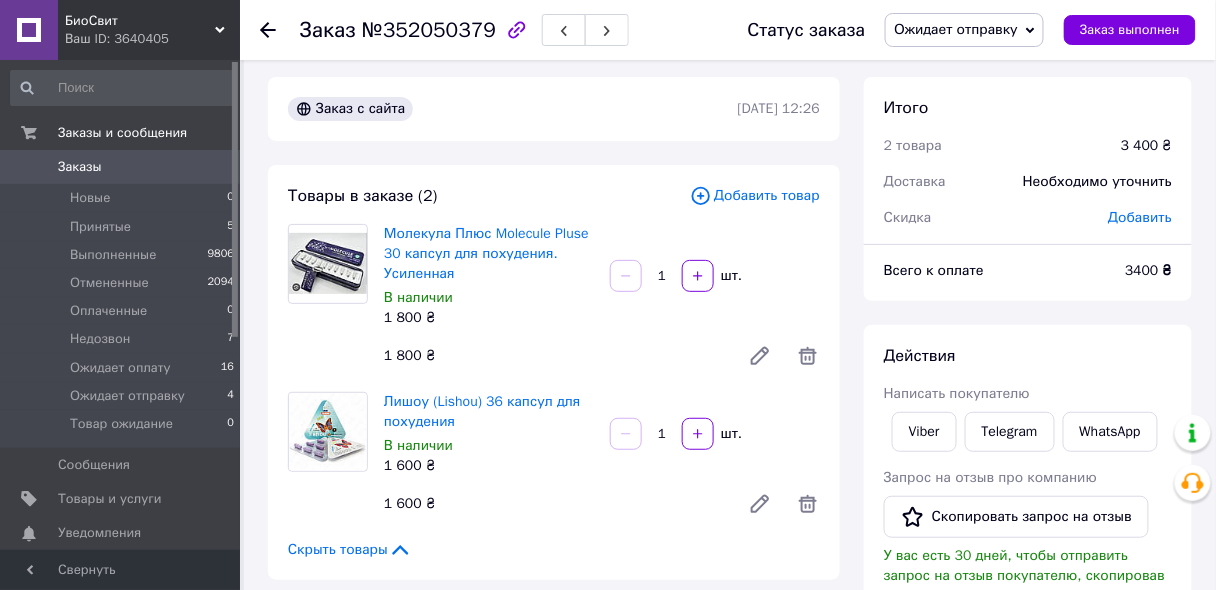 scroll, scrollTop: 0, scrollLeft: 0, axis: both 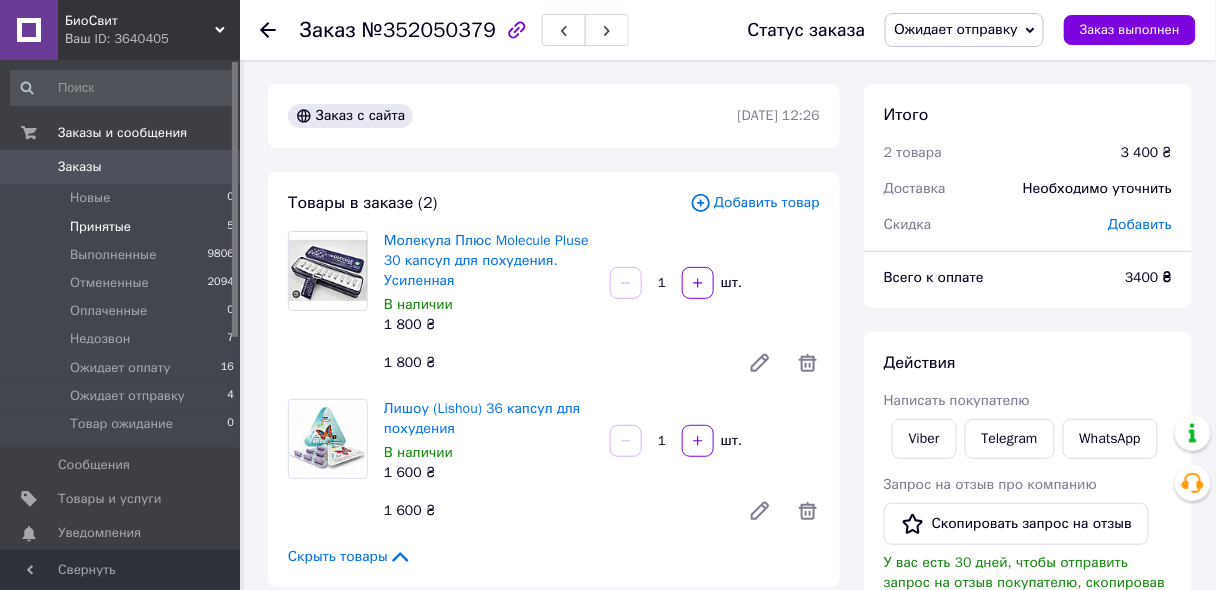 click on "Принятые 5" at bounding box center [123, 227] 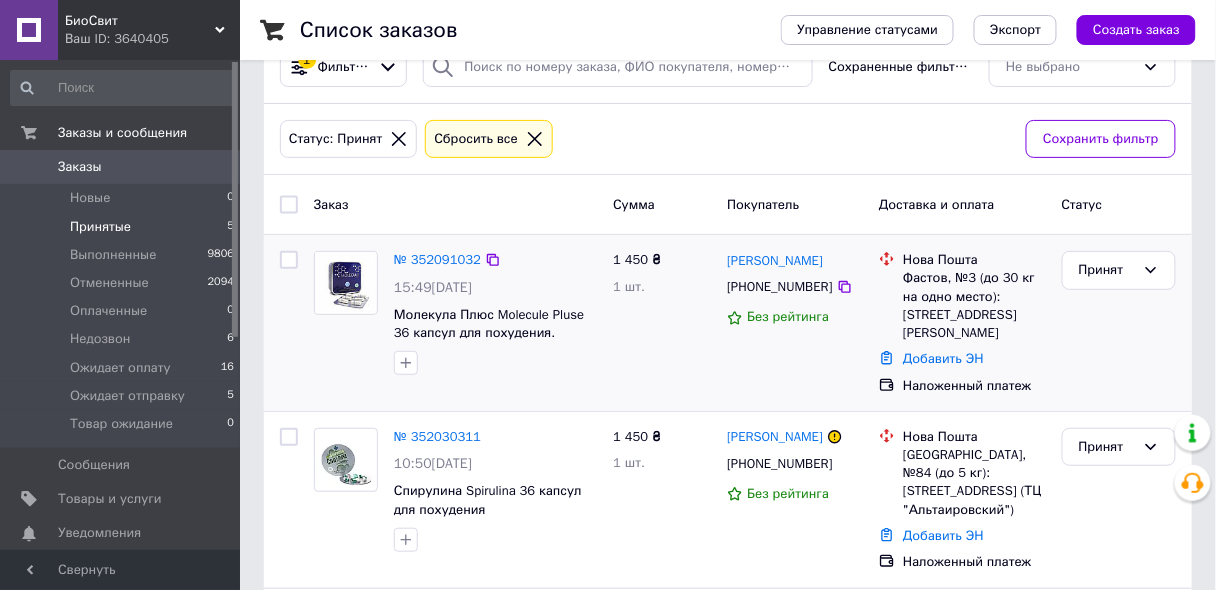 scroll, scrollTop: 80, scrollLeft: 0, axis: vertical 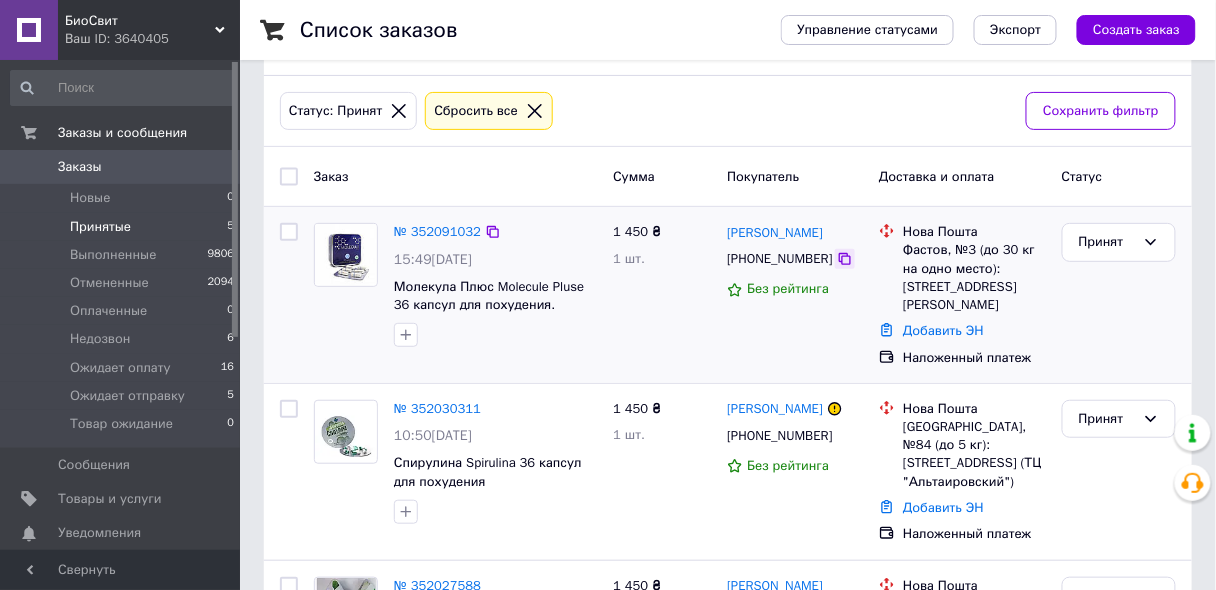 click 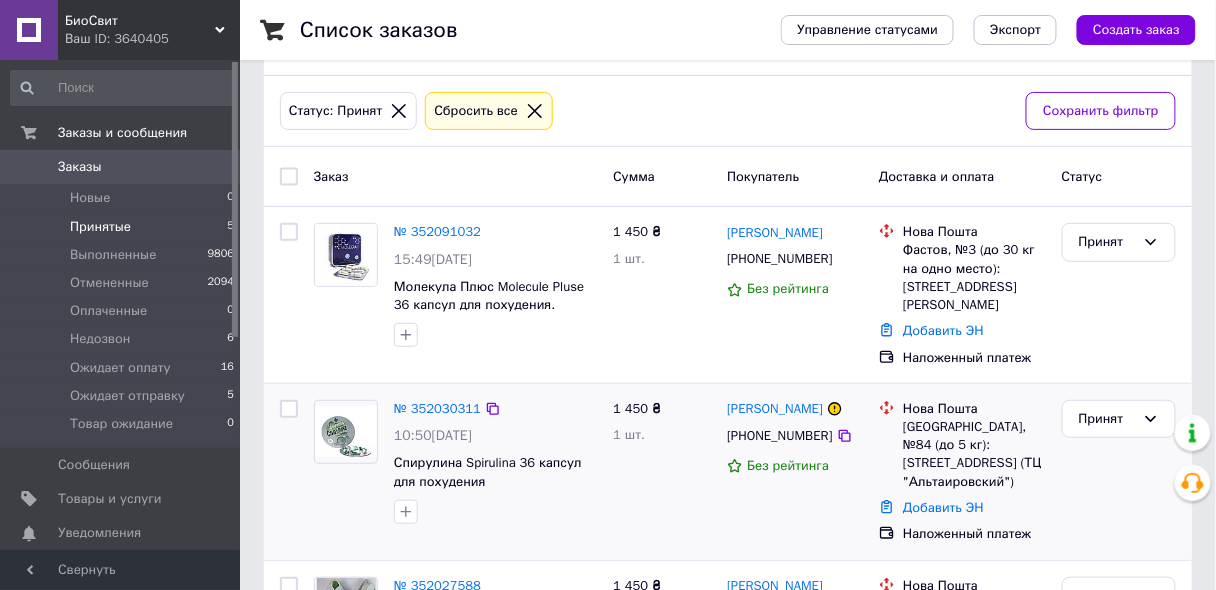 click on "№ 352030311 10:50, 10.07.2025 Спирулина Spirulina 36 капсул для похудения" at bounding box center [455, 472] 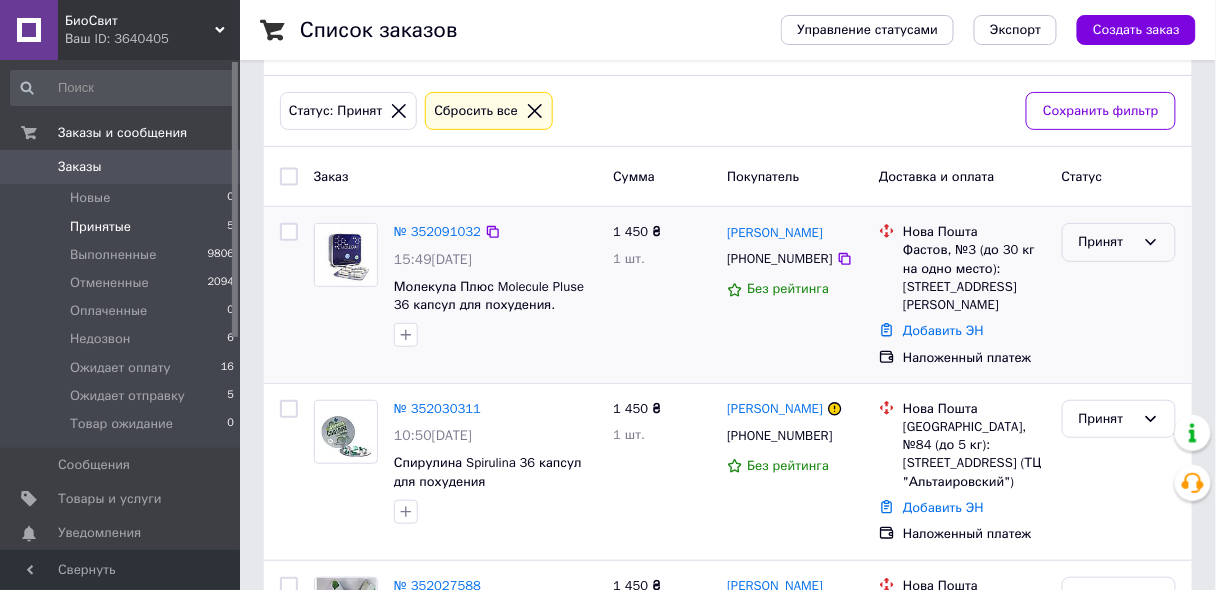 click on "Принят" at bounding box center [1107, 242] 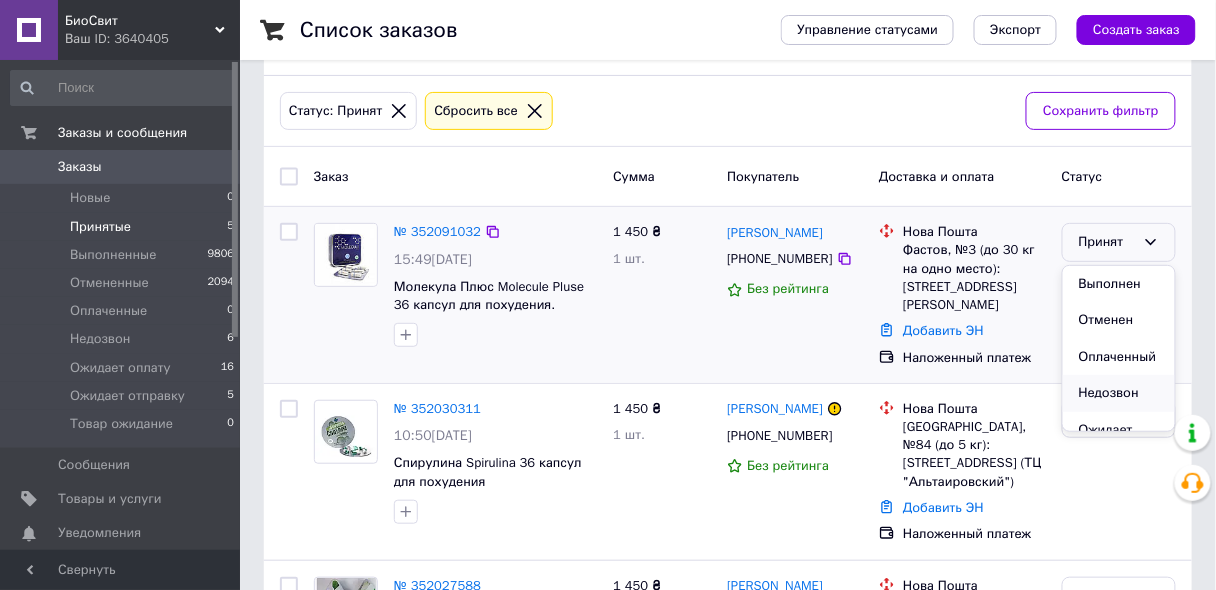 click on "Недозвон" at bounding box center (1119, 393) 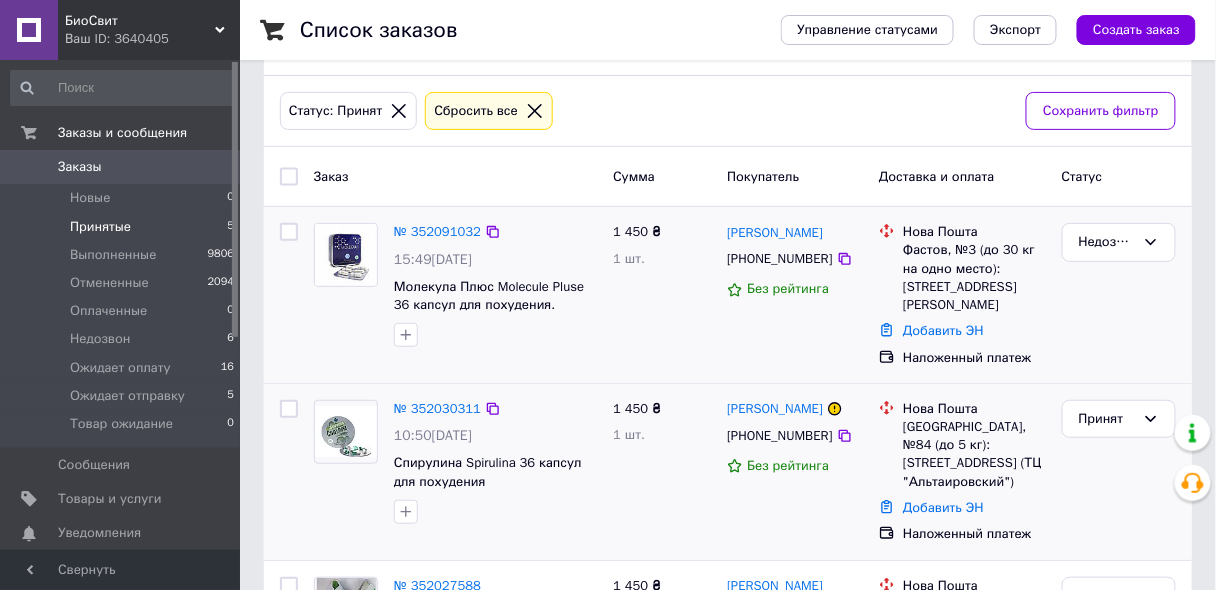 click on "1 450 ₴ 1 шт." at bounding box center (662, 472) 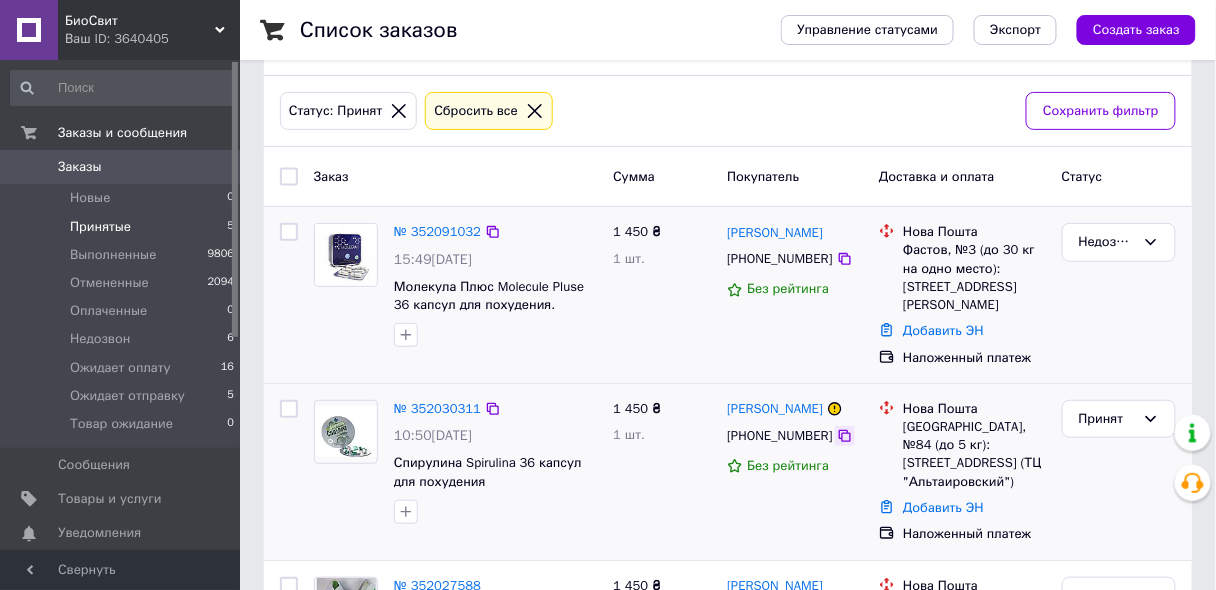 click 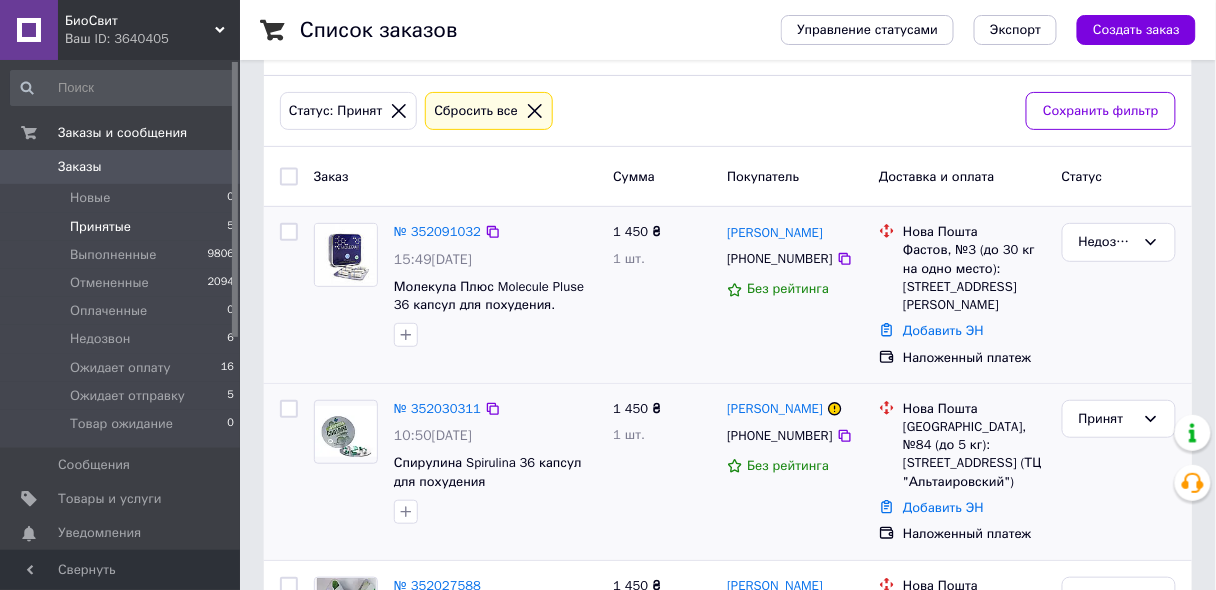 click on "№ 352030311 10:50, 10.07.2025 Спирулина Spirulina 36 капсул для похудения" at bounding box center [455, 472] 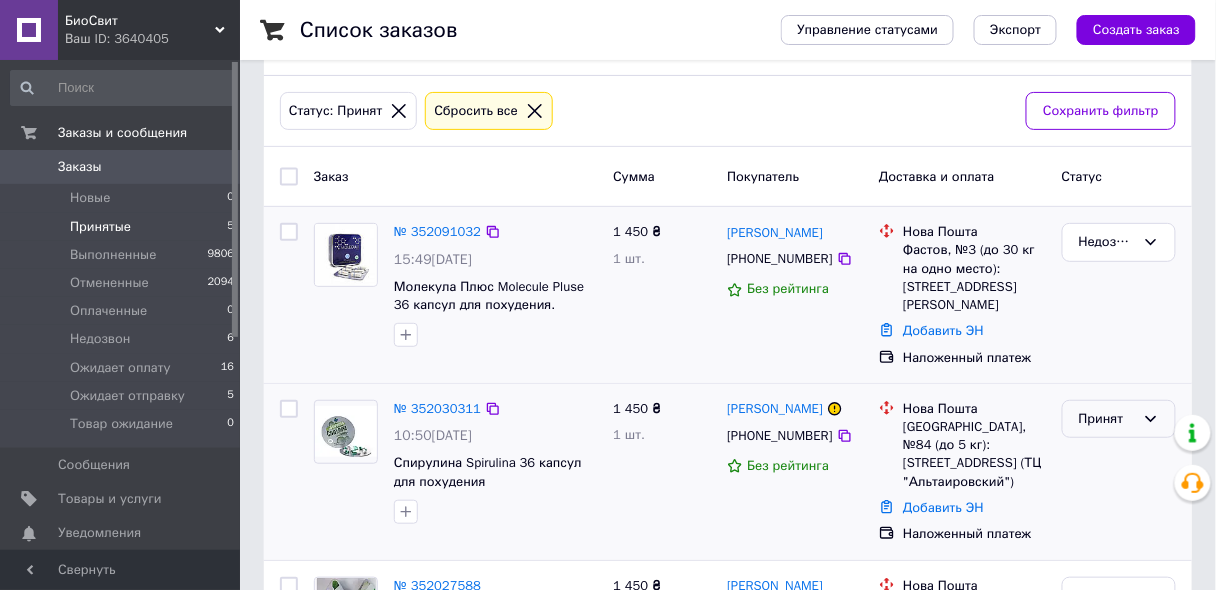 click on "Принят" at bounding box center [1107, 419] 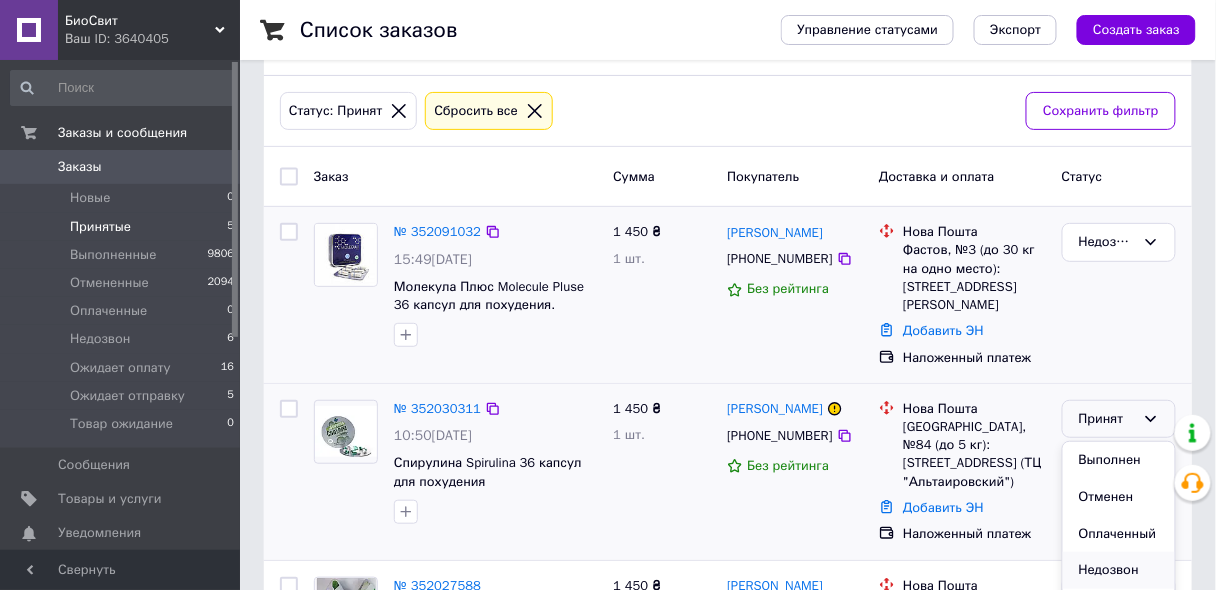 click on "Недозвон" at bounding box center [1119, 570] 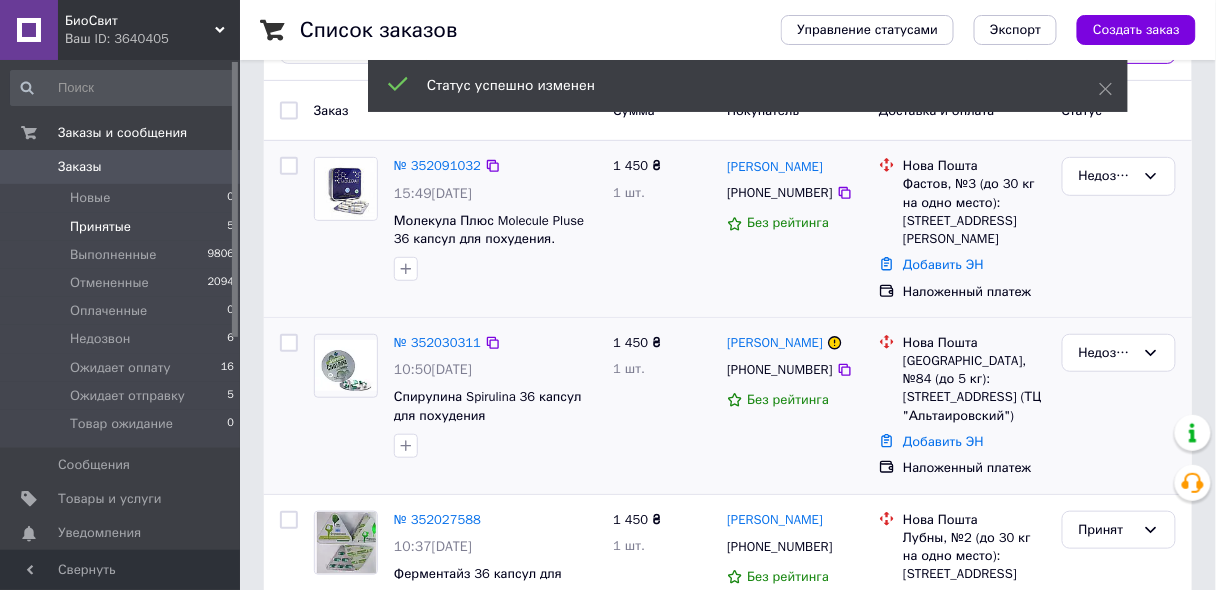 scroll, scrollTop: 160, scrollLeft: 0, axis: vertical 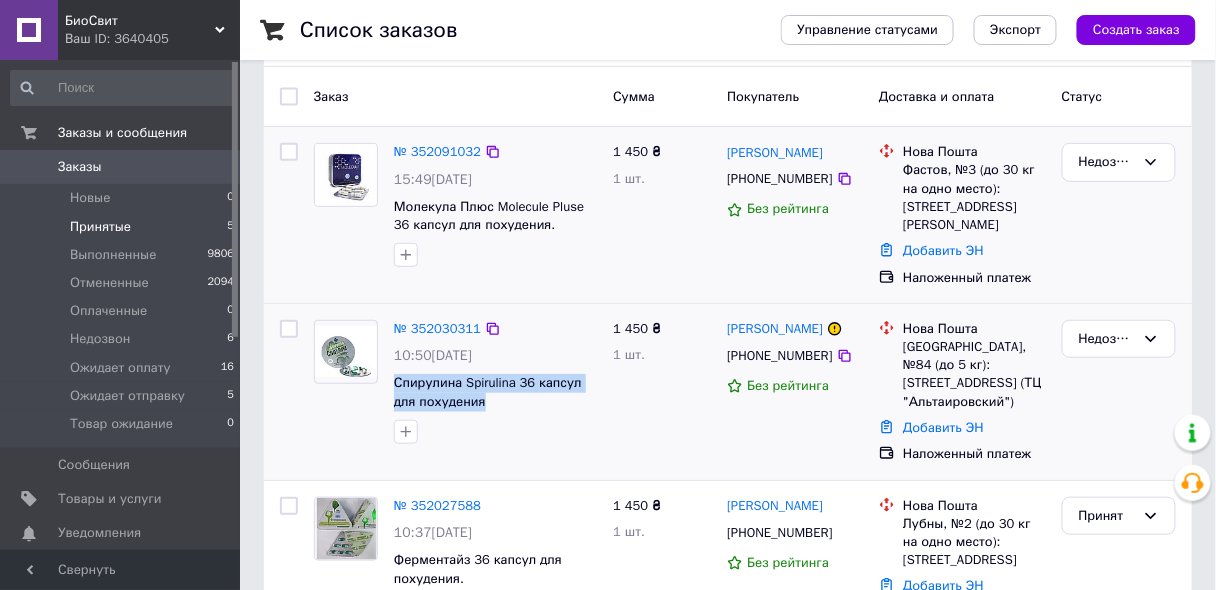 drag, startPoint x: 390, startPoint y: 364, endPoint x: 483, endPoint y: 382, distance: 94.72592 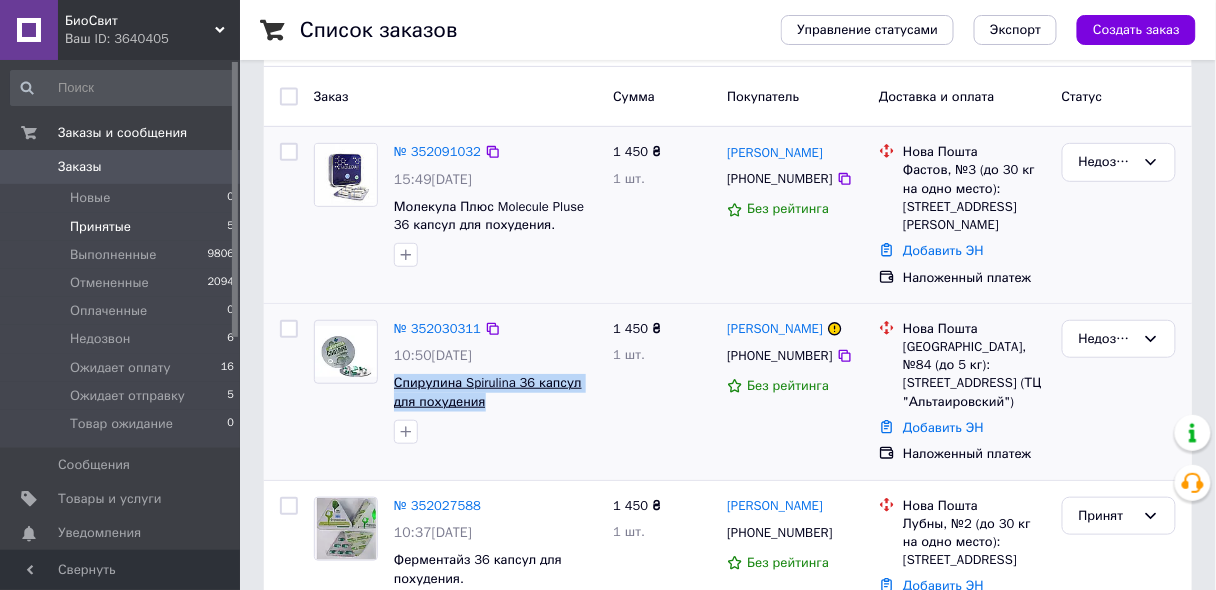 copy on "Спирулина Spirulina 36 капсул для похудения" 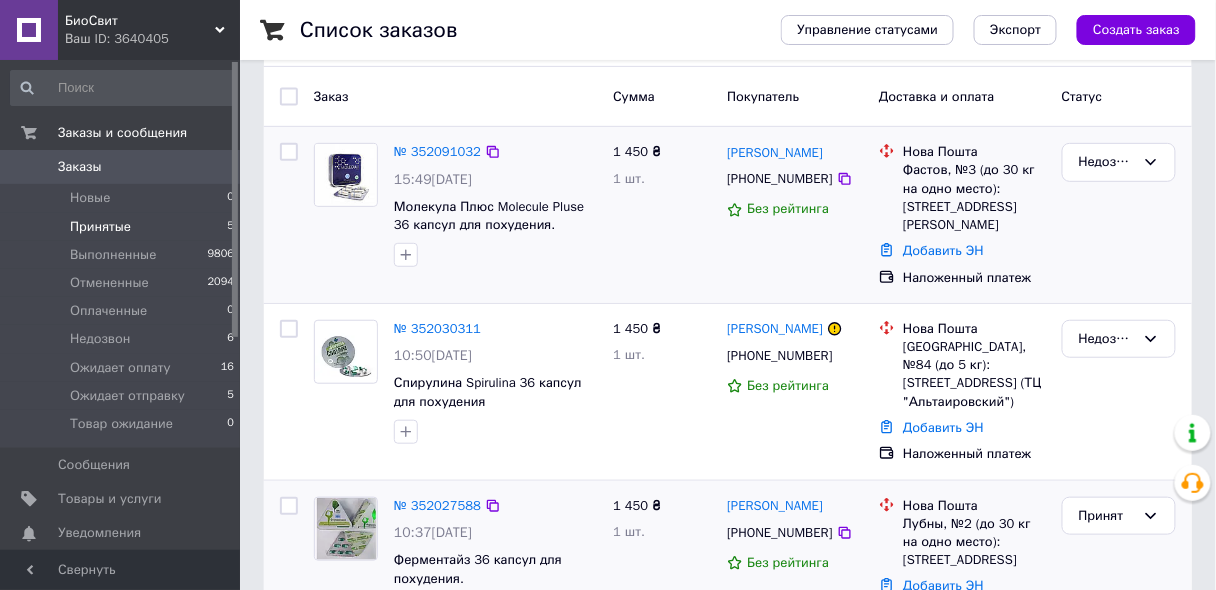 click on "1 450 ₴ 1 шт." at bounding box center [662, 560] 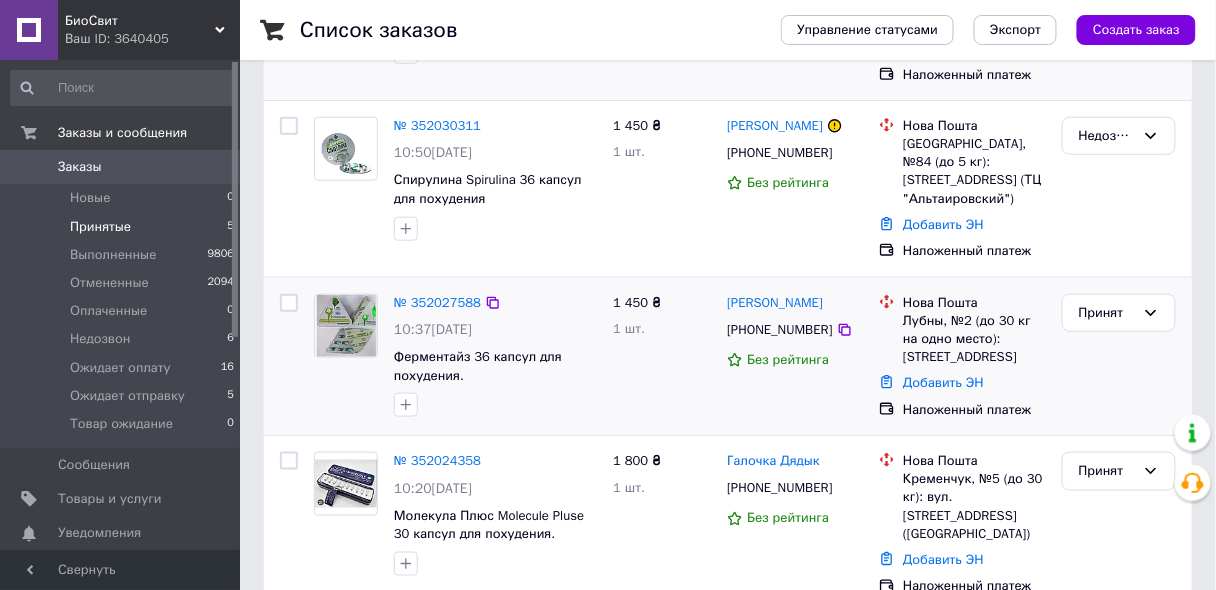 scroll, scrollTop: 400, scrollLeft: 0, axis: vertical 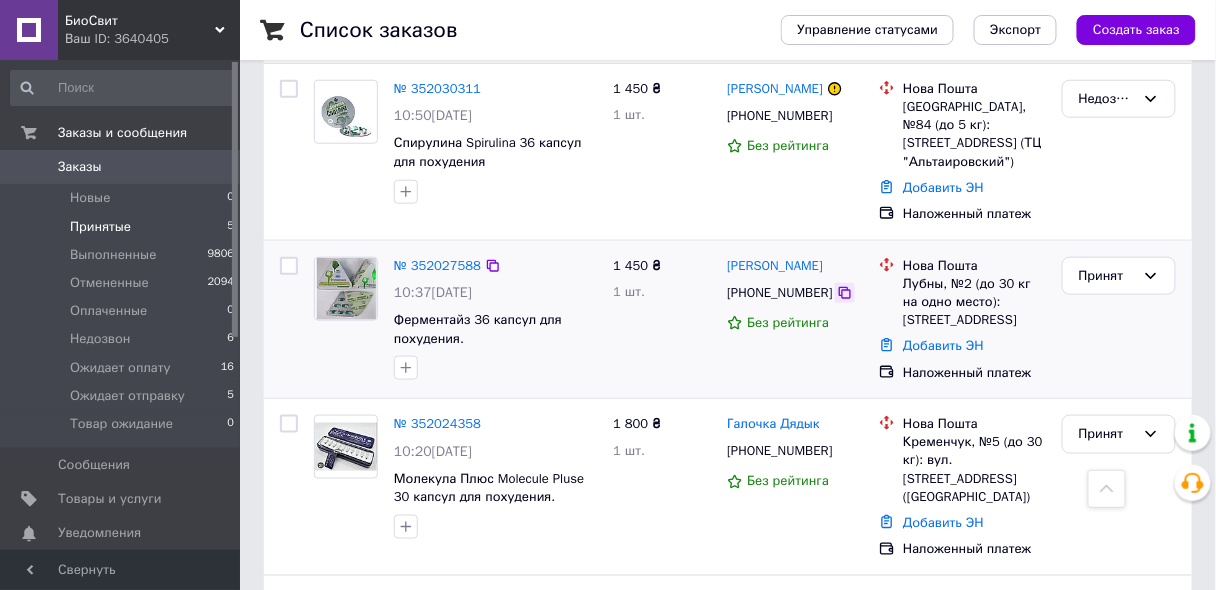 click 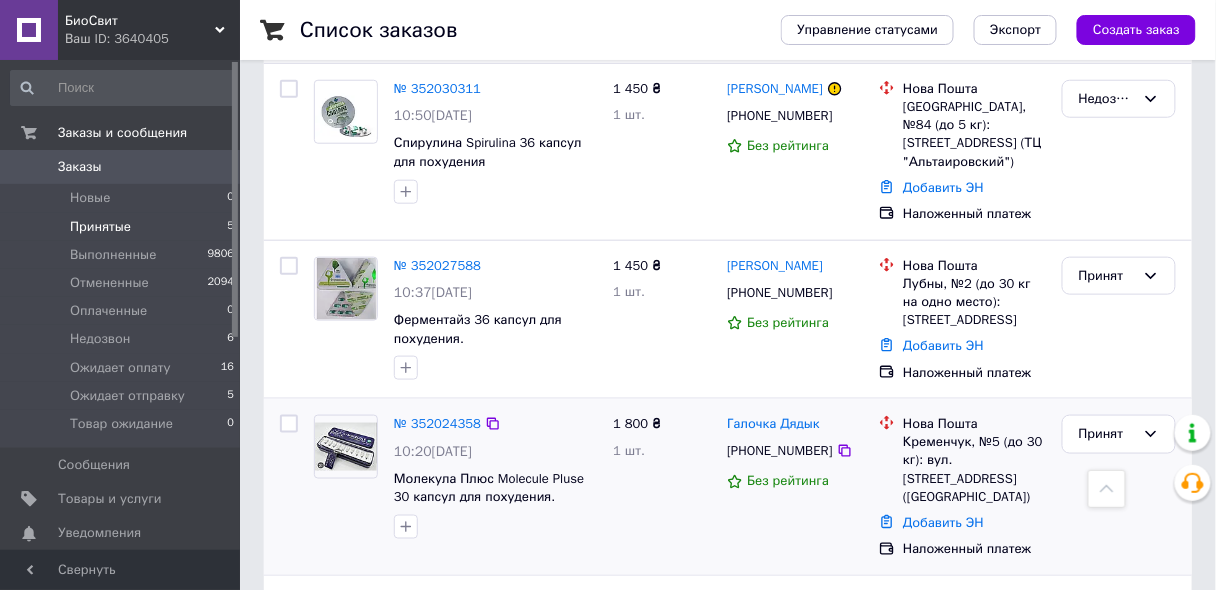 click on "№ 352024358 10:20, 10.07.2025 Молекула Плюс Molecule Pluse 30 капсул для похудения. Усиленная 1 800 ₴ 1 шт. Галочка Дядык +380932617180 Без рейтинга Нова Пошта Кременчук, №5 (до 30 кг): вул. Космічна, 1 (Раківка) Добавить ЭН Наложенный платеж Принят" at bounding box center (728, 487) 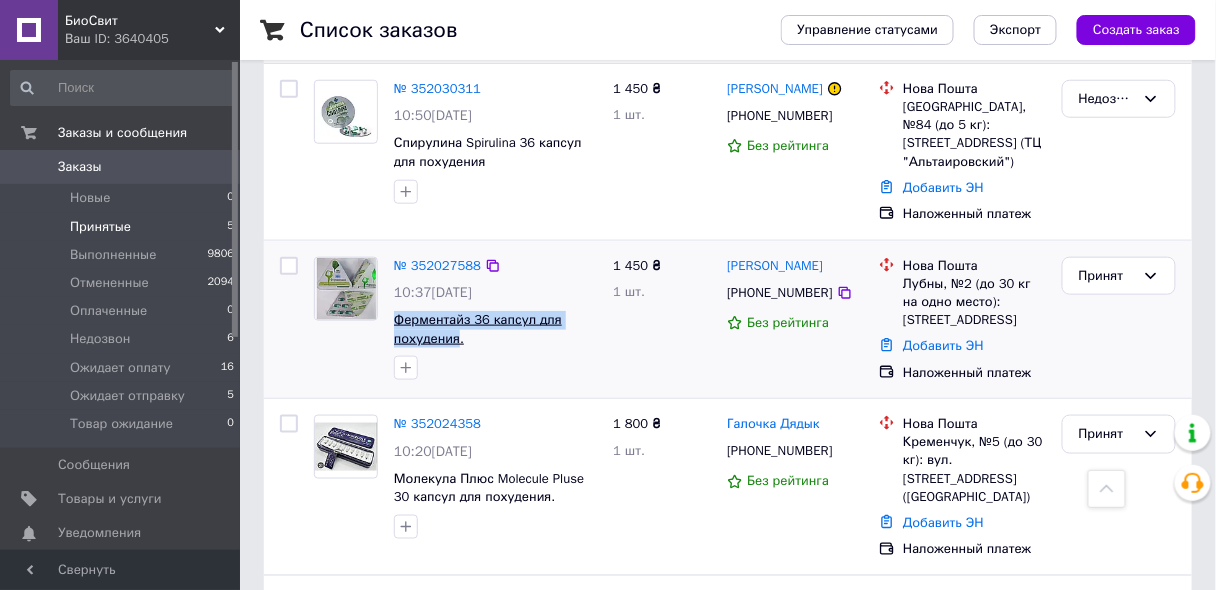 drag, startPoint x: 391, startPoint y: 295, endPoint x: 458, endPoint y: 317, distance: 70.5195 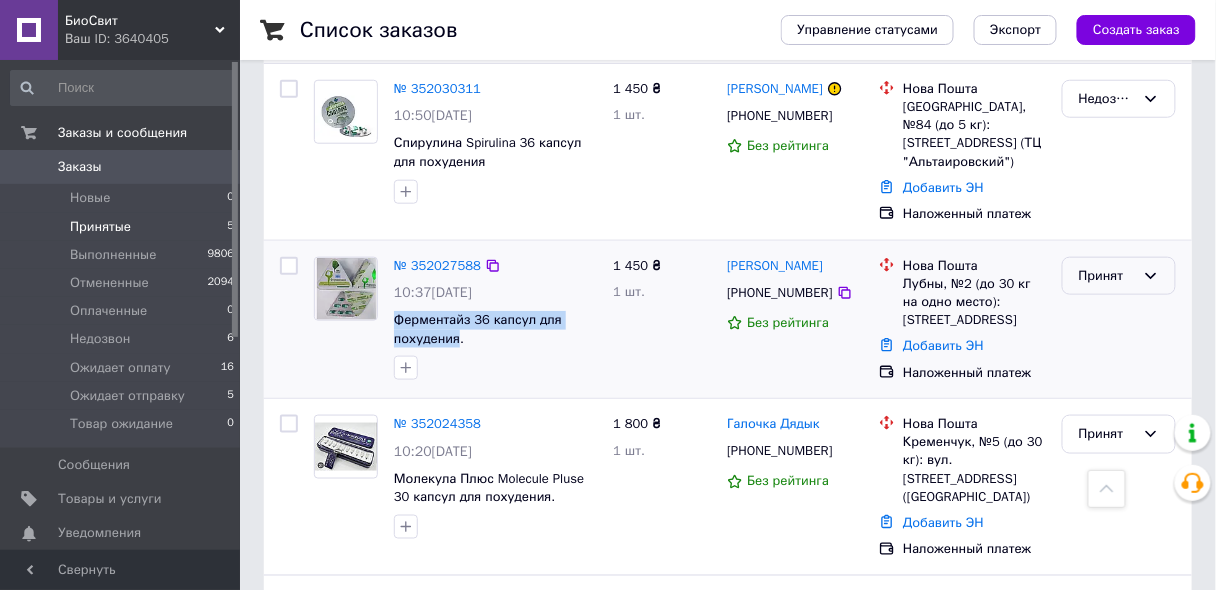 click on "Принят" at bounding box center [1107, 276] 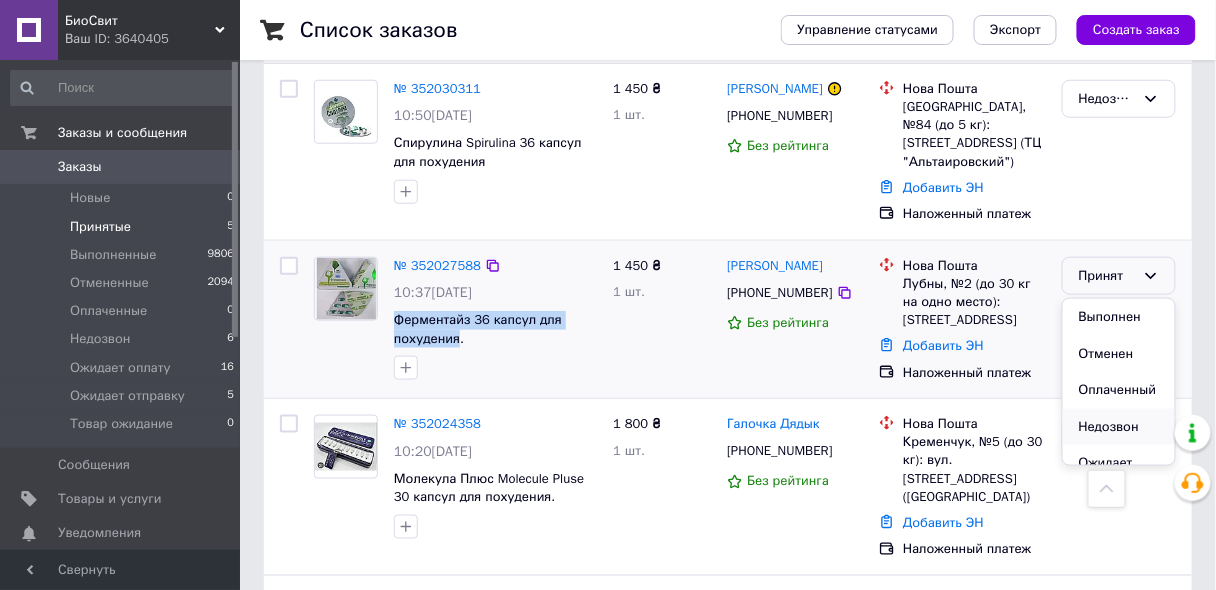 click on "Недозвон" at bounding box center (1119, 427) 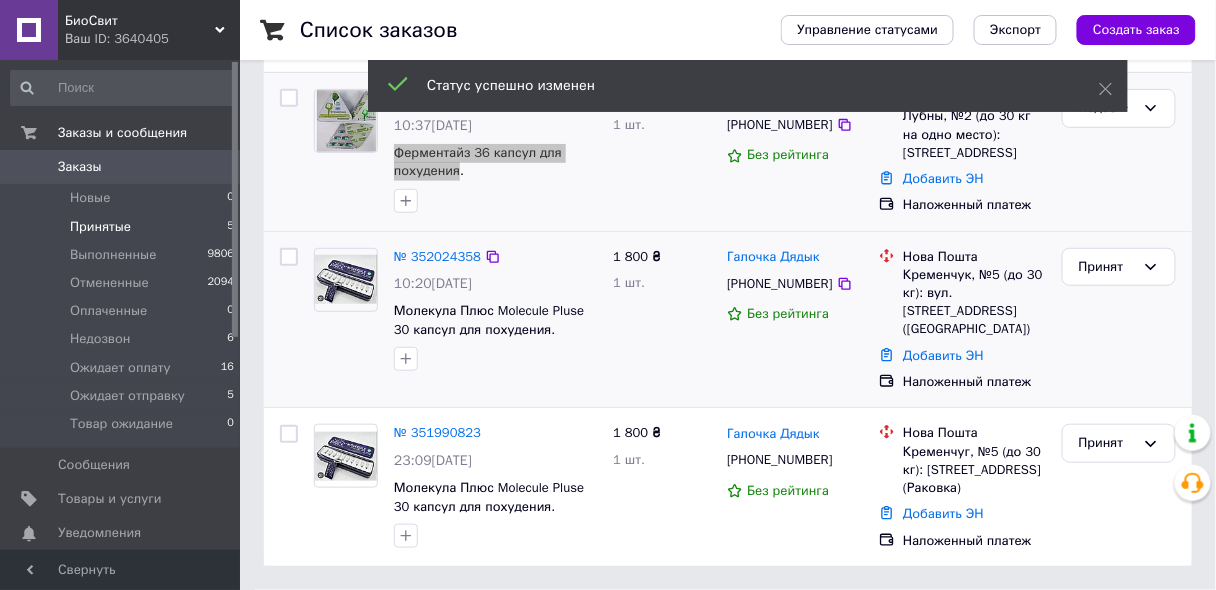scroll, scrollTop: 64, scrollLeft: 0, axis: vertical 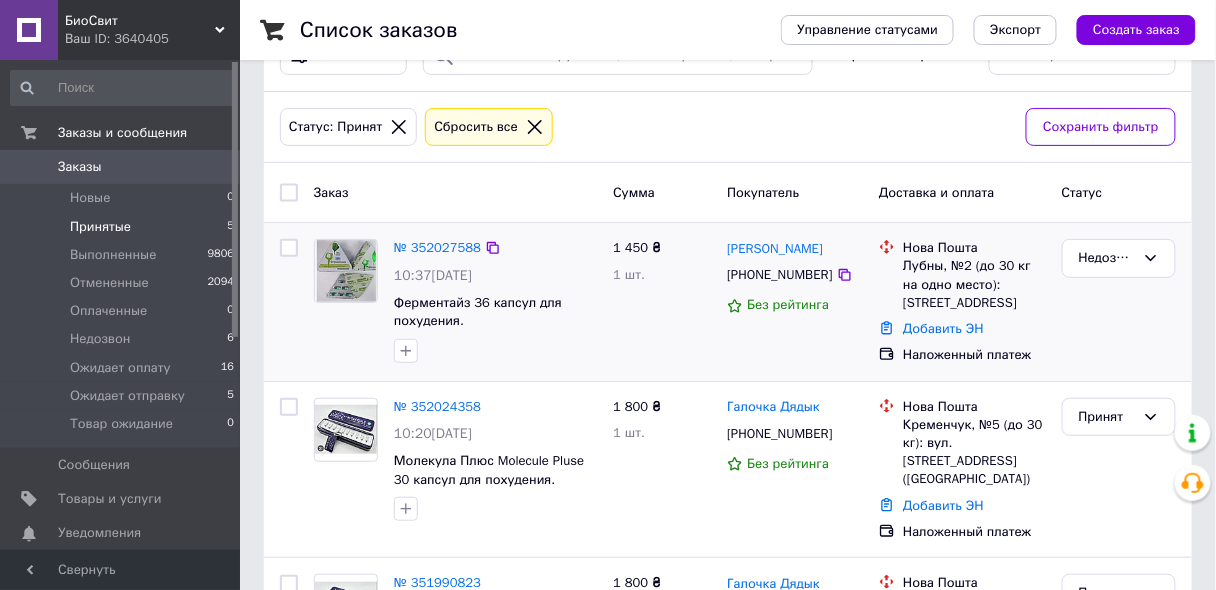 click on "Недозвон" at bounding box center (1119, 302) 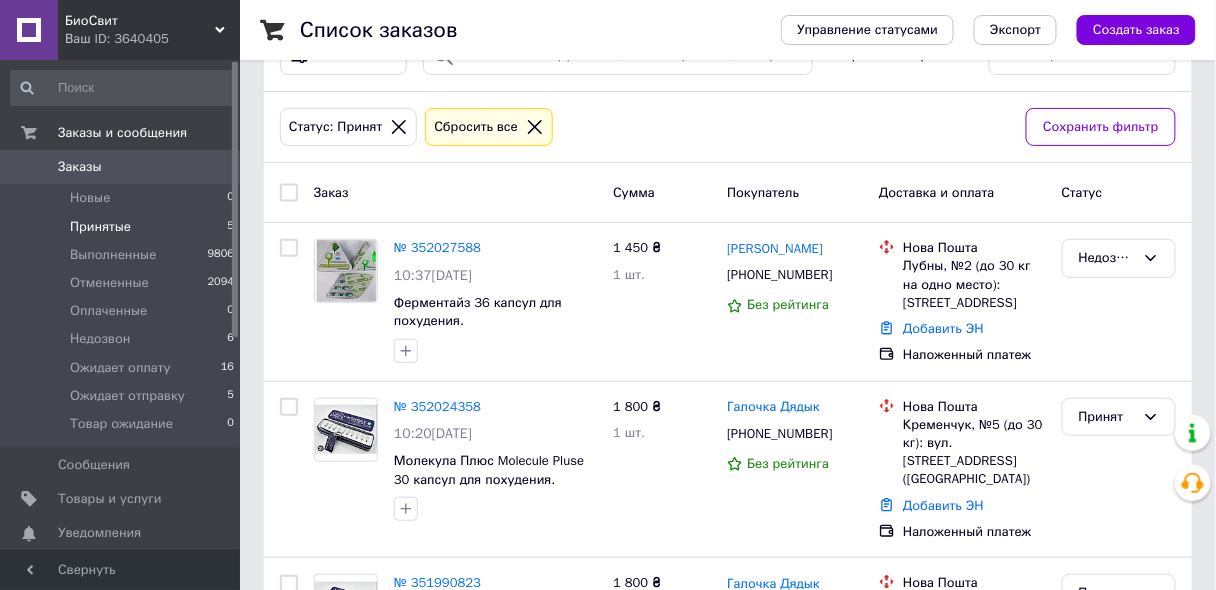 click on "0" at bounding box center [212, 167] 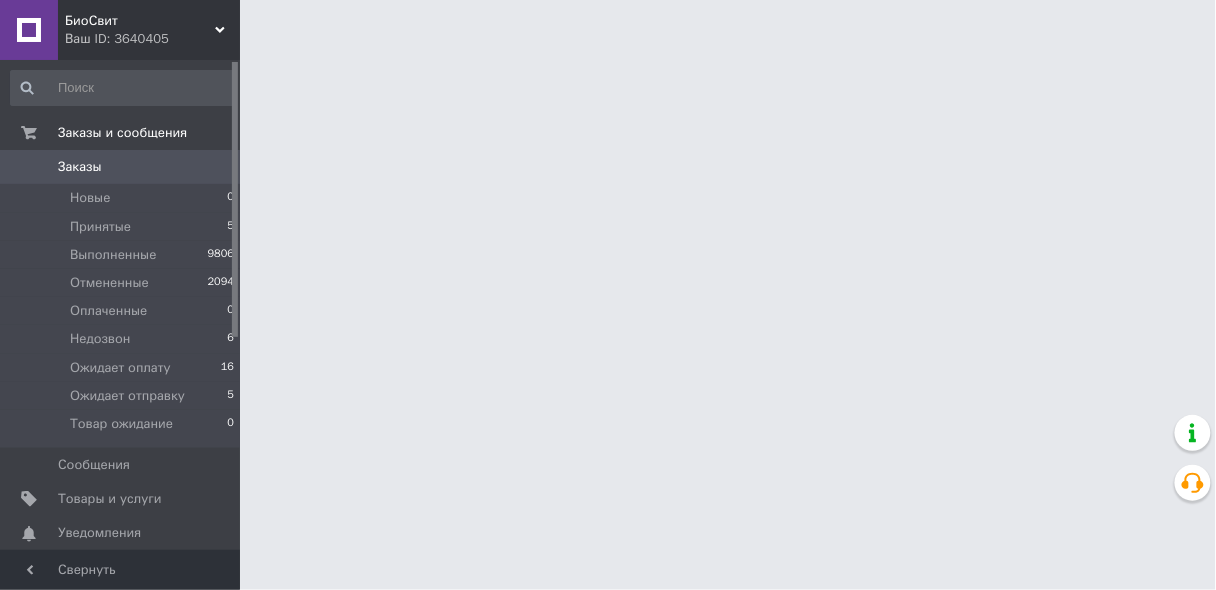 scroll, scrollTop: 0, scrollLeft: 0, axis: both 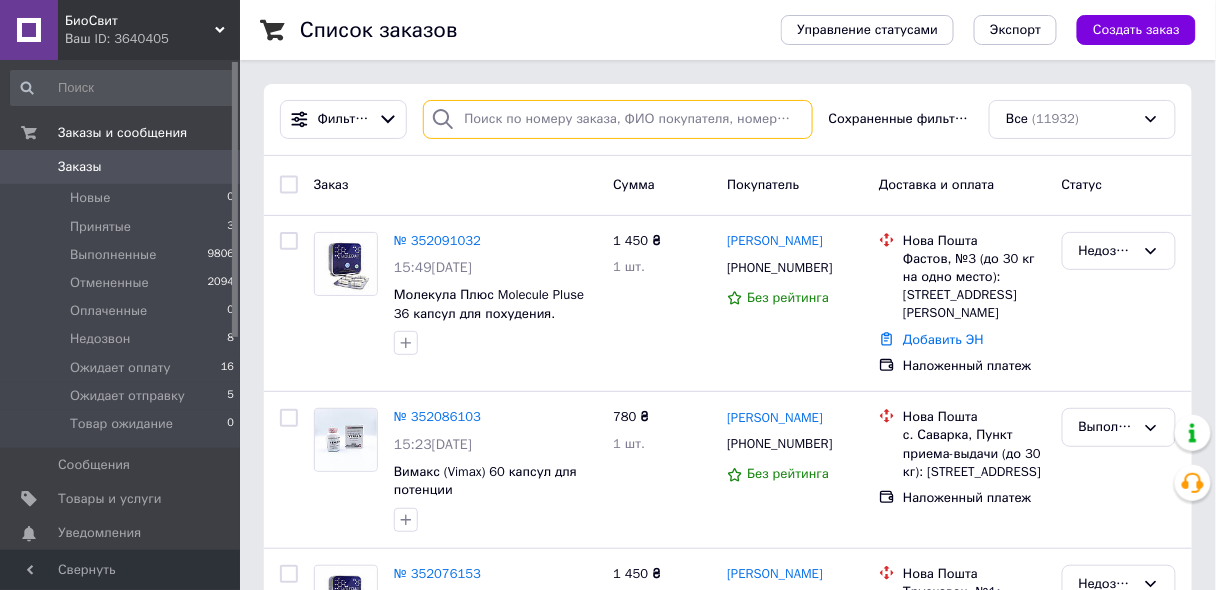 click at bounding box center (617, 119) 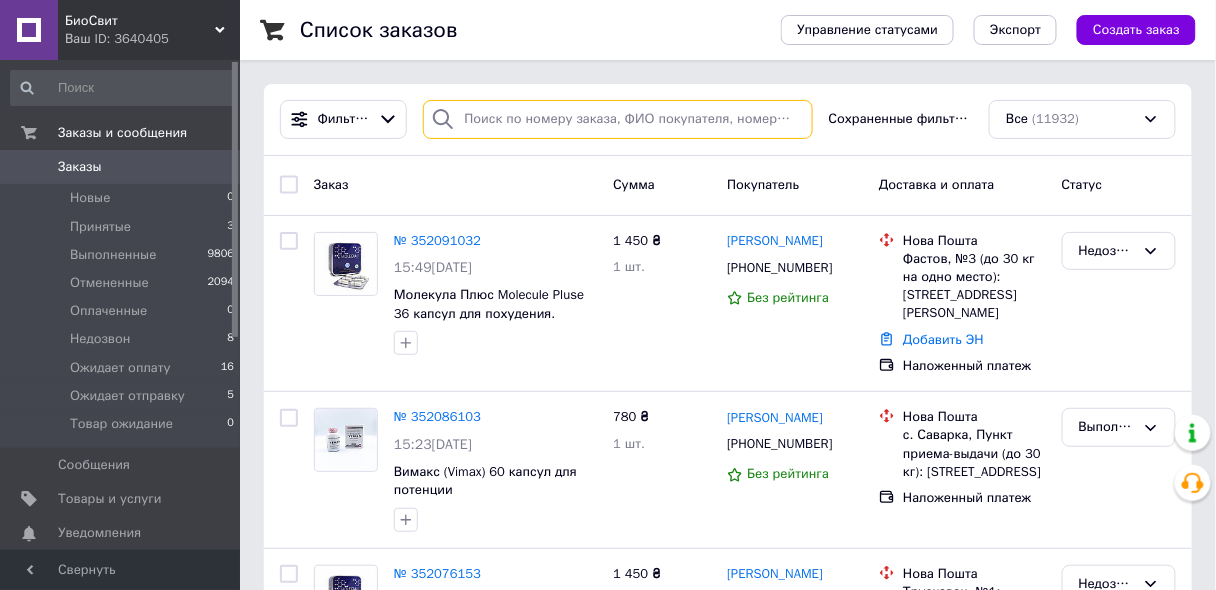 paste on "[PHONE_NUMBER]" 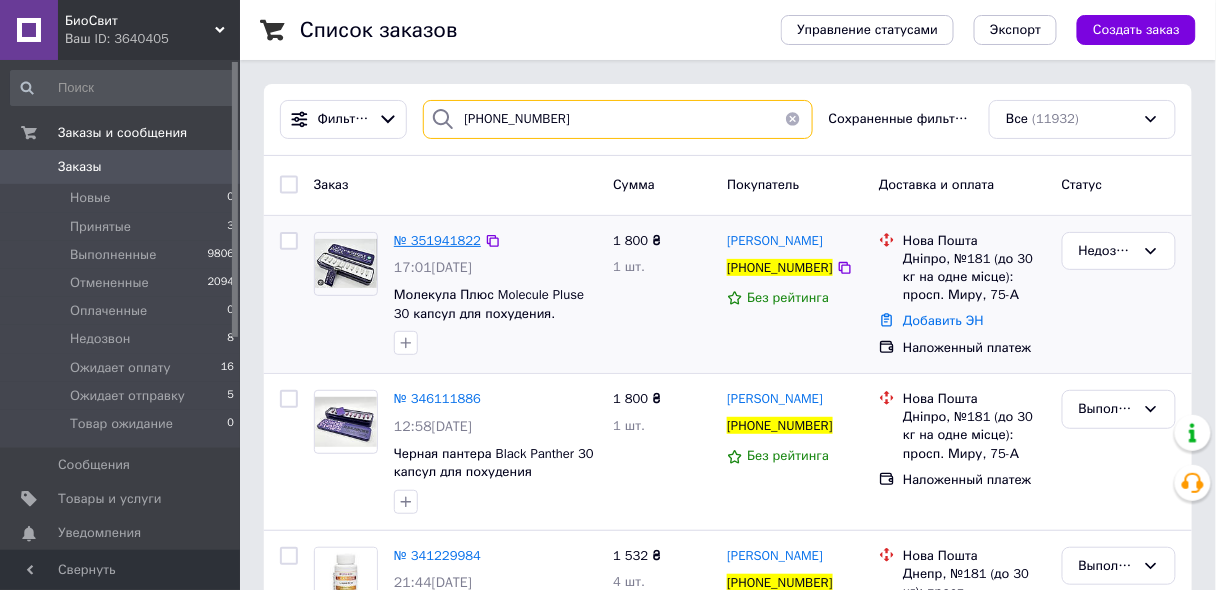 type on "[PHONE_NUMBER]" 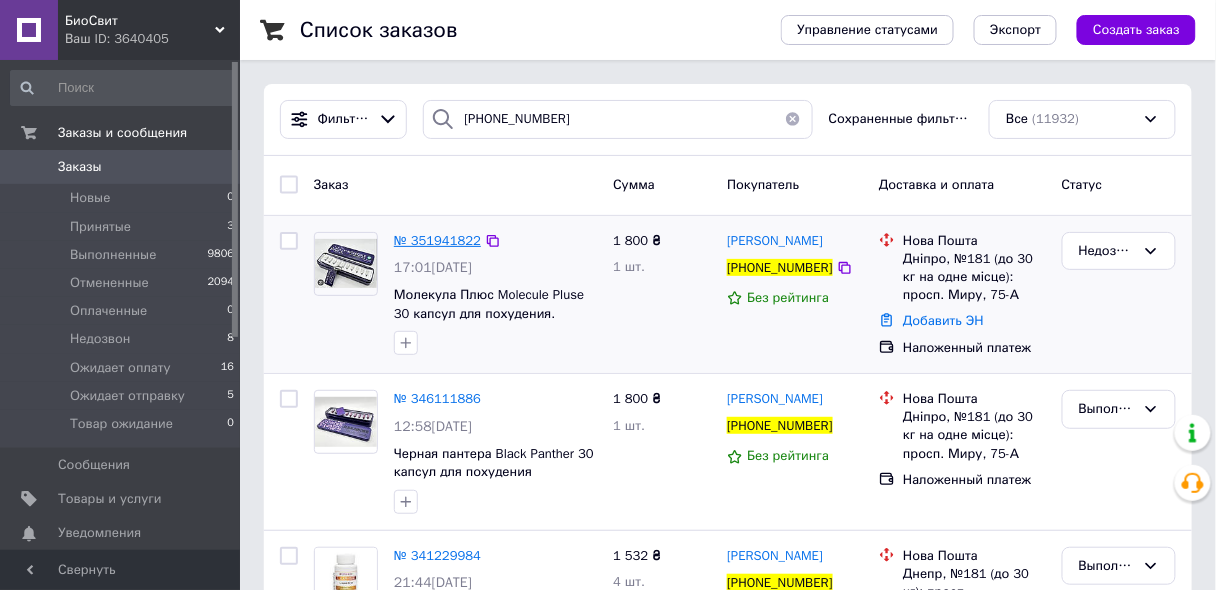 click on "№ 351941822" at bounding box center (437, 240) 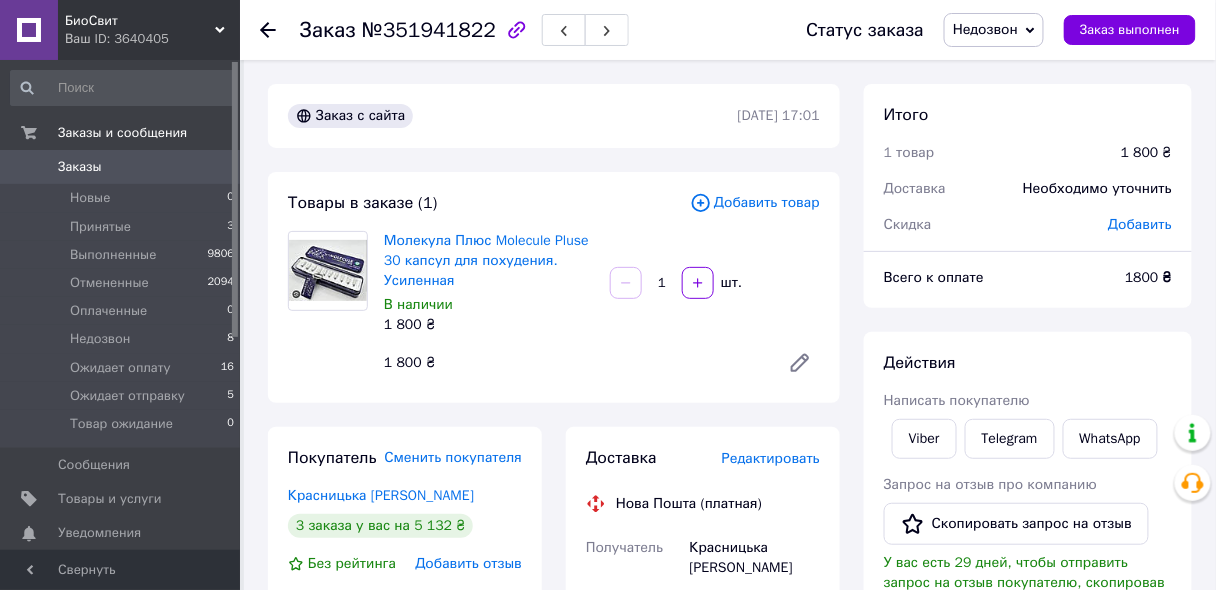 click on "Недозвон" at bounding box center (985, 29) 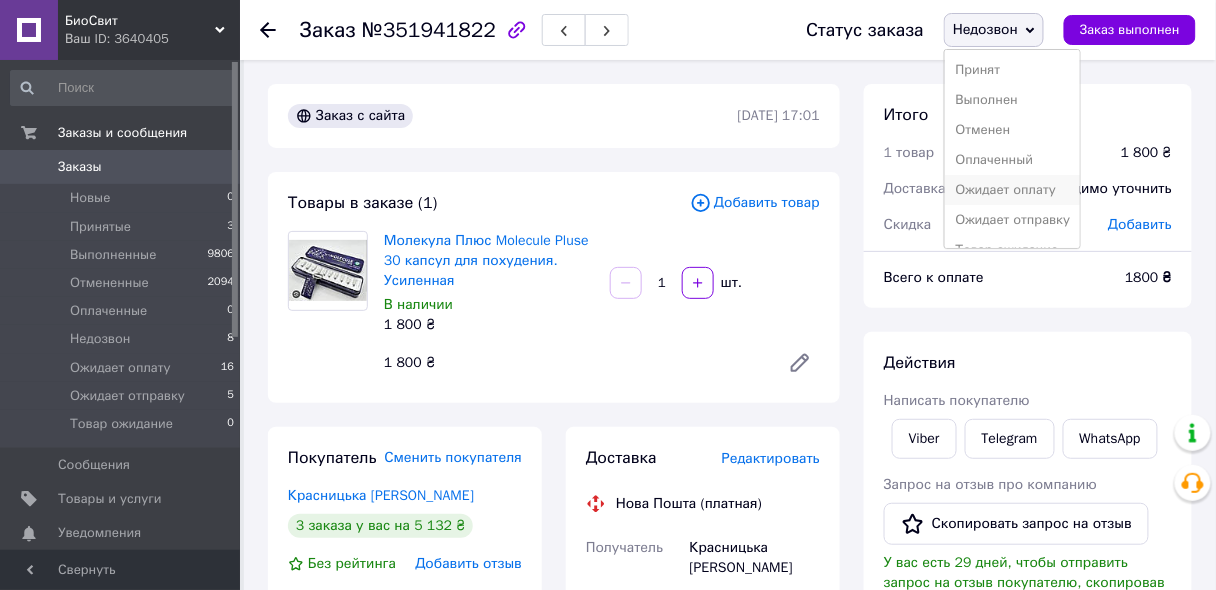 click on "Ожидает оплату" at bounding box center (1012, 190) 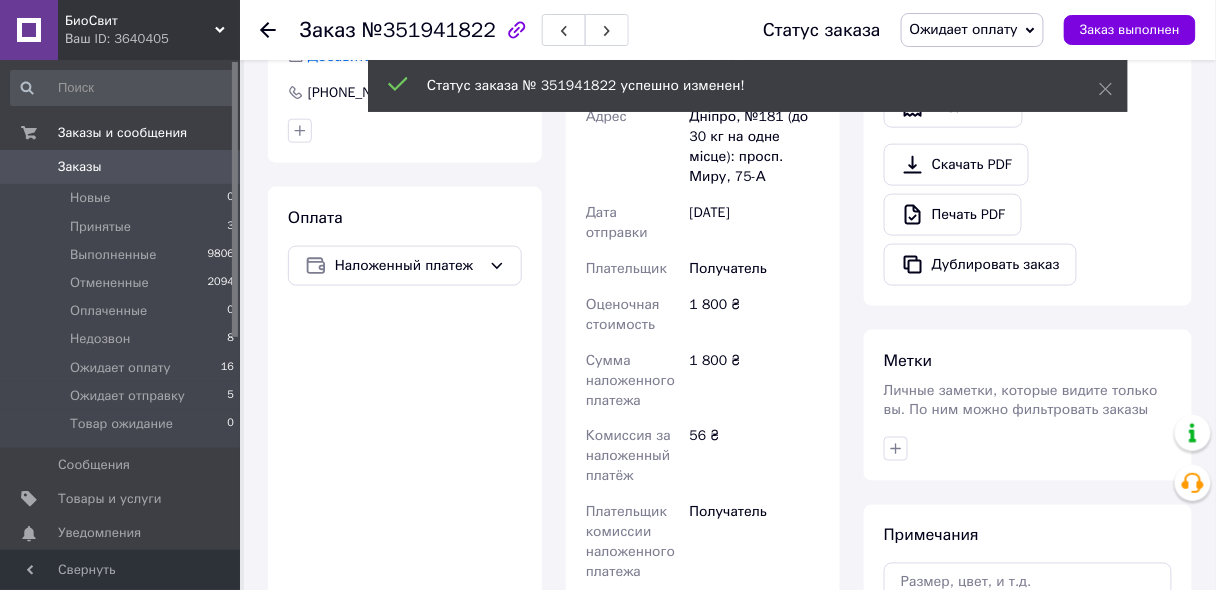 scroll, scrollTop: 640, scrollLeft: 0, axis: vertical 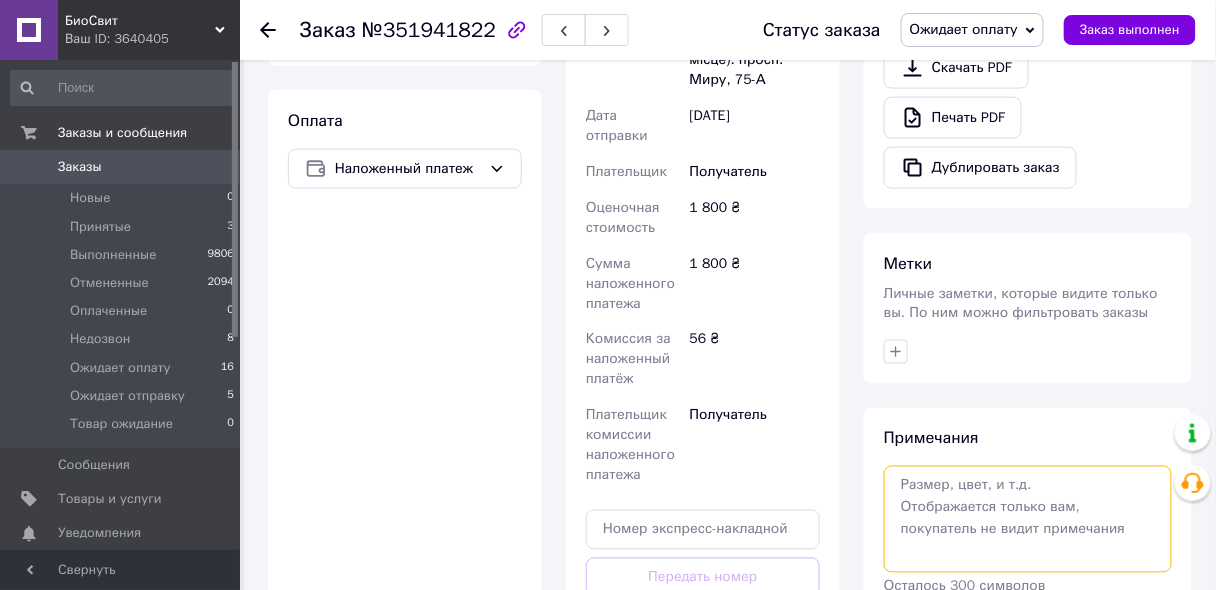 click at bounding box center [1028, 519] 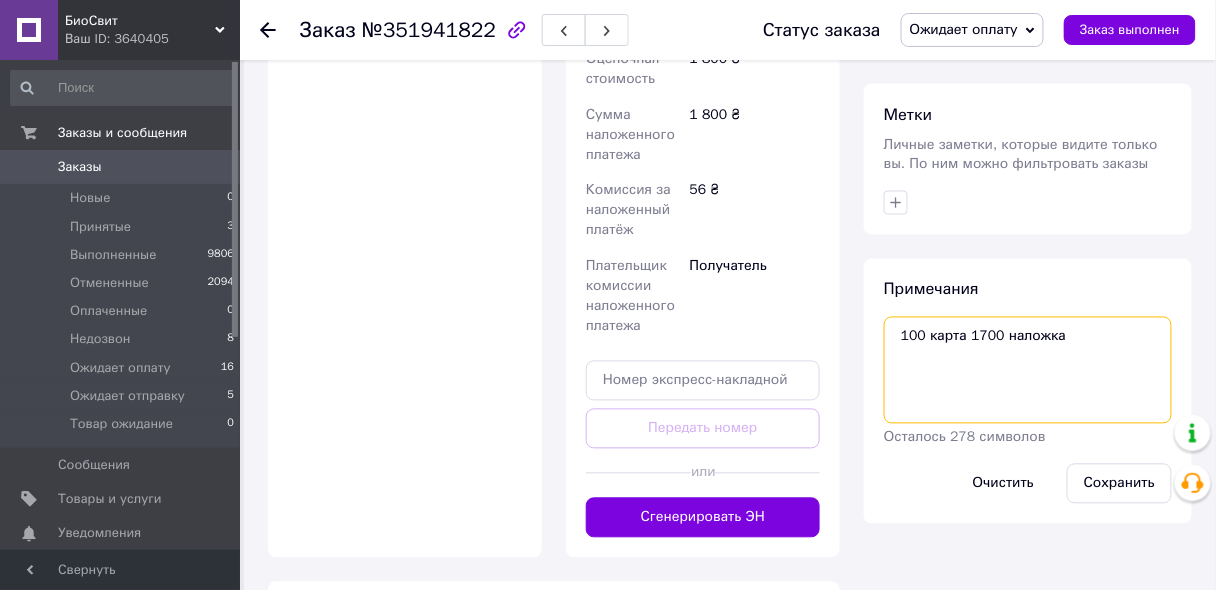 scroll, scrollTop: 800, scrollLeft: 0, axis: vertical 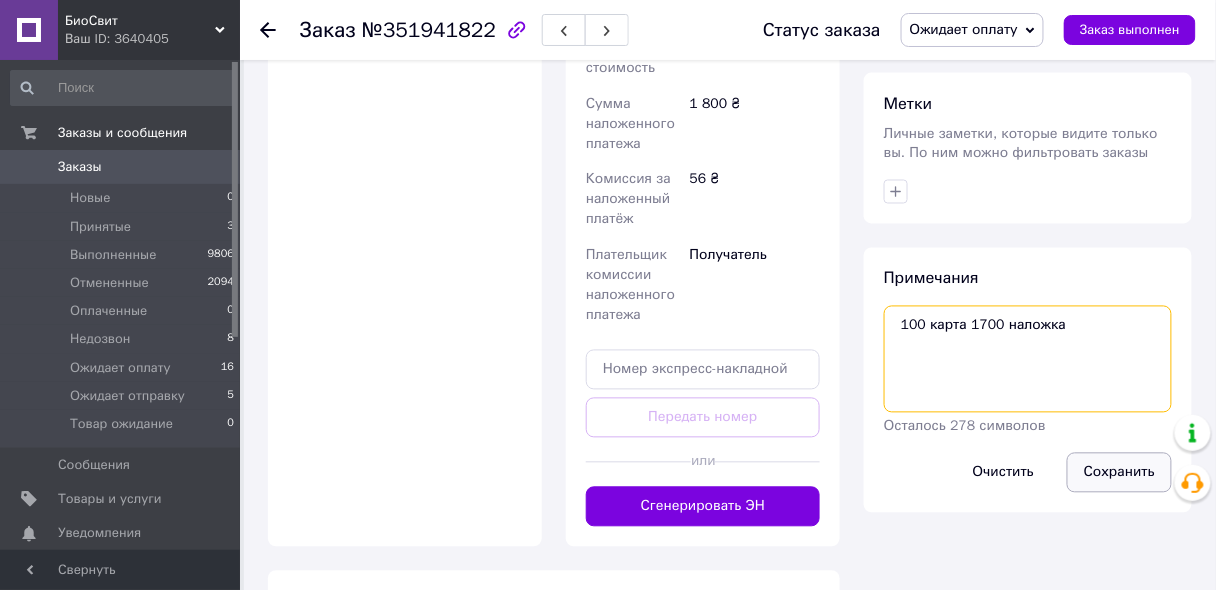 type on "100 карта 1700 наложка" 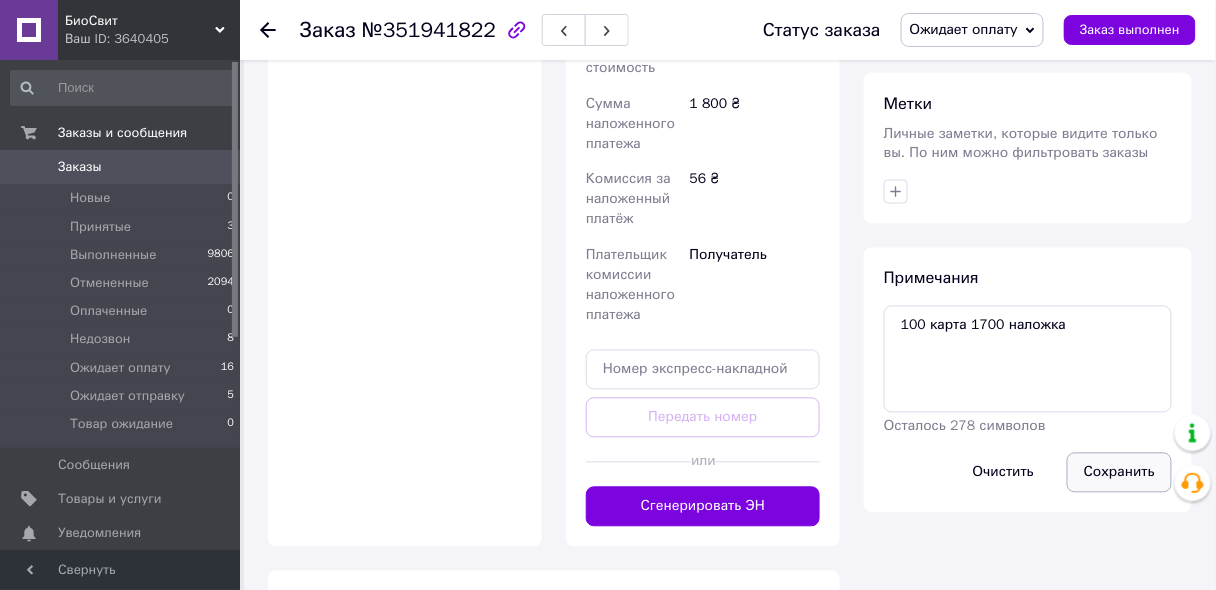 click on "Сохранить" at bounding box center [1119, 473] 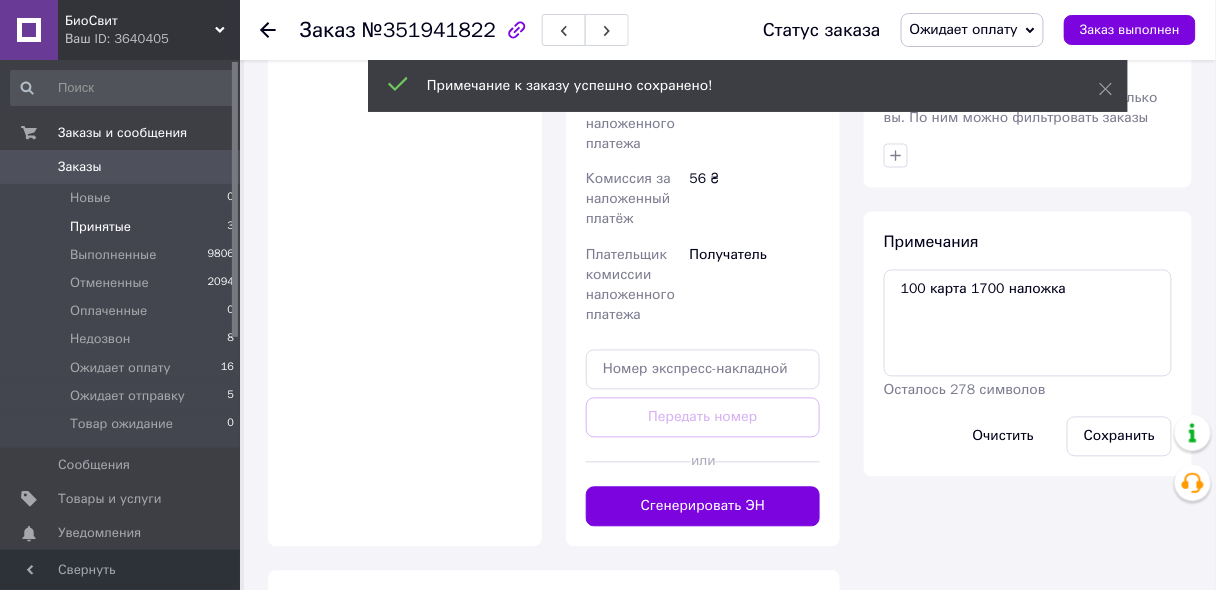 click on "Принятые" at bounding box center (100, 227) 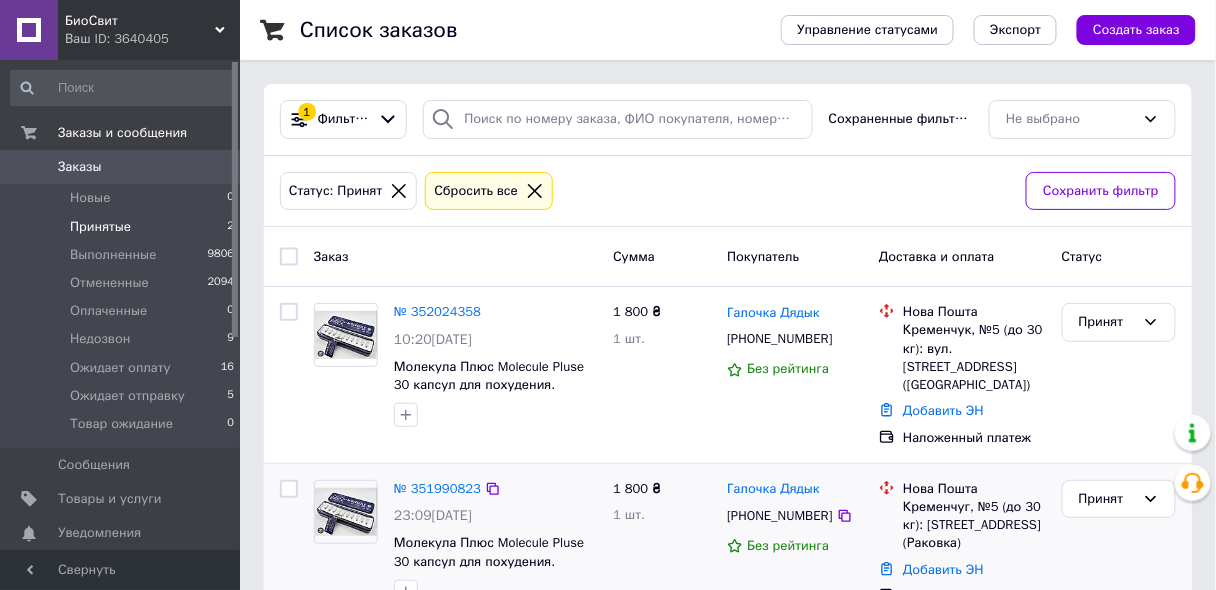 drag, startPoint x: 302, startPoint y: 551, endPoint x: 302, endPoint y: 536, distance: 15 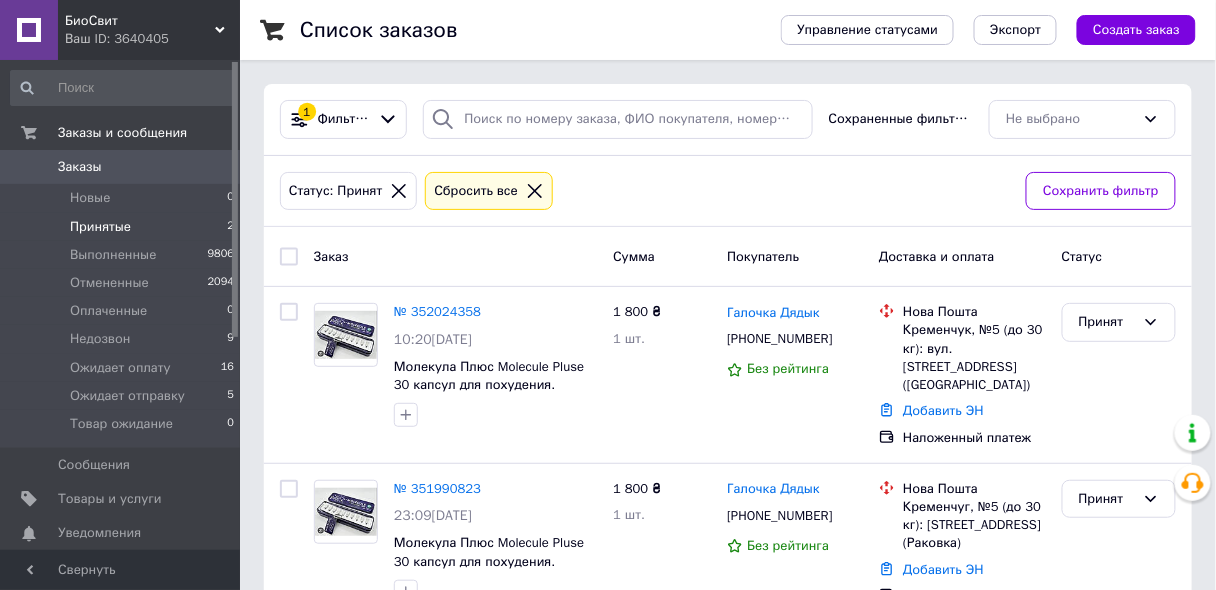 click on "Заказы" at bounding box center [121, 167] 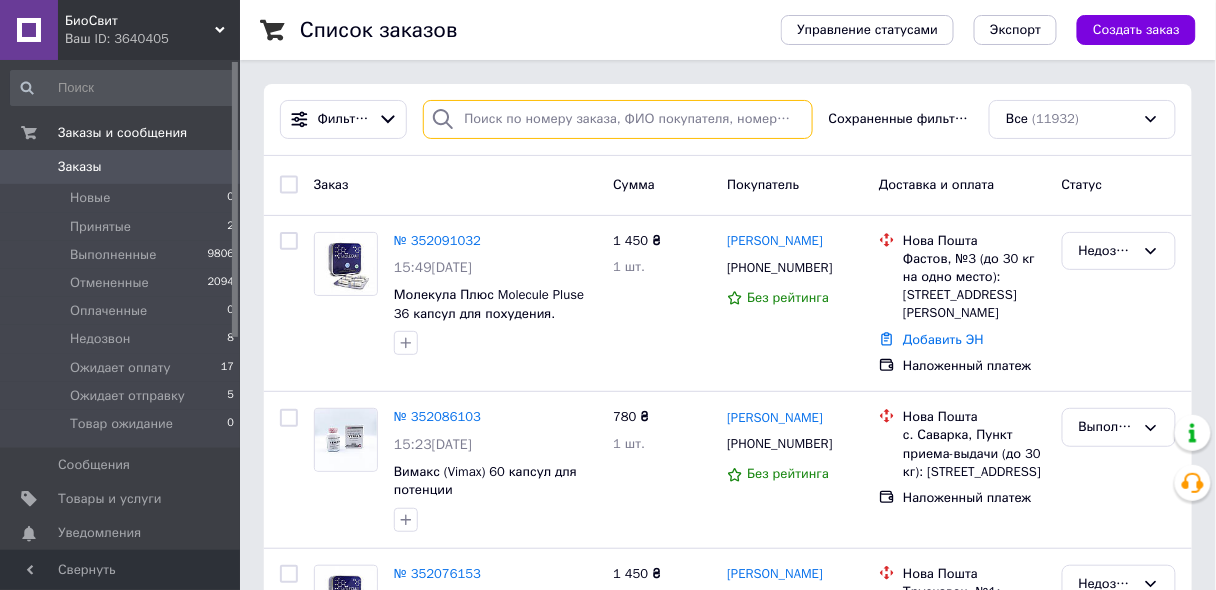 click at bounding box center [617, 119] 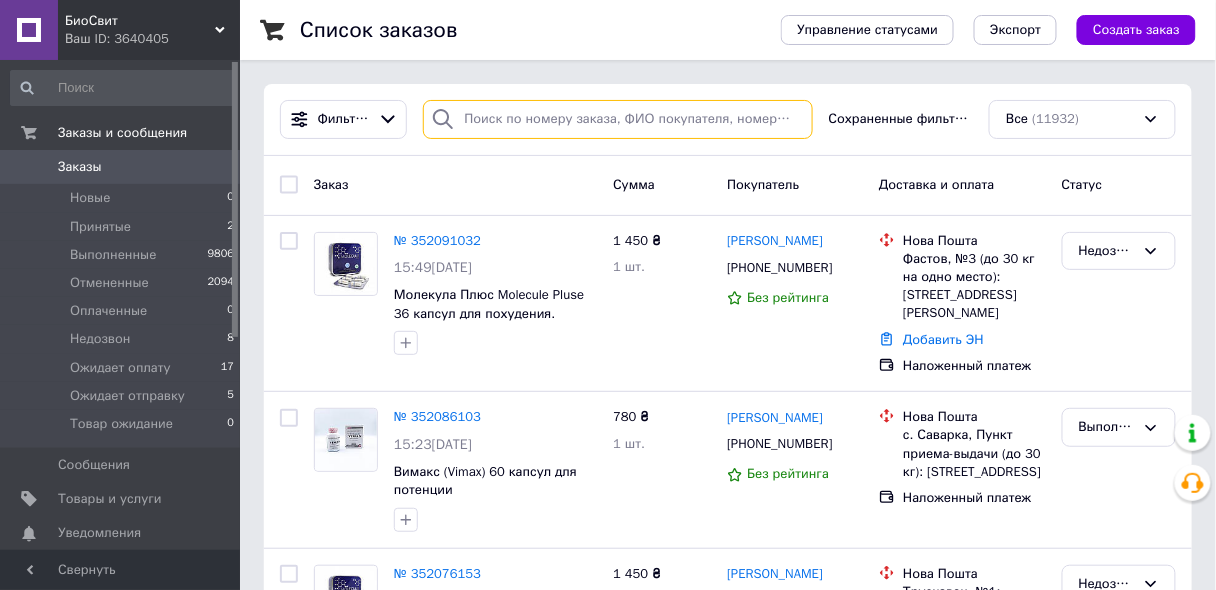 paste on "+380930332525" 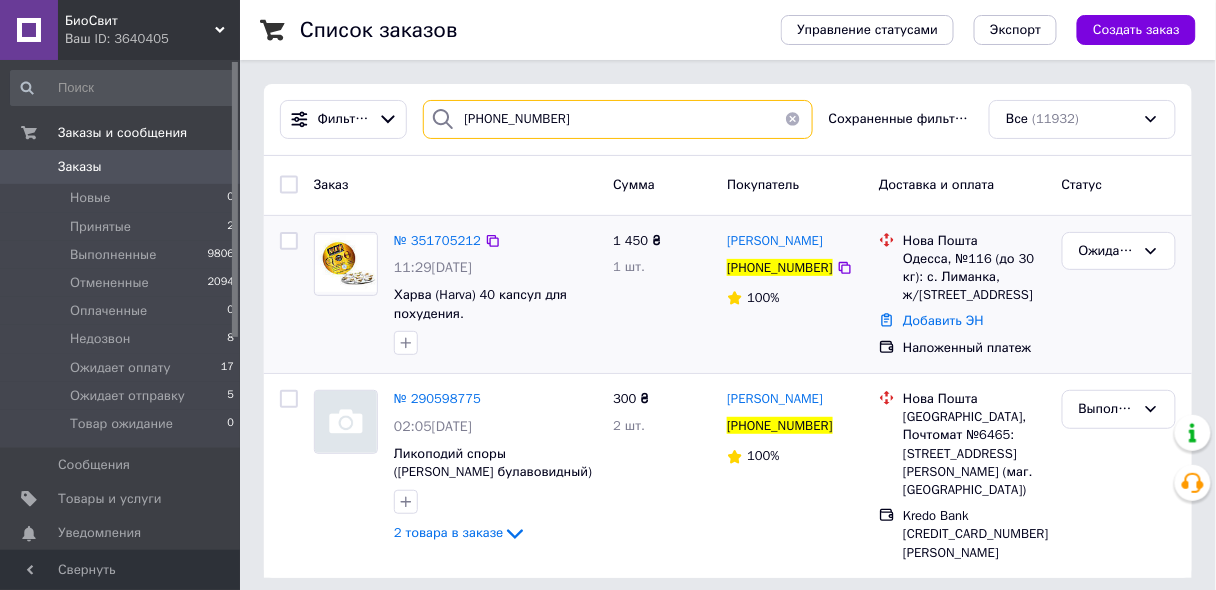scroll, scrollTop: 13, scrollLeft: 0, axis: vertical 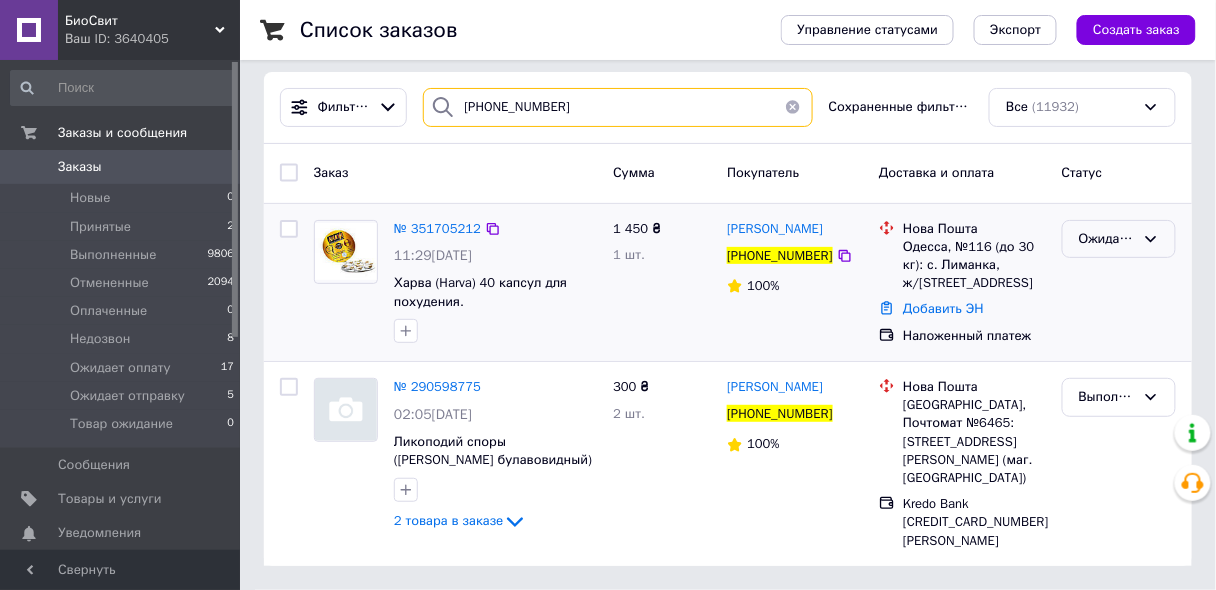 type on "+380930332525" 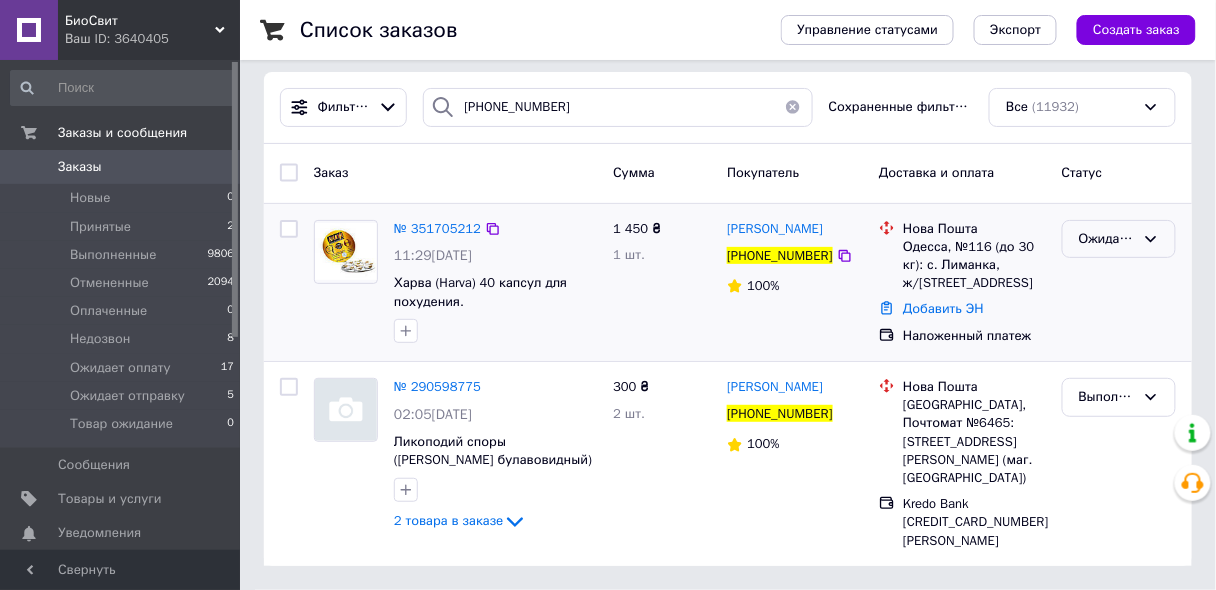 click on "Ожидает оплату" at bounding box center [1107, 239] 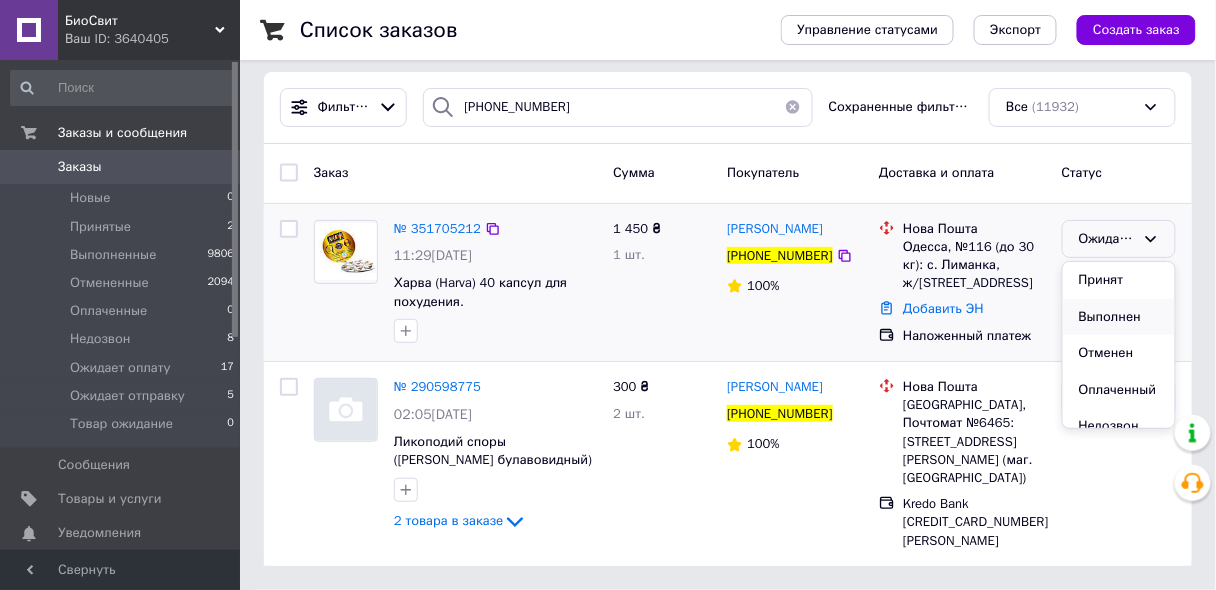 scroll, scrollTop: 152, scrollLeft: 0, axis: vertical 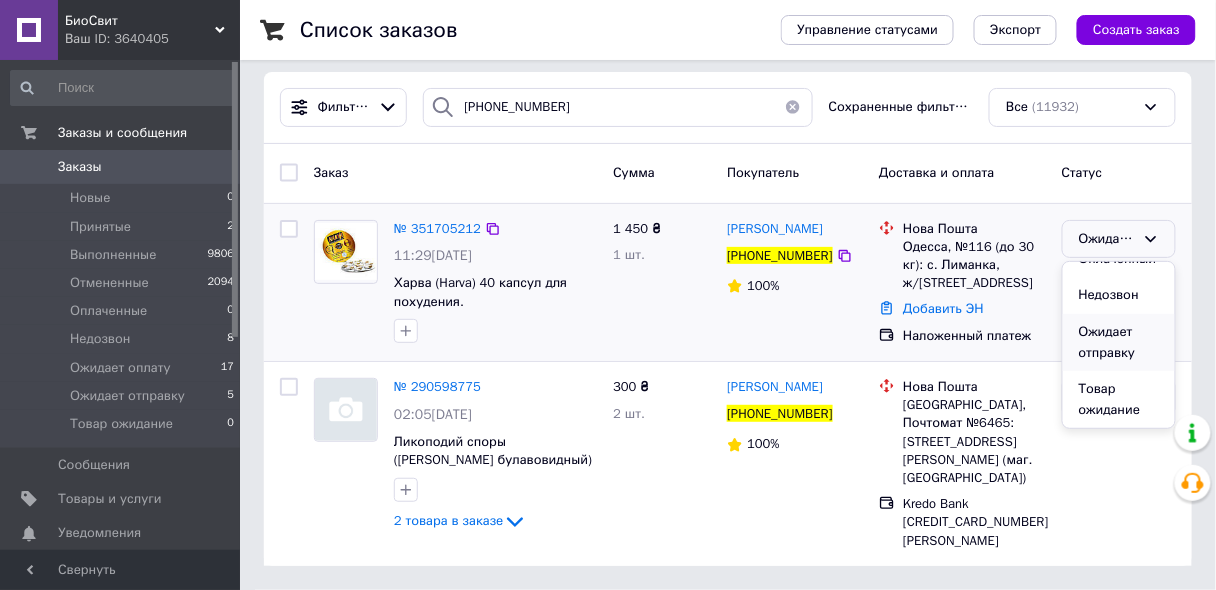 click on "Ожидает отправку" at bounding box center [1119, 342] 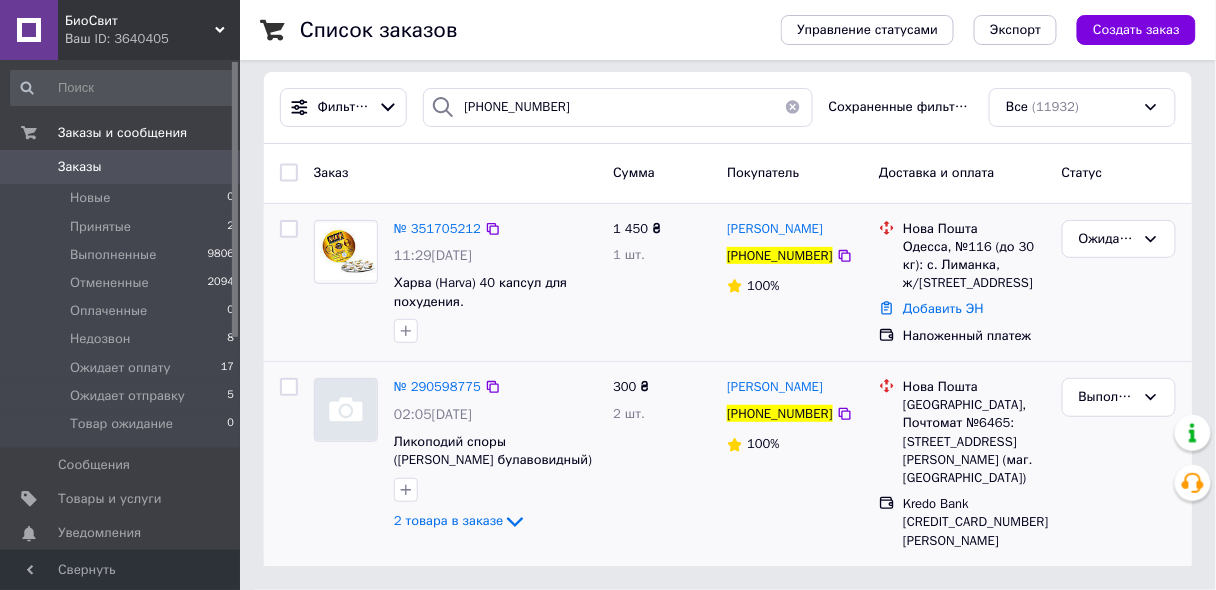 click on "300 ₴ 2 шт." at bounding box center [662, 464] 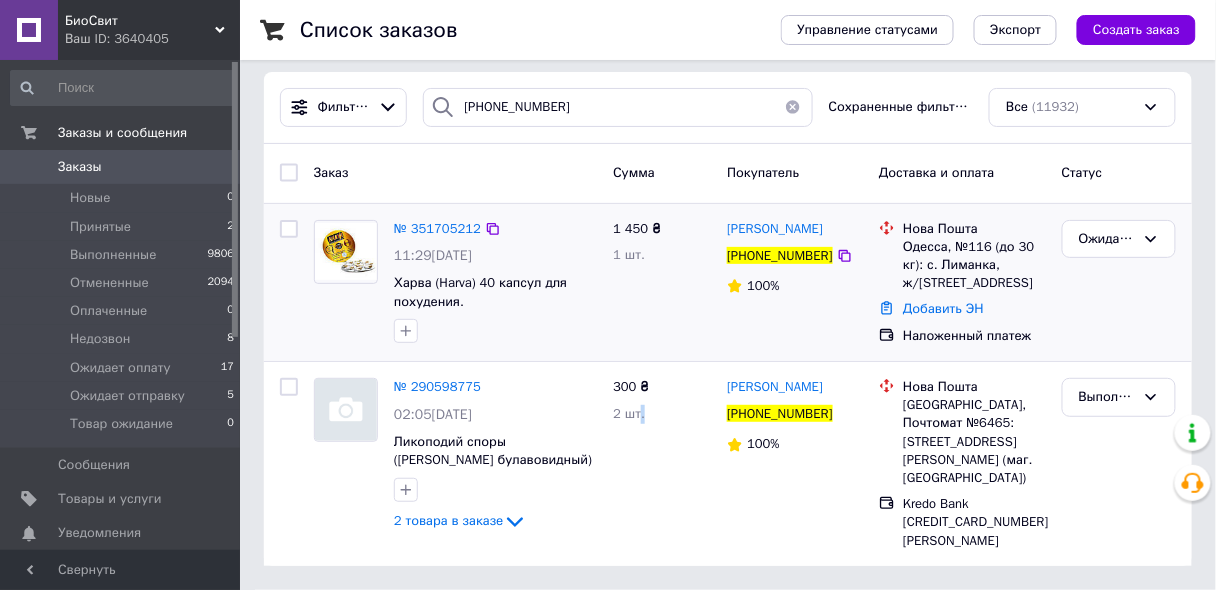 click on "Заказы" at bounding box center (121, 167) 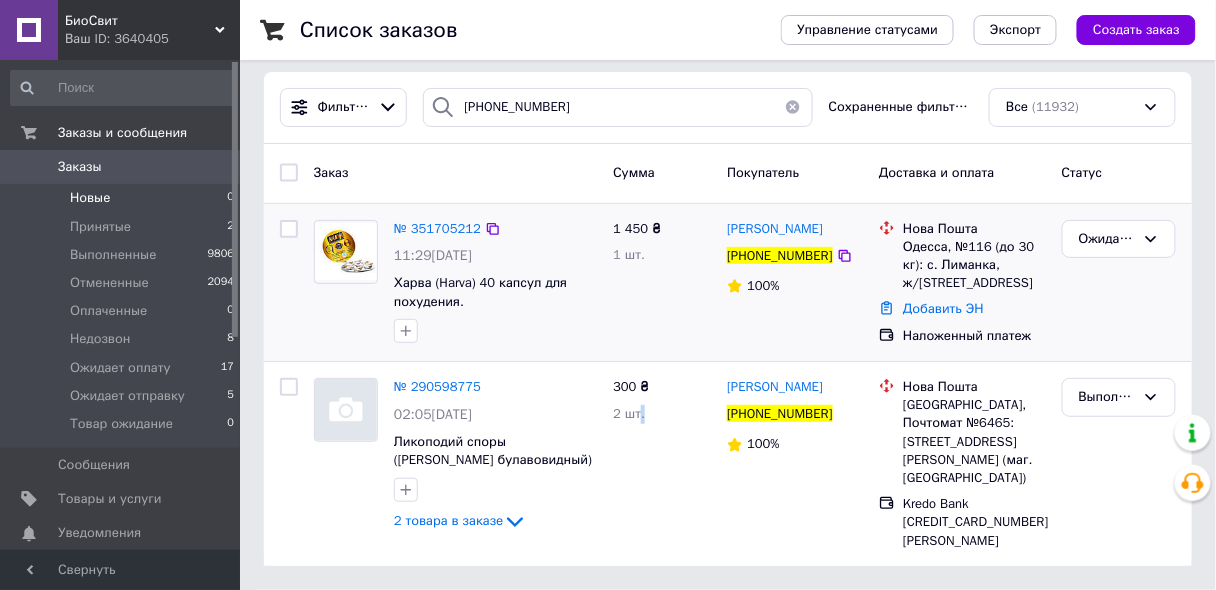 scroll, scrollTop: 0, scrollLeft: 0, axis: both 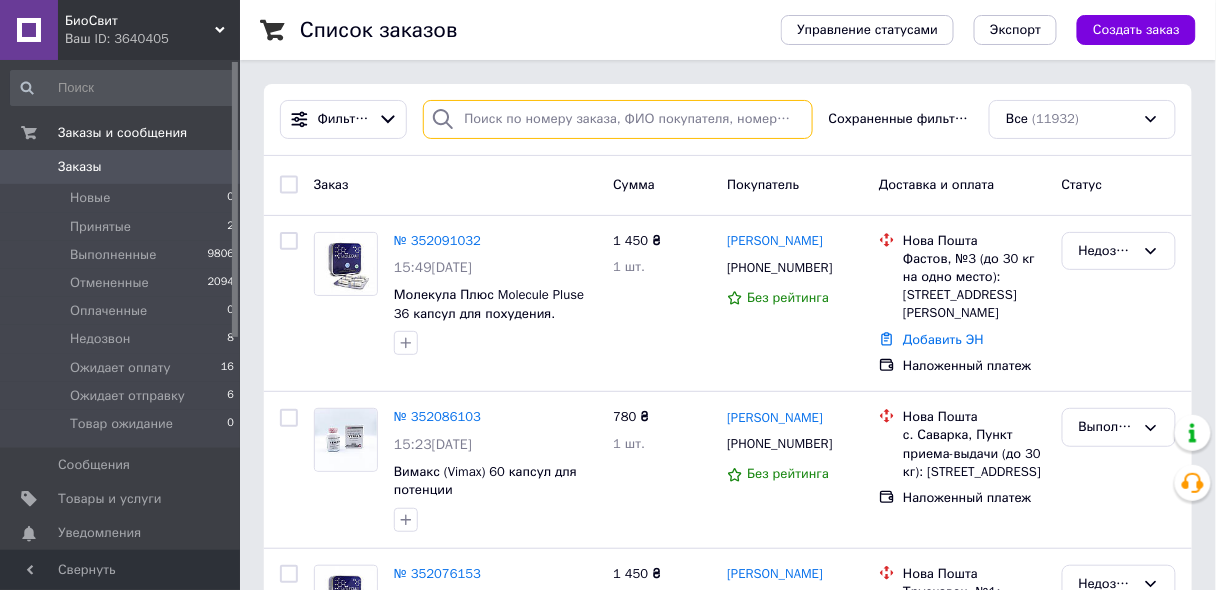 click at bounding box center (617, 119) 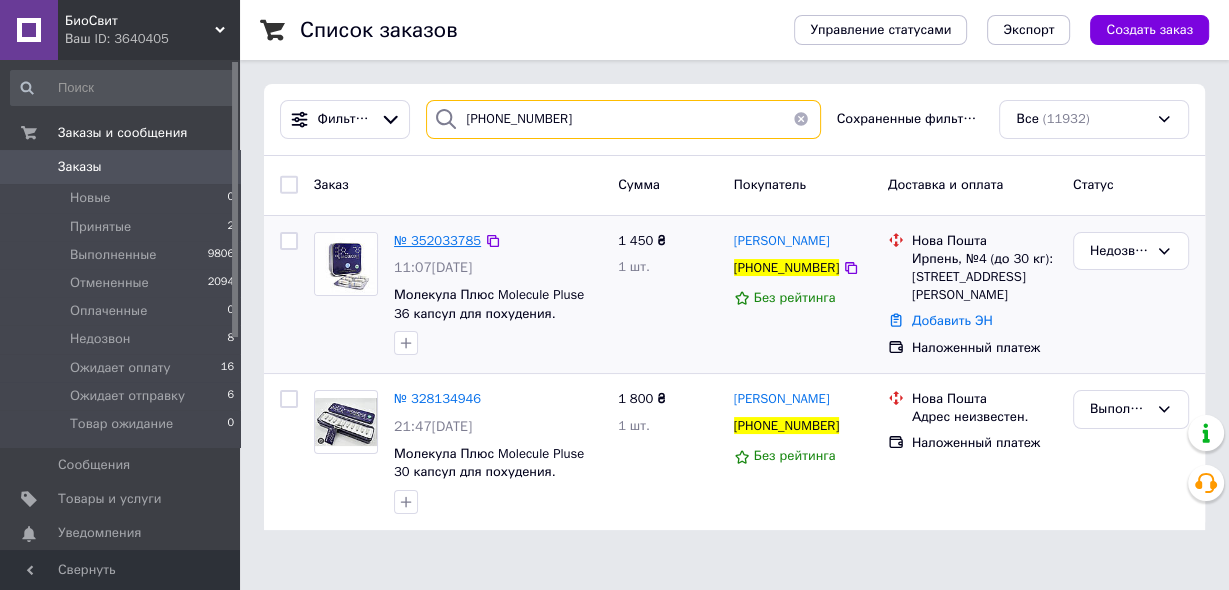 type on "[PHONE_NUMBER]" 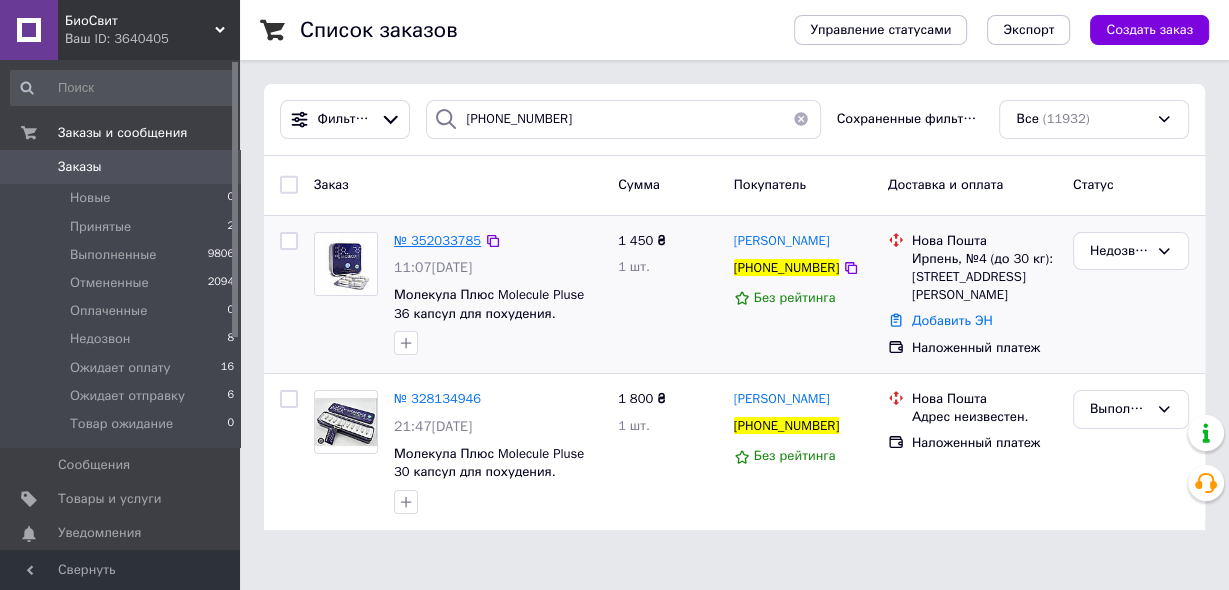 click on "№ 352033785" at bounding box center (437, 240) 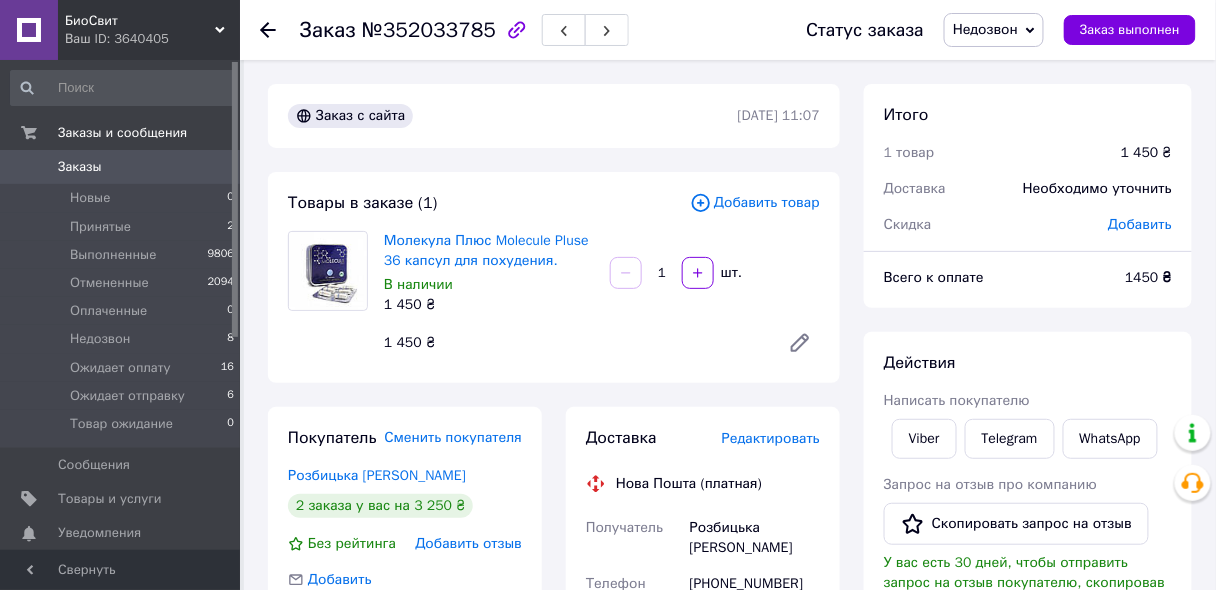 click on "Итого 1 товар 1 450 ₴ Доставка Необходимо уточнить Скидка Добавить Всего к оплате 1450 ₴ Действия Написать покупателю Viber Telegram WhatsApp Запрос на отзыв про компанию   Скопировать запрос на отзыв У вас есть 30 дней, чтобы отправить запрос на отзыв покупателю, скопировав ссылку.   Выдать чек   Скачать PDF   Печать PDF   Дублировать заказ Метки Личные заметки, которые видите только вы. По ним можно фильтровать заказы Примечания Осталось 300 символов Очистить Сохранить" at bounding box center (1028, 698) 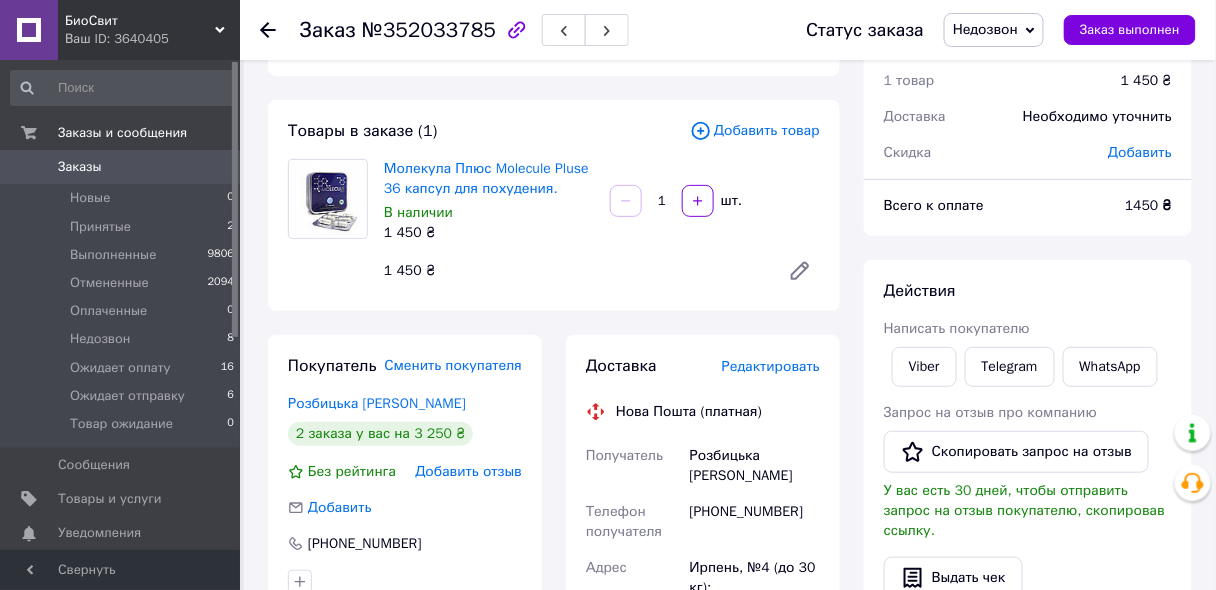 scroll, scrollTop: 240, scrollLeft: 0, axis: vertical 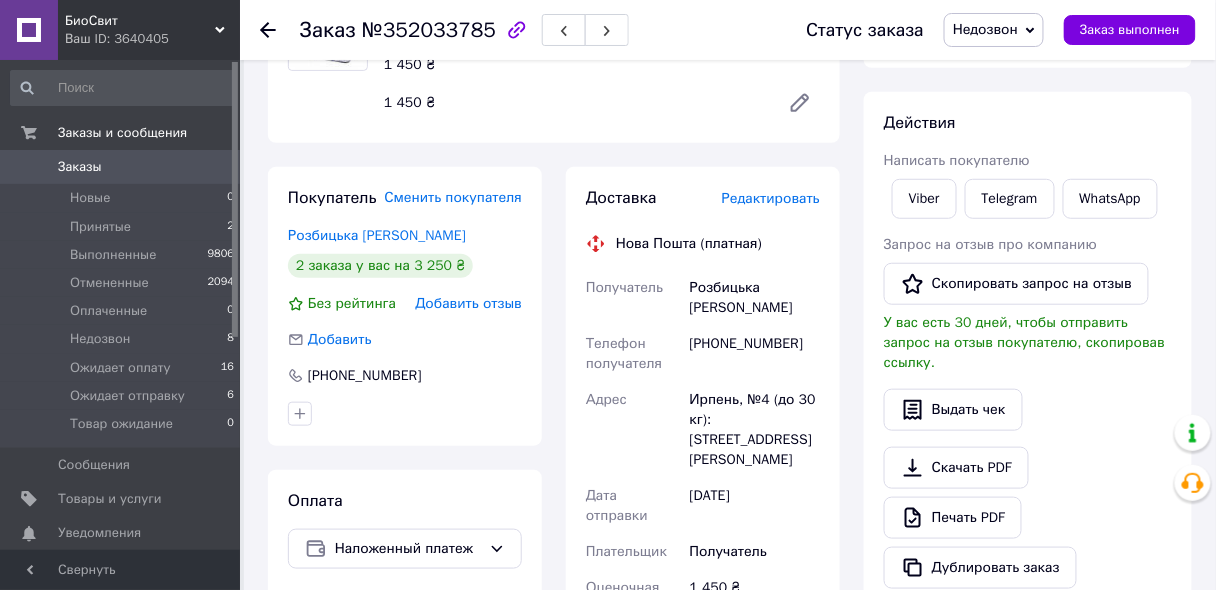 click on "Недозвон" at bounding box center [985, 29] 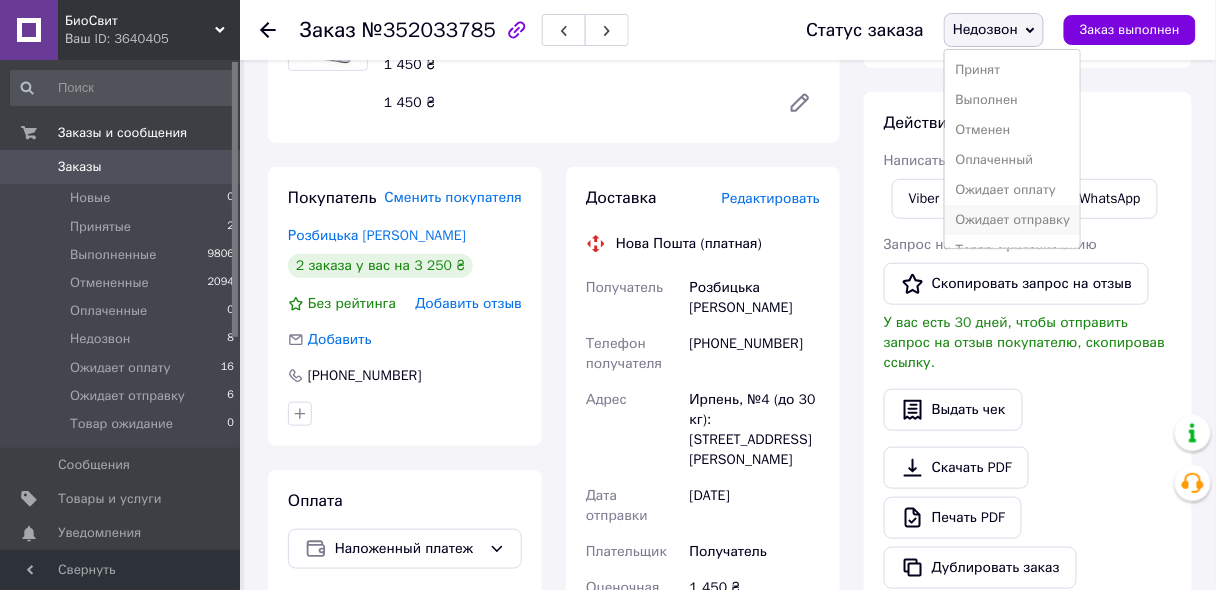 click on "Ожидает отправку" at bounding box center (1012, 220) 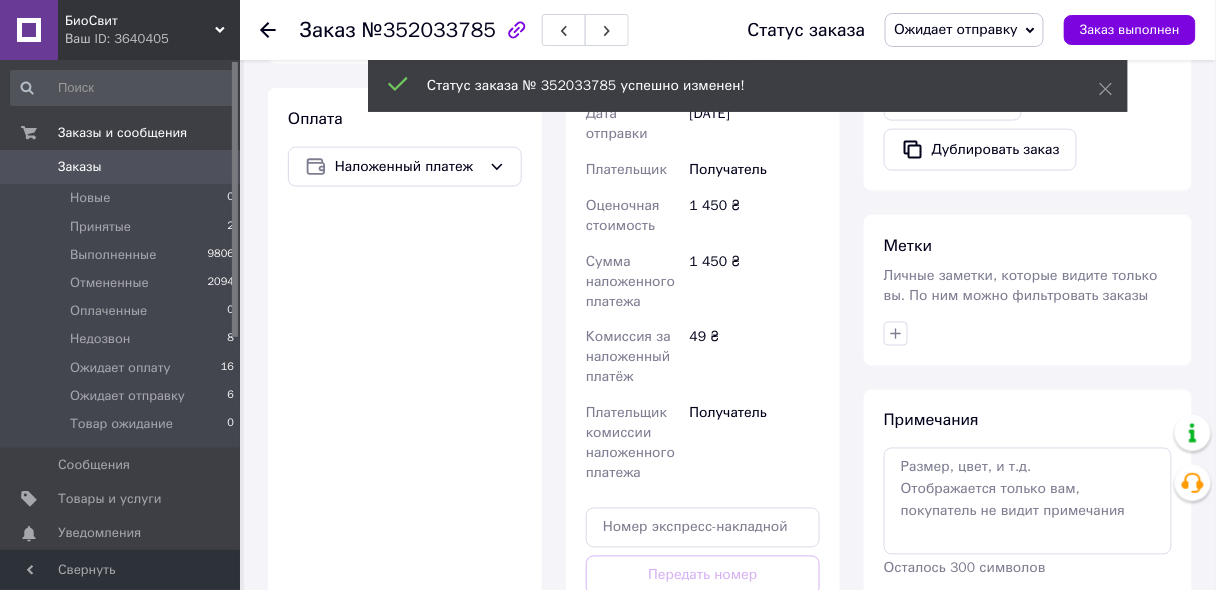 scroll, scrollTop: 720, scrollLeft: 0, axis: vertical 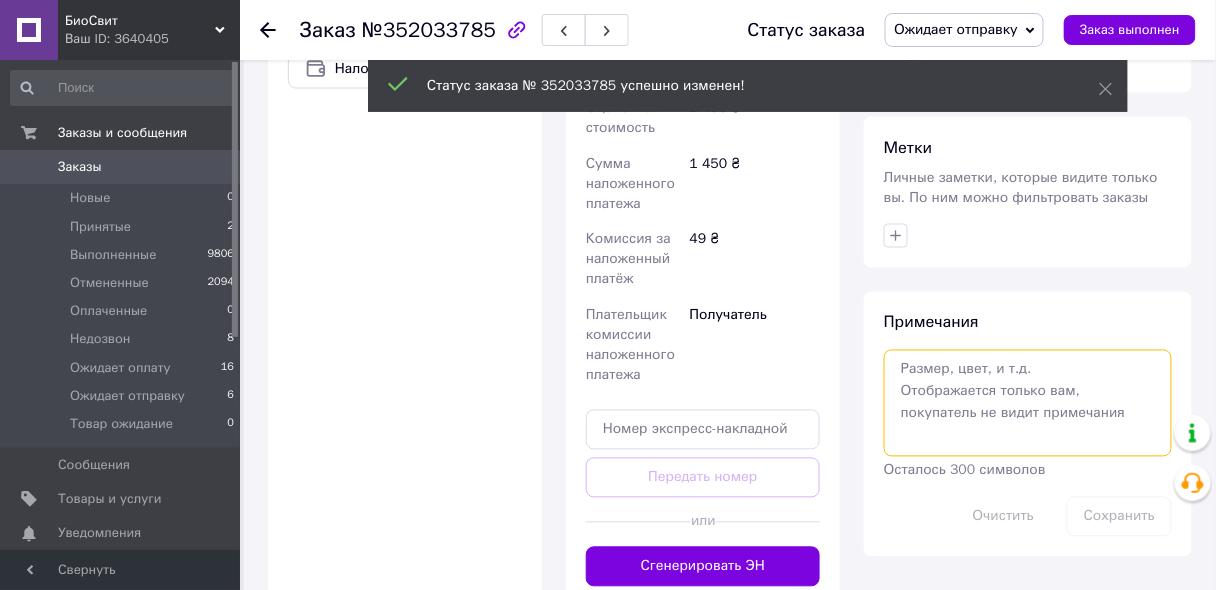 click at bounding box center (1028, 403) 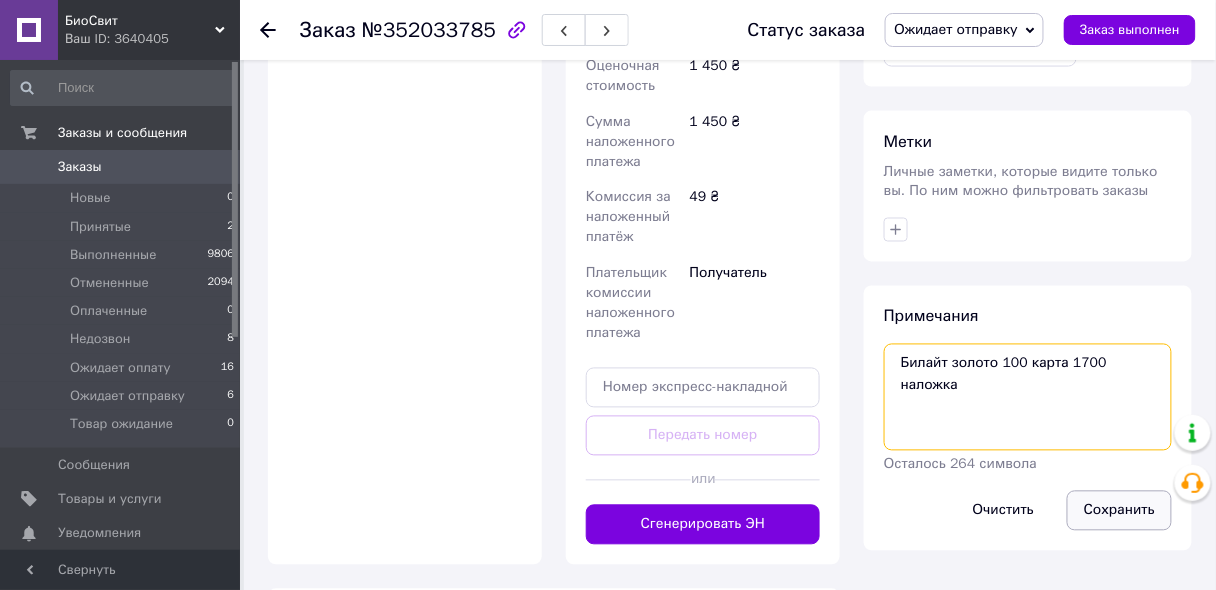 scroll, scrollTop: 800, scrollLeft: 0, axis: vertical 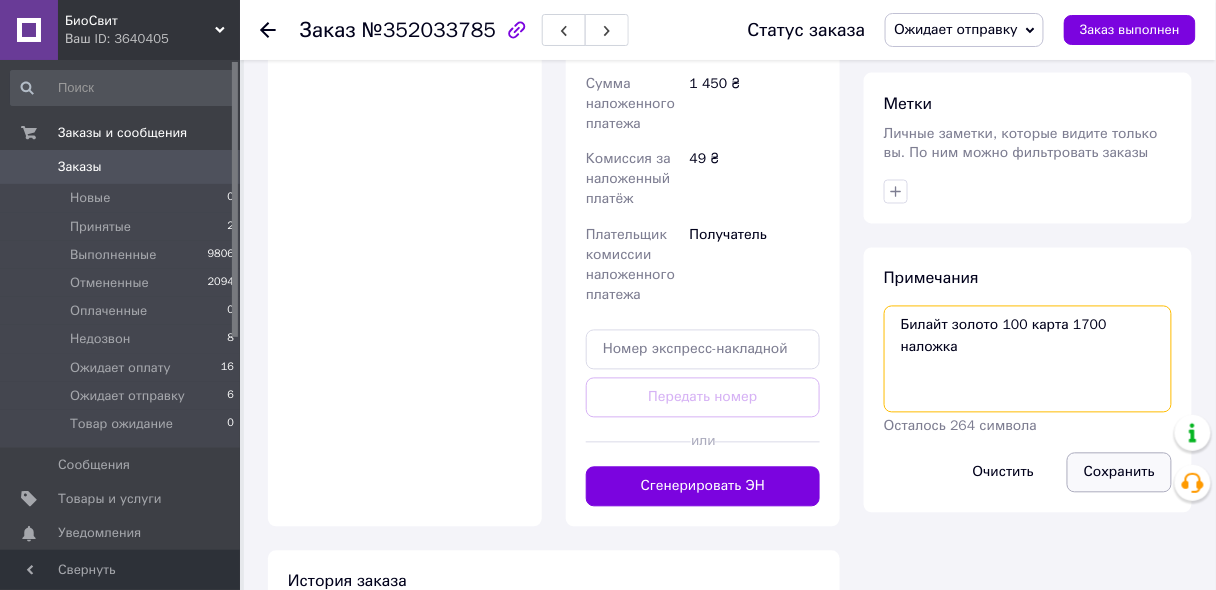 type on "Билайт золото 100 карта 1700 наложка" 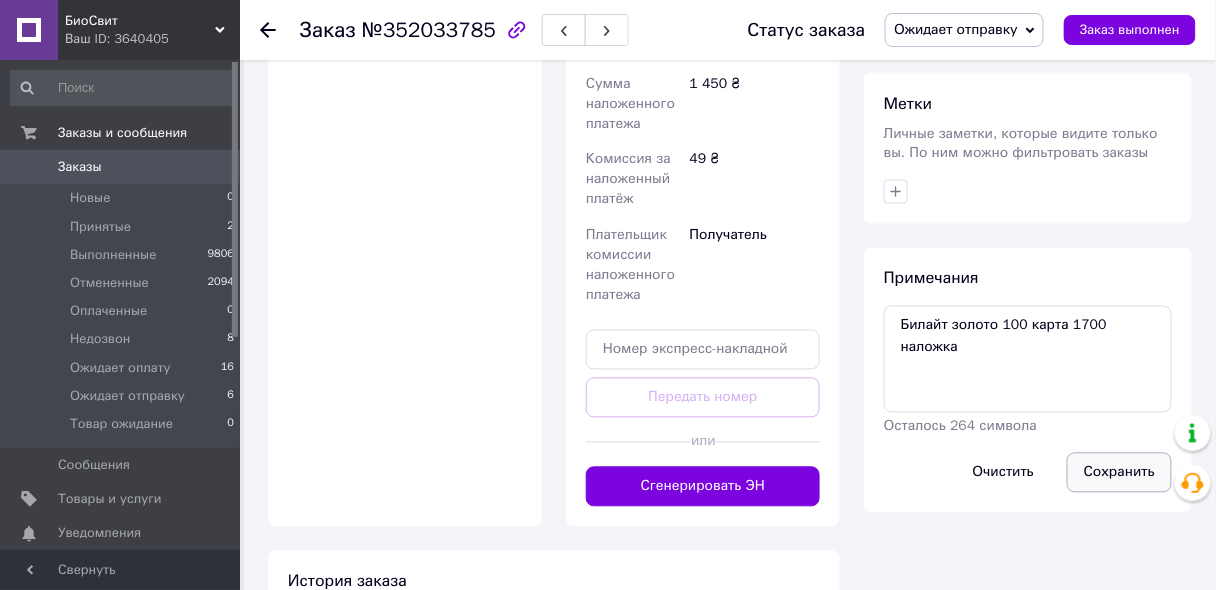 click on "Сохранить" at bounding box center [1119, 473] 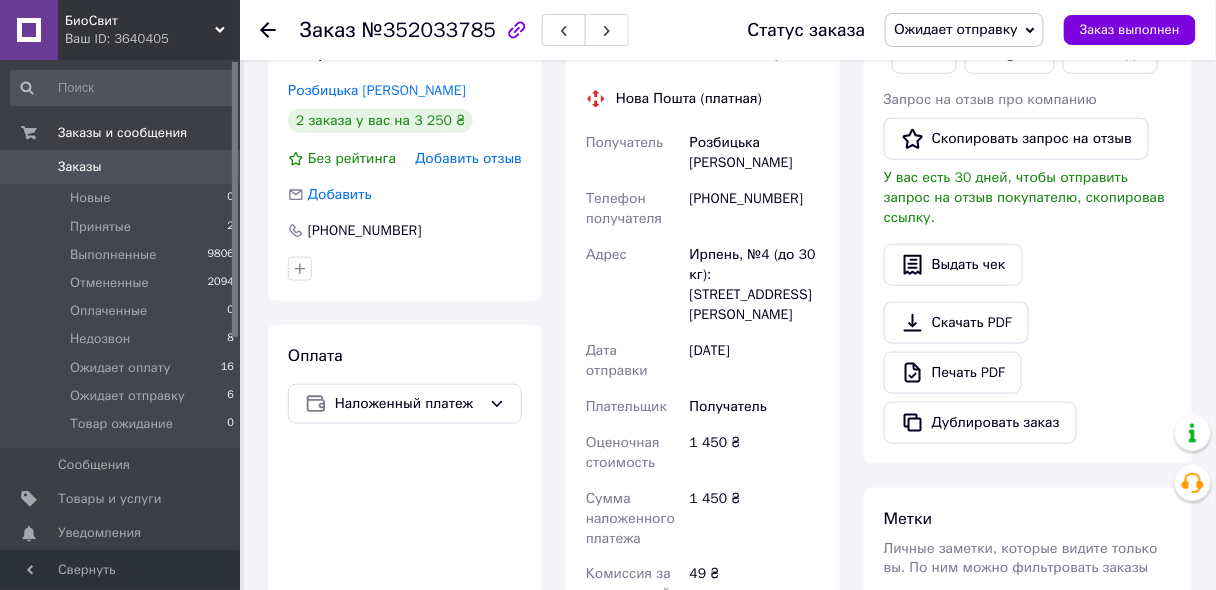 scroll, scrollTop: 240, scrollLeft: 0, axis: vertical 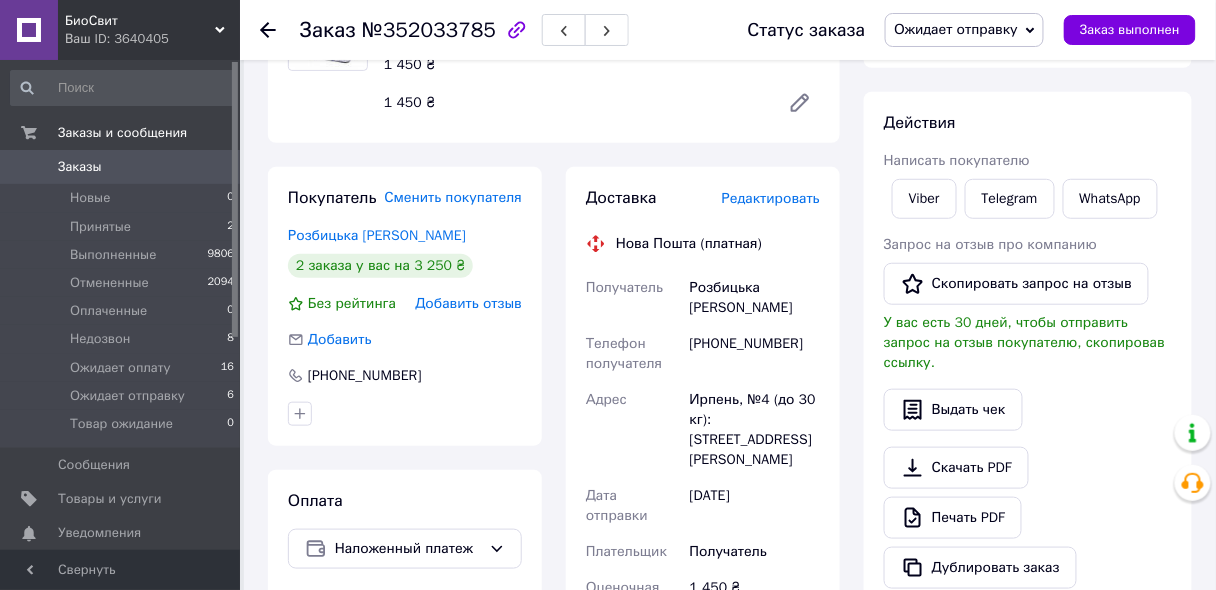 click on "Заказы" at bounding box center [121, 167] 